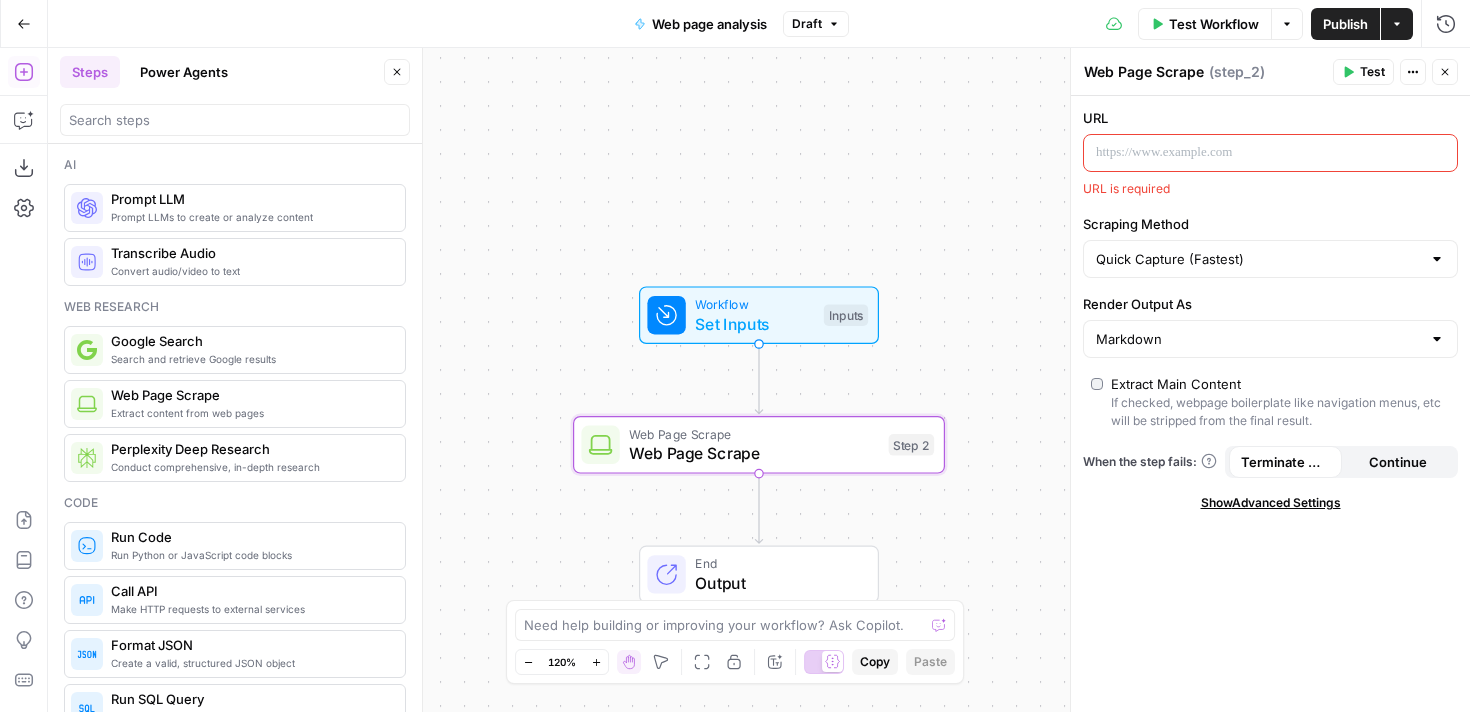 scroll, scrollTop: 0, scrollLeft: 0, axis: both 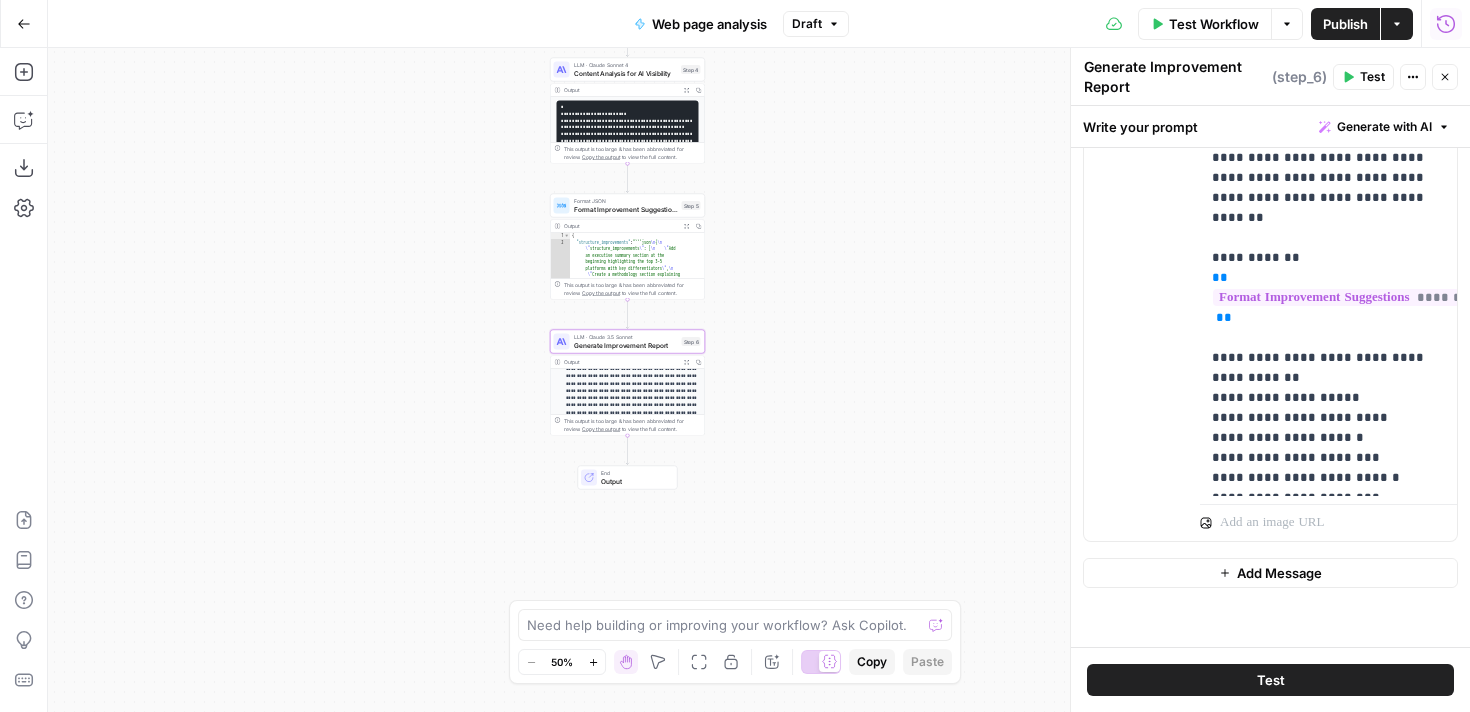 click on "**********" at bounding box center (628, 182) 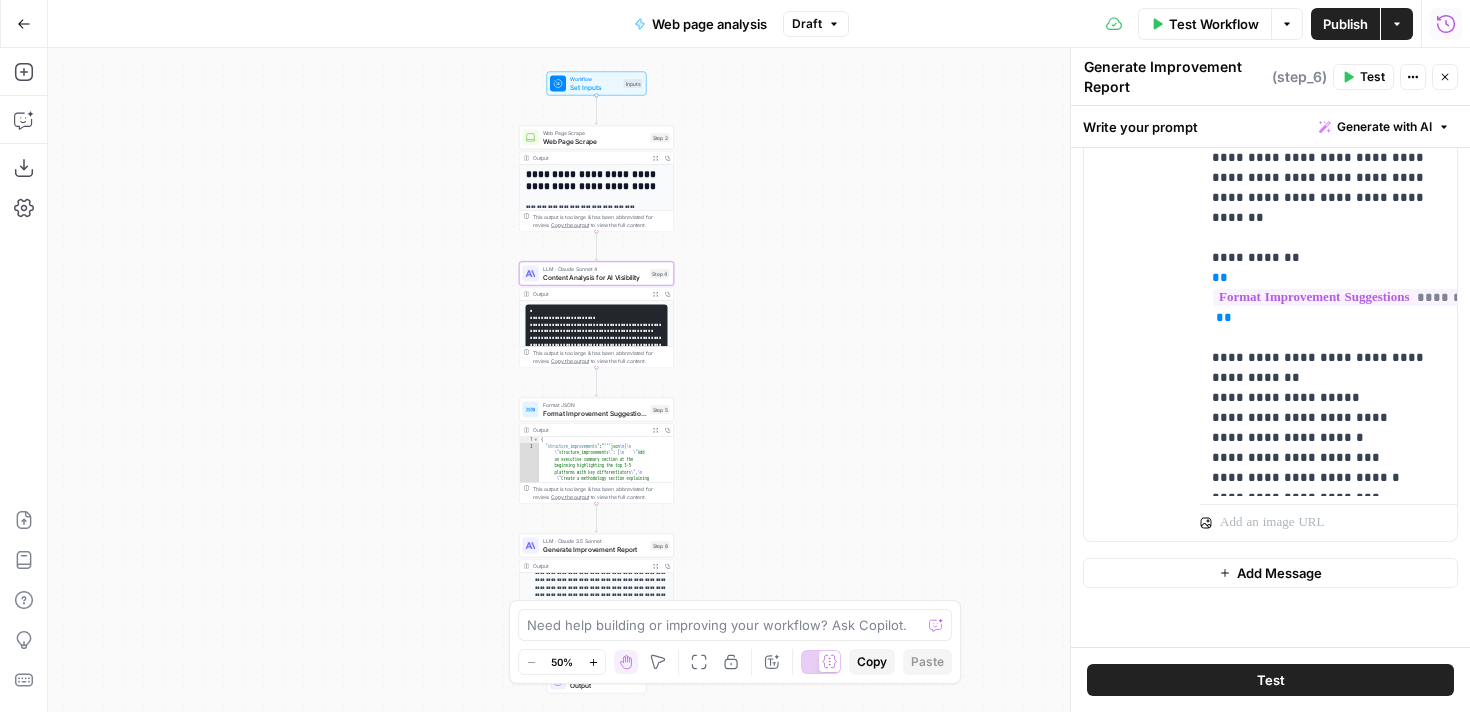 click on "**********" at bounding box center [597, 181] 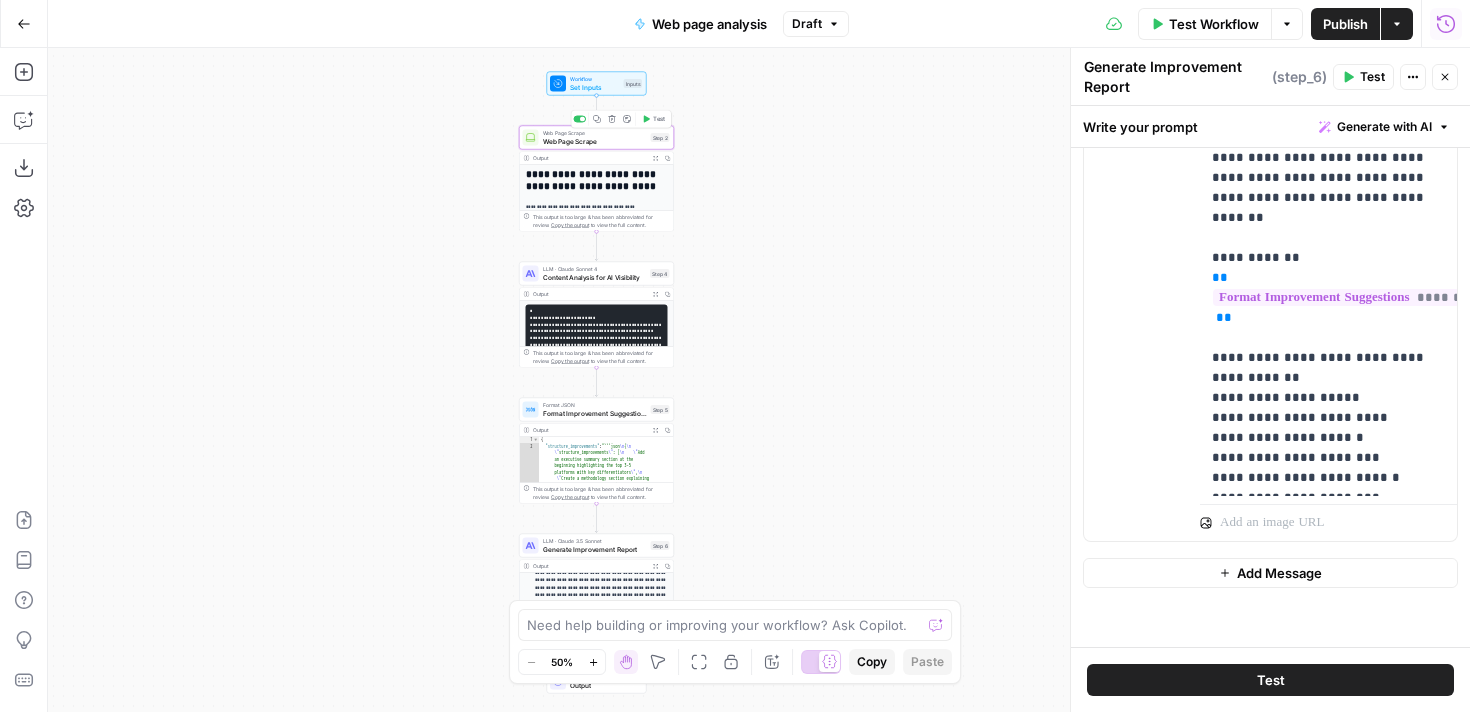 click on "Web Page Scrape" at bounding box center [595, 141] 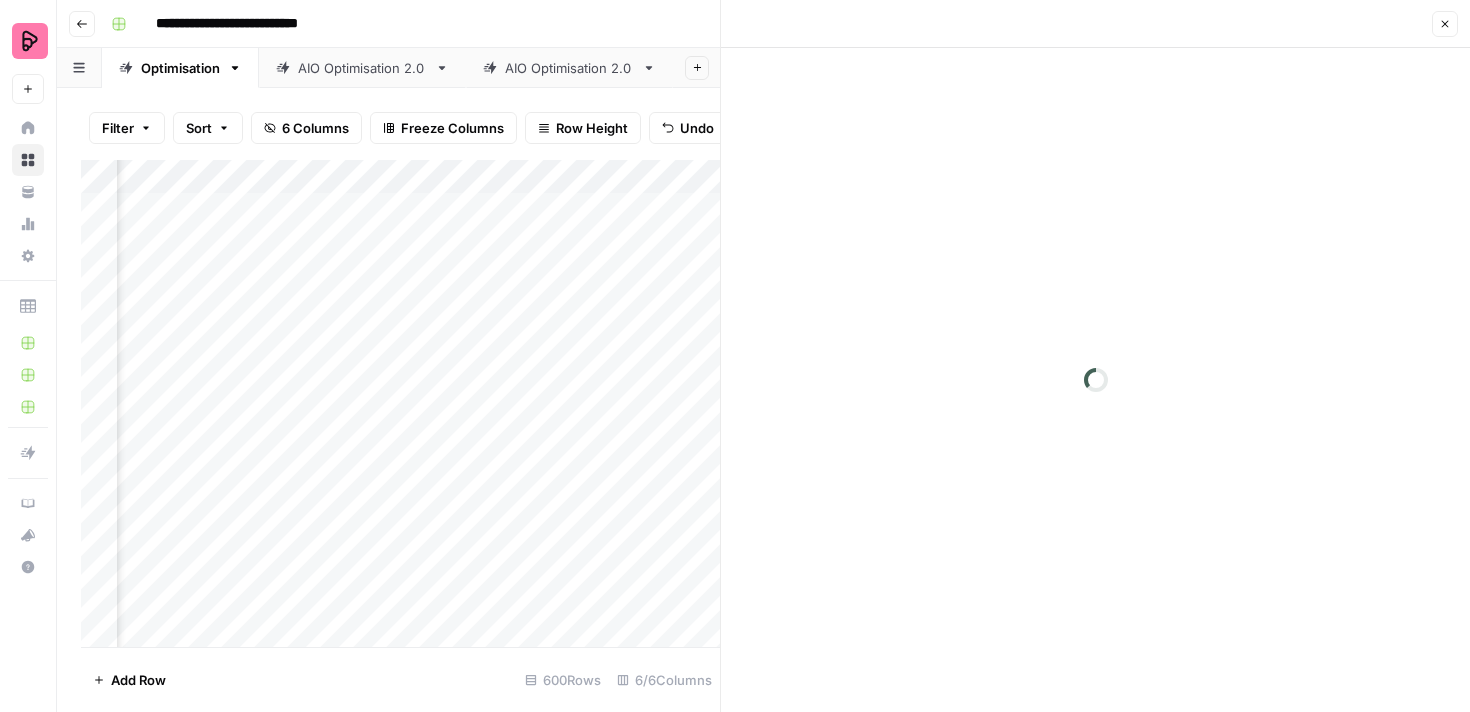 scroll, scrollTop: 0, scrollLeft: 0, axis: both 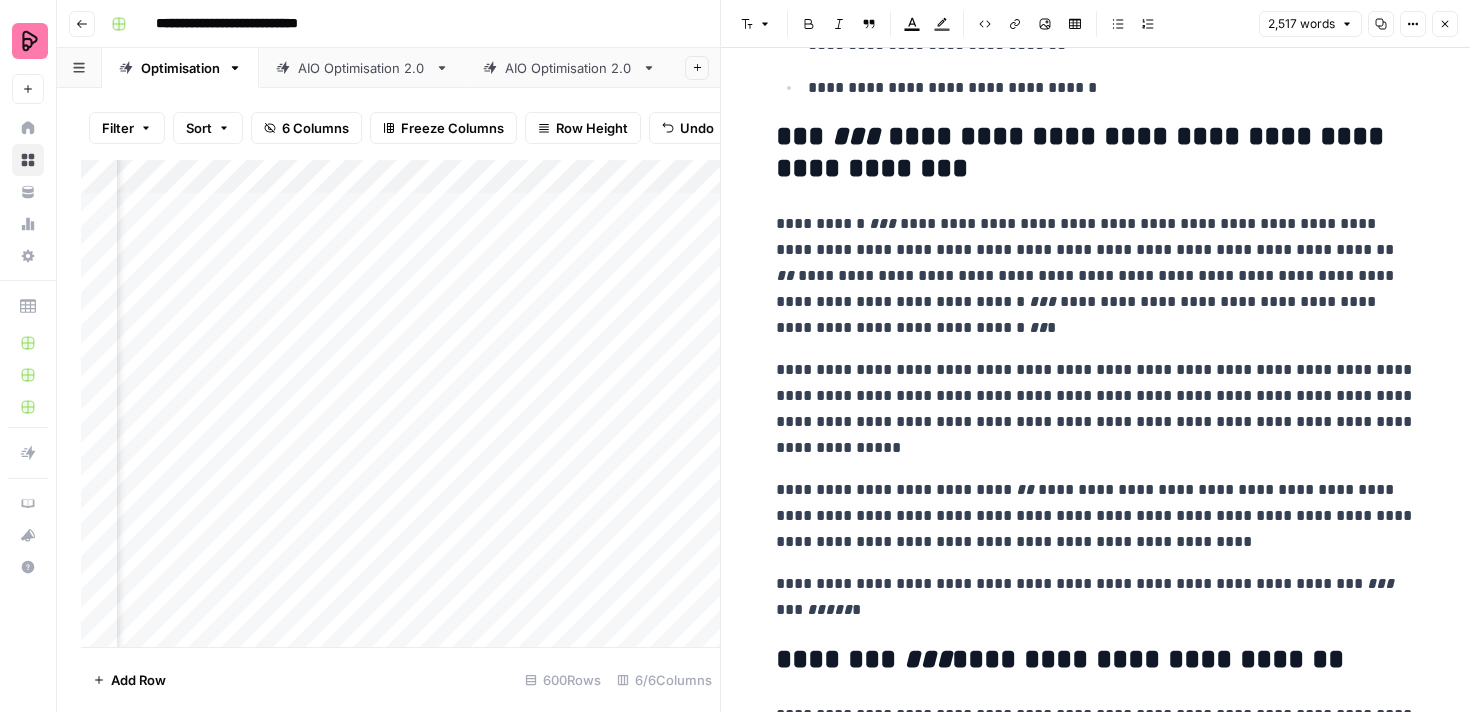 click 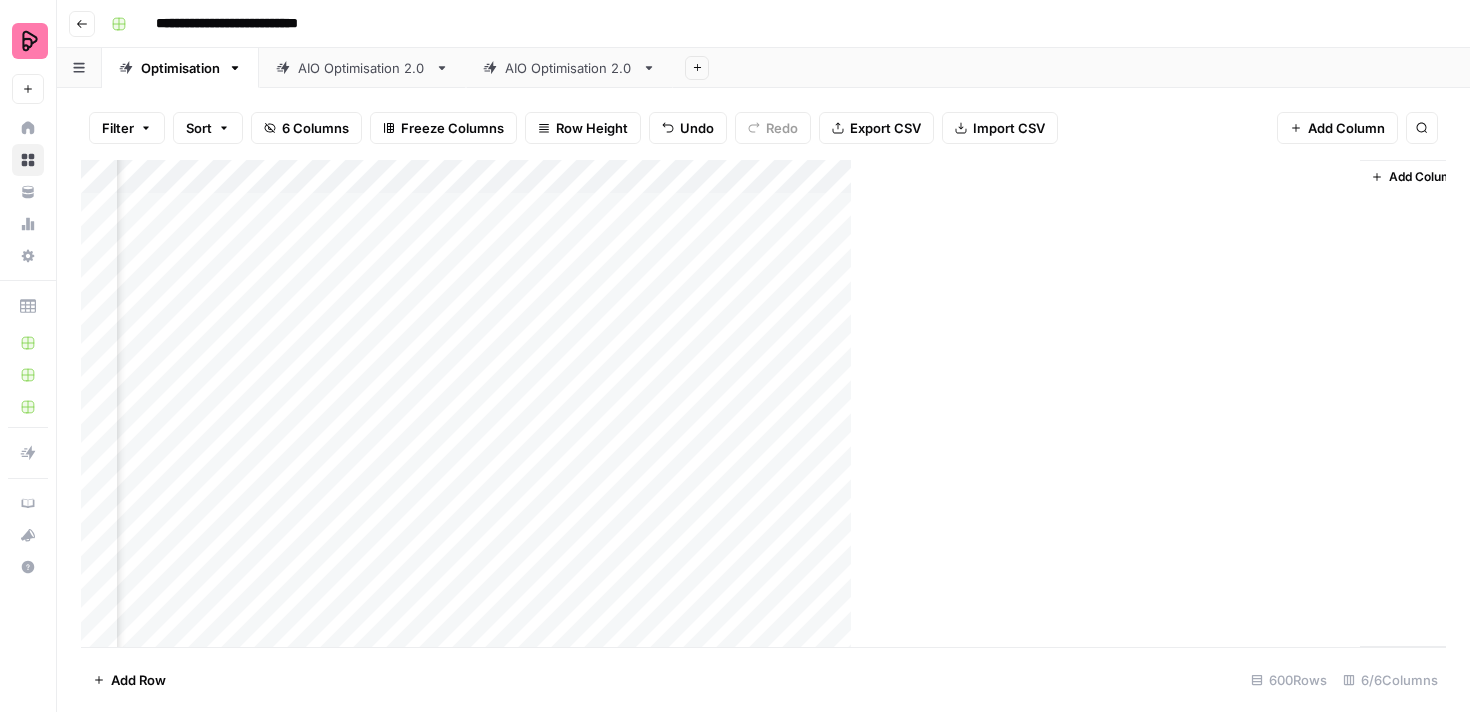 scroll, scrollTop: 1, scrollLeft: 567, axis: both 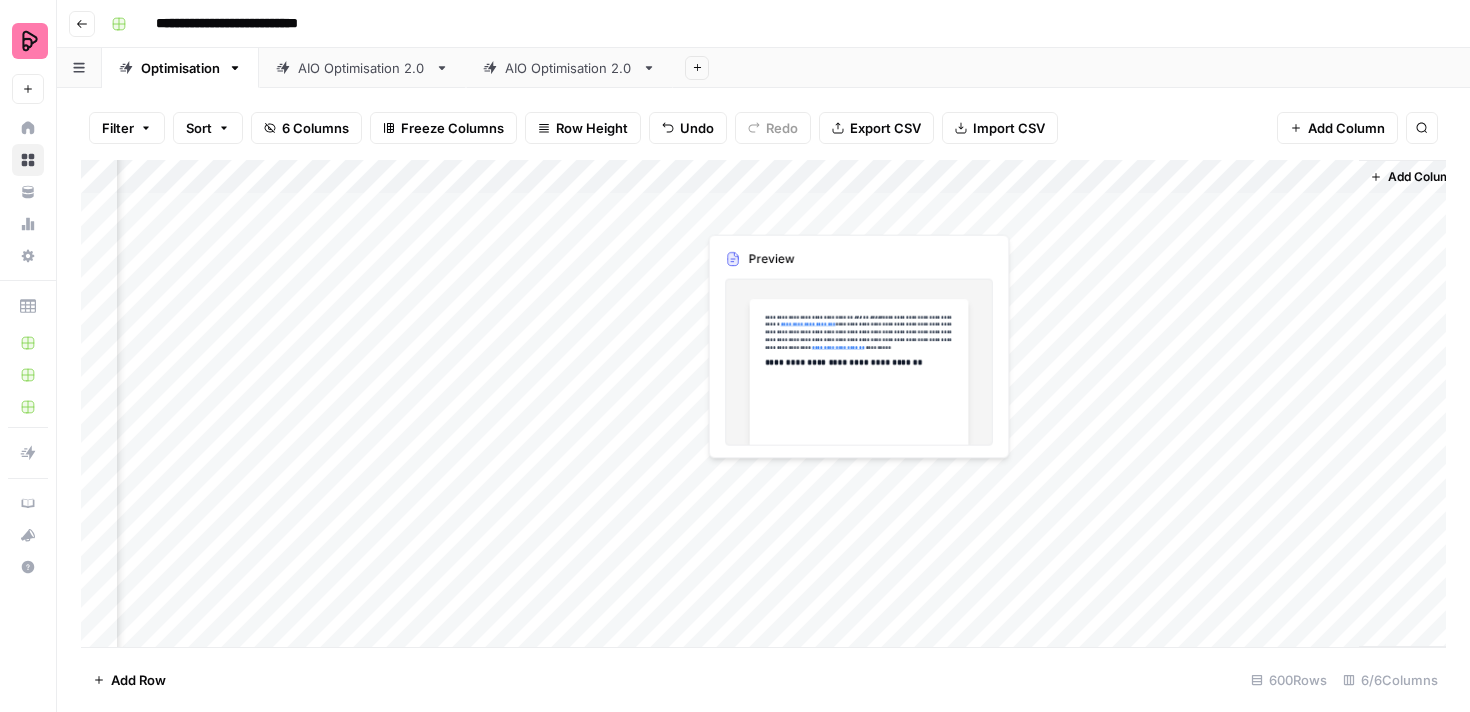 click on "Add Column" at bounding box center (763, 403) 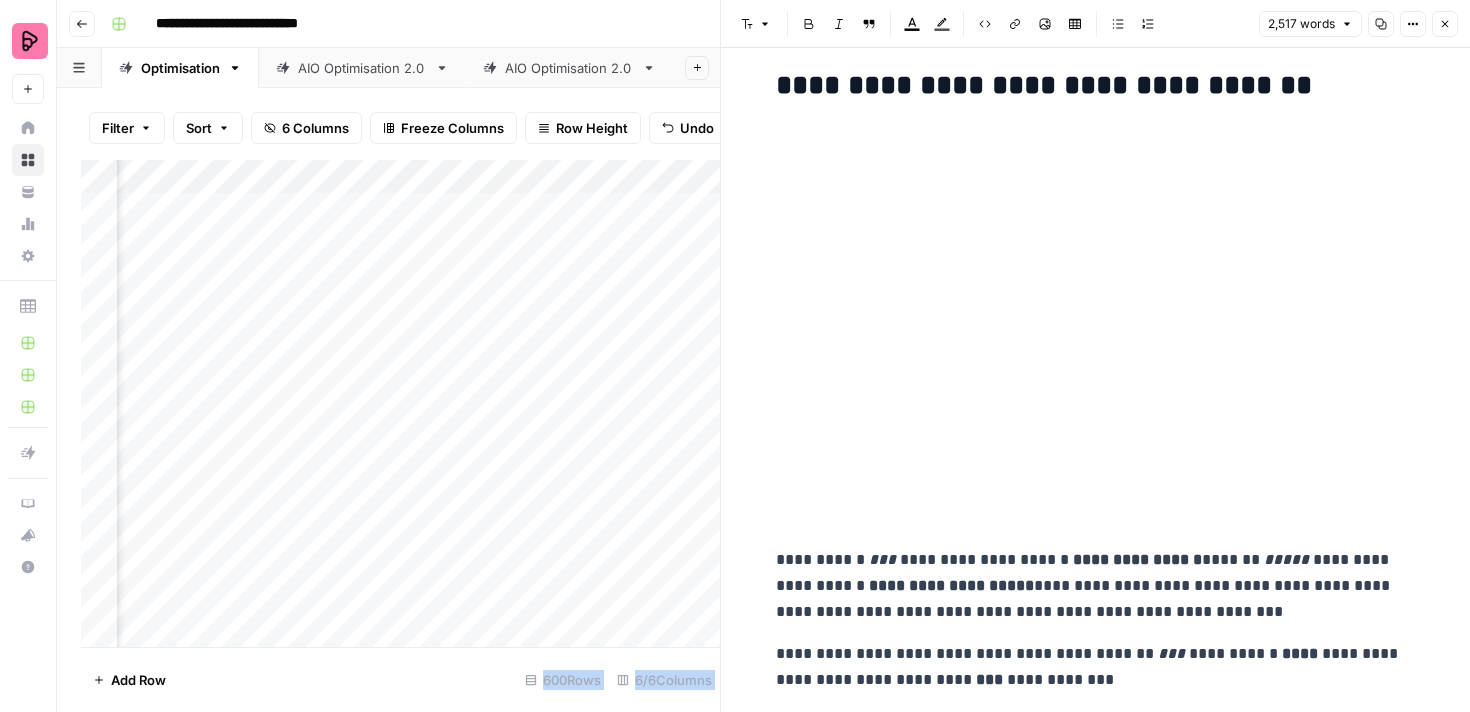 scroll, scrollTop: 0, scrollLeft: 0, axis: both 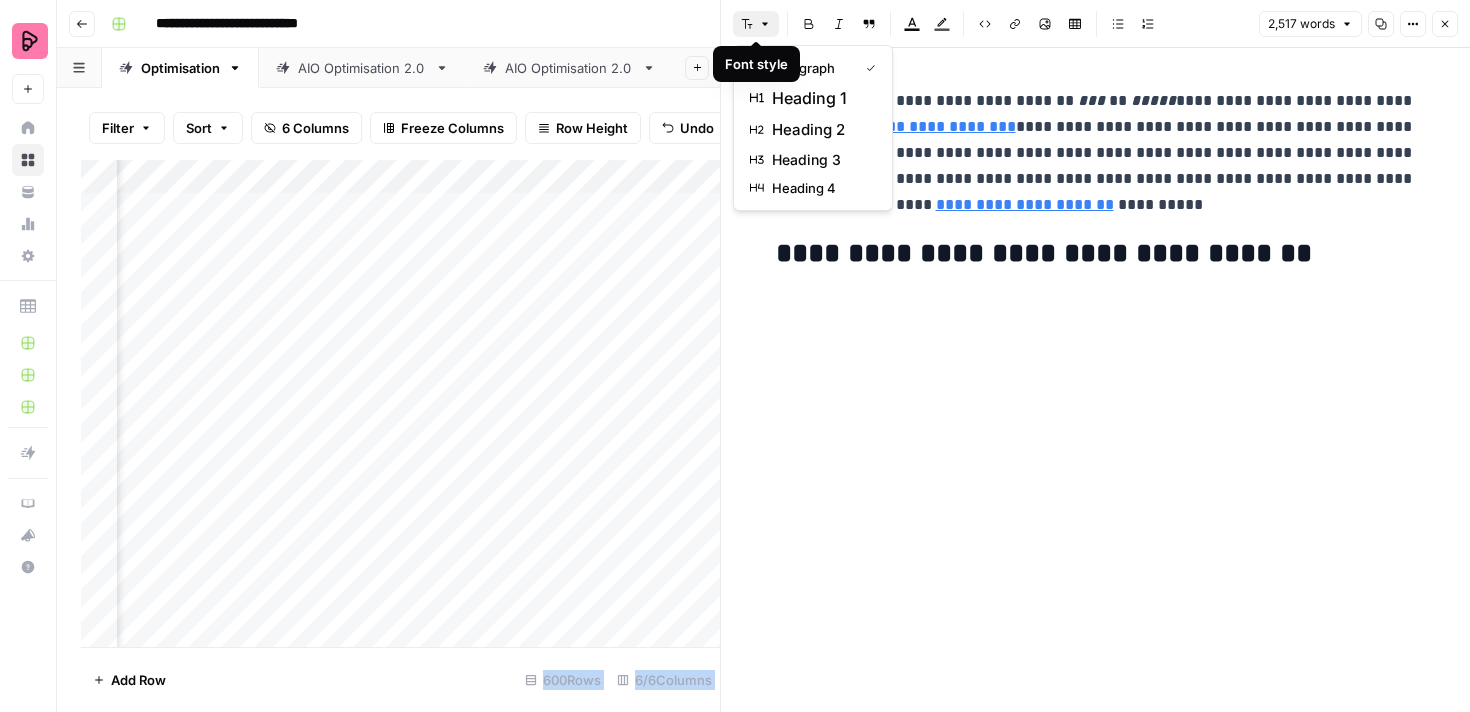 click 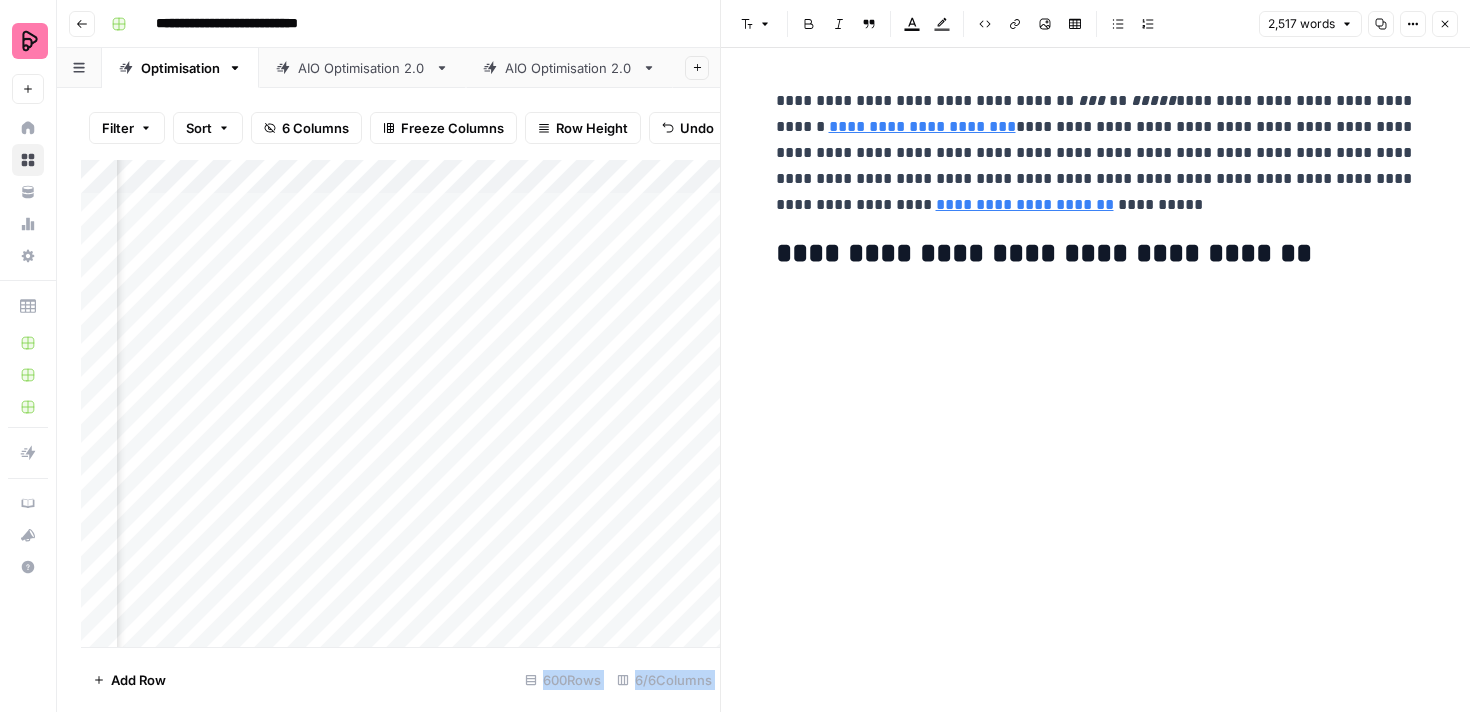 click 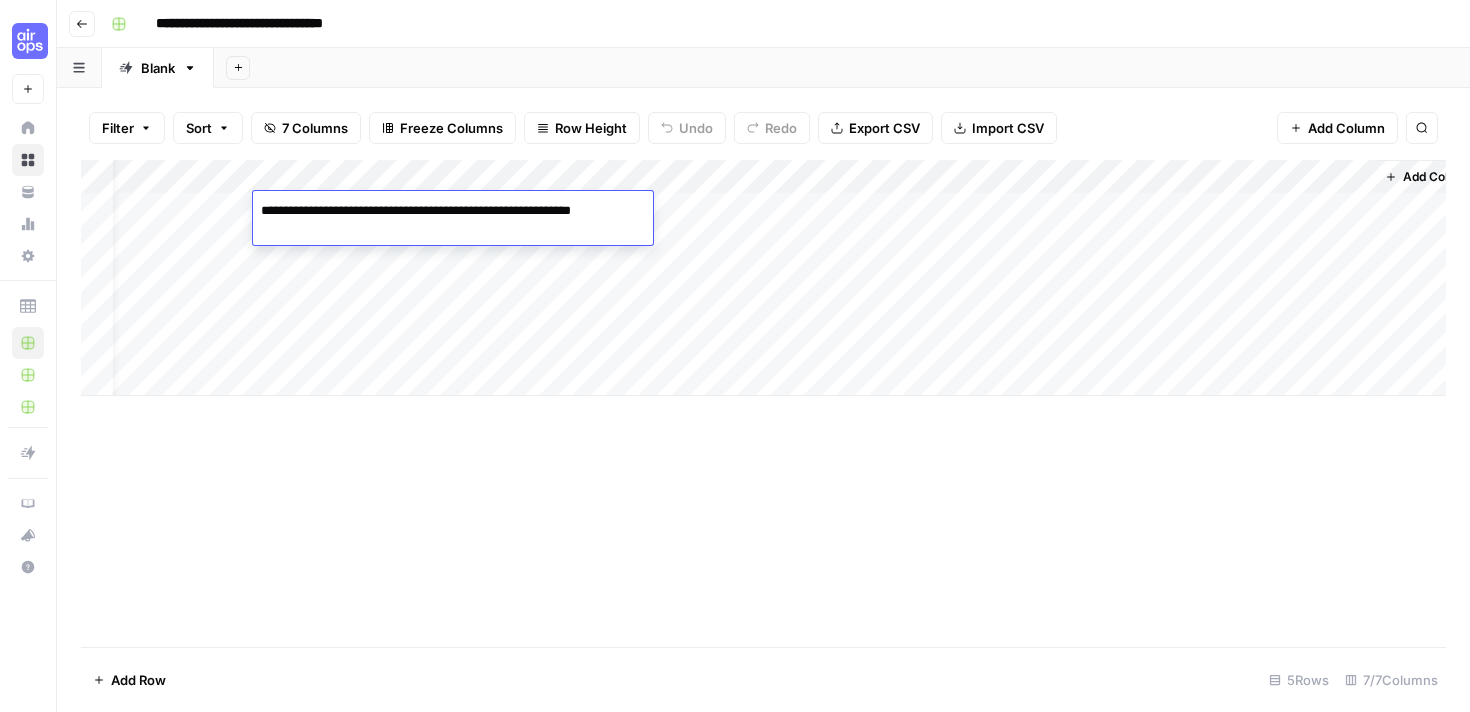 scroll, scrollTop: 0, scrollLeft: 0, axis: both 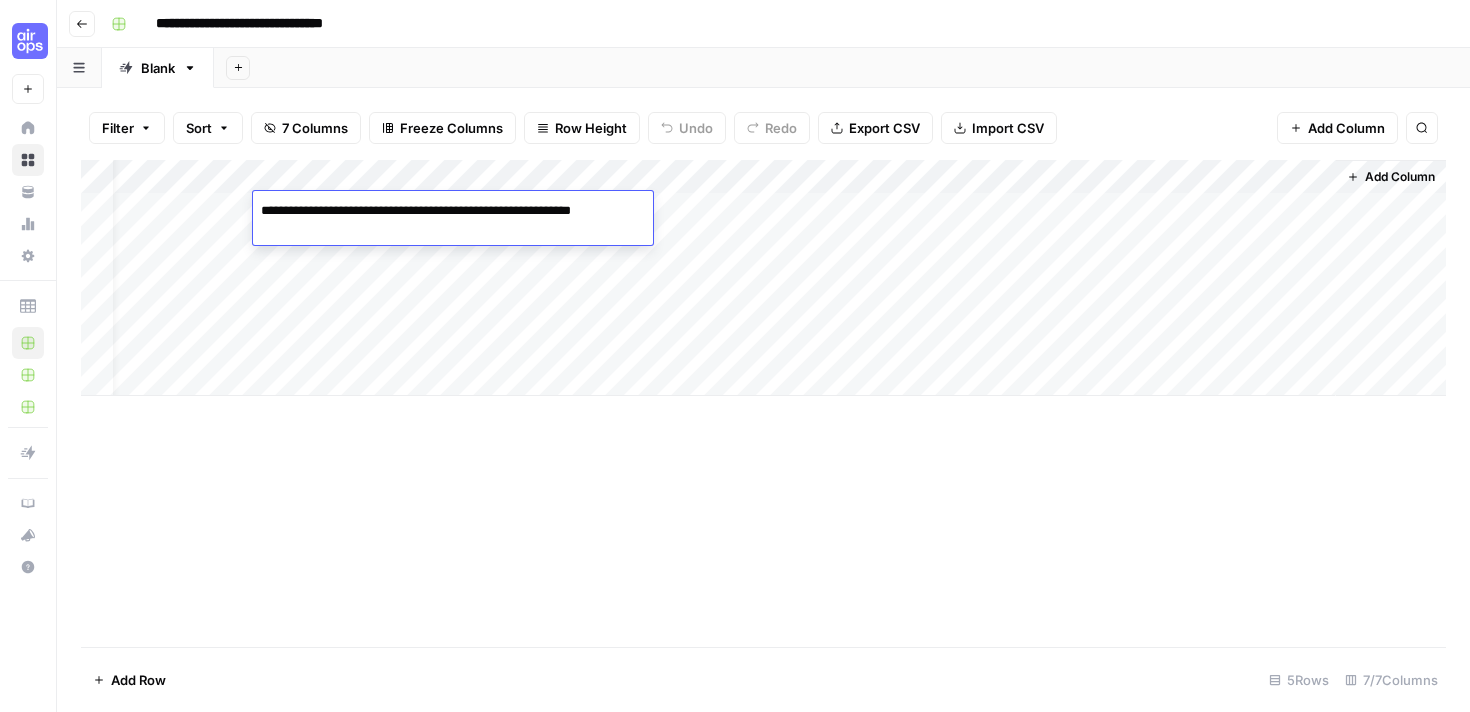 click on "Add Column" at bounding box center (763, 278) 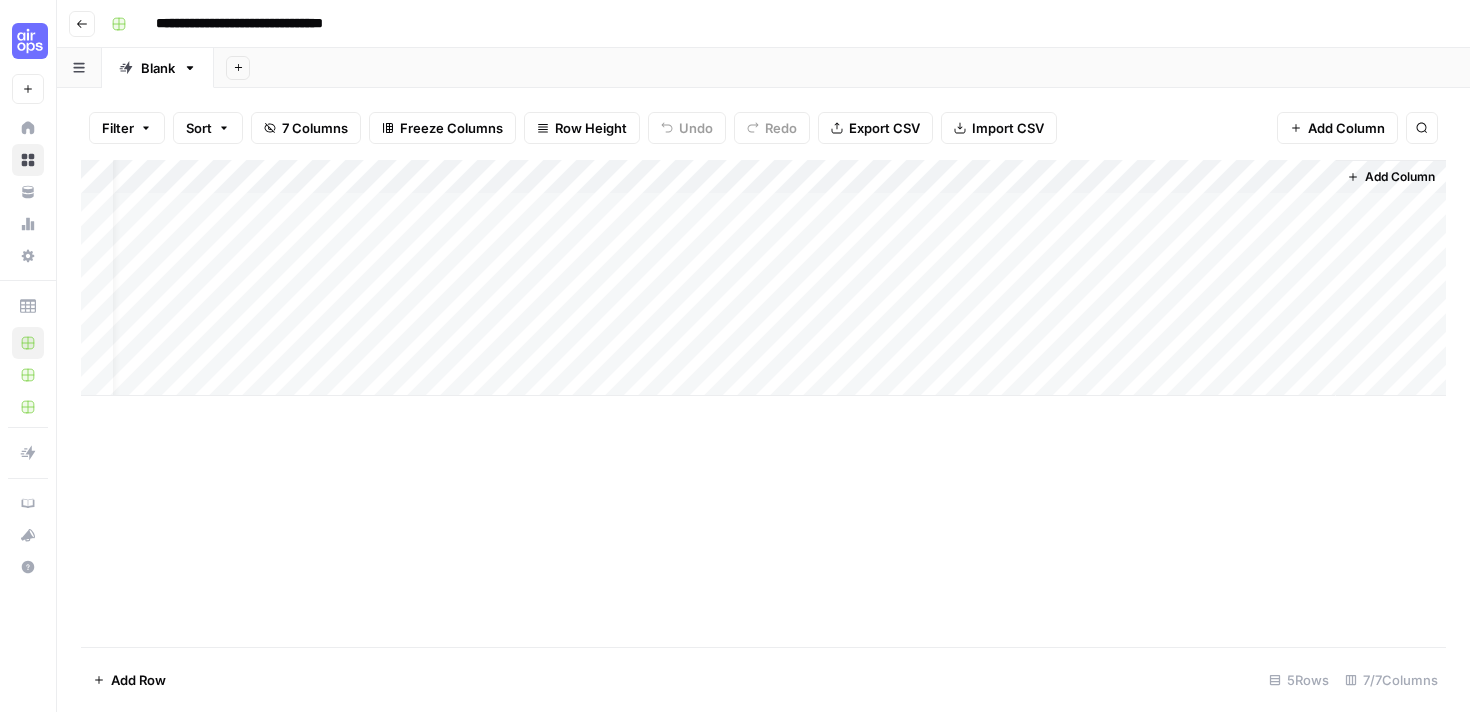 click on "Add Column" at bounding box center (1391, 177) 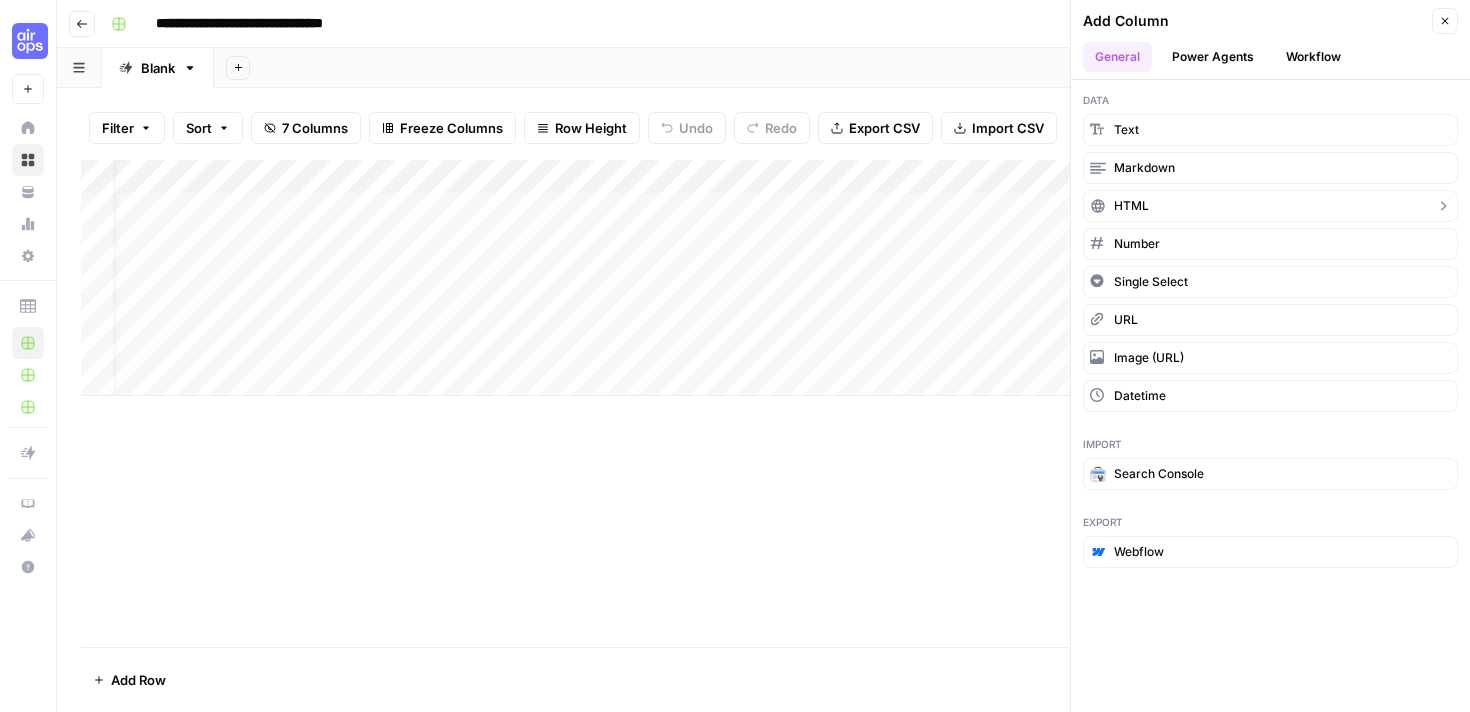 click on "HTML" at bounding box center (1270, 206) 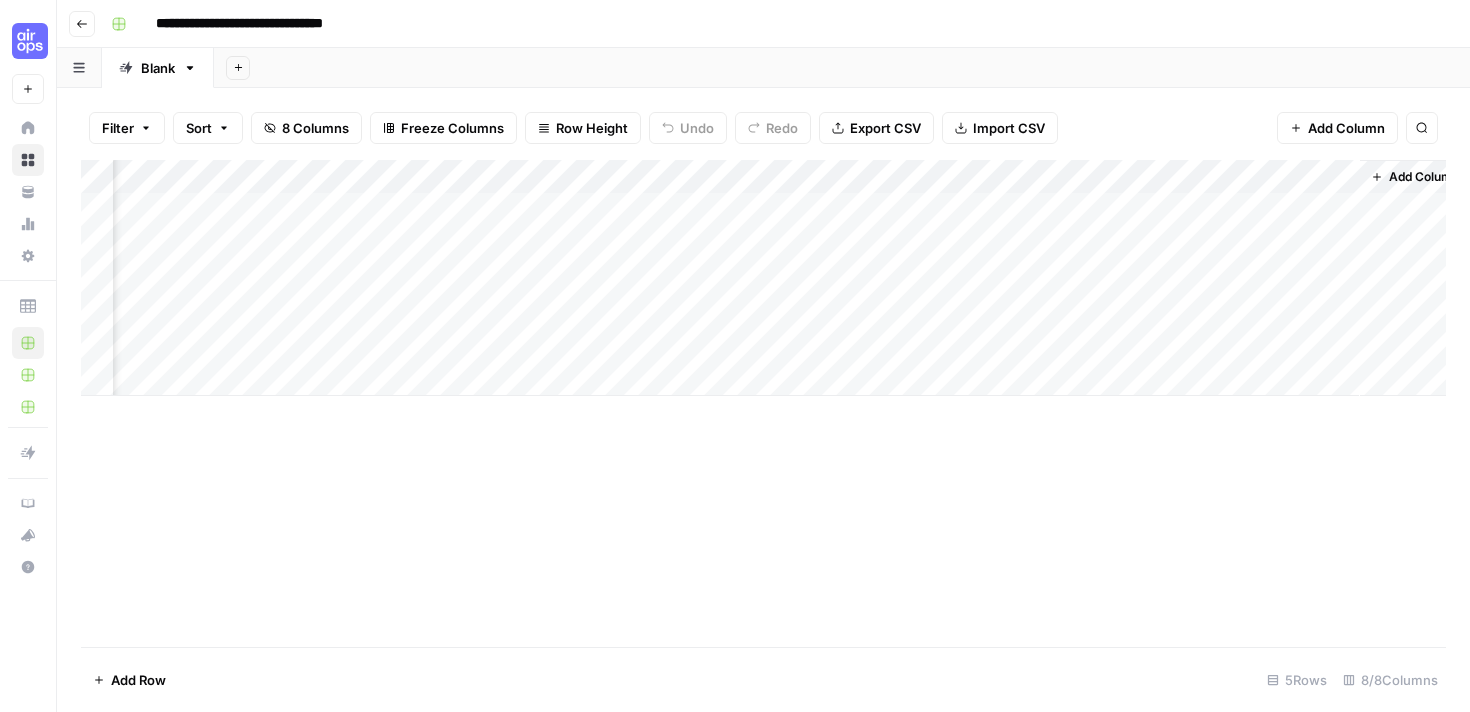 scroll, scrollTop: 0, scrollLeft: 219, axis: horizontal 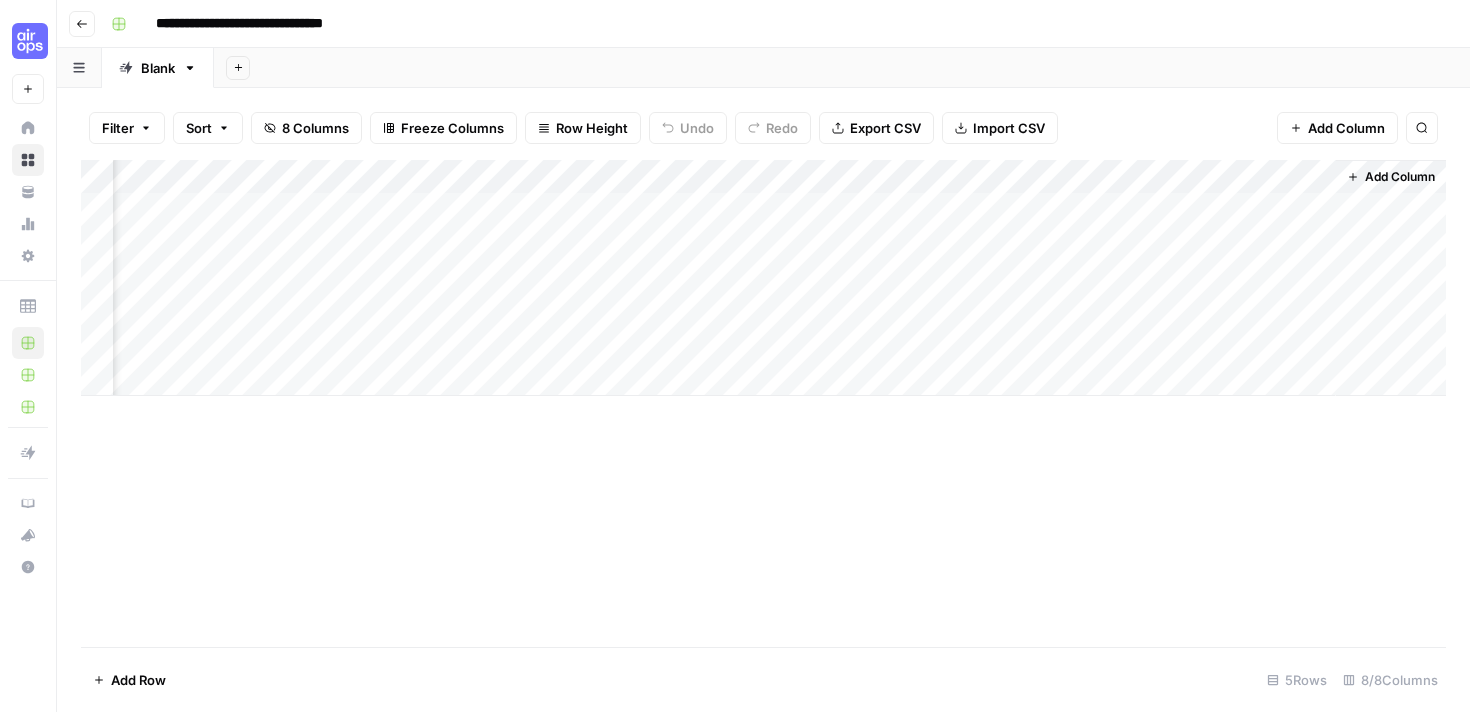drag, startPoint x: 1228, startPoint y: 170, endPoint x: 206, endPoint y: 180, distance: 1022.04895 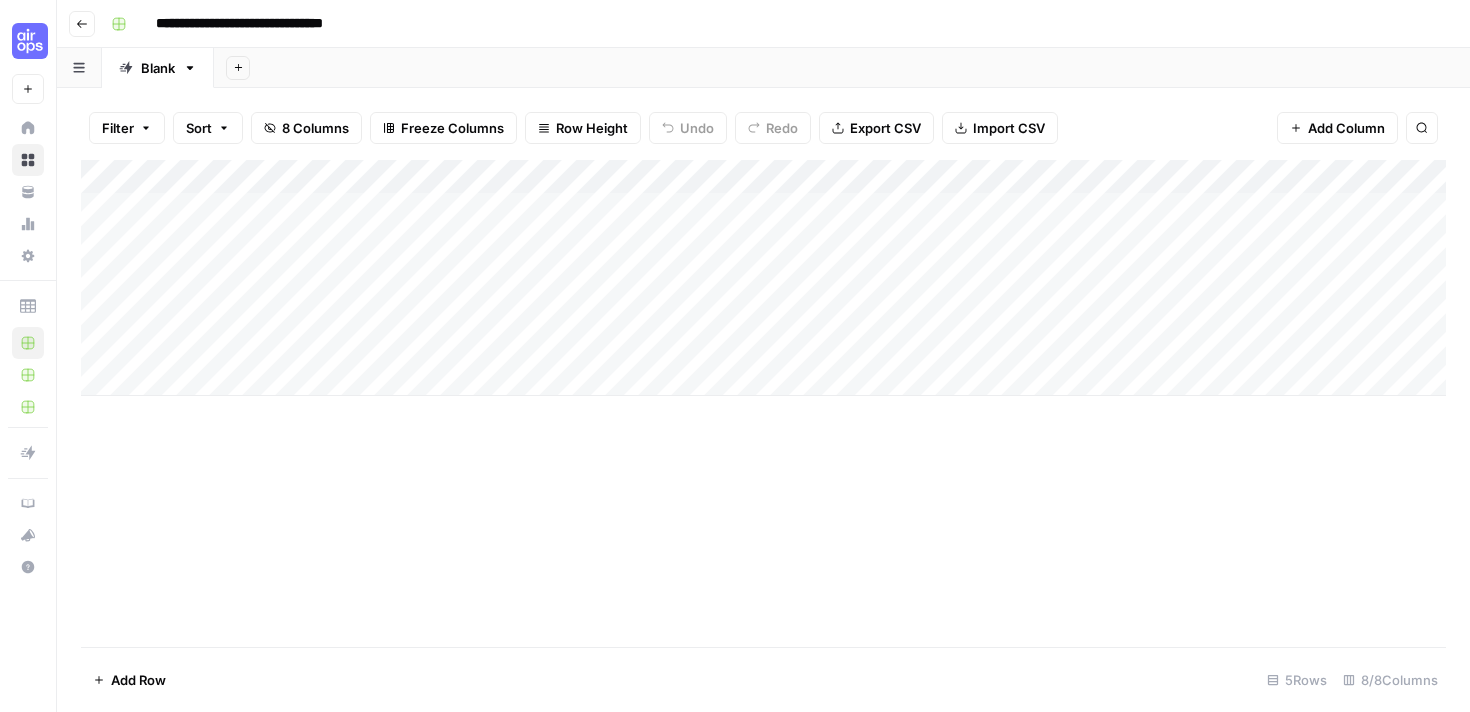 click on "Add Column" at bounding box center (763, 278) 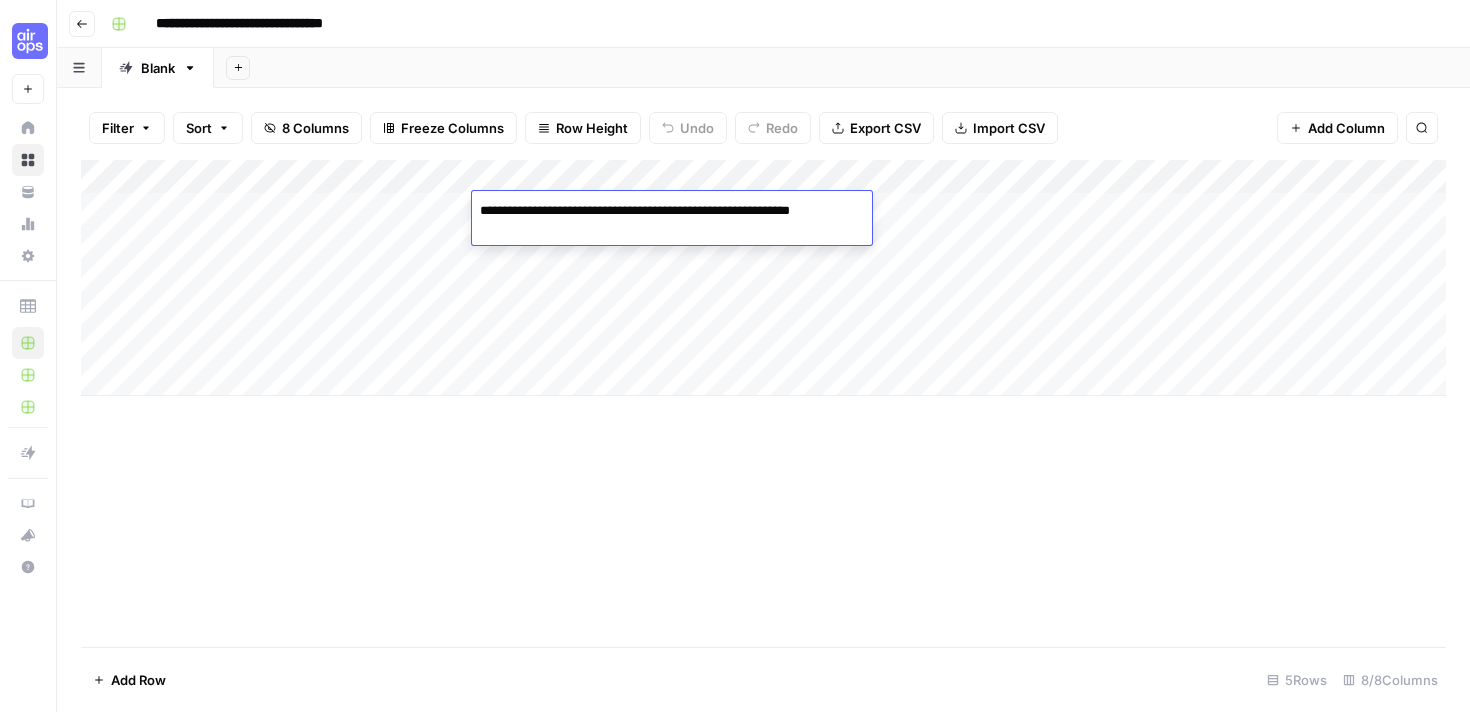 click on "**********" at bounding box center (672, 221) 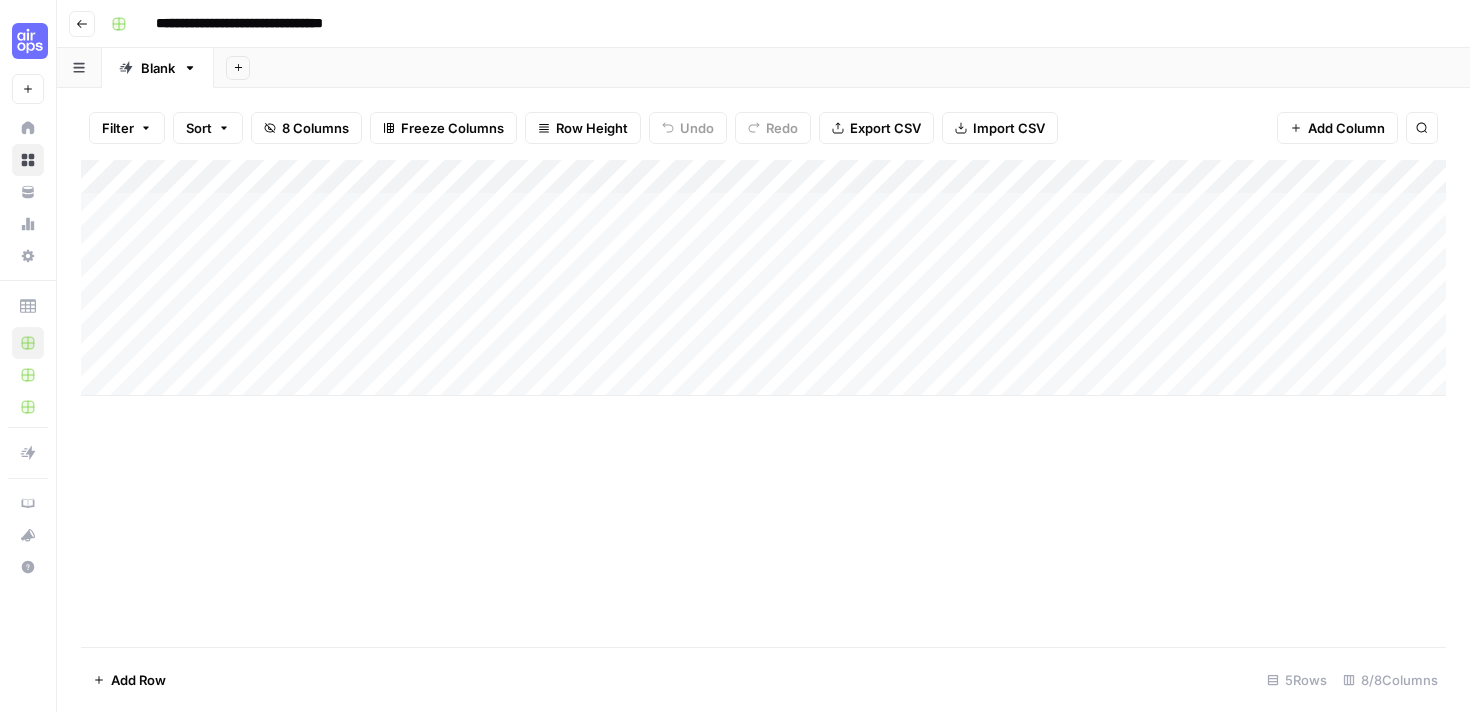 click on "Add Column" at bounding box center [763, 278] 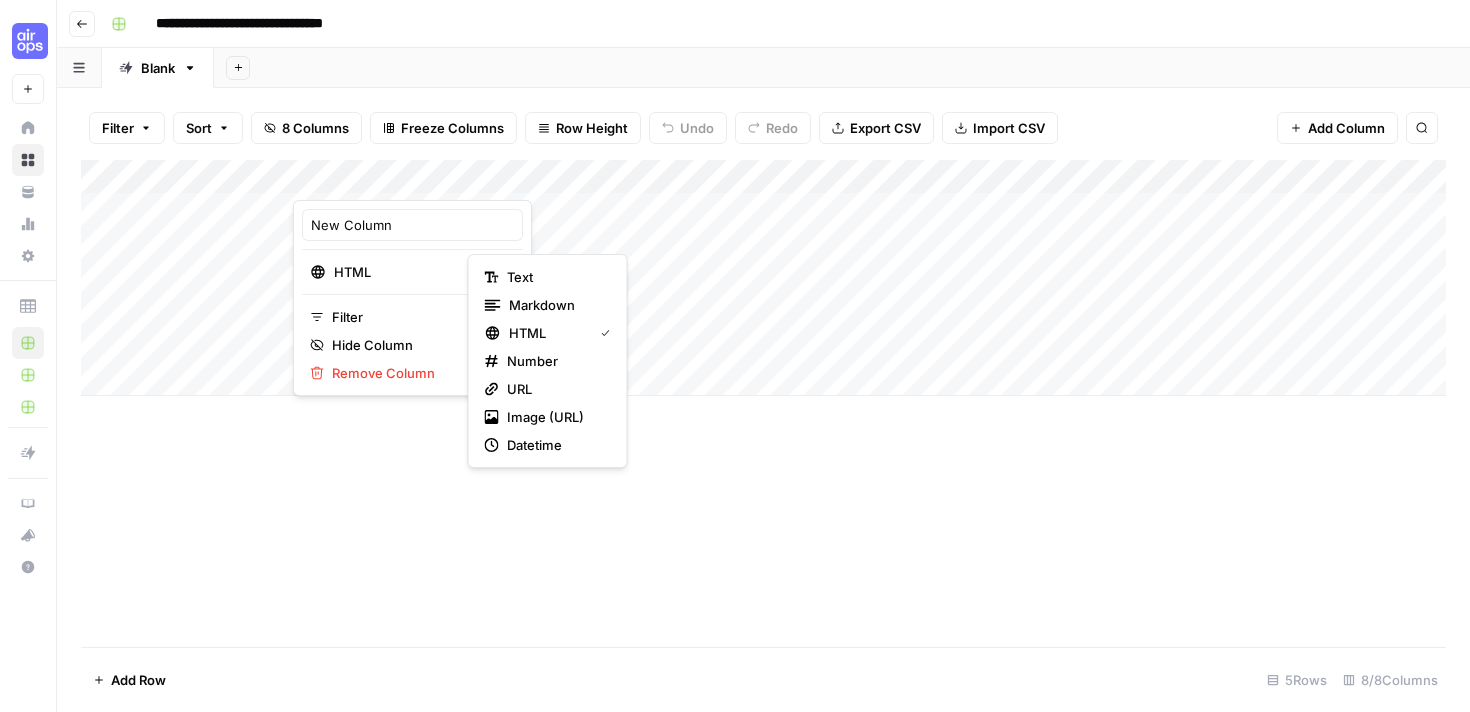click on "Text" at bounding box center (555, 277) 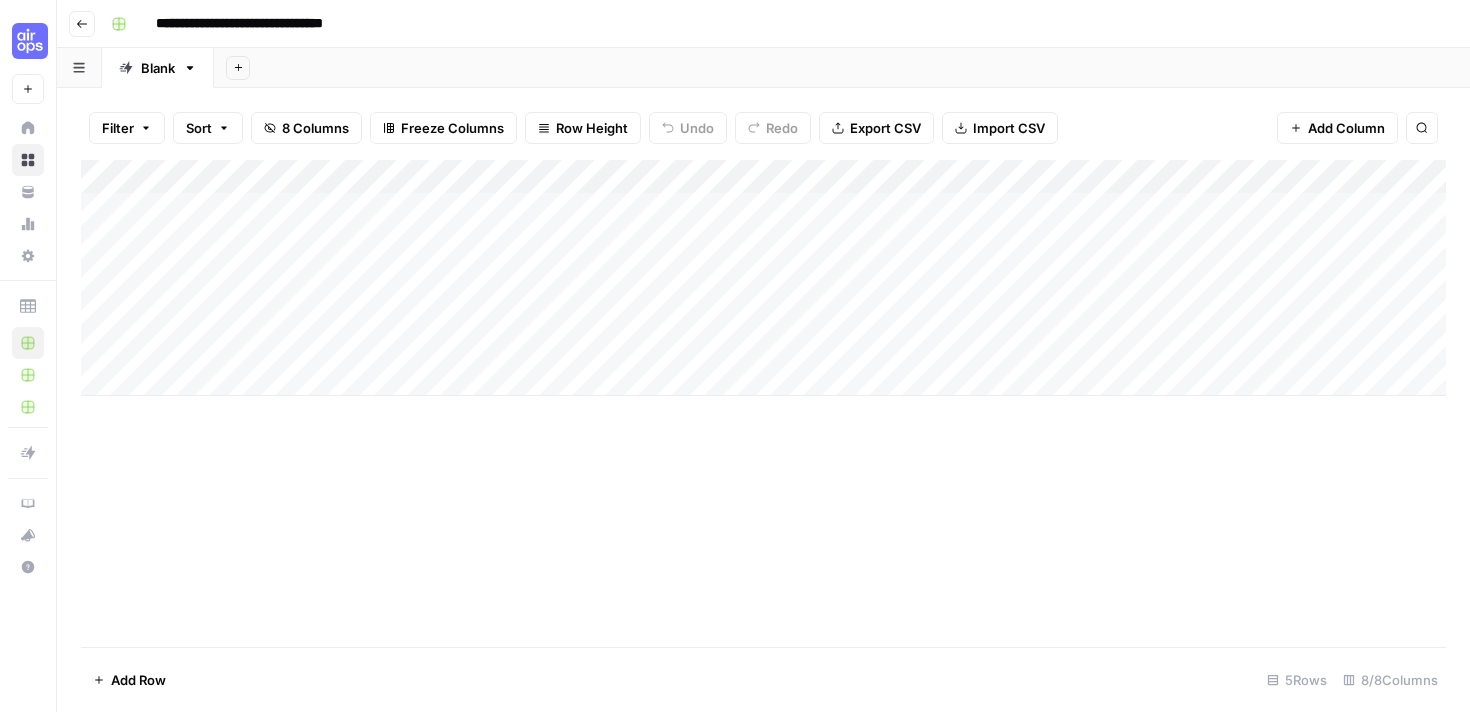 click on "Add Column" at bounding box center (763, 278) 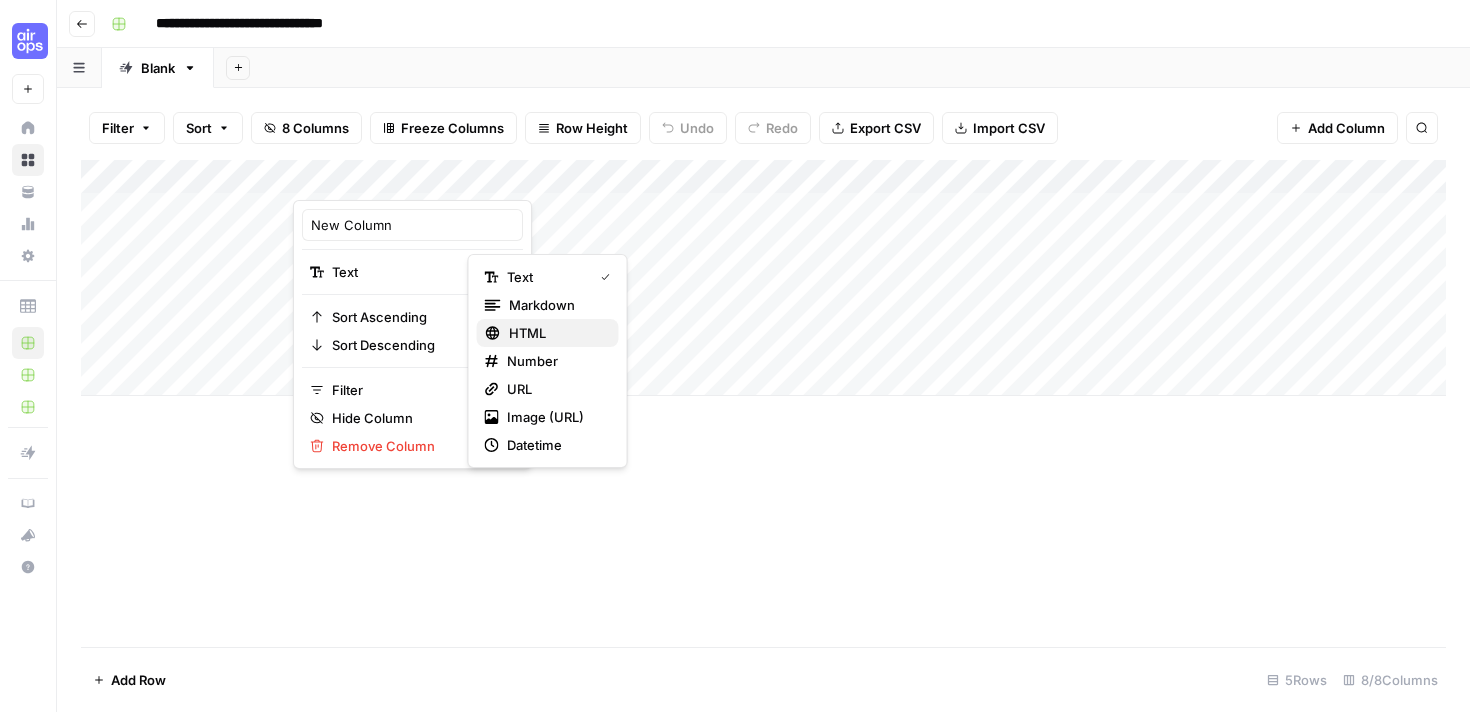 click on "HTML" at bounding box center [556, 333] 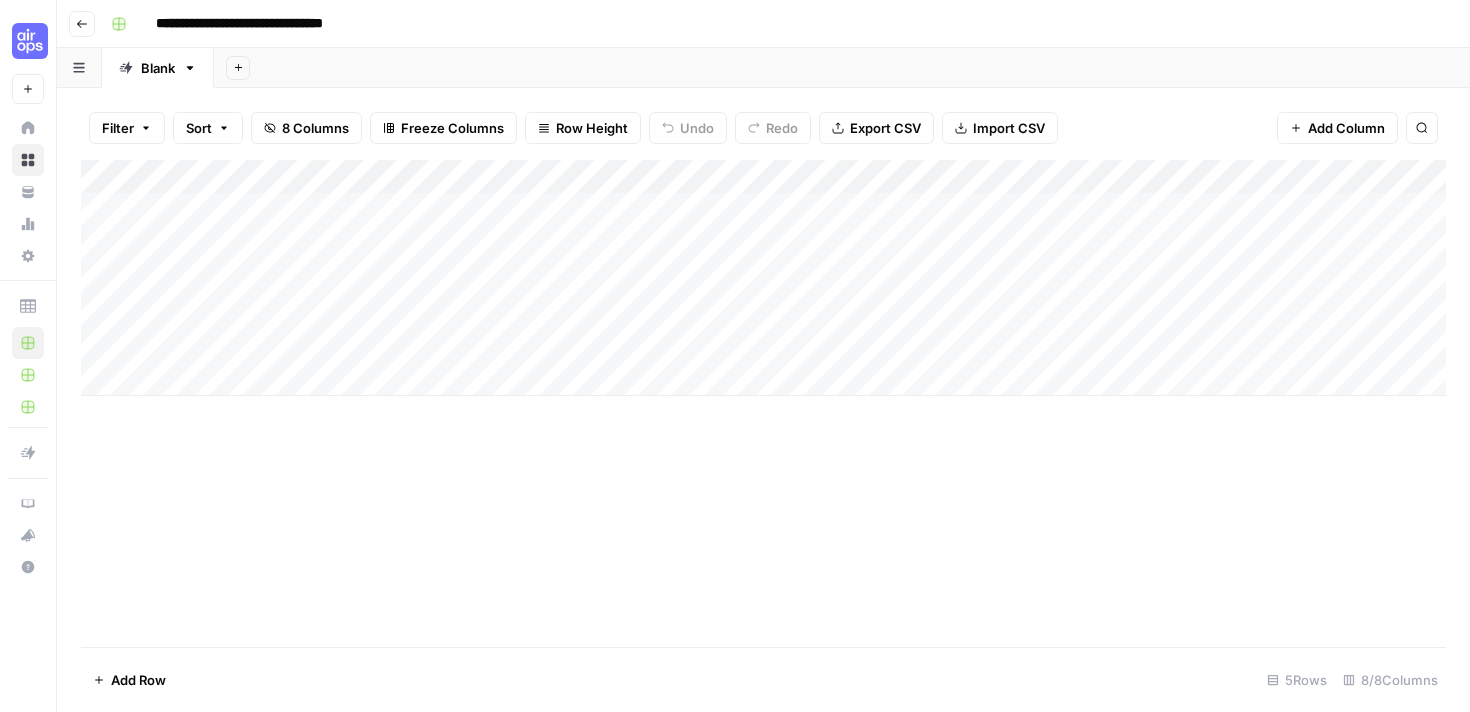 click on "Add Column" at bounding box center [763, 278] 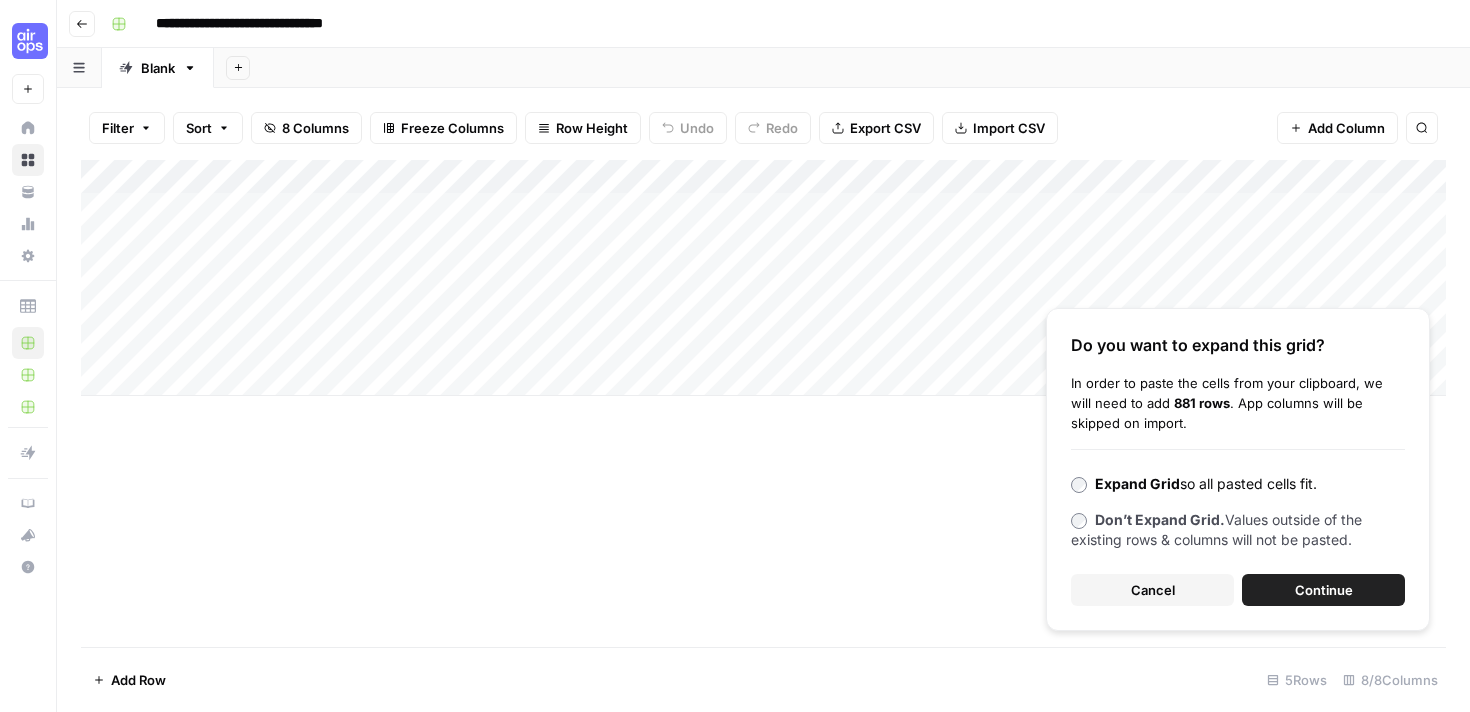 click on "Cancel" at bounding box center (1152, 590) 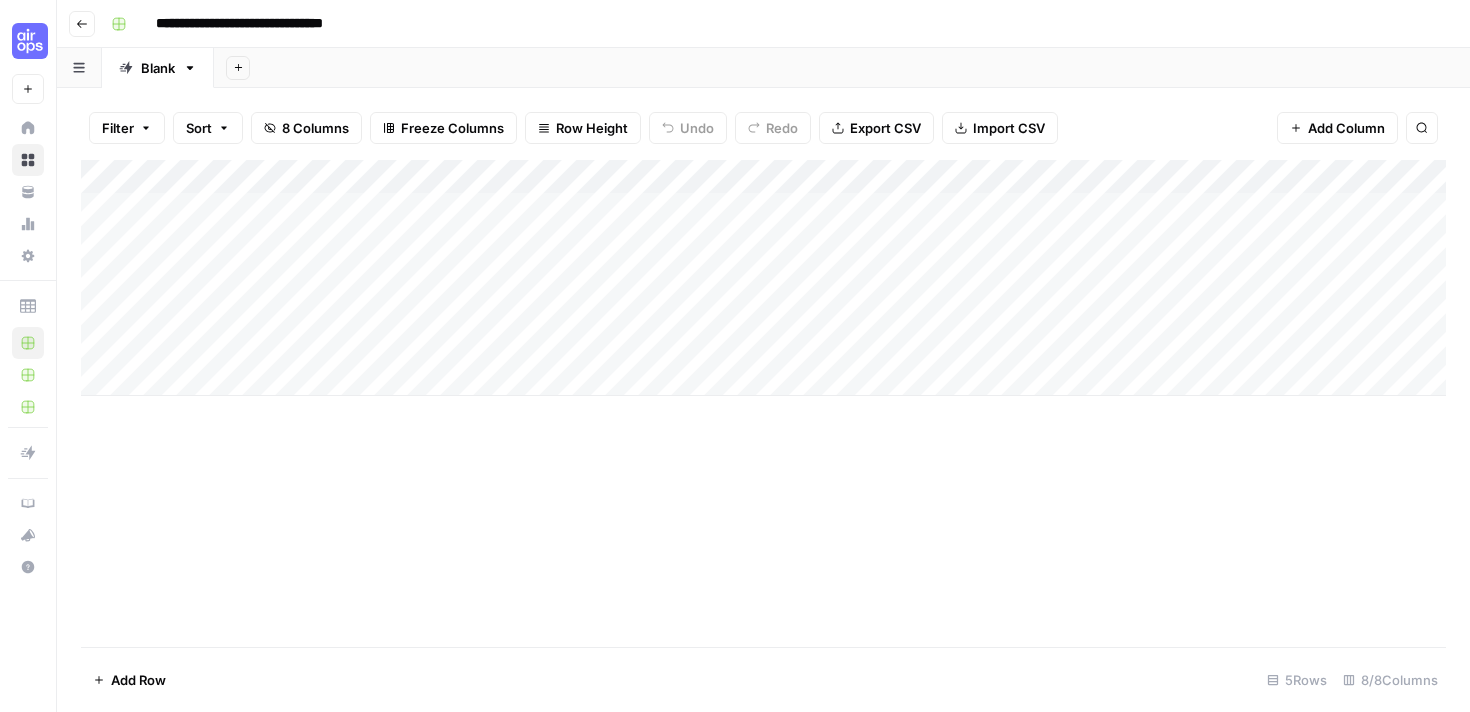 click on "Add Column" at bounding box center [763, 278] 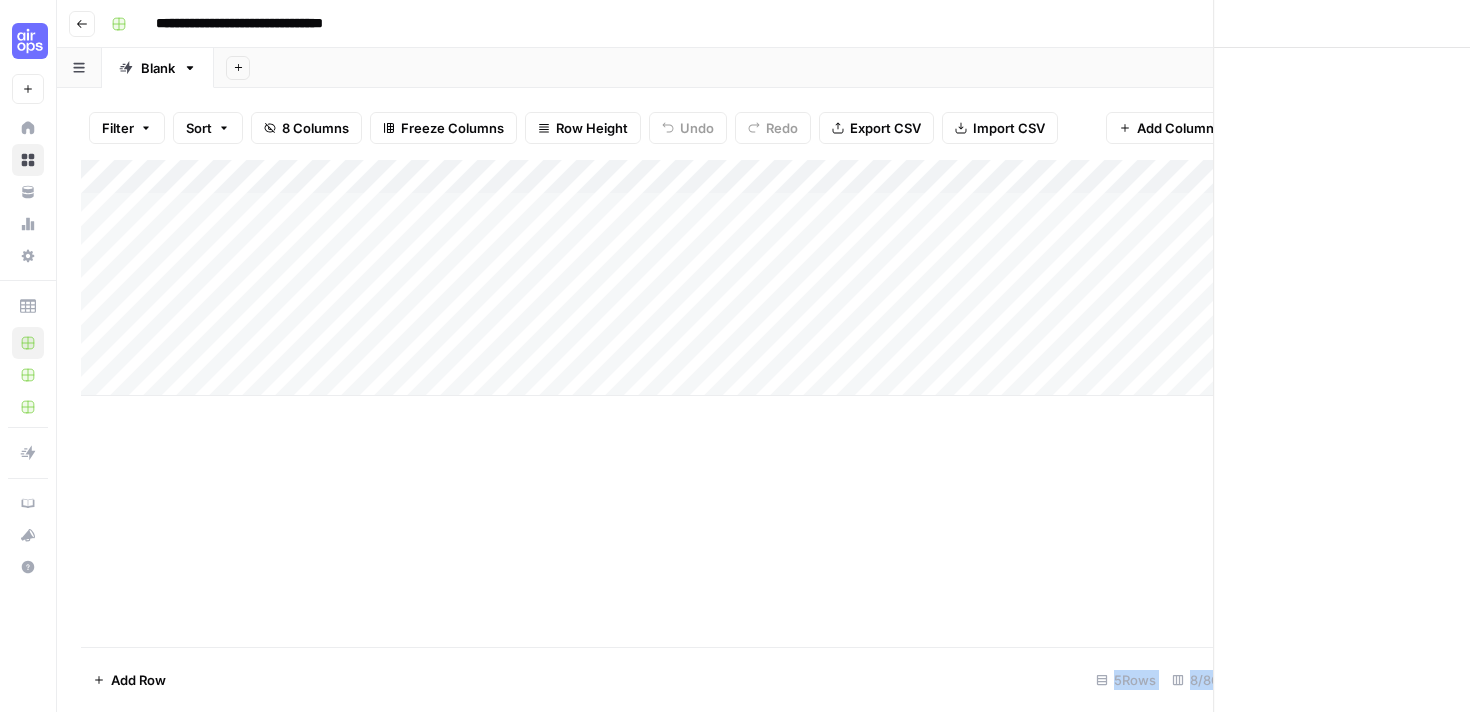 click at bounding box center [383, 209] 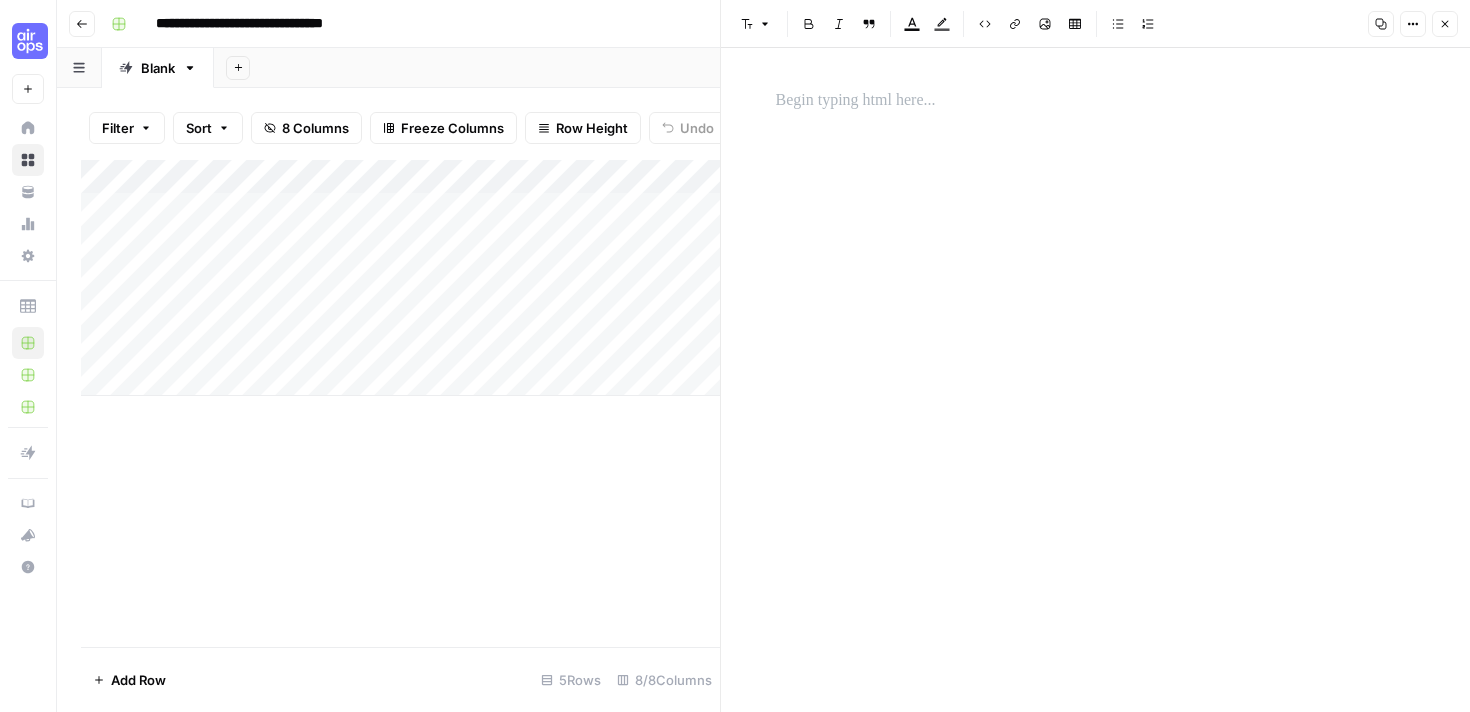 click at bounding box center (383, 209) 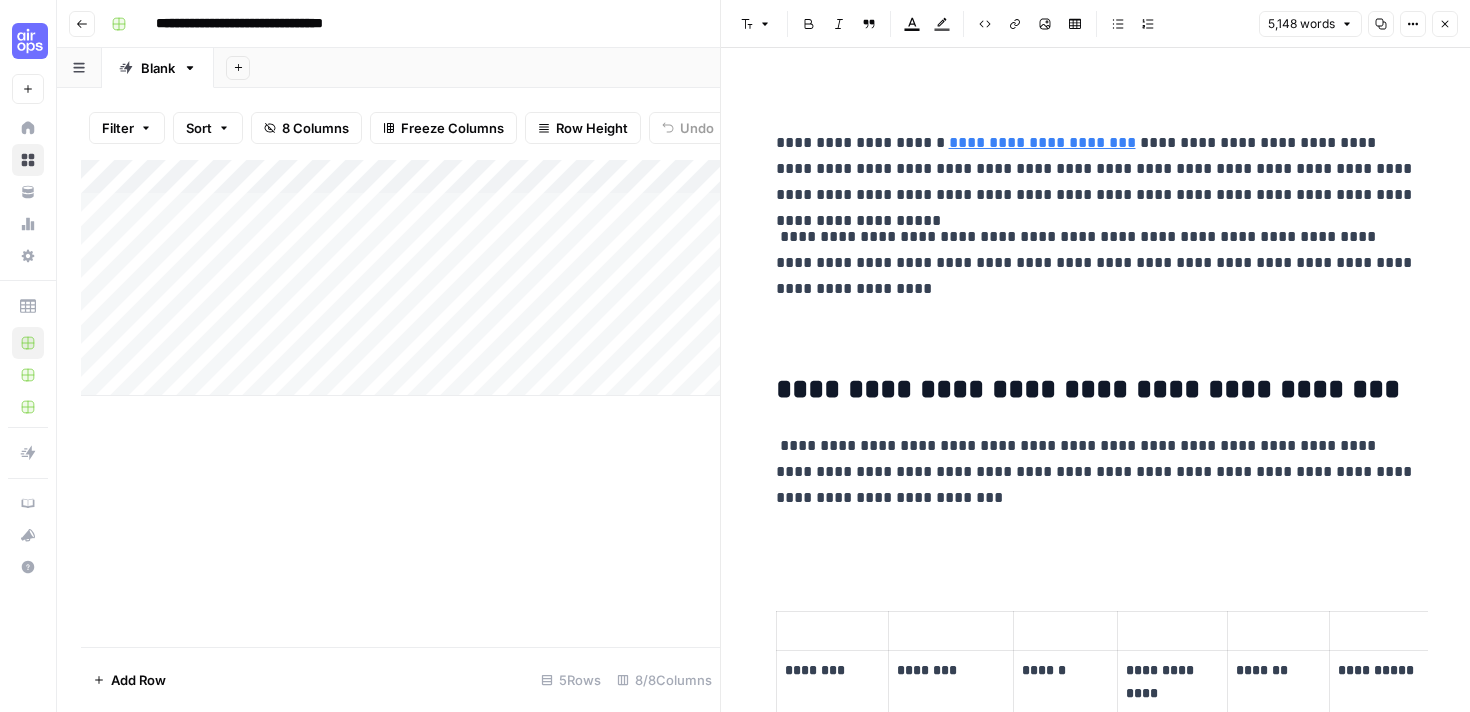 click 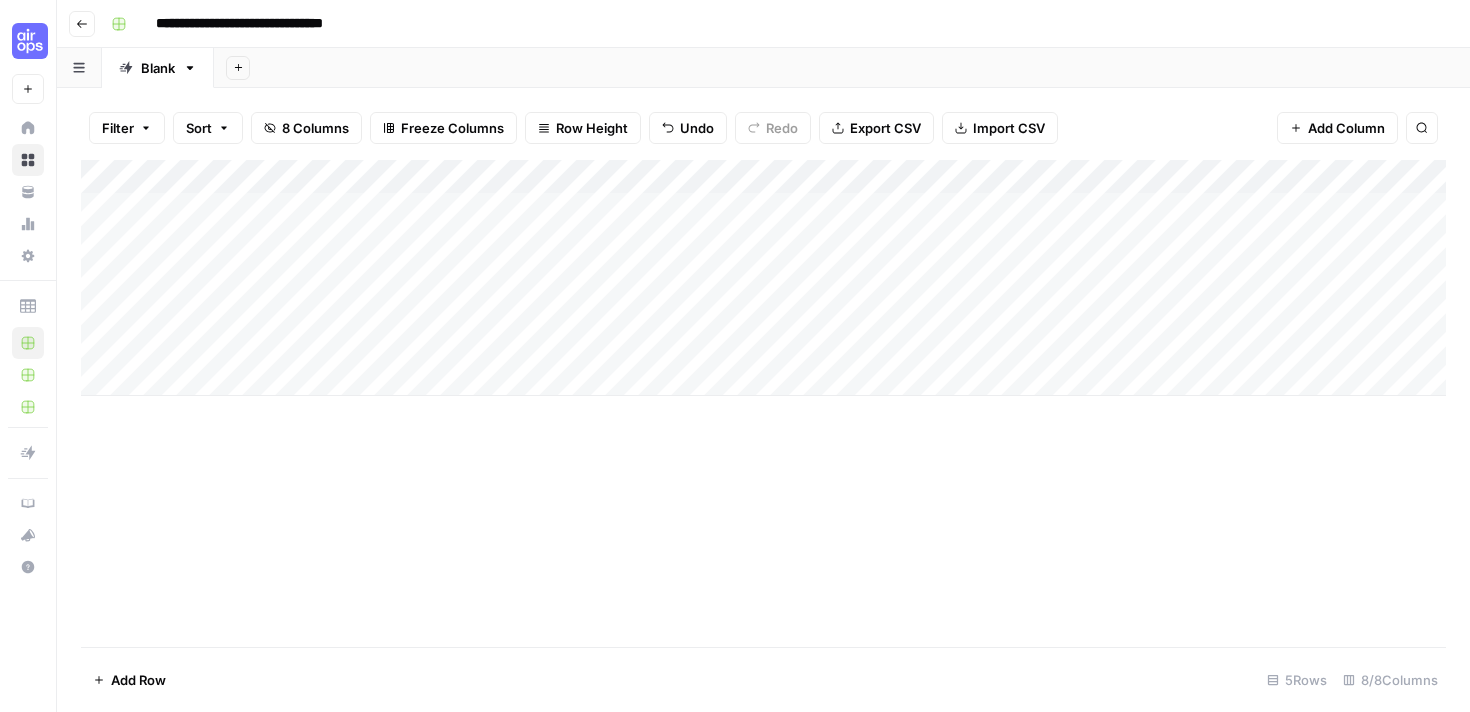 click on "Add Column" at bounding box center (763, 278) 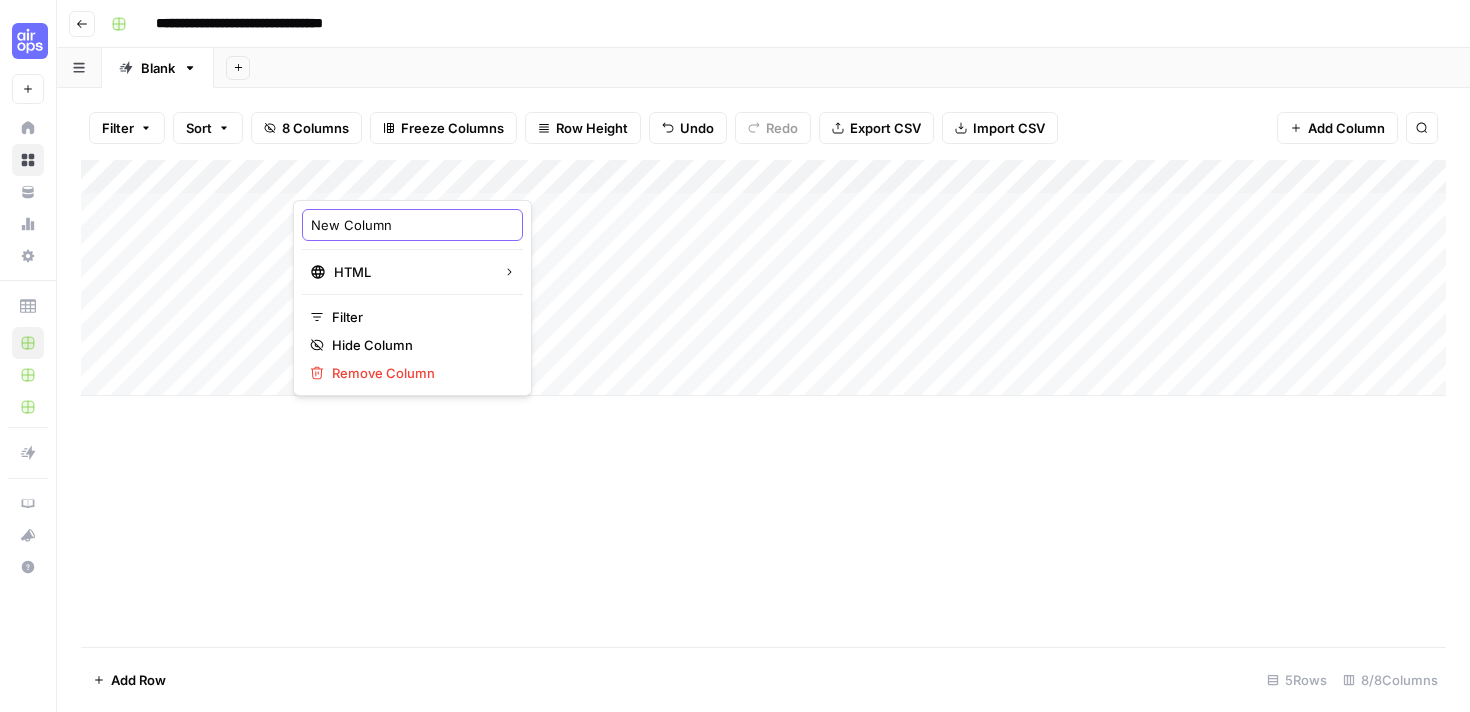 click on "New Column" at bounding box center (412, 225) 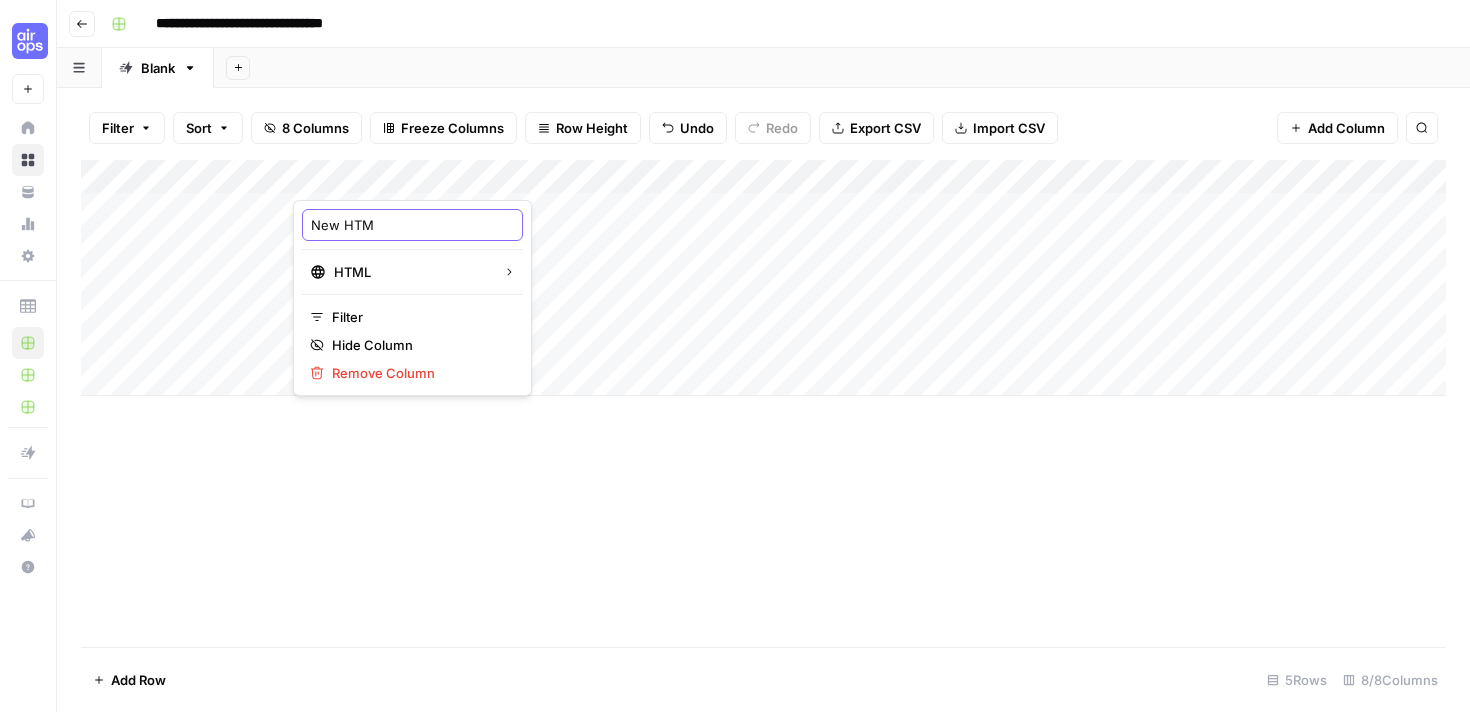 type on "New HTML" 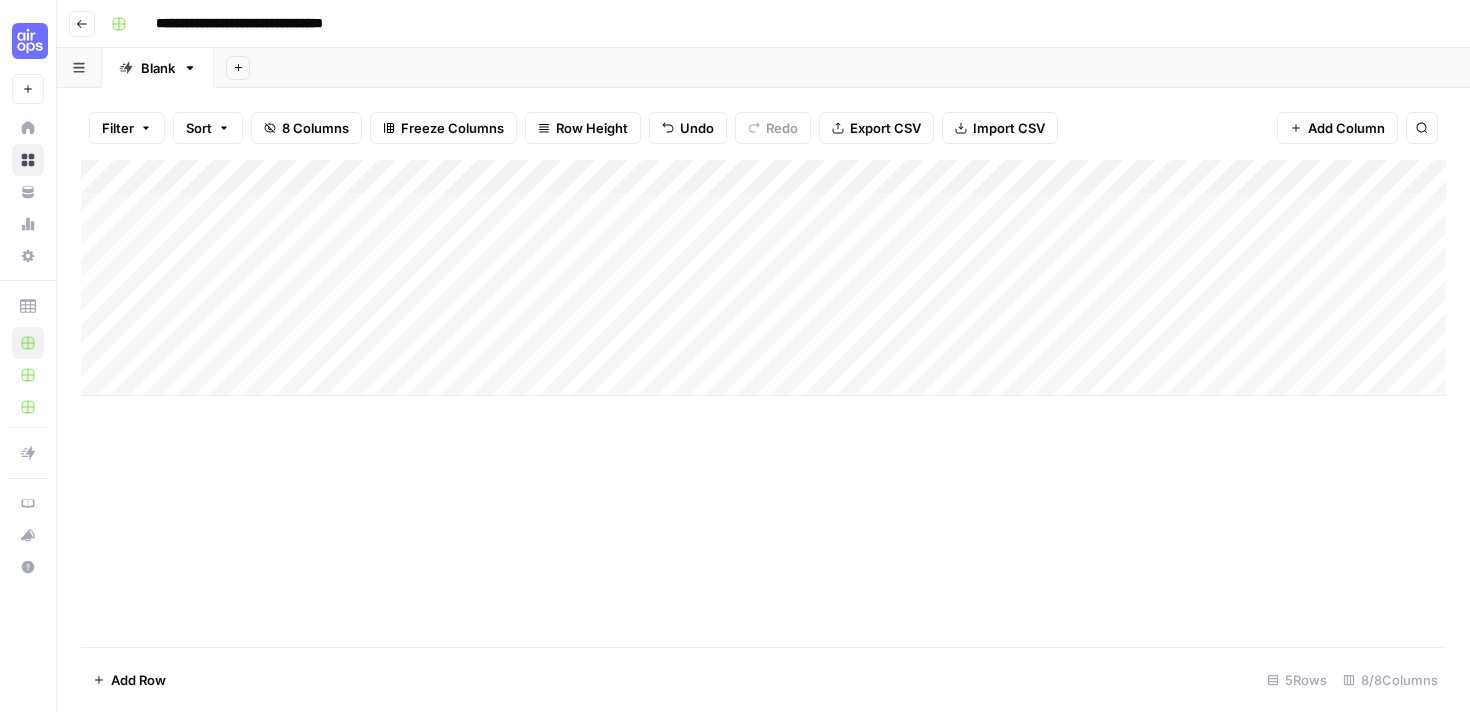 click on "Add Column" at bounding box center [763, 403] 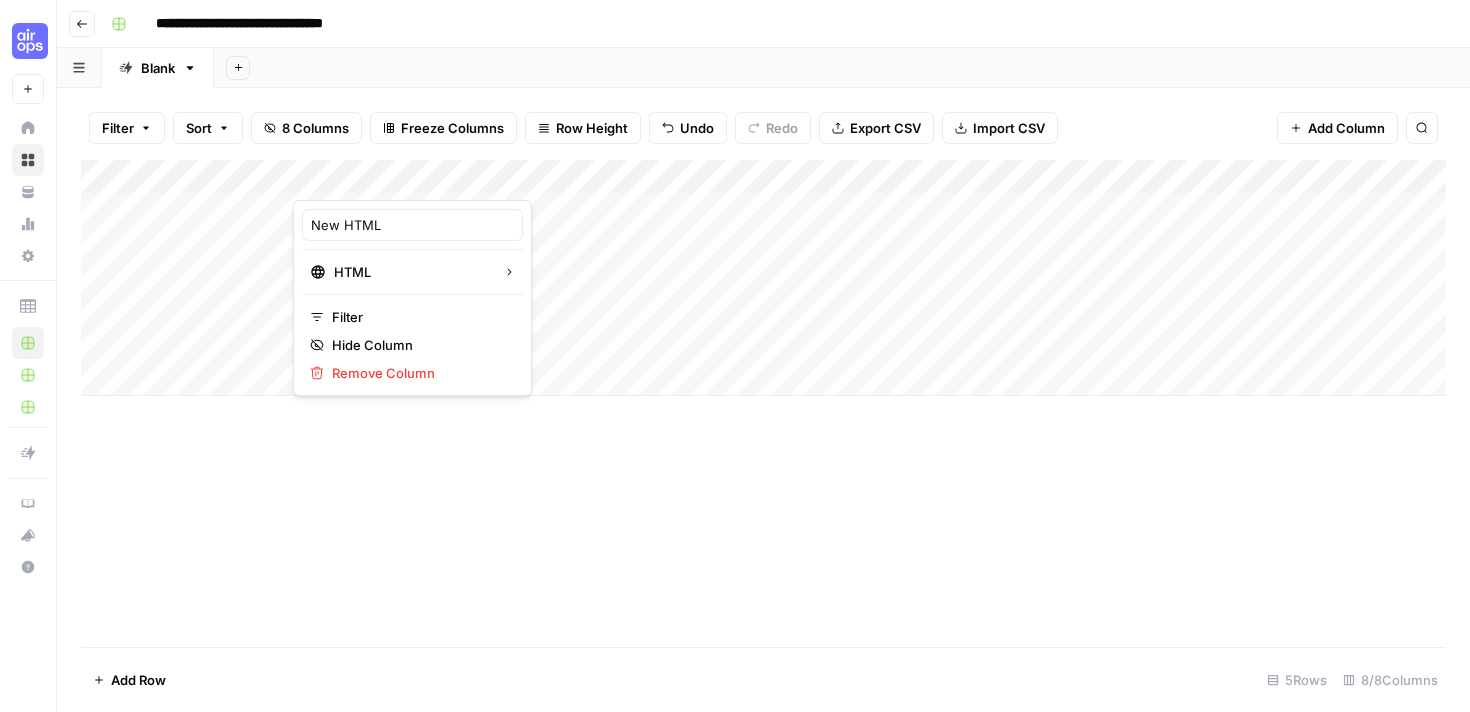 click at bounding box center [383, 180] 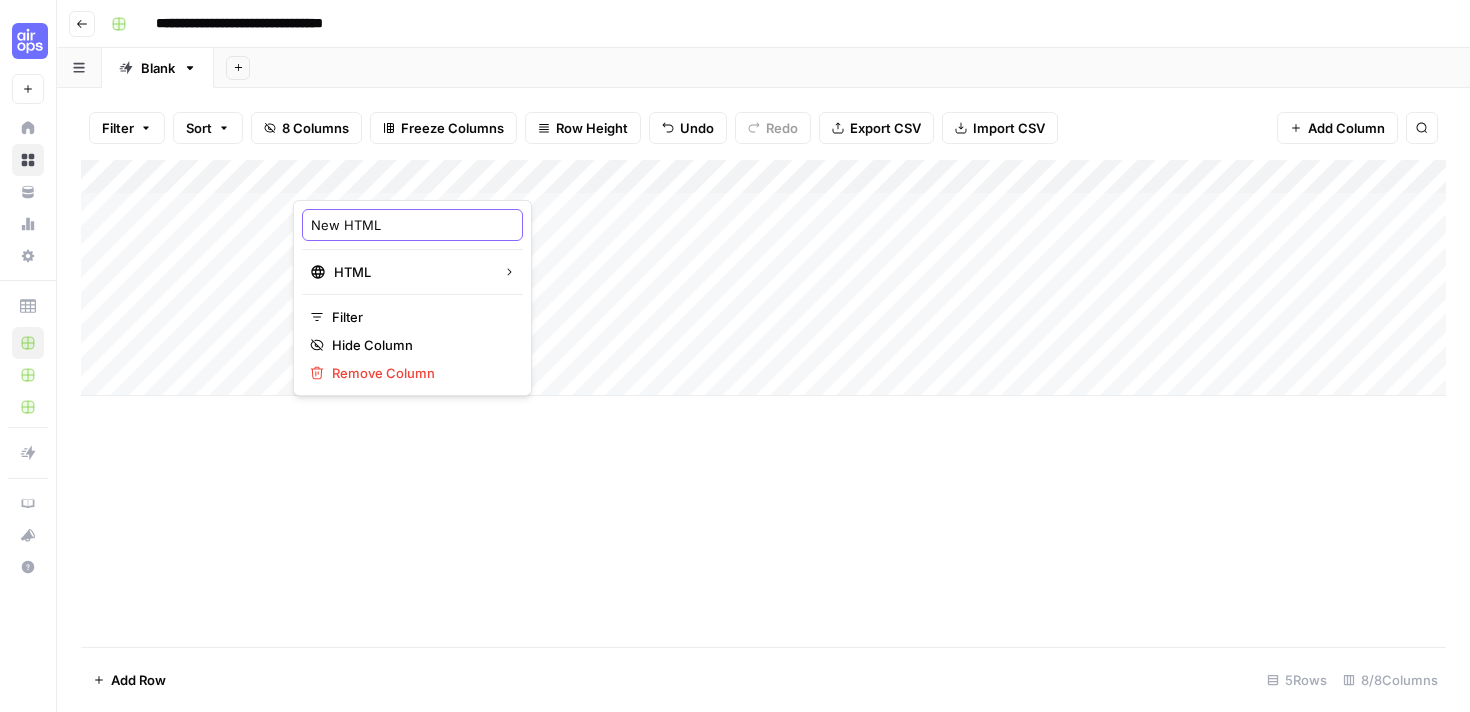 click on "New HTML" at bounding box center [412, 225] 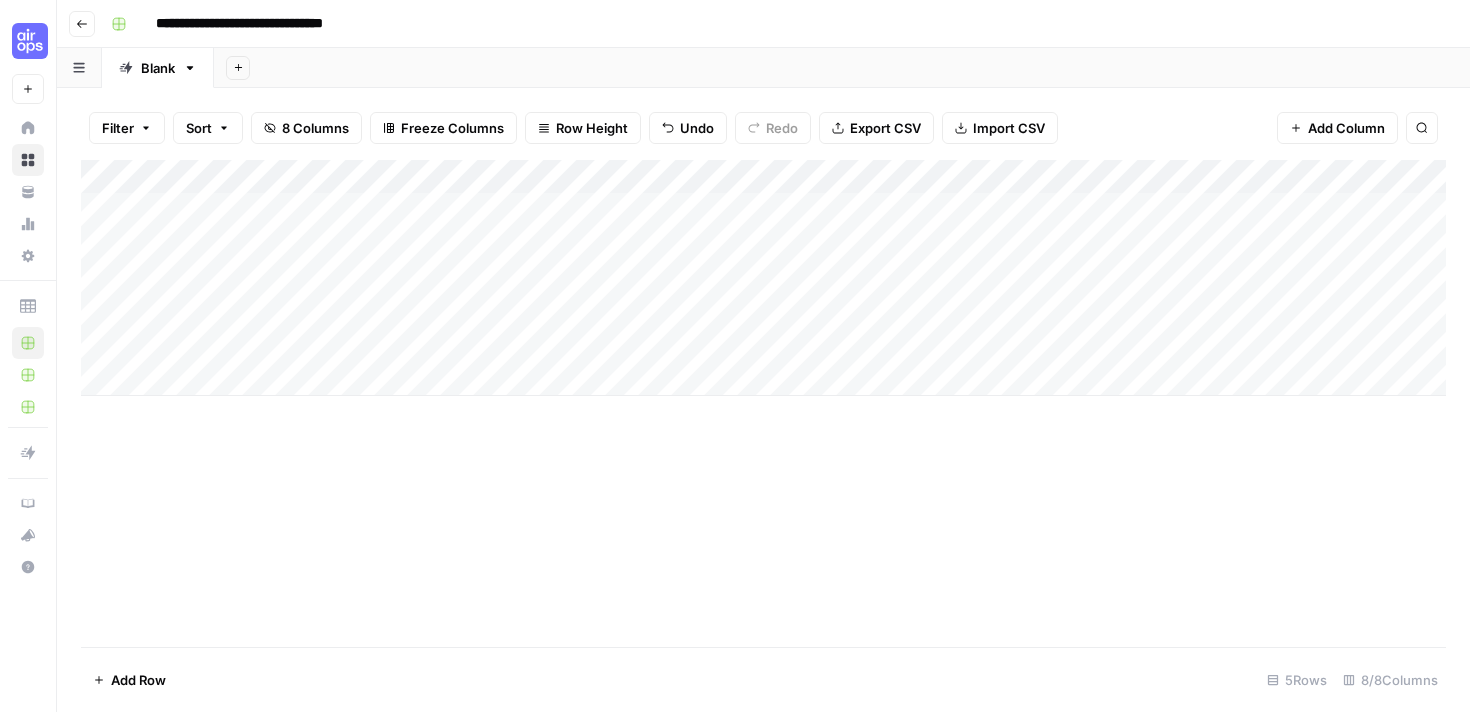 click on "Add Column" at bounding box center (763, 403) 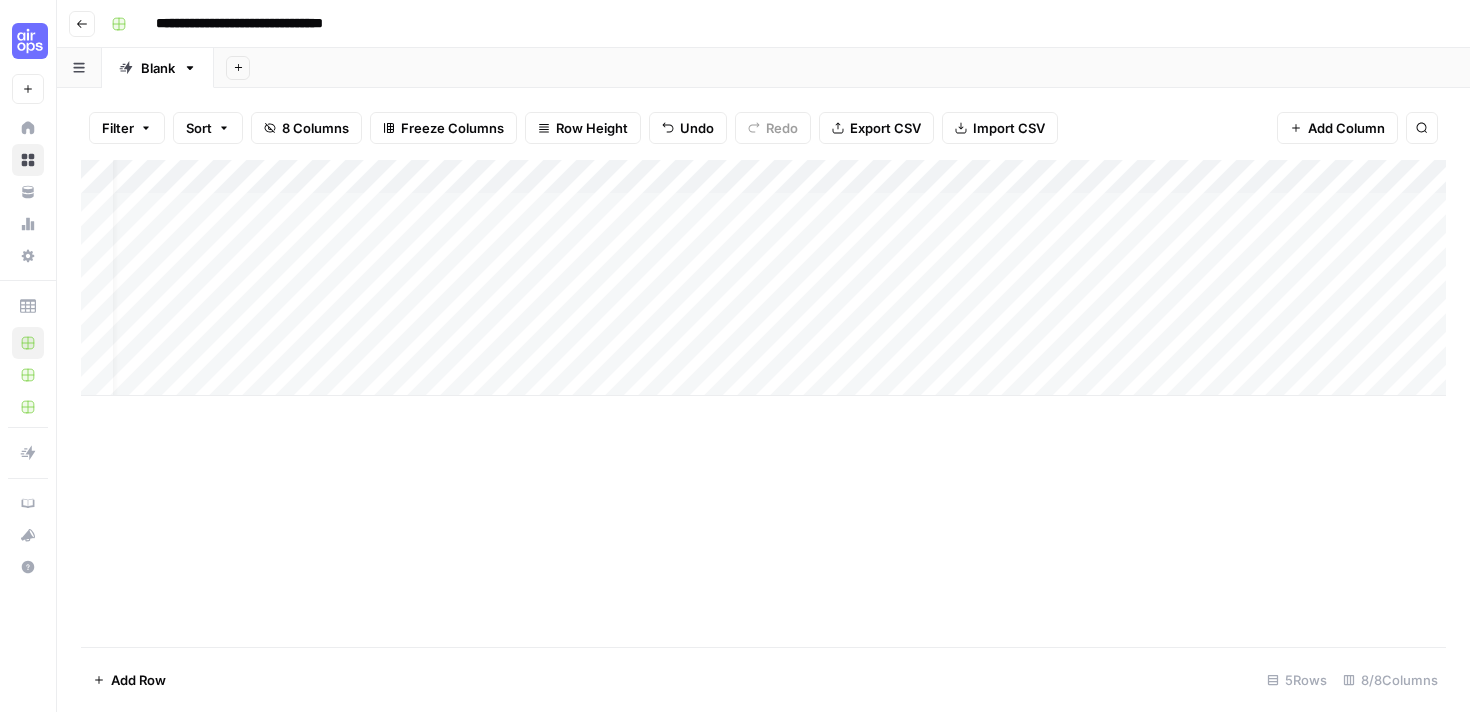 scroll, scrollTop: 0, scrollLeft: 219, axis: horizontal 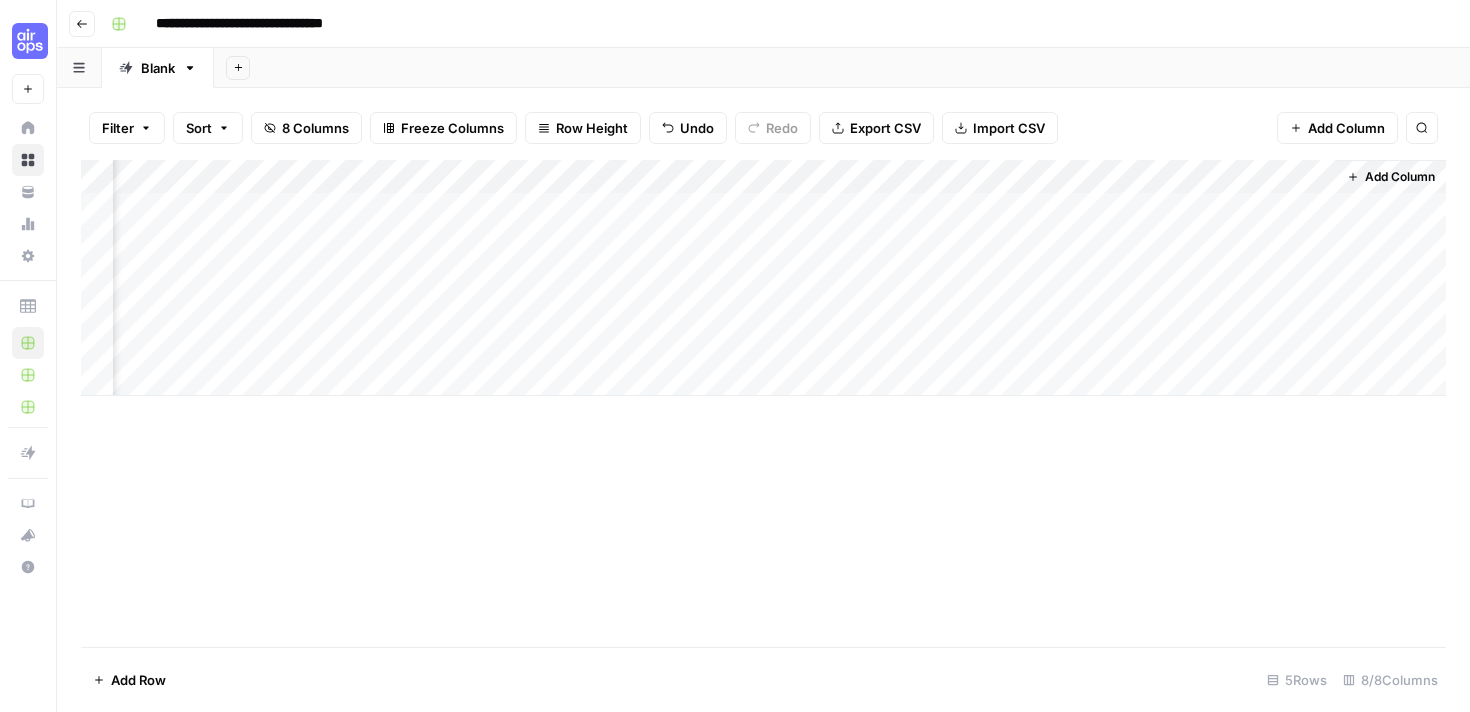 click on "Add Column" at bounding box center (763, 278) 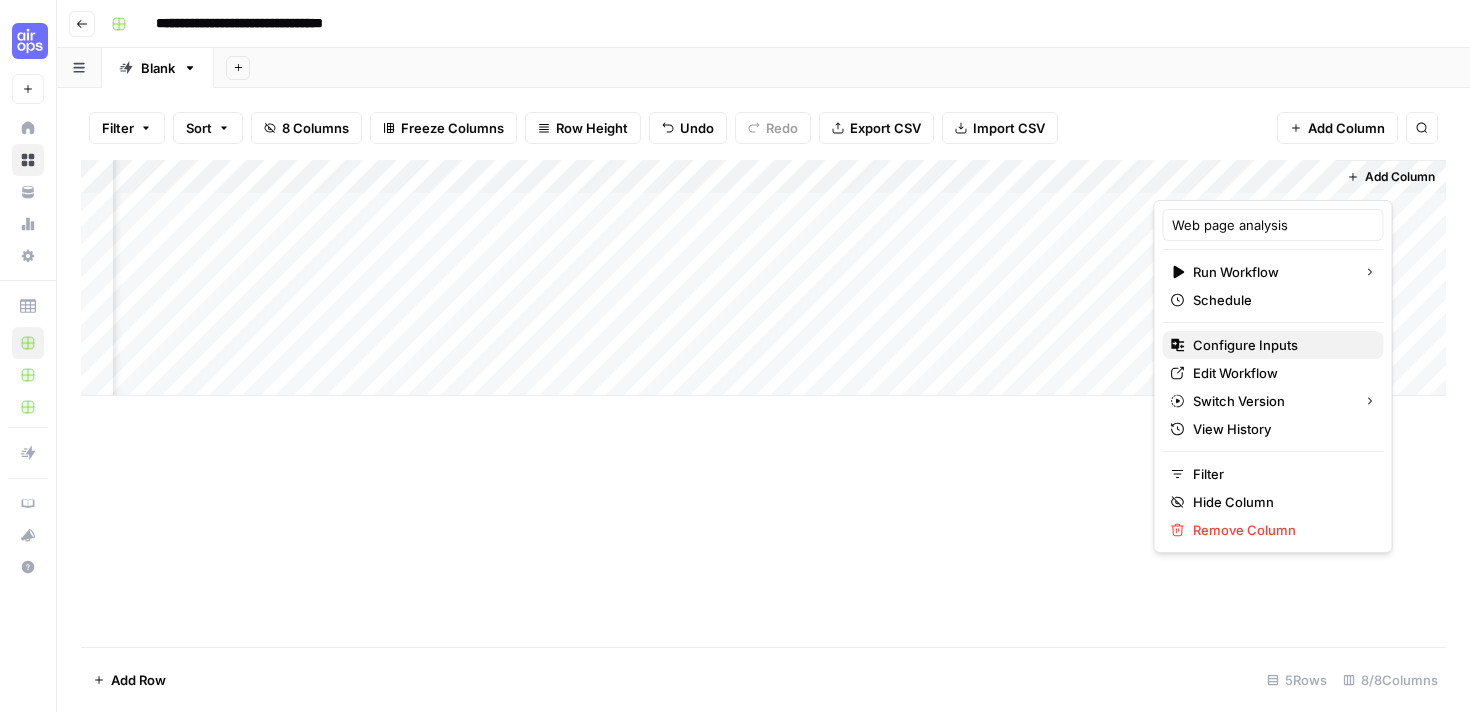 click on "Configure Inputs" at bounding box center [1280, 345] 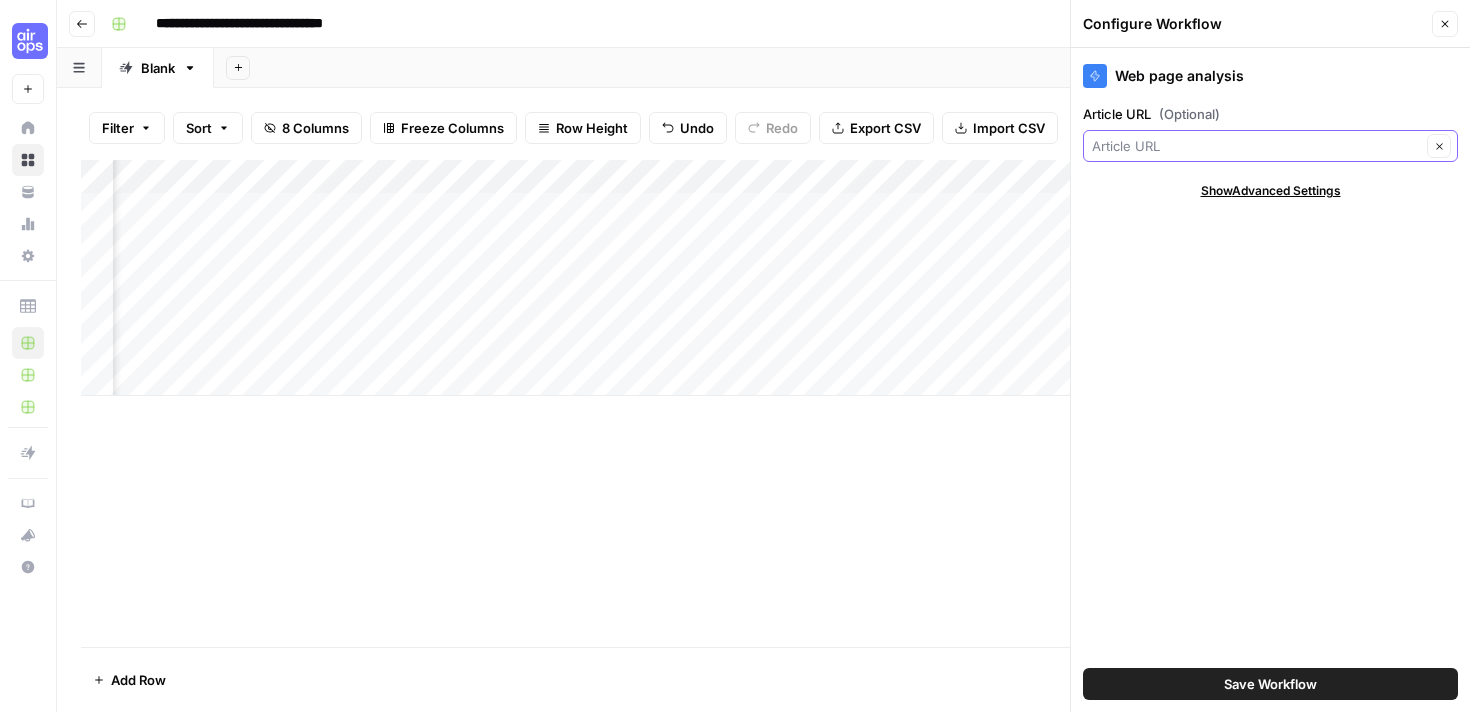 click on "Article URL   (Optional)" at bounding box center (1256, 146) 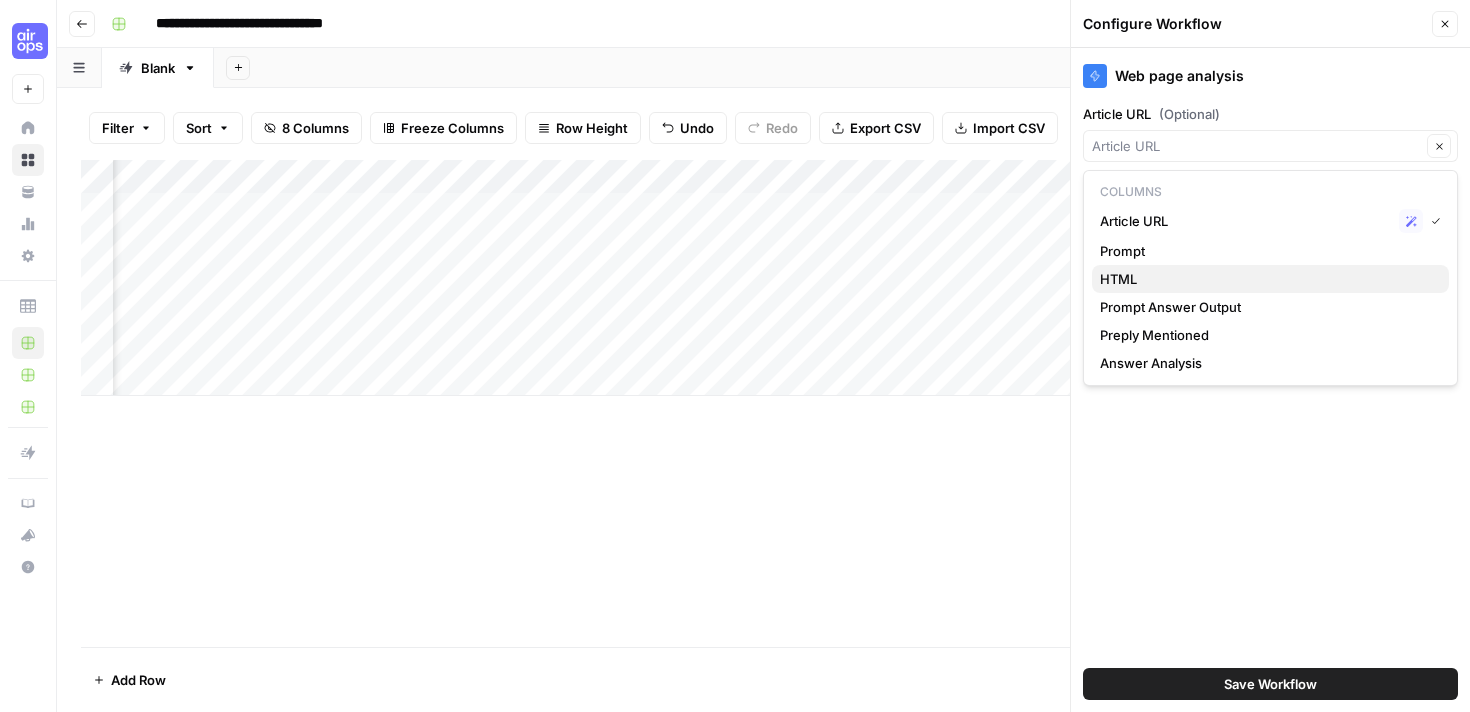 click on "HTML" at bounding box center (1266, 279) 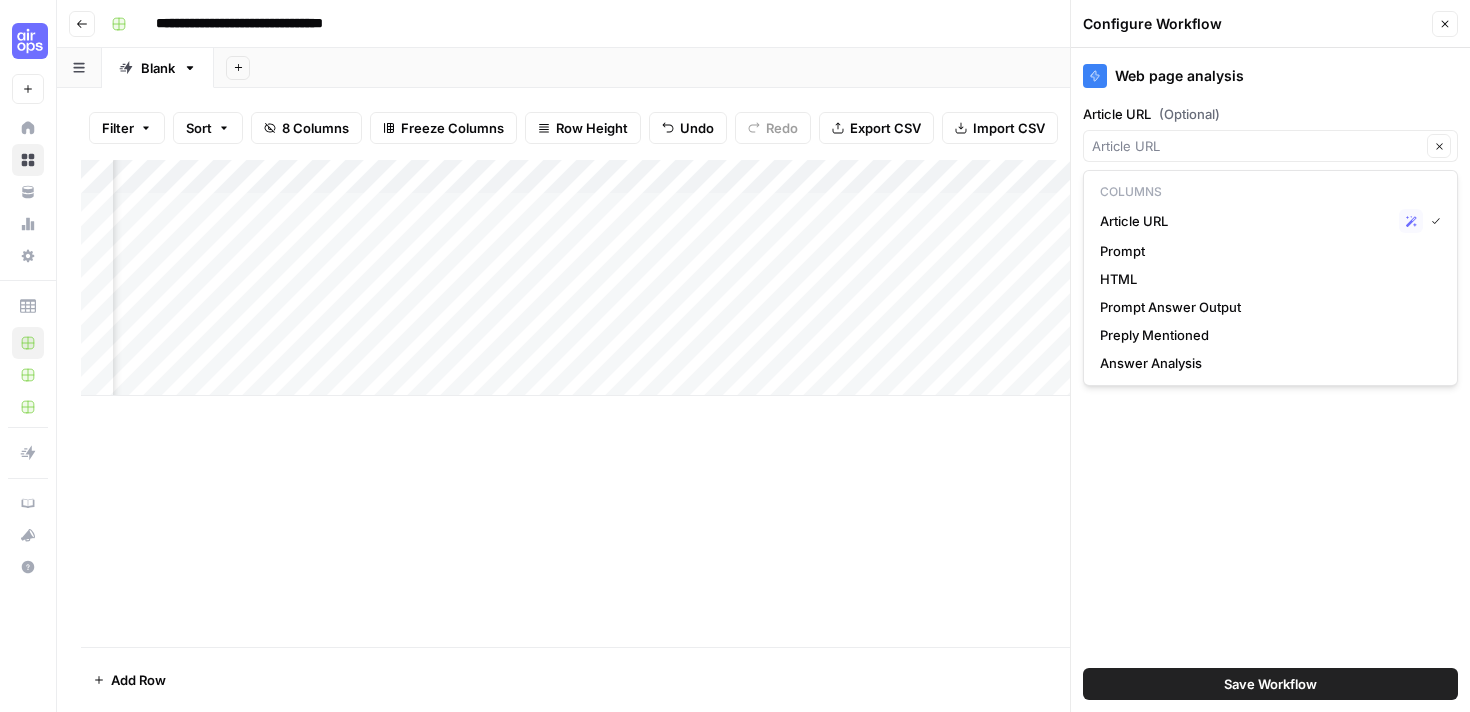 type on "HTML" 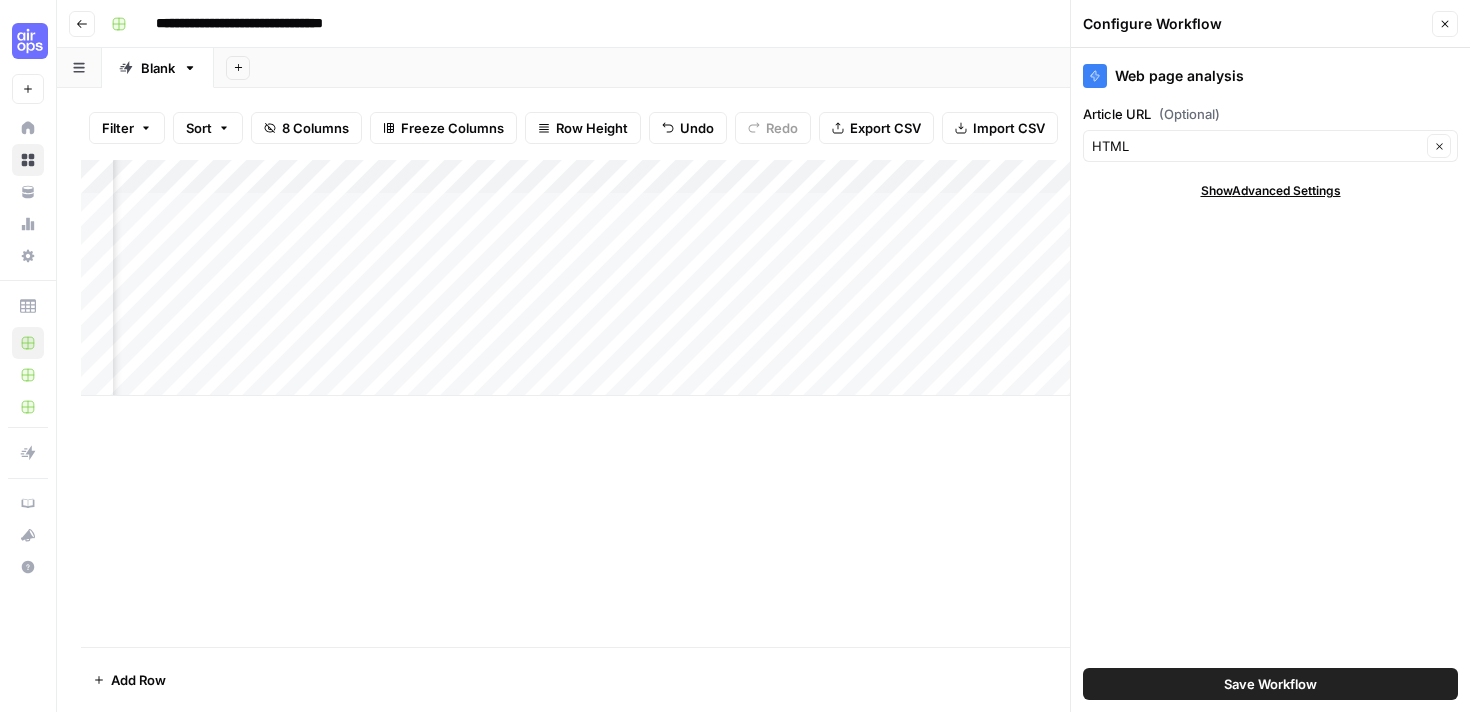 click on "Save Workflow" at bounding box center [1270, 684] 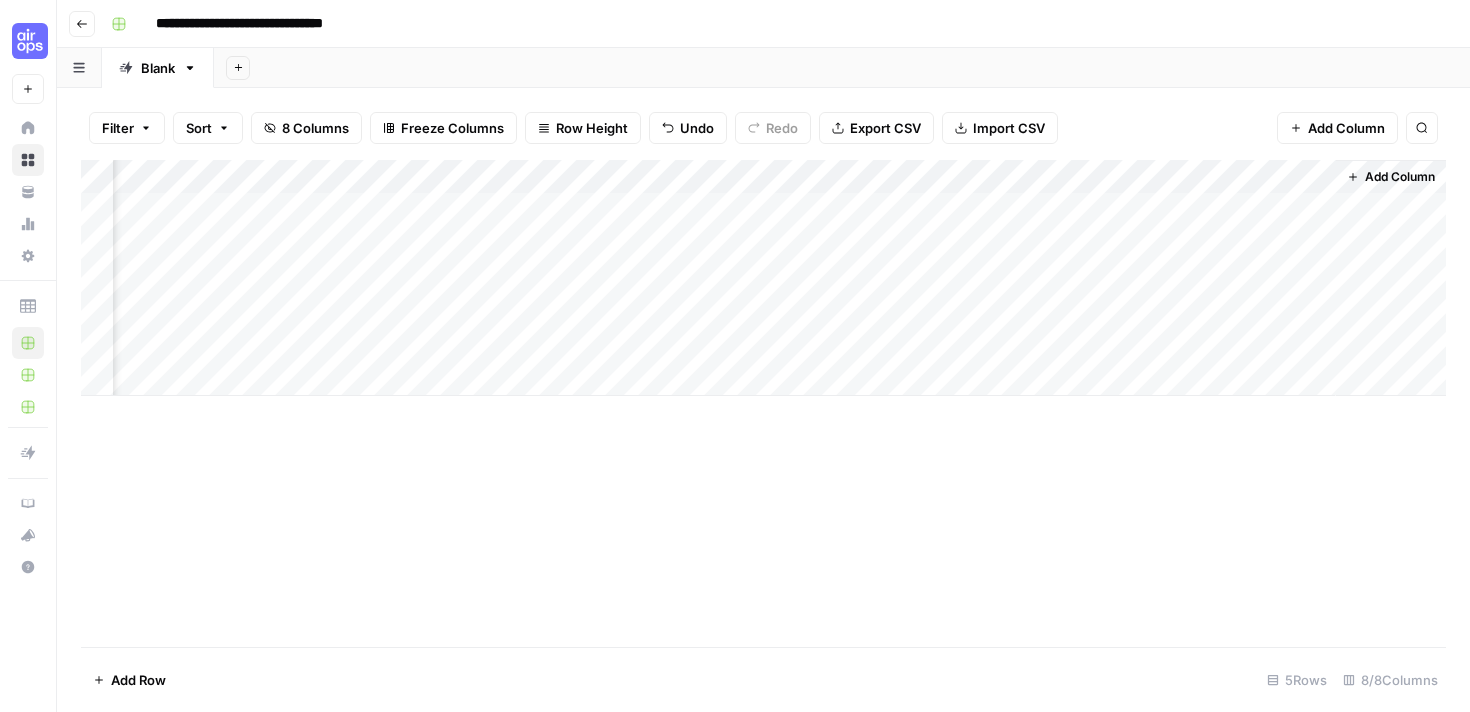 click on "Add Column" at bounding box center [763, 278] 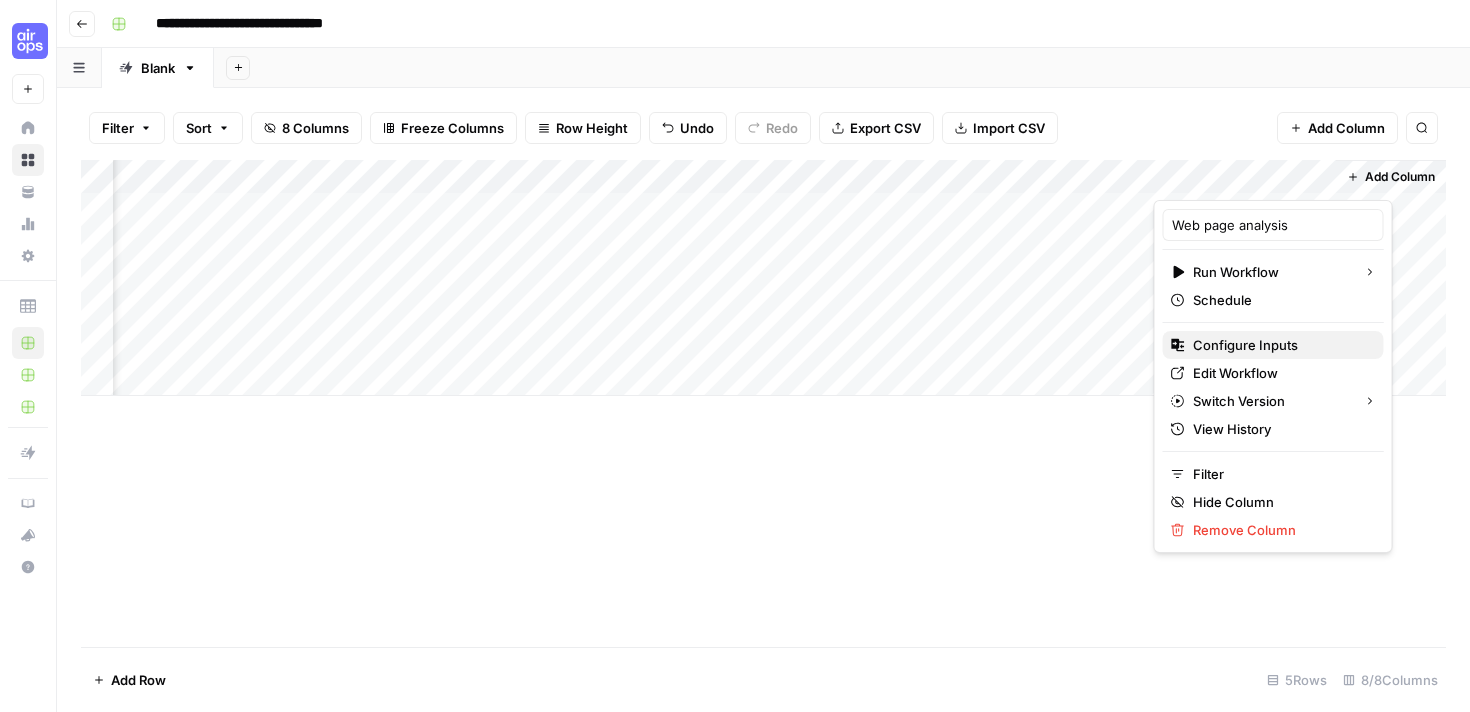 click on "Configure Inputs" at bounding box center (1280, 345) 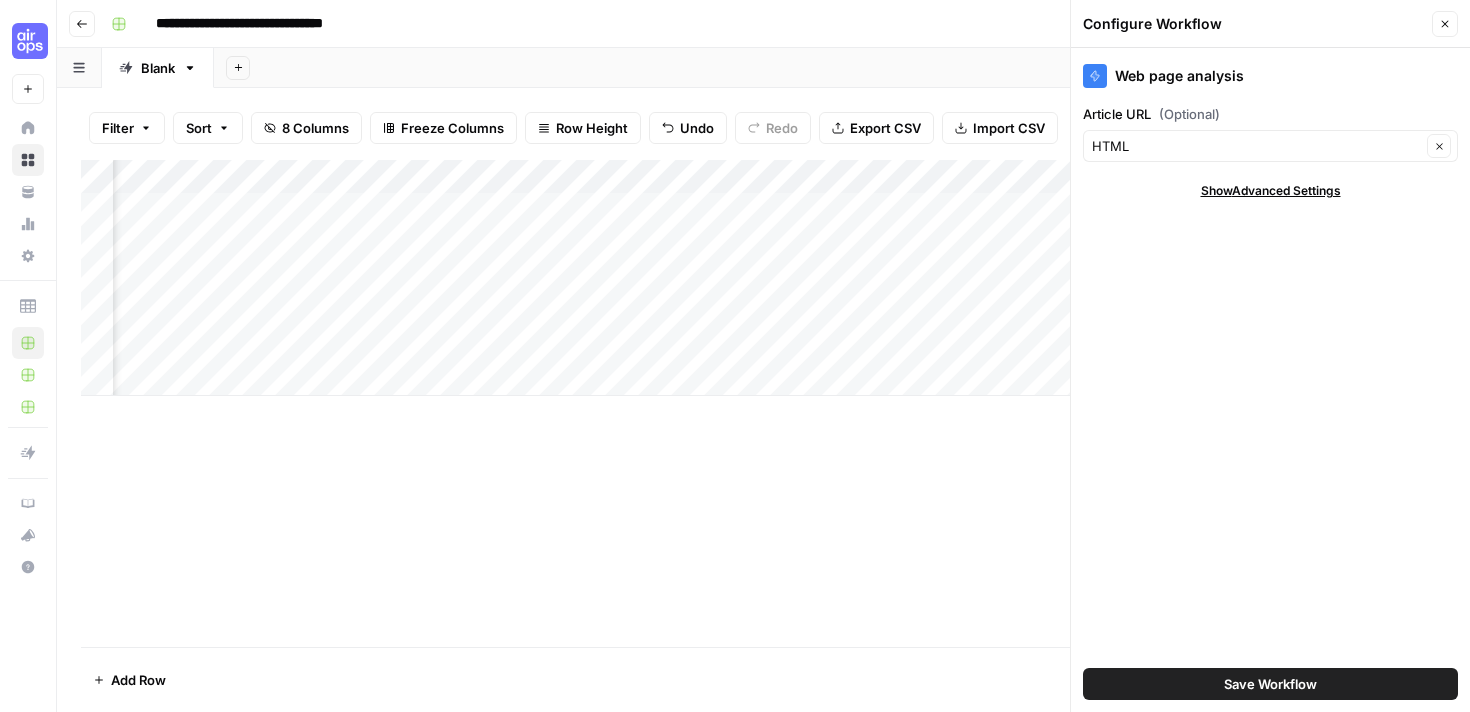 click on "Save Workflow" at bounding box center (1270, 684) 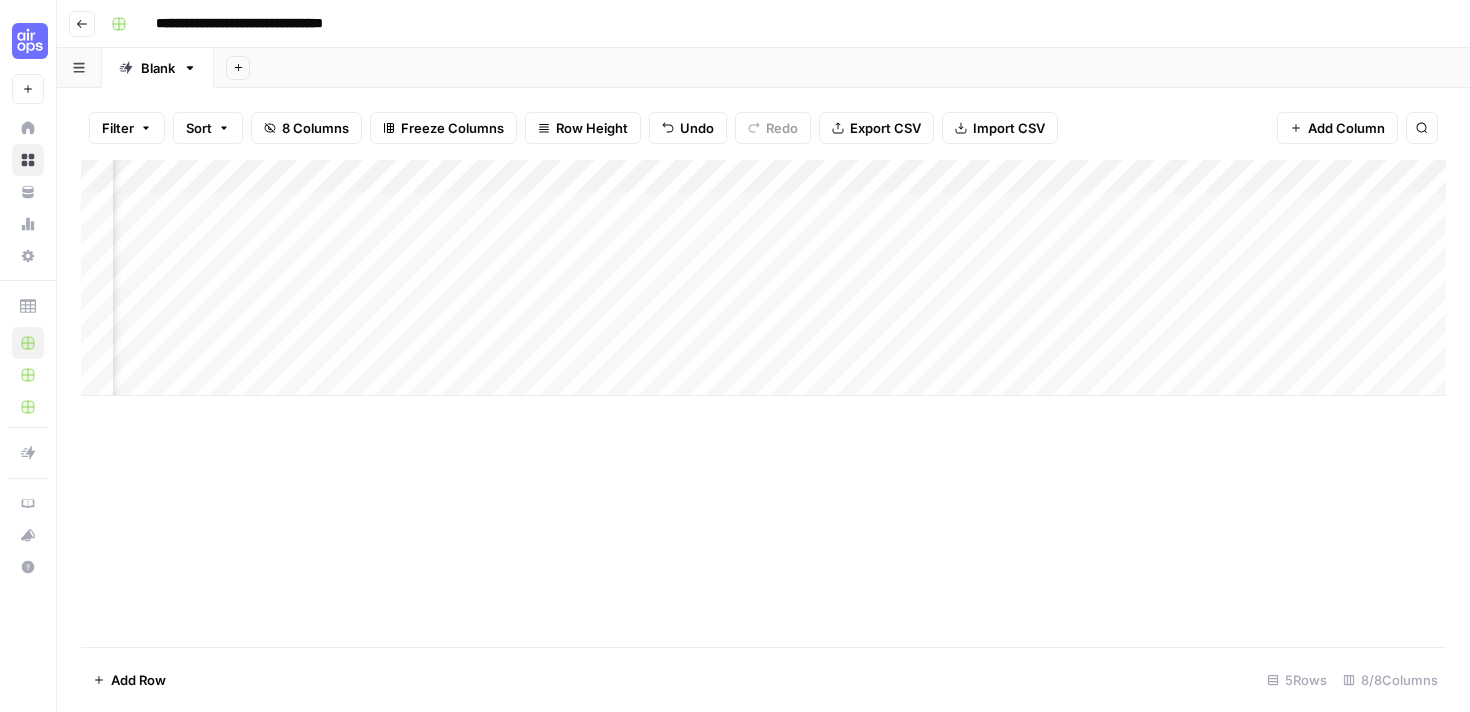 scroll, scrollTop: 0, scrollLeft: 0, axis: both 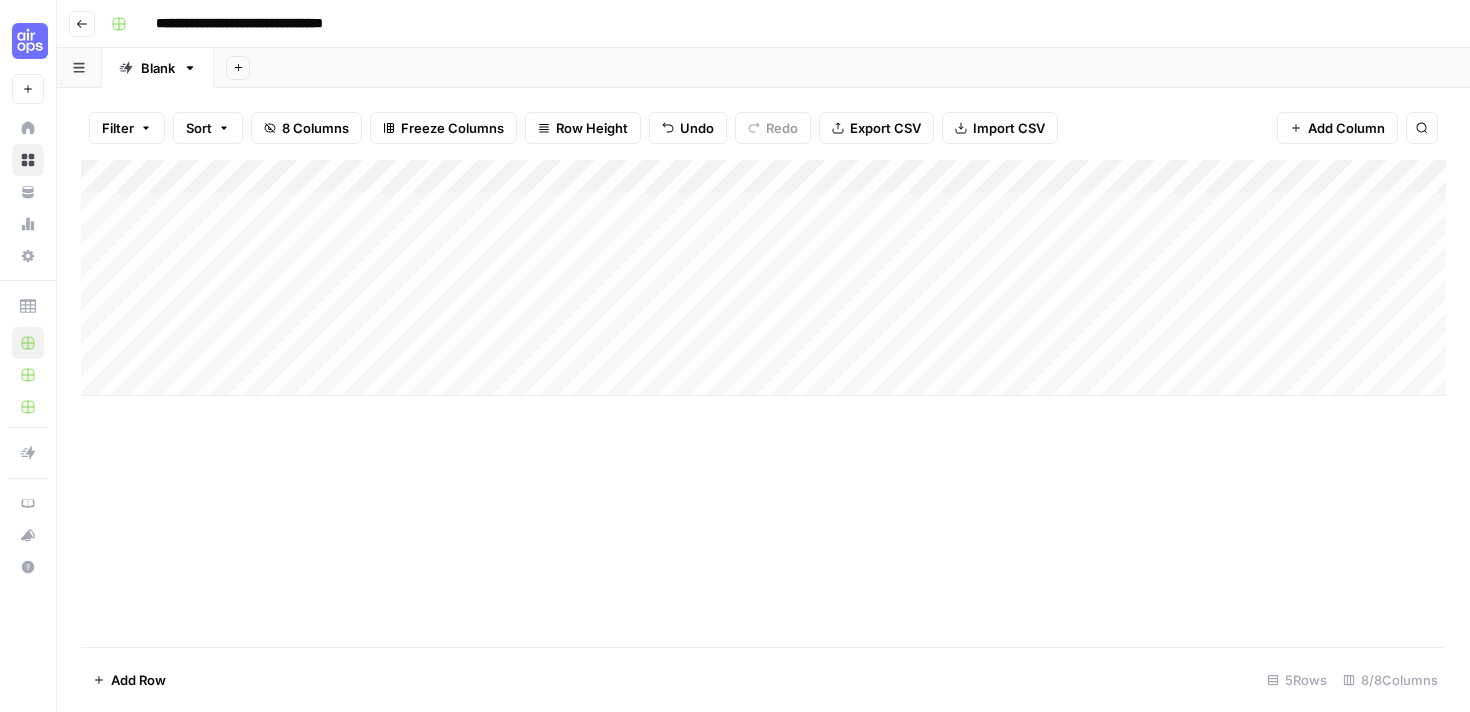 click on "Add Column" at bounding box center [763, 278] 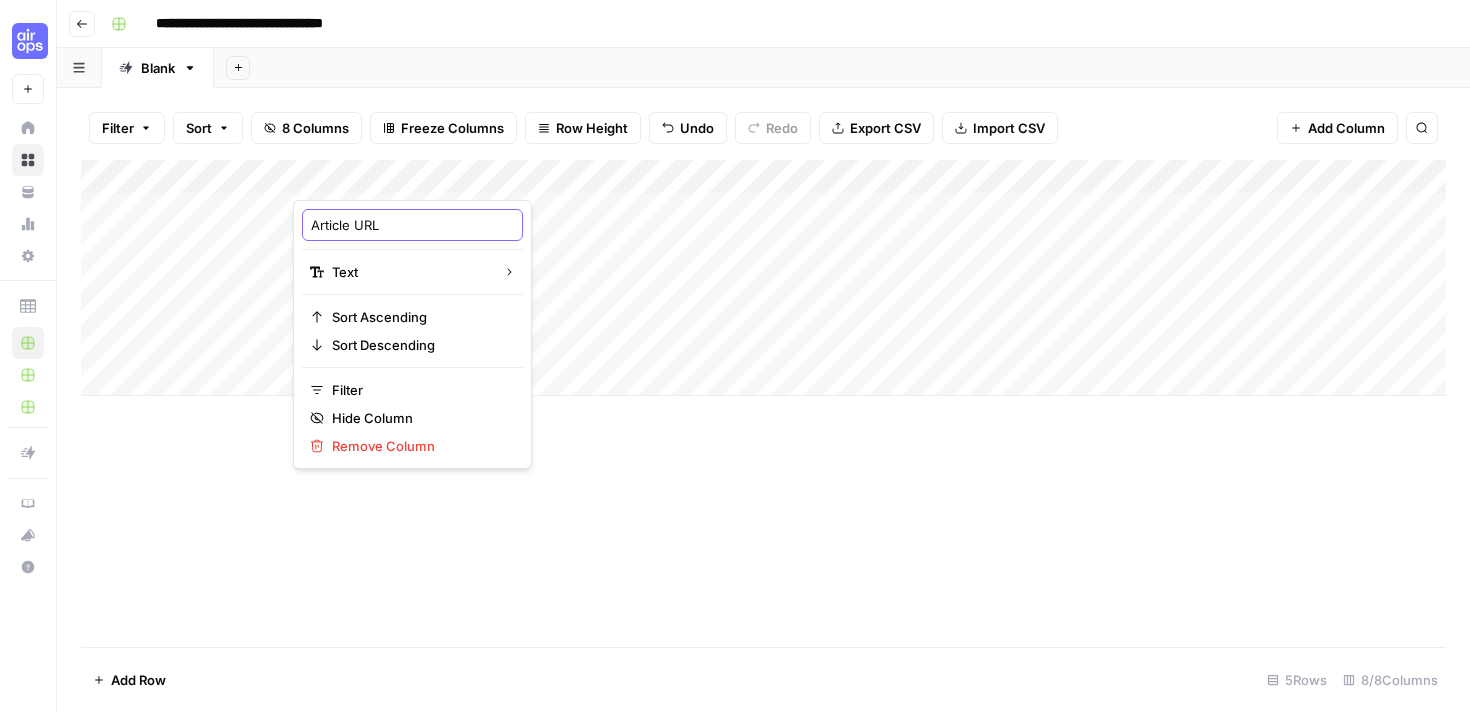 drag, startPoint x: 356, startPoint y: 221, endPoint x: 274, endPoint y: 212, distance: 82.492424 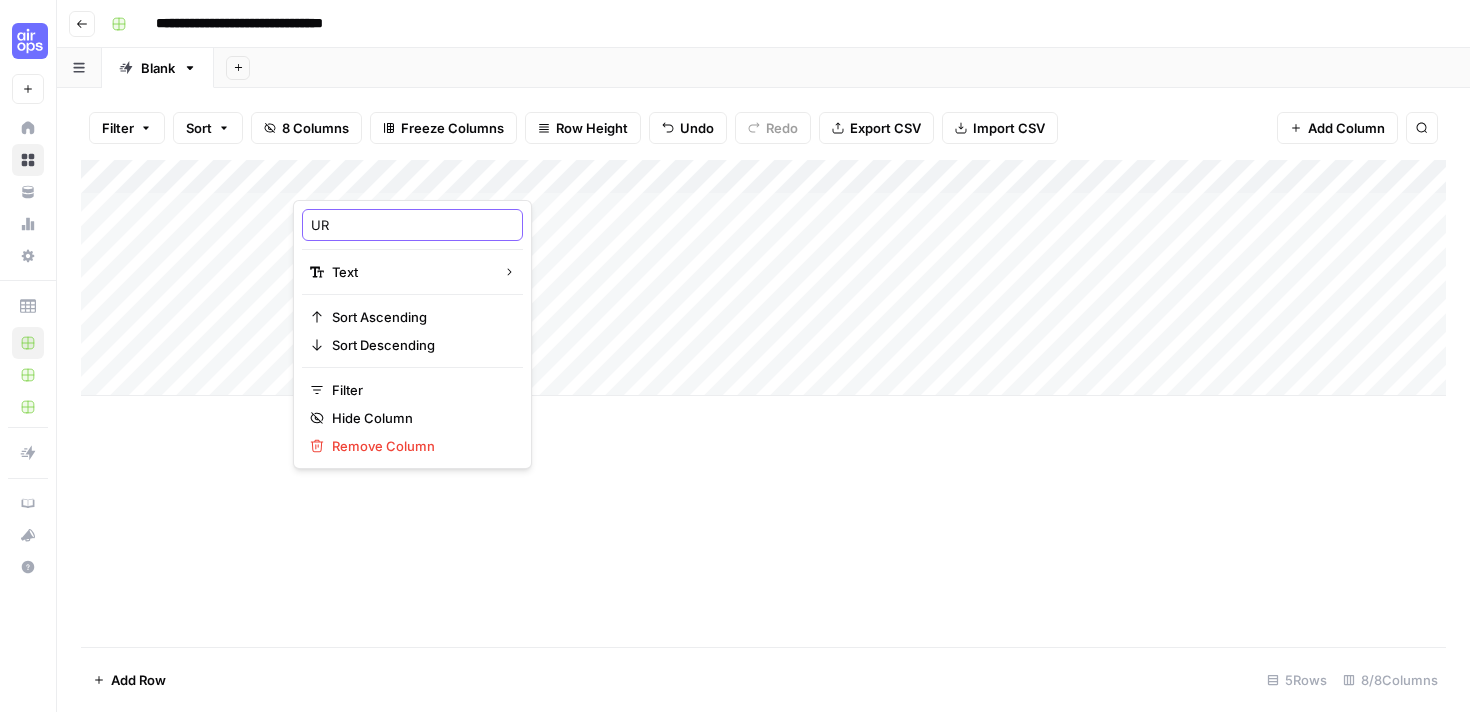 type on "URL" 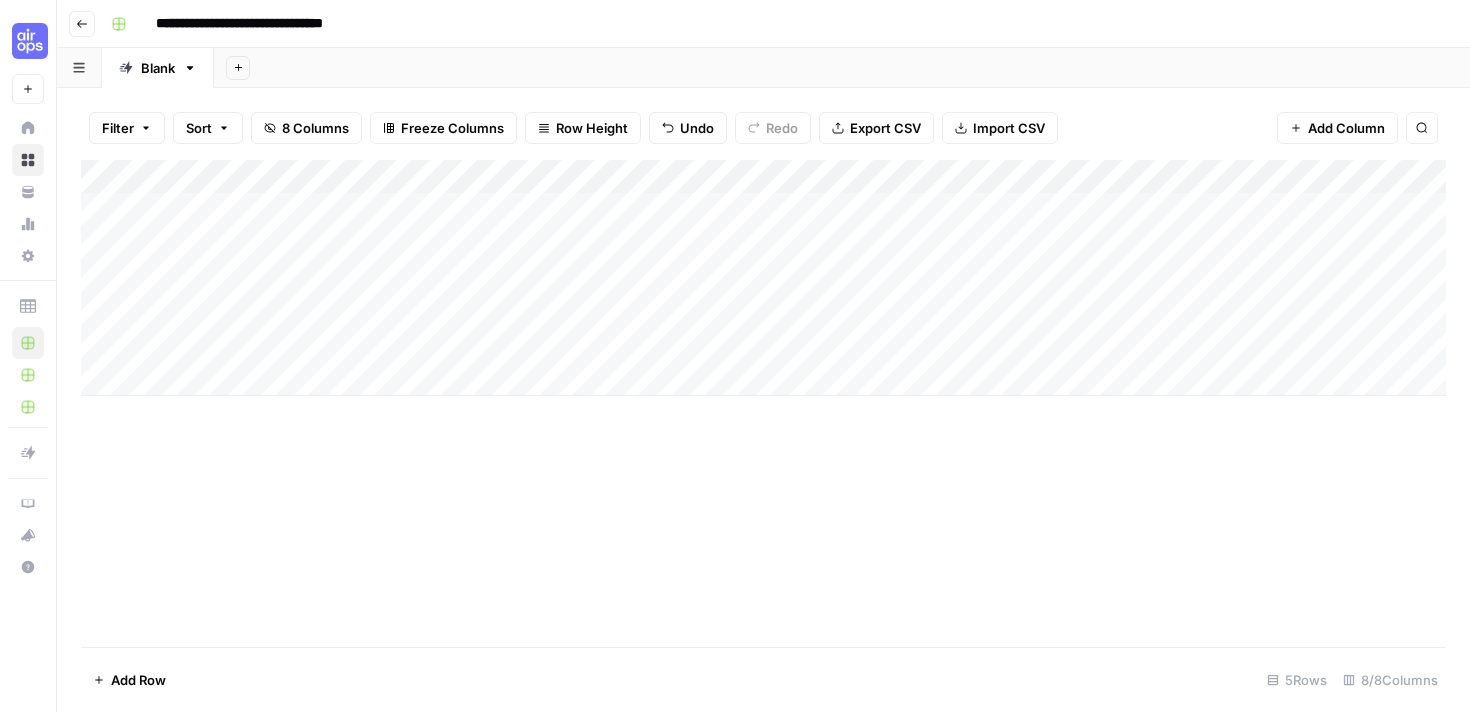 click on "Add Column" at bounding box center [763, 403] 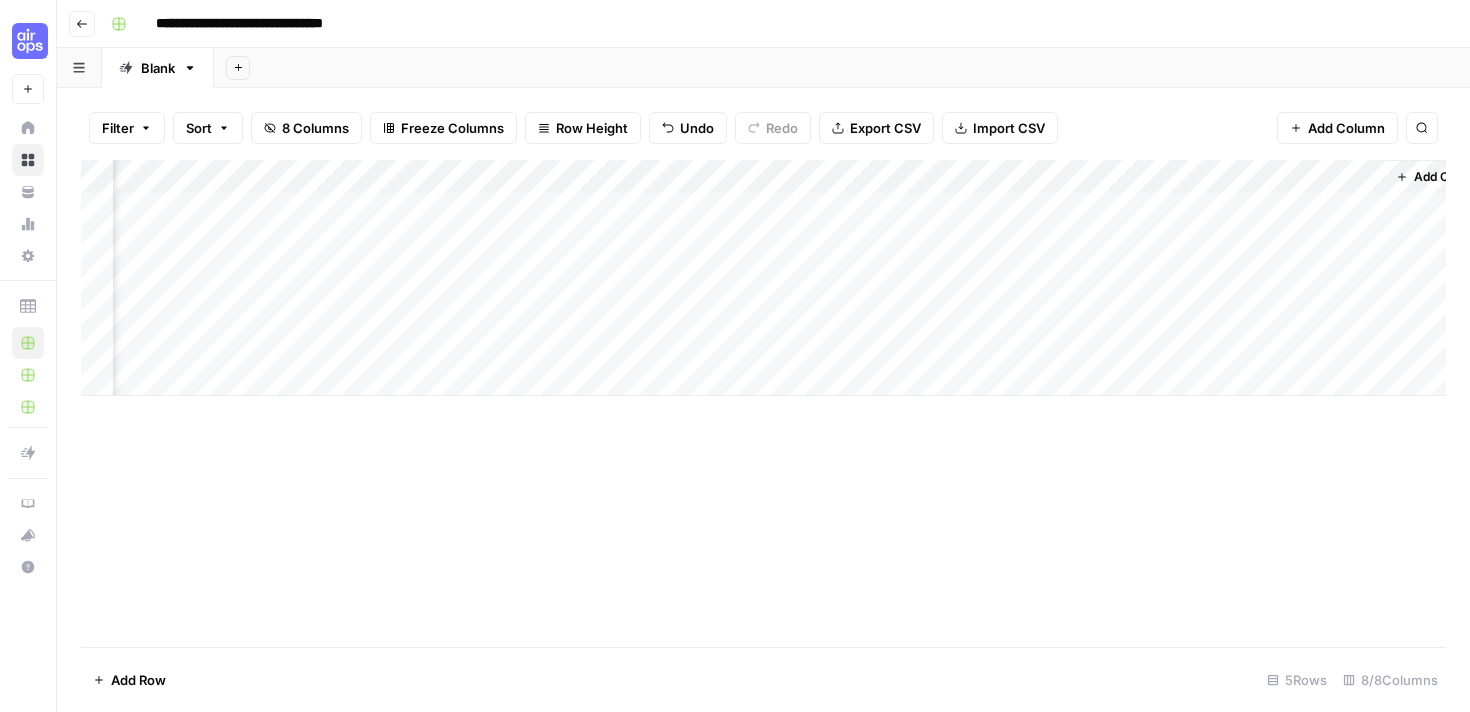 scroll, scrollTop: 0, scrollLeft: 172, axis: horizontal 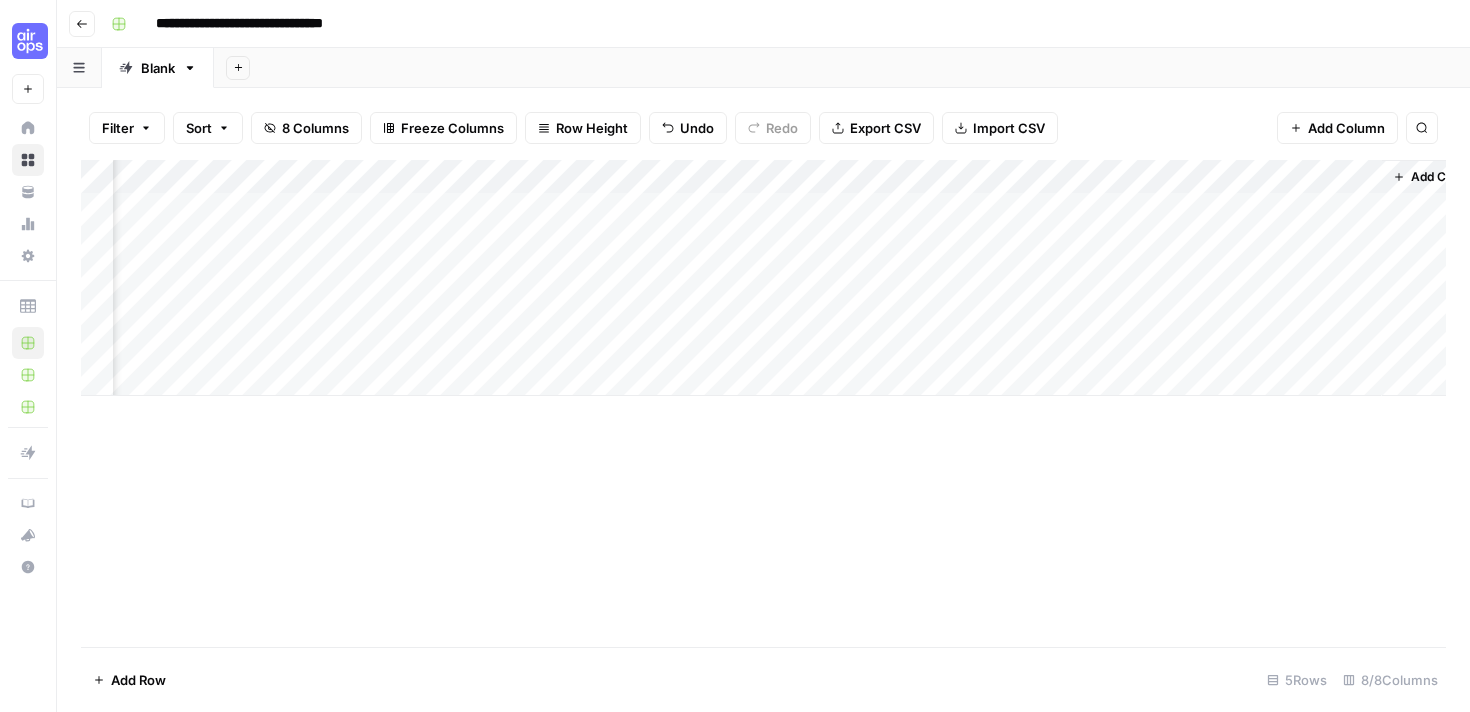 click on "Add Column" at bounding box center (763, 278) 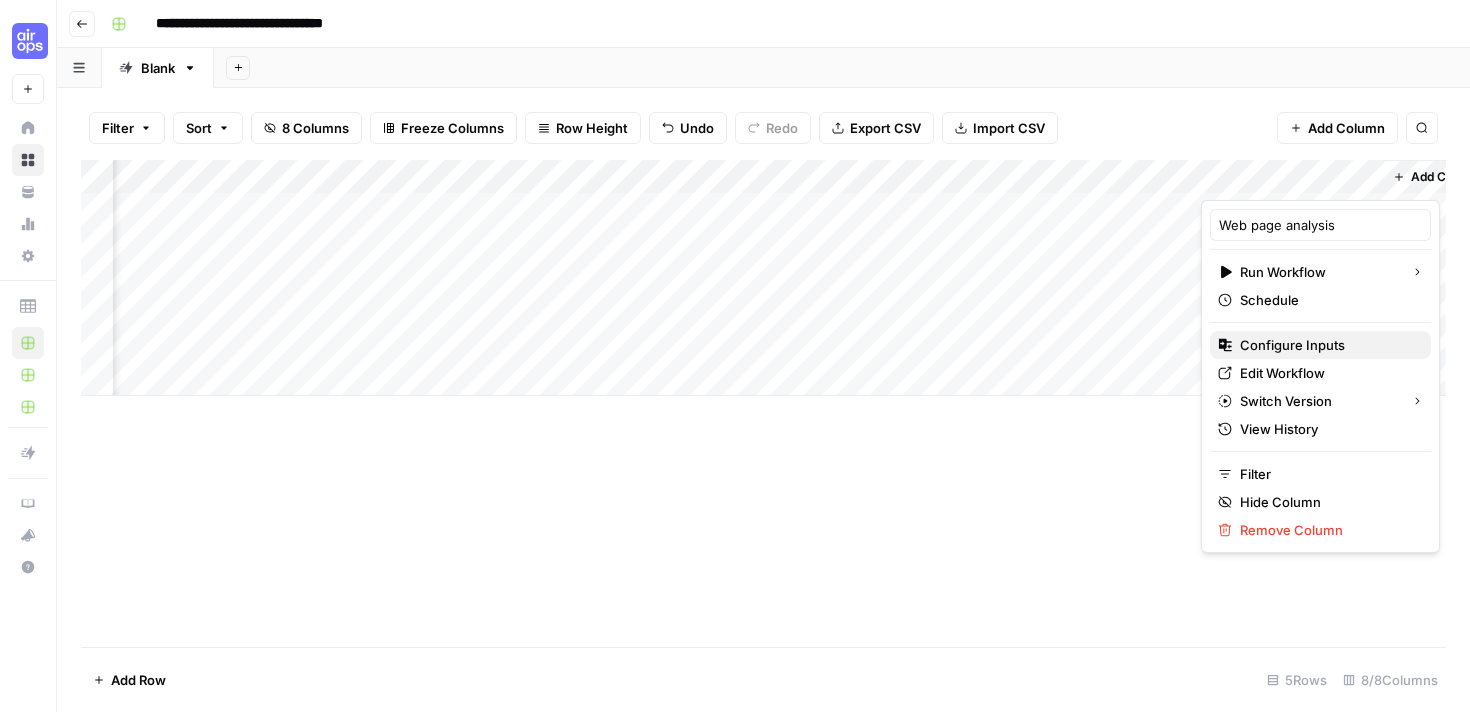 click on "Configure Inputs" at bounding box center (1327, 345) 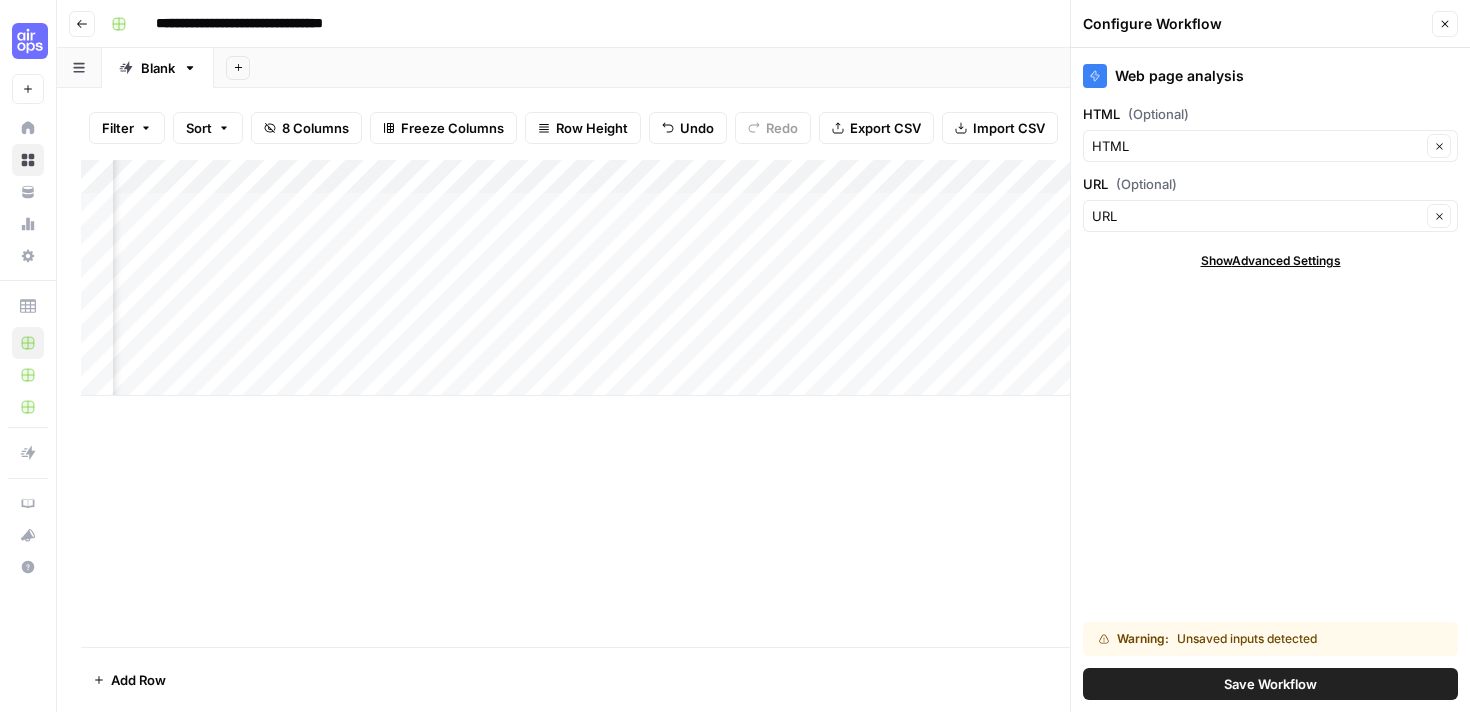 click on "Save Workflow" at bounding box center [1270, 684] 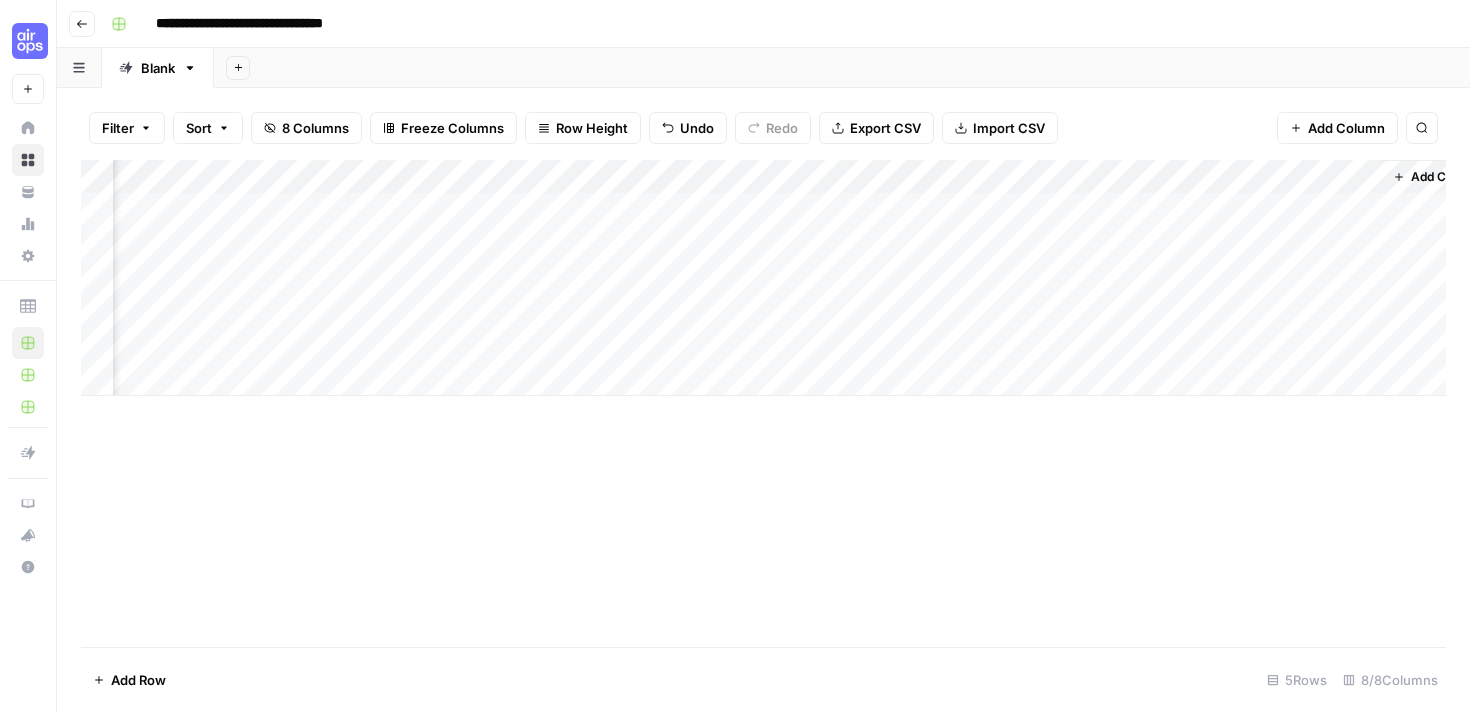 click on "Add Column" at bounding box center (763, 278) 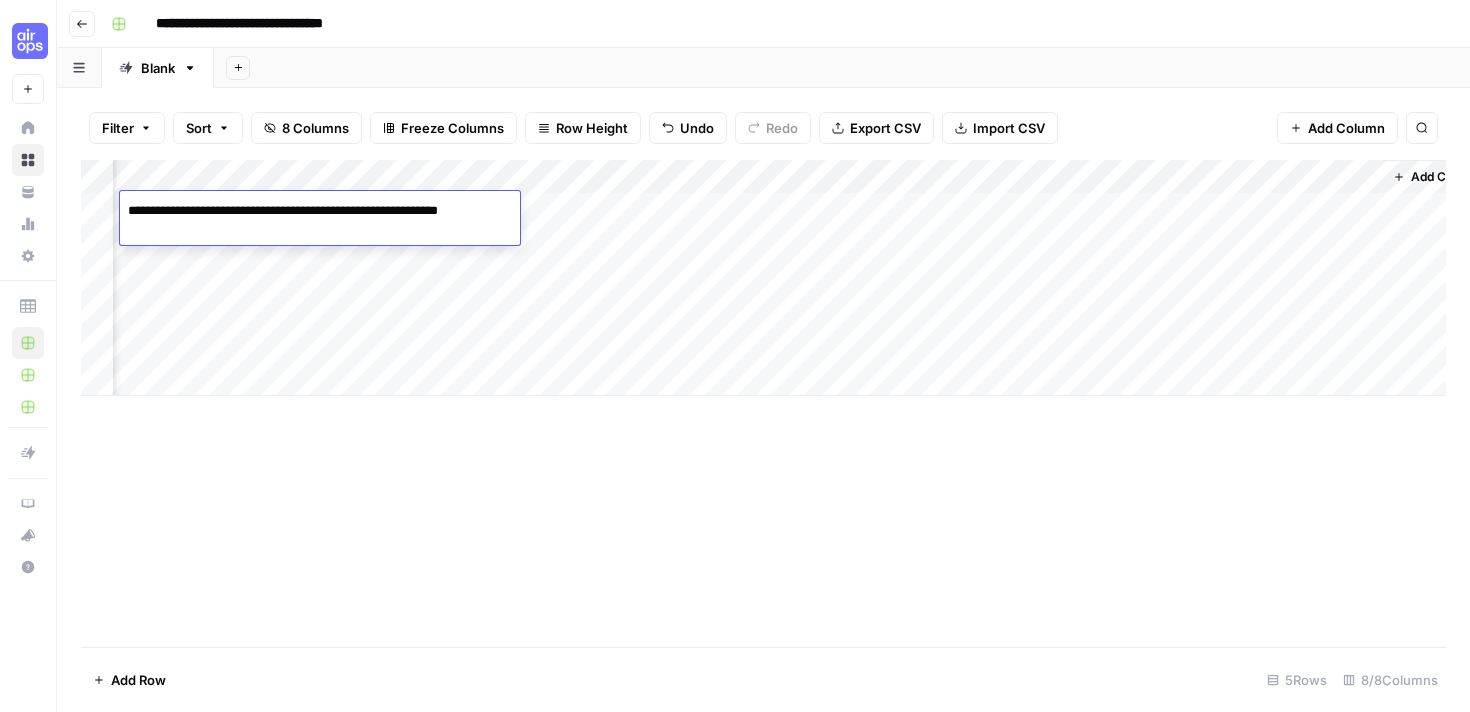 click on "**********" at bounding box center (320, 221) 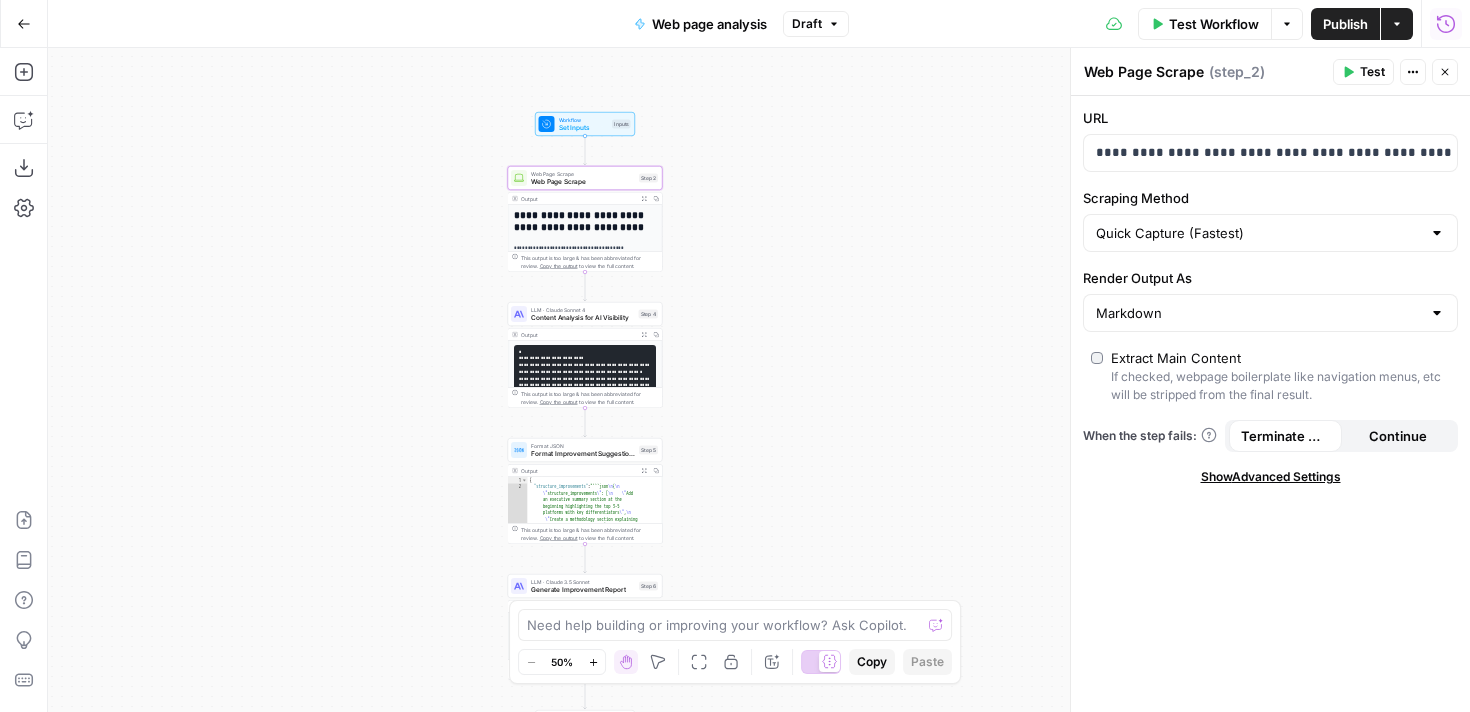 scroll, scrollTop: 0, scrollLeft: 0, axis: both 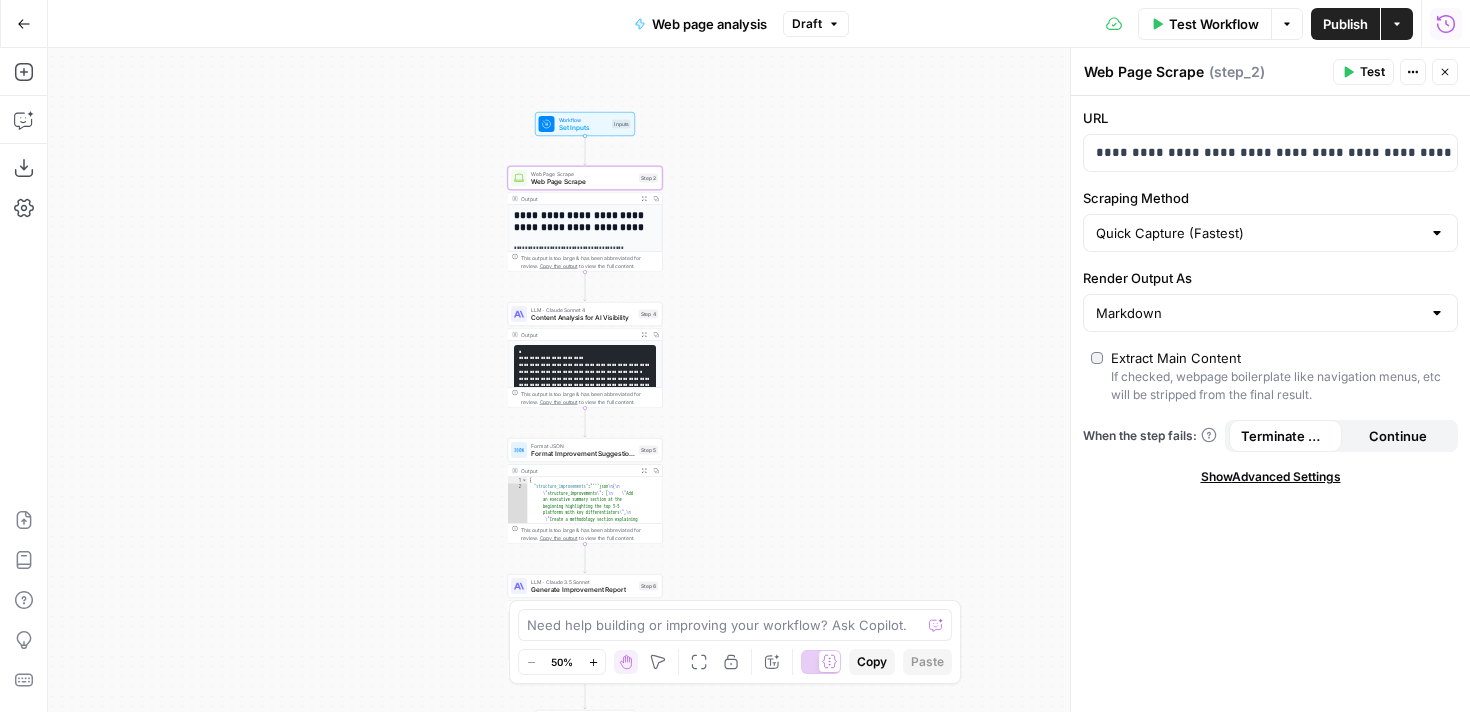 click on "Output" at bounding box center (578, 335) 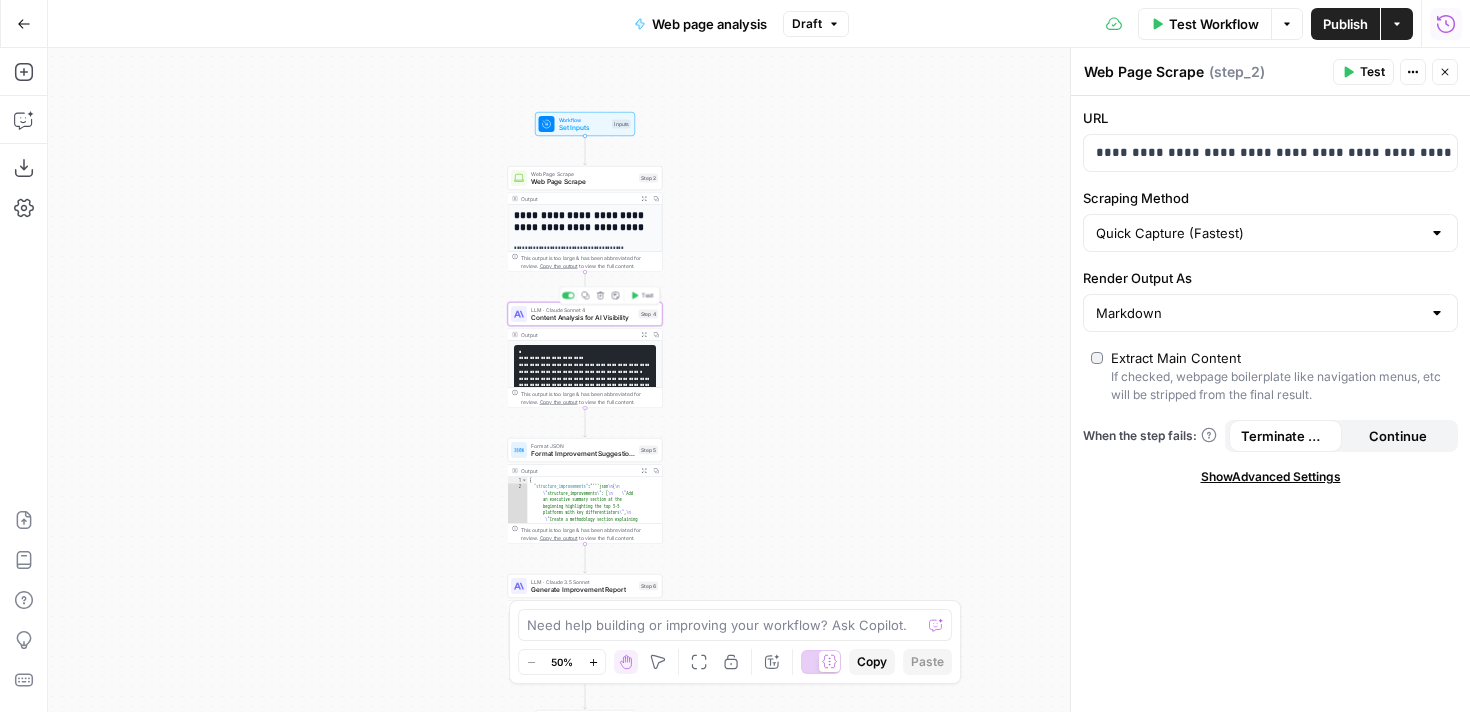 click on "Content Analysis for AI Visibility" at bounding box center [583, 318] 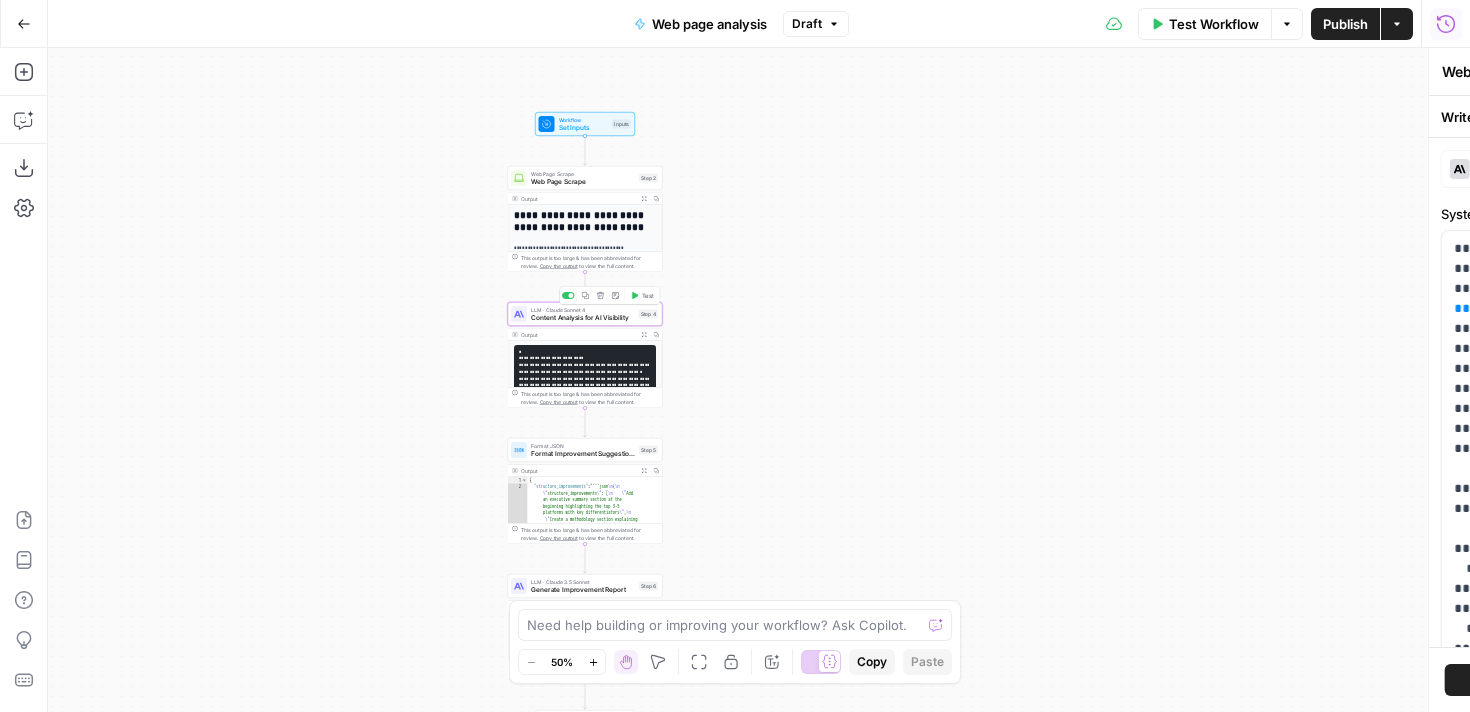 type on "Content Analysis for AI Visibility" 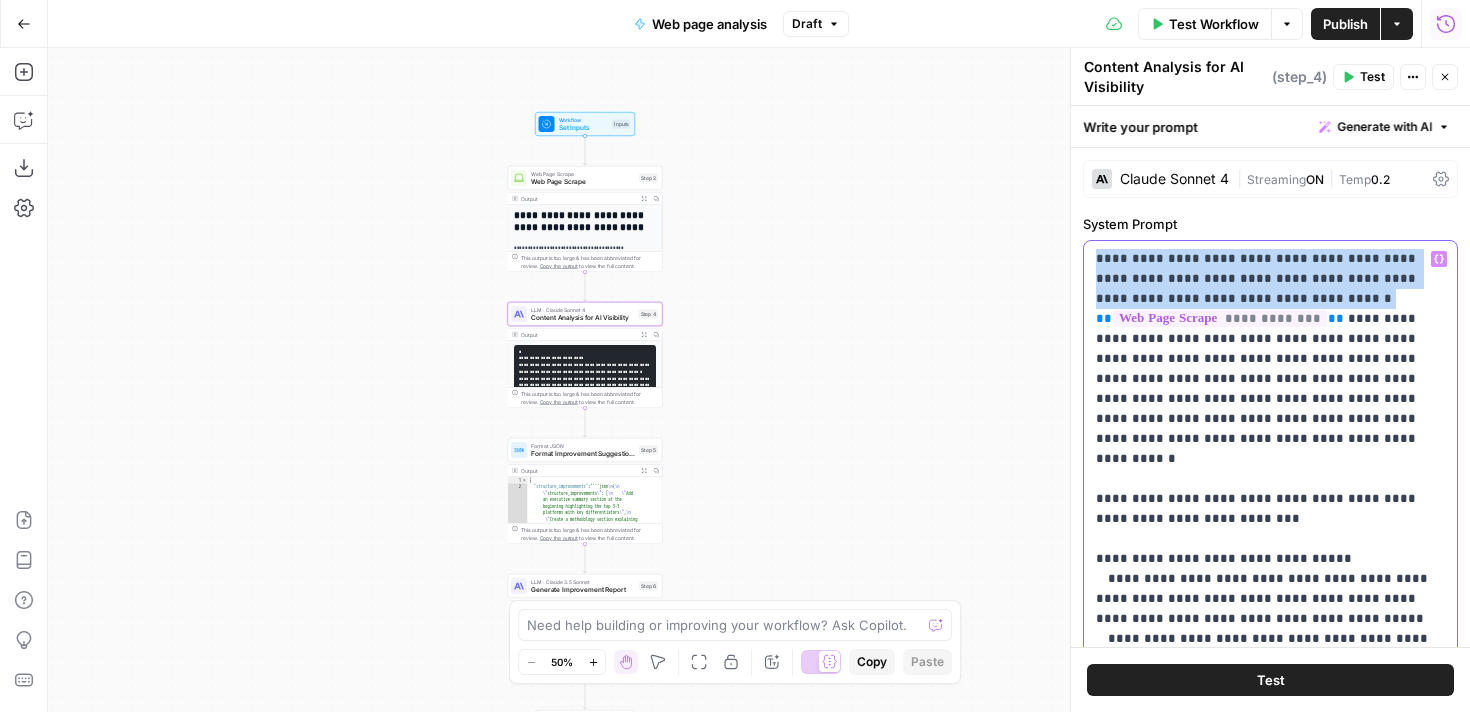 drag, startPoint x: 1095, startPoint y: 260, endPoint x: 1286, endPoint y: 293, distance: 193.82982 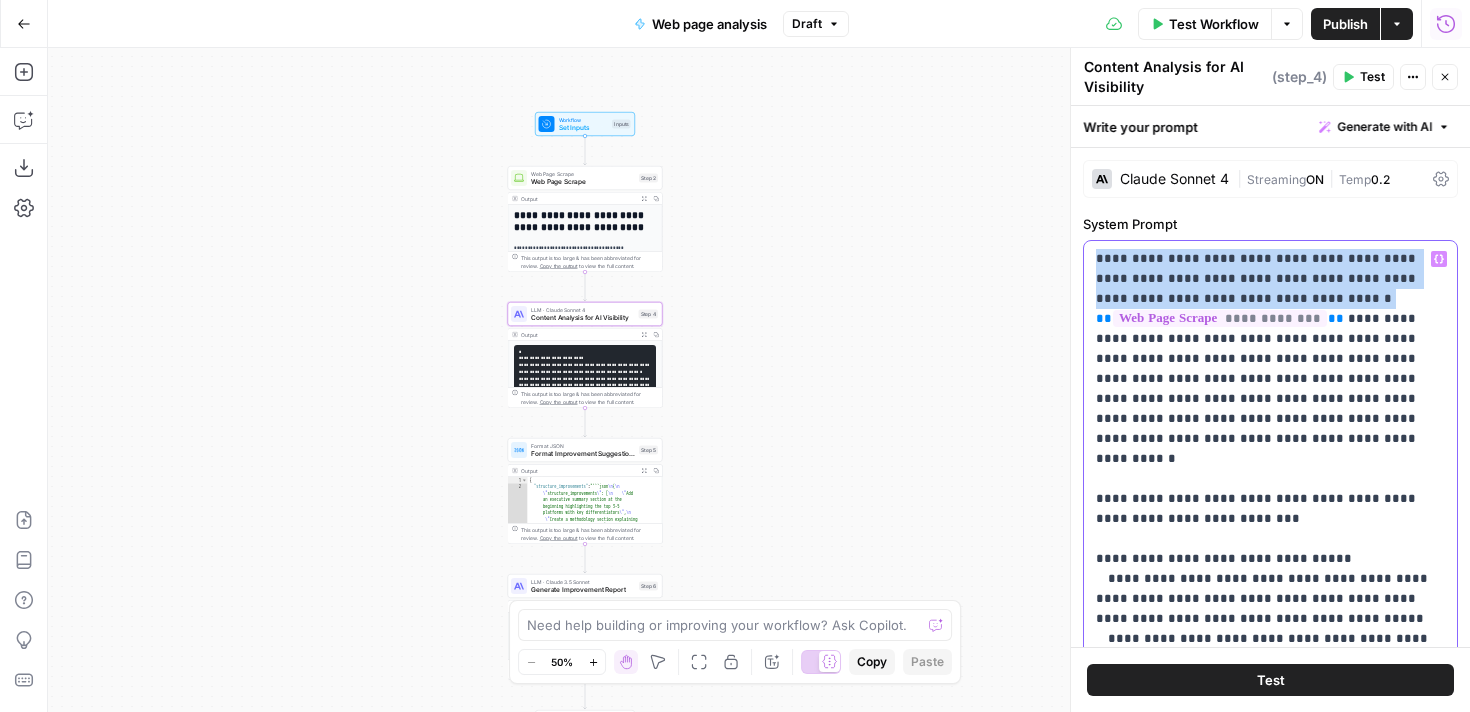 copy on "**********" 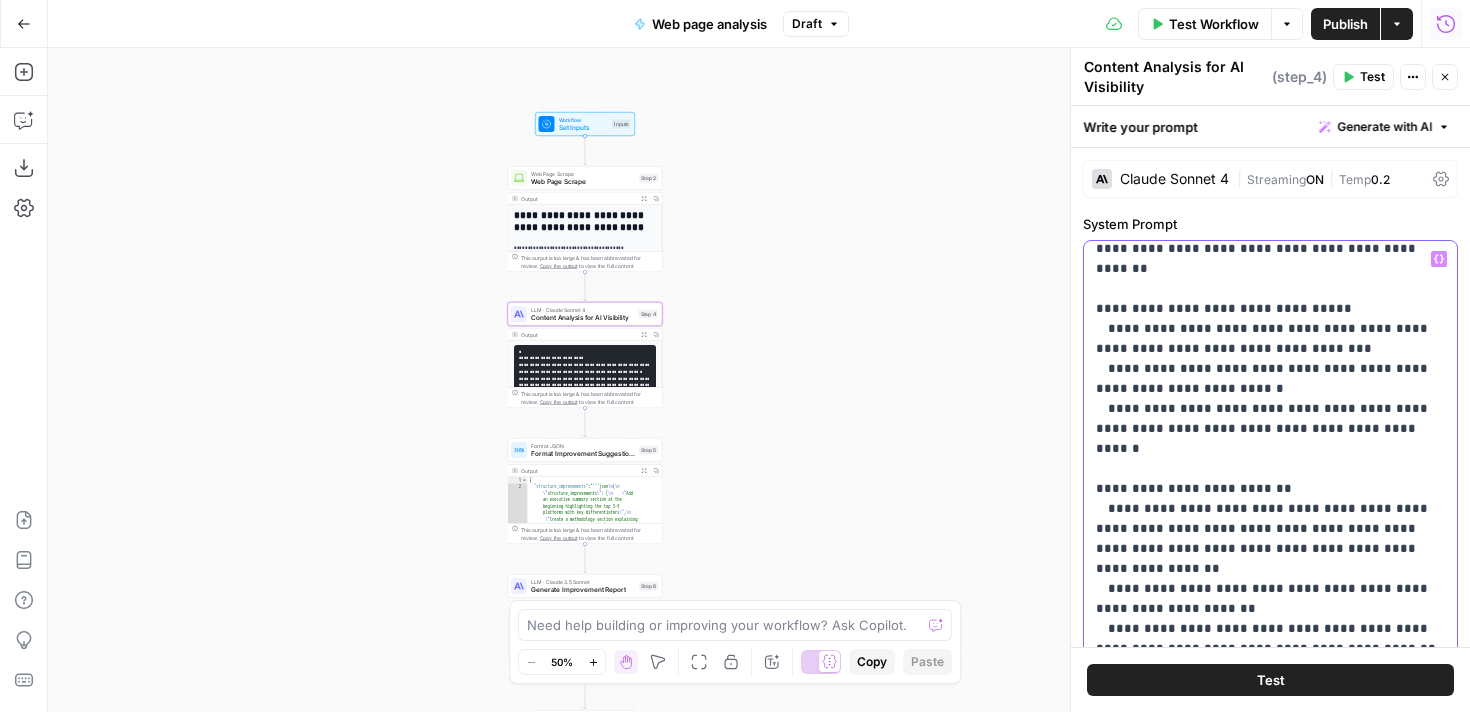 scroll, scrollTop: 541, scrollLeft: 0, axis: vertical 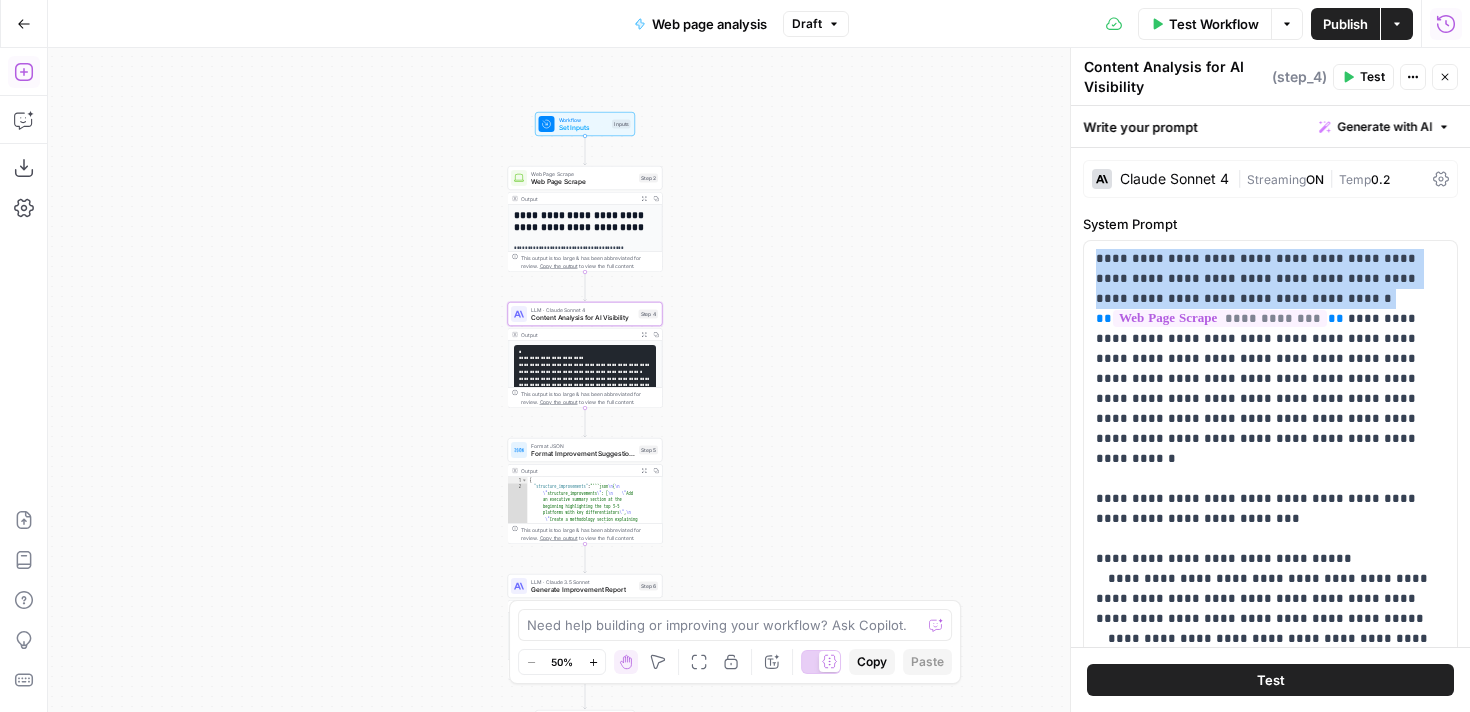 click 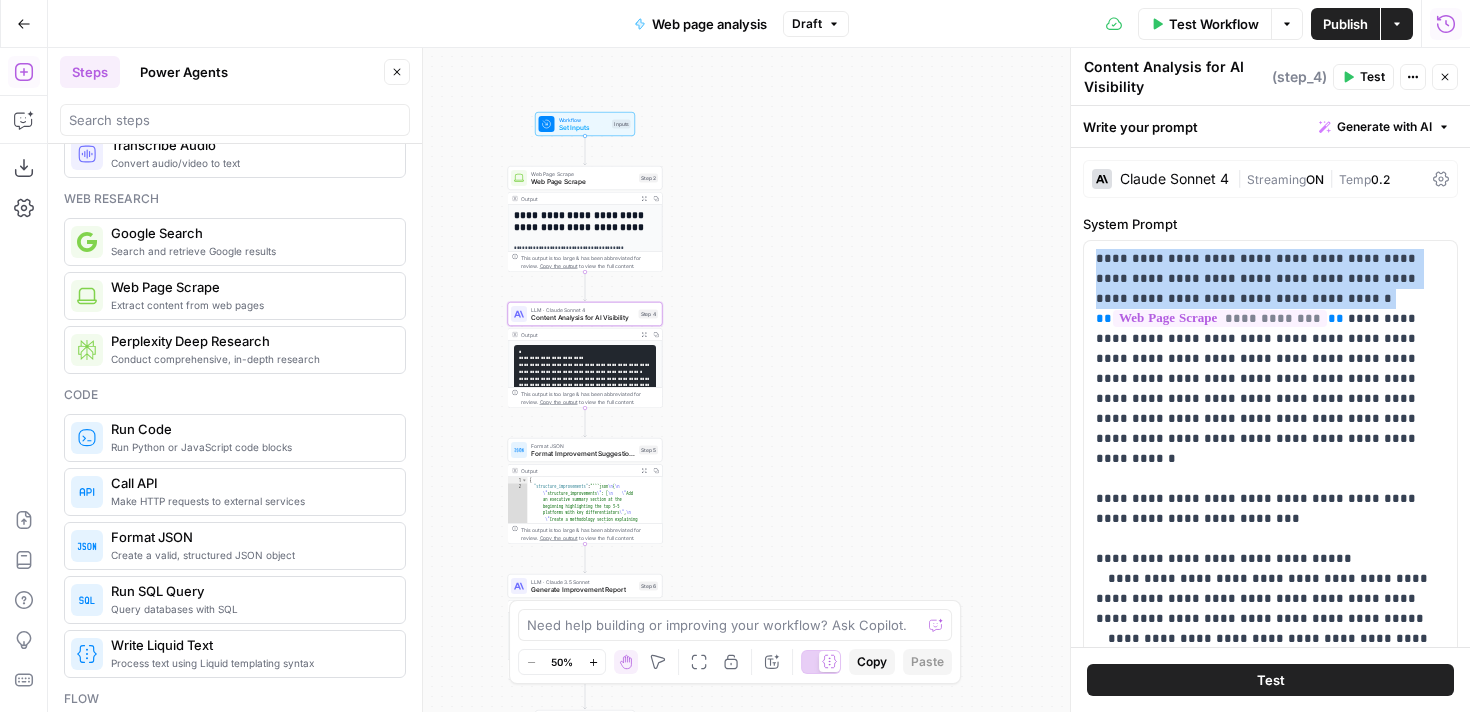 scroll, scrollTop: 0, scrollLeft: 0, axis: both 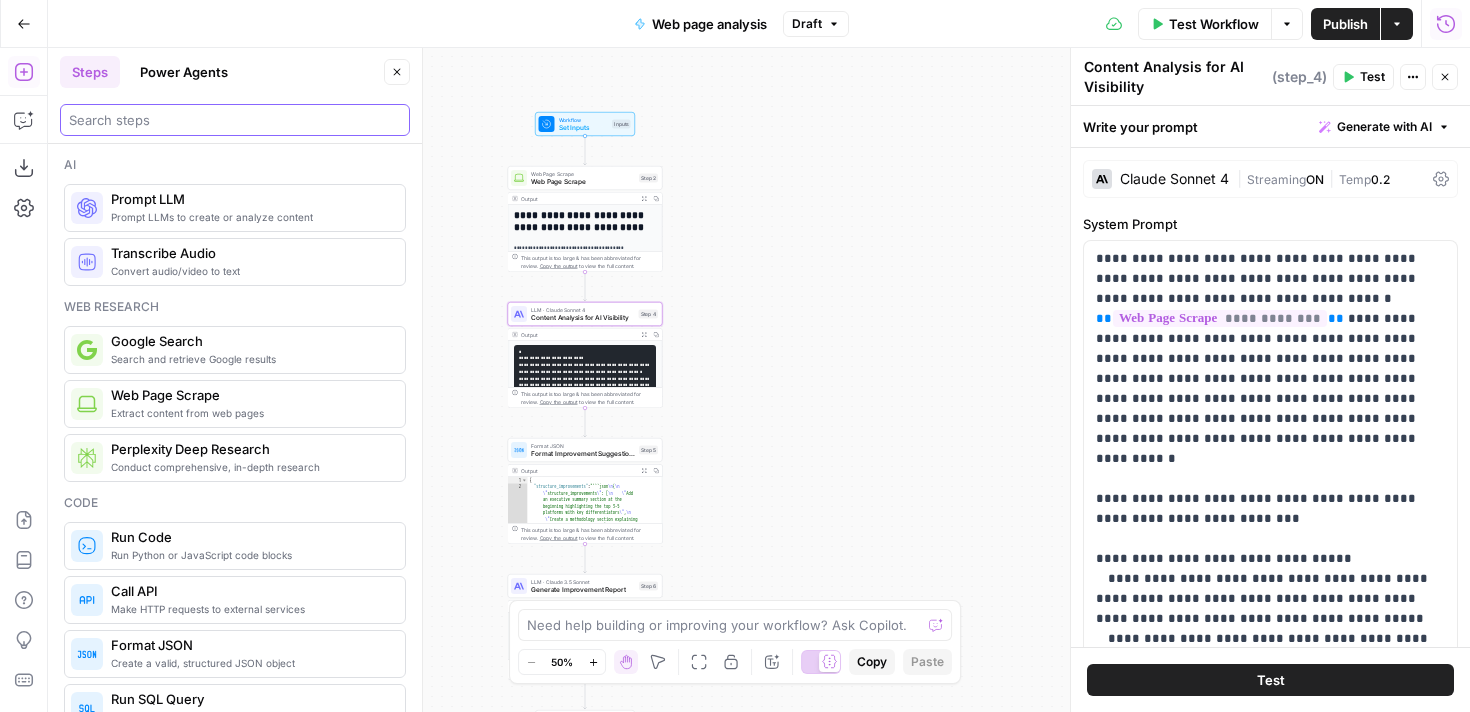 click at bounding box center [235, 120] 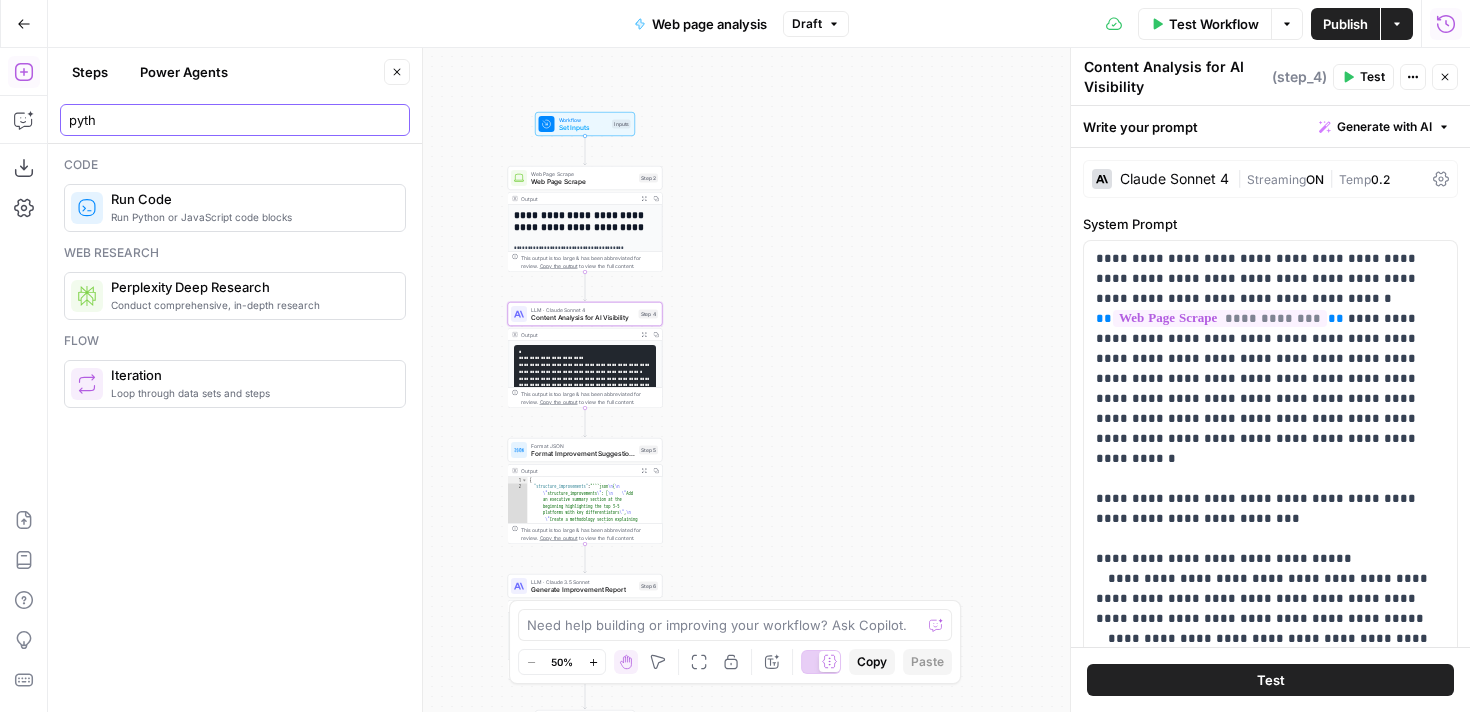 type on "pyth" 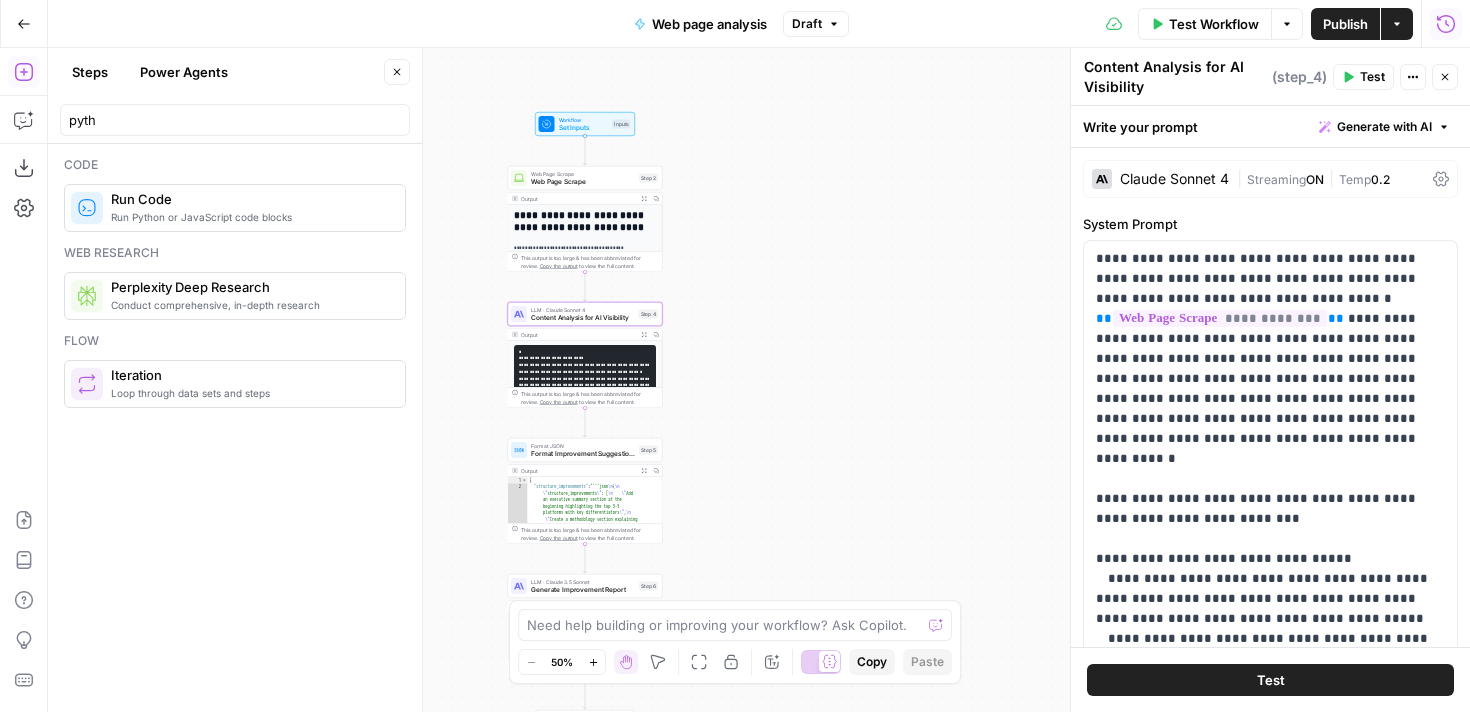 click on "Run Python or JavaScript code blocks" at bounding box center (250, 217) 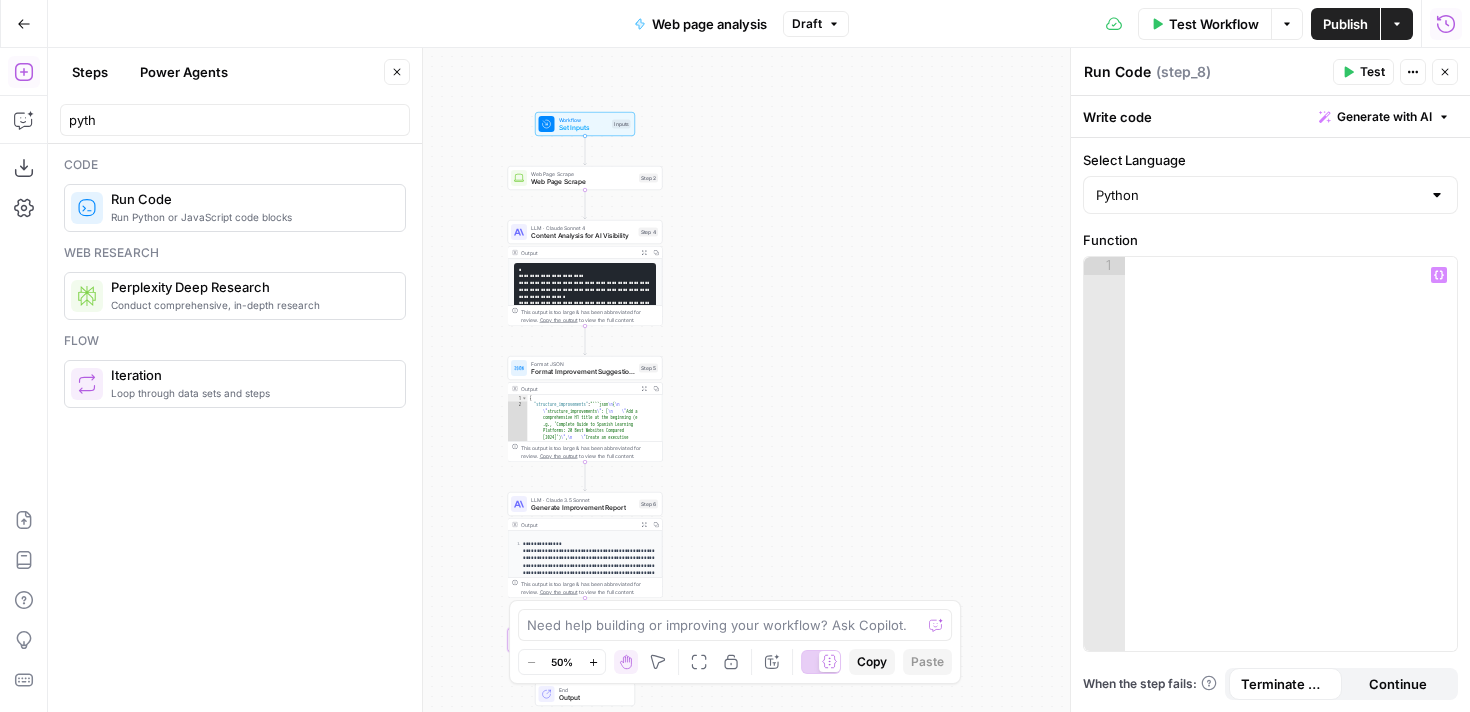 click at bounding box center [1291, 472] 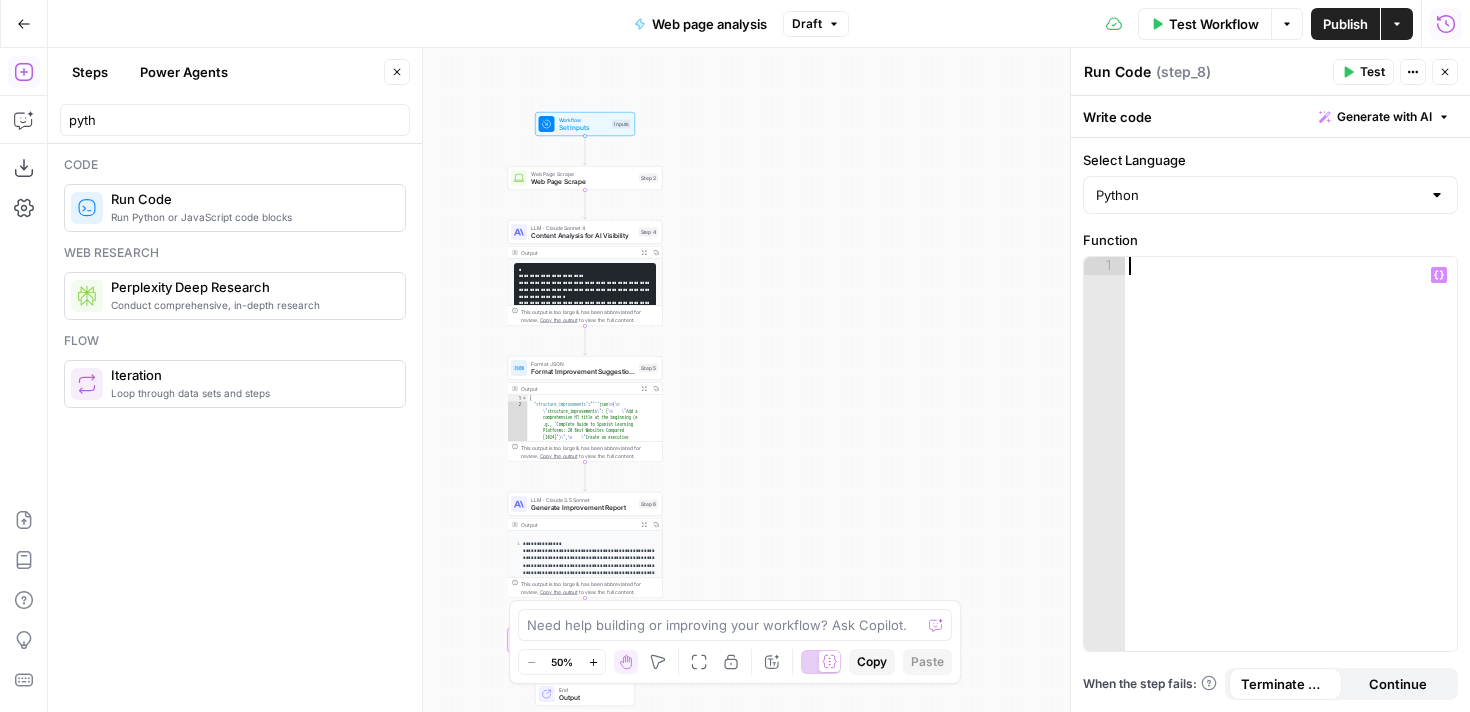 paste on "**********" 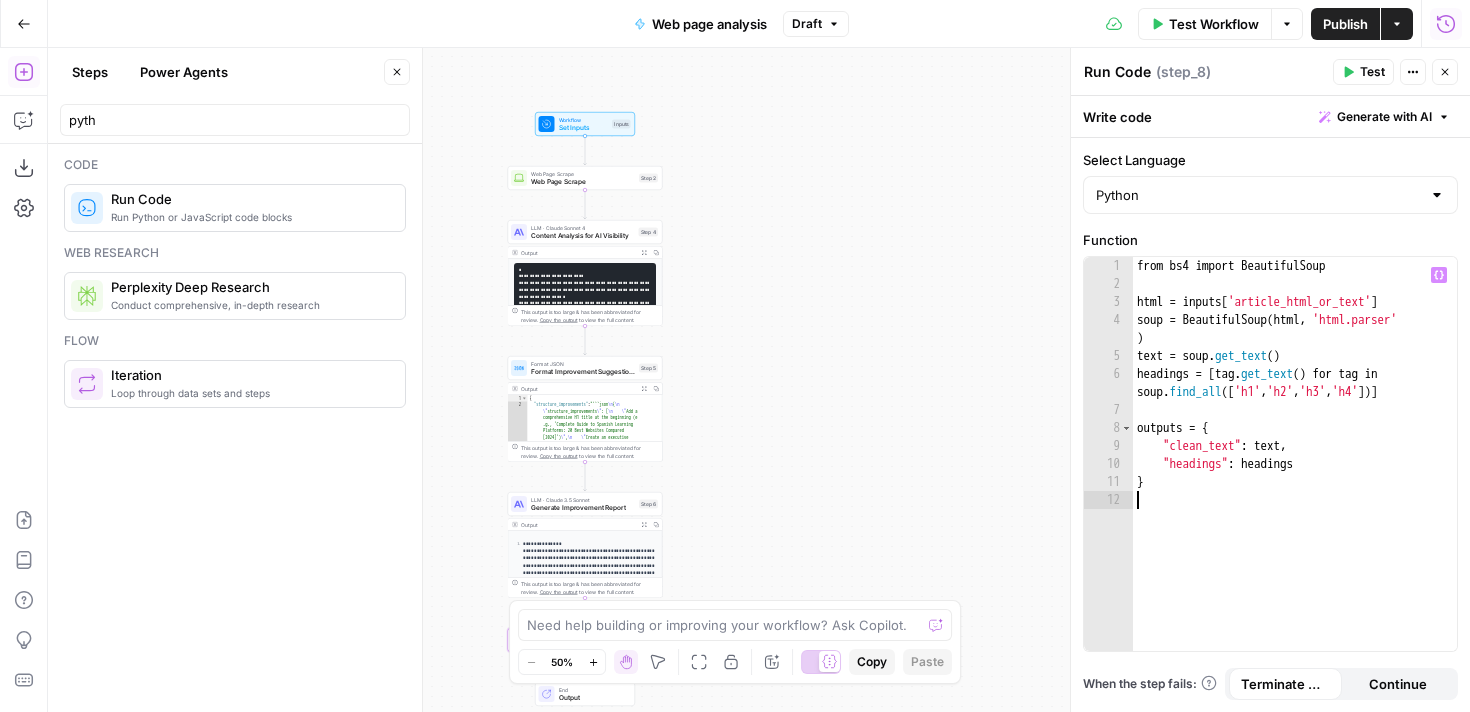 click on "from   bs4   import   BeautifulSoup html   =   inputs [ 'article_html_or_text' ] soup   =   BeautifulSoup ( html ,   'html.parser' ) text   =   soup . get_text ( ) headings   =   [ tag . get_text ( )   for   tag   in   soup . find_all ([ 'h1' , 'h2' , 'h3' , 'h4' ])] outputs   =   {      "clean_text" :   text ,      "headings" :   headings }" at bounding box center (1295, 472) 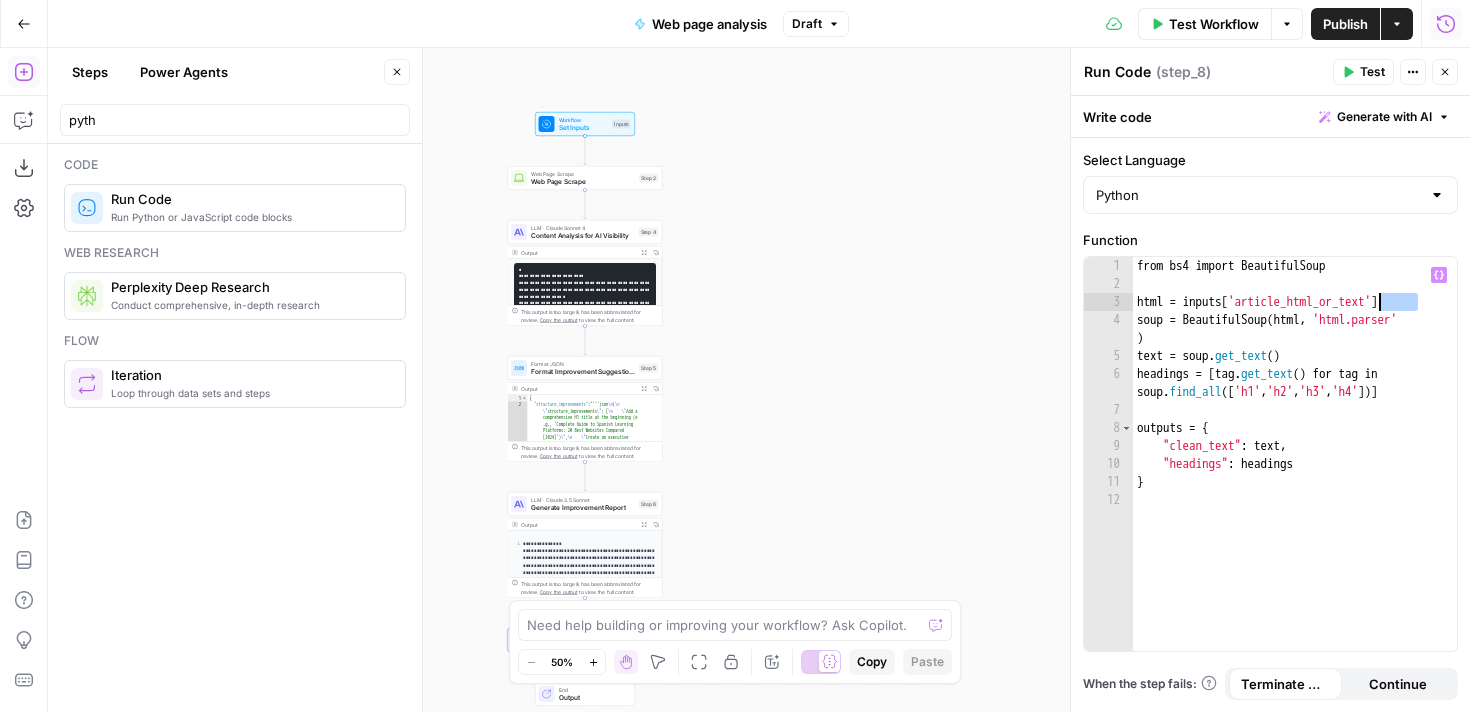 drag, startPoint x: 1414, startPoint y: 301, endPoint x: 1377, endPoint y: 301, distance: 37 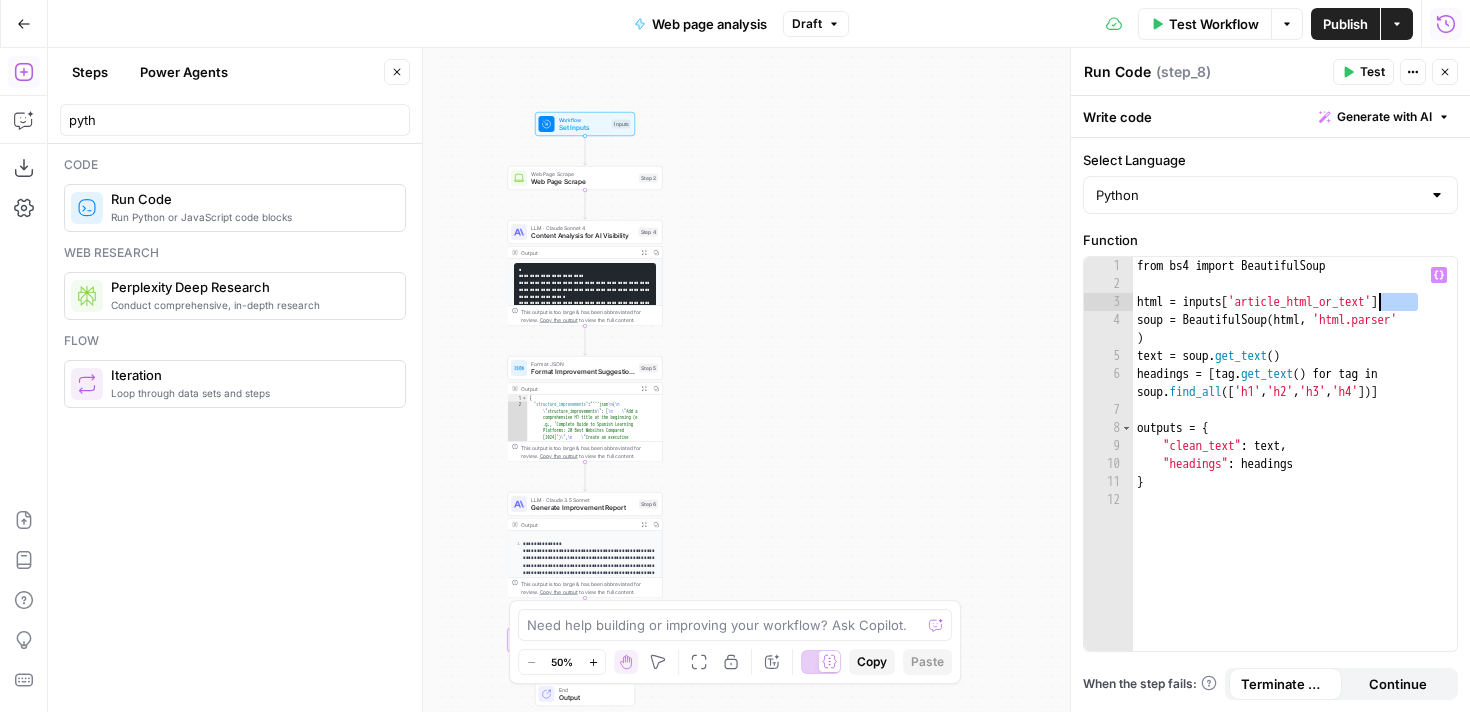 click on "from   bs4   import   BeautifulSoup html   =   inputs [ 'article_html_or_text' ] soup   =   BeautifulSoup ( html ,   'html.parser' ) text   =   soup . get_text ( ) headings   =   [ tag . get_text ( )   for   tag   in   soup . find_all ([ 'h1' , 'h2' , 'h3' , 'h4' ])] outputs   =   {      "clean_text" :   text ,      "headings" :   headings }" at bounding box center [1295, 472] 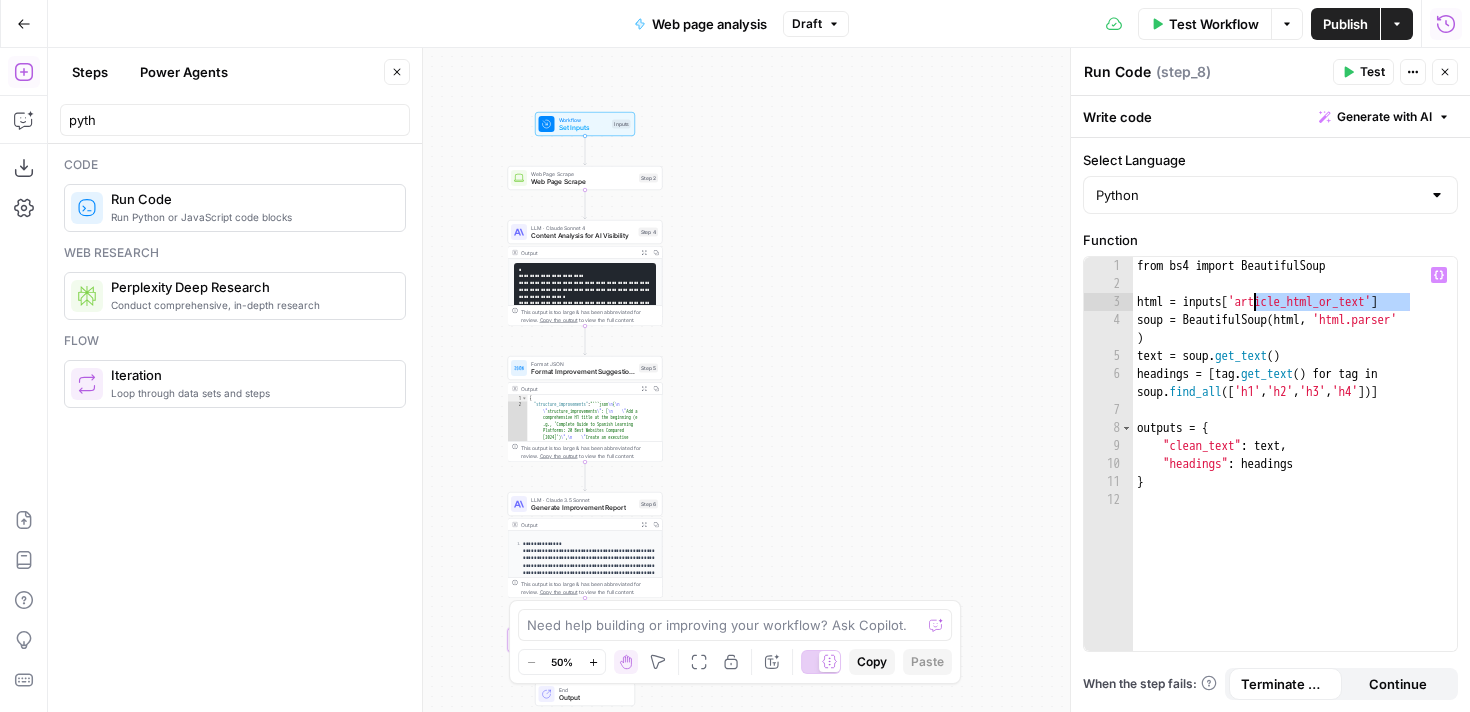 drag, startPoint x: 1407, startPoint y: 301, endPoint x: 1255, endPoint y: 296, distance: 152.08221 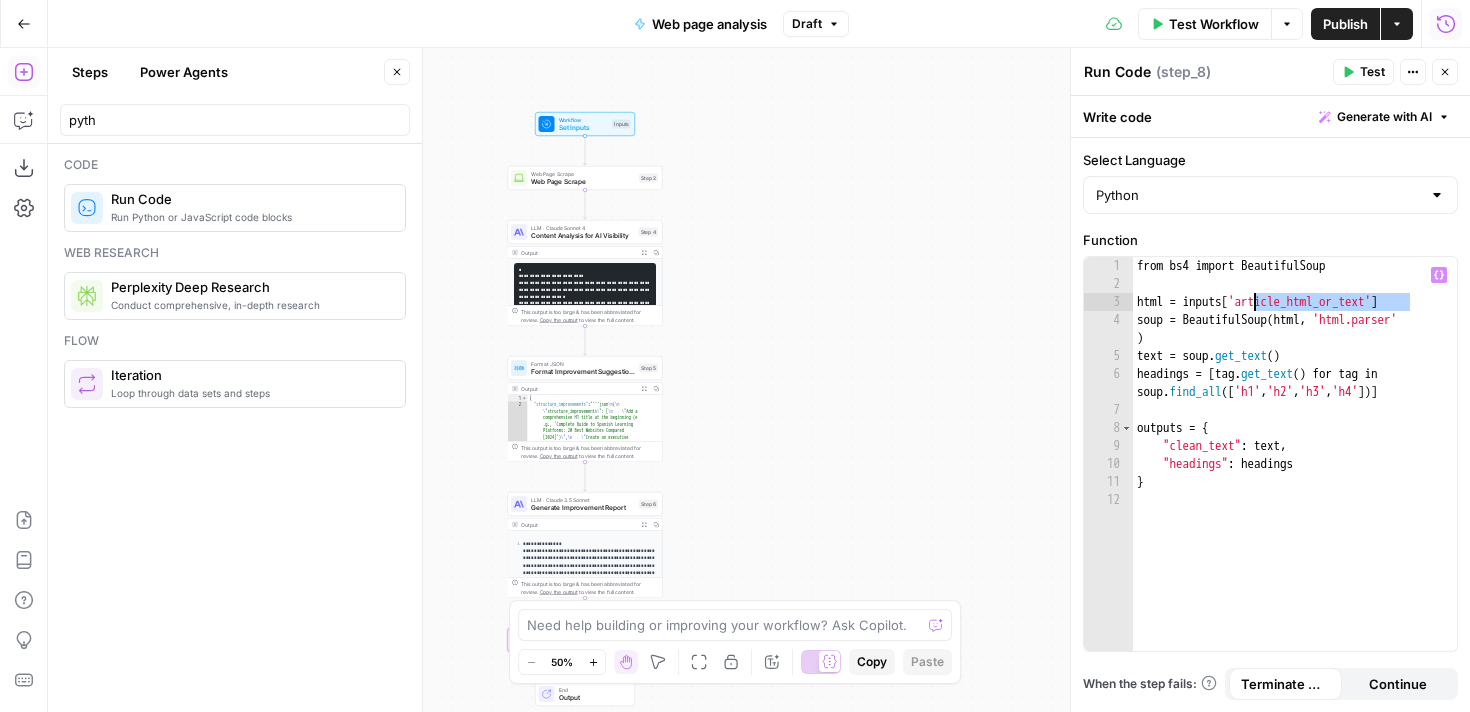 click on "from   bs4   import   BeautifulSoup html   =   inputs [ 'article_html_or_text' ] soup   =   BeautifulSoup ( html ,   'html.parser' ) text   =   soup . get_text ( ) headings   =   [ tag . get_text ( )   for   tag   in   soup . find_all ([ 'h1' , 'h2' , 'h3' , 'h4' ])] outputs   =   {      "clean_text" :   text ,      "headings" :   headings }" at bounding box center [1295, 472] 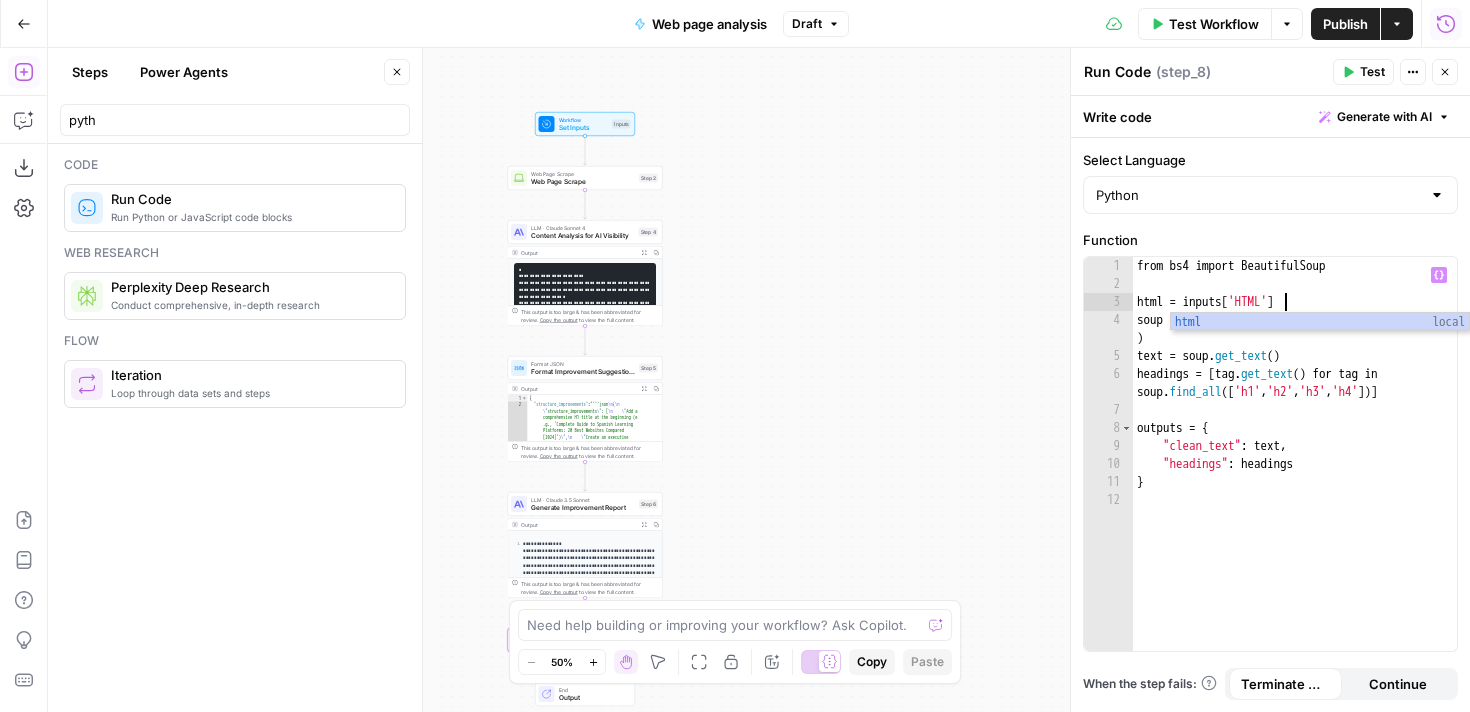 scroll, scrollTop: 0, scrollLeft: 11, axis: horizontal 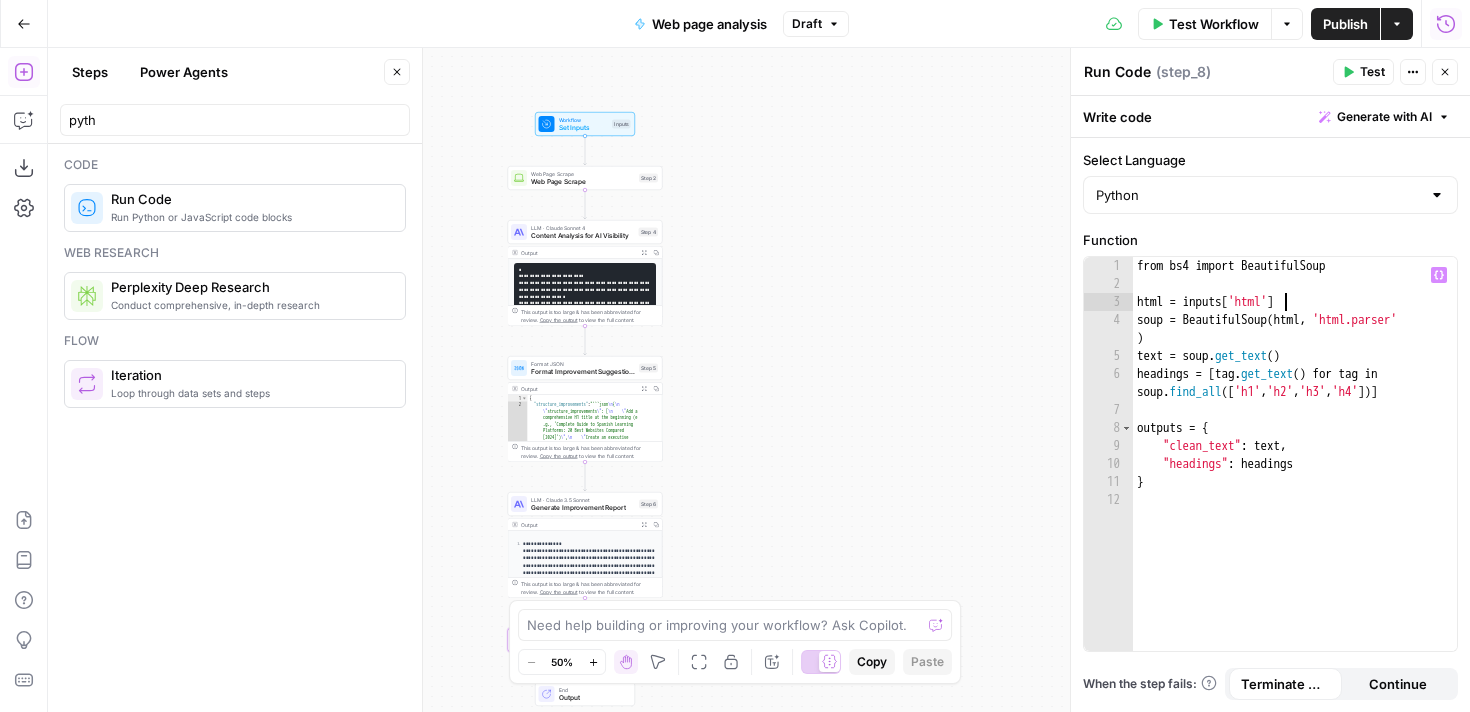 click on "from   bs4   import   BeautifulSoup html   =   inputs [ 'html' ] soup   =   BeautifulSoup ( html ,   'html.parser' ) text   =   soup . get_text ( ) headings   =   [ tag . get_text ( )   for   tag   in   soup . find_all ([ 'h1' , 'h2' , 'h3' , 'h4' ])] outputs   =   {      "clean_text" :   text ,      "headings" :   headings }" at bounding box center [1295, 472] 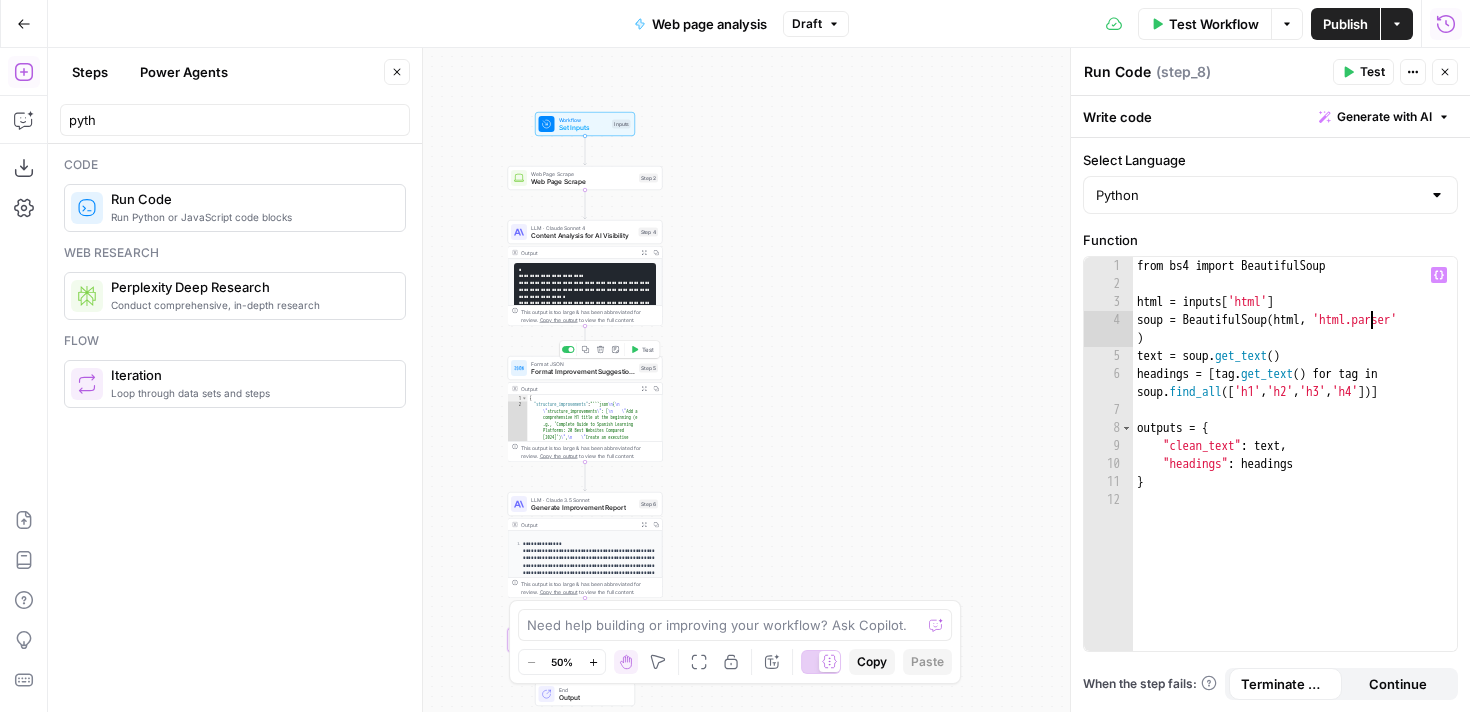 type on "**********" 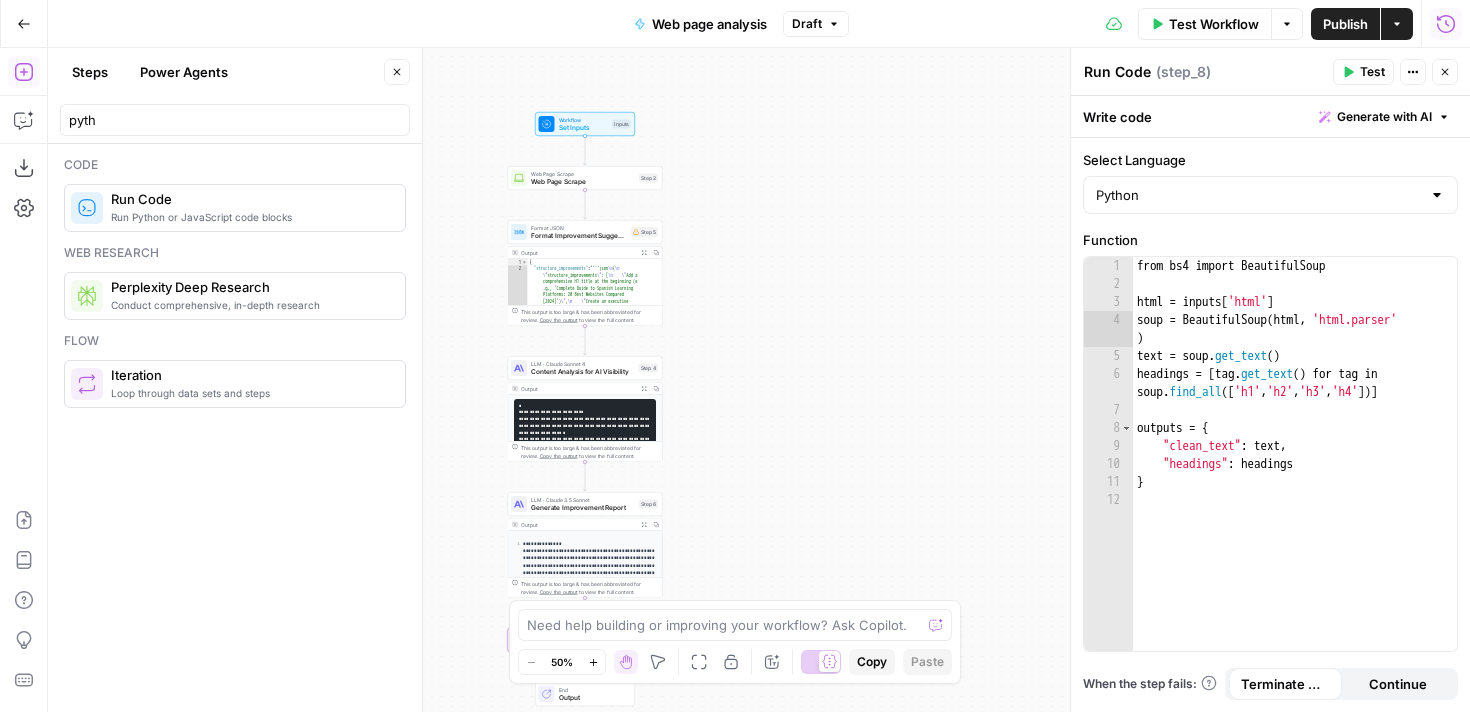 click on "Test" at bounding box center (1372, 72) 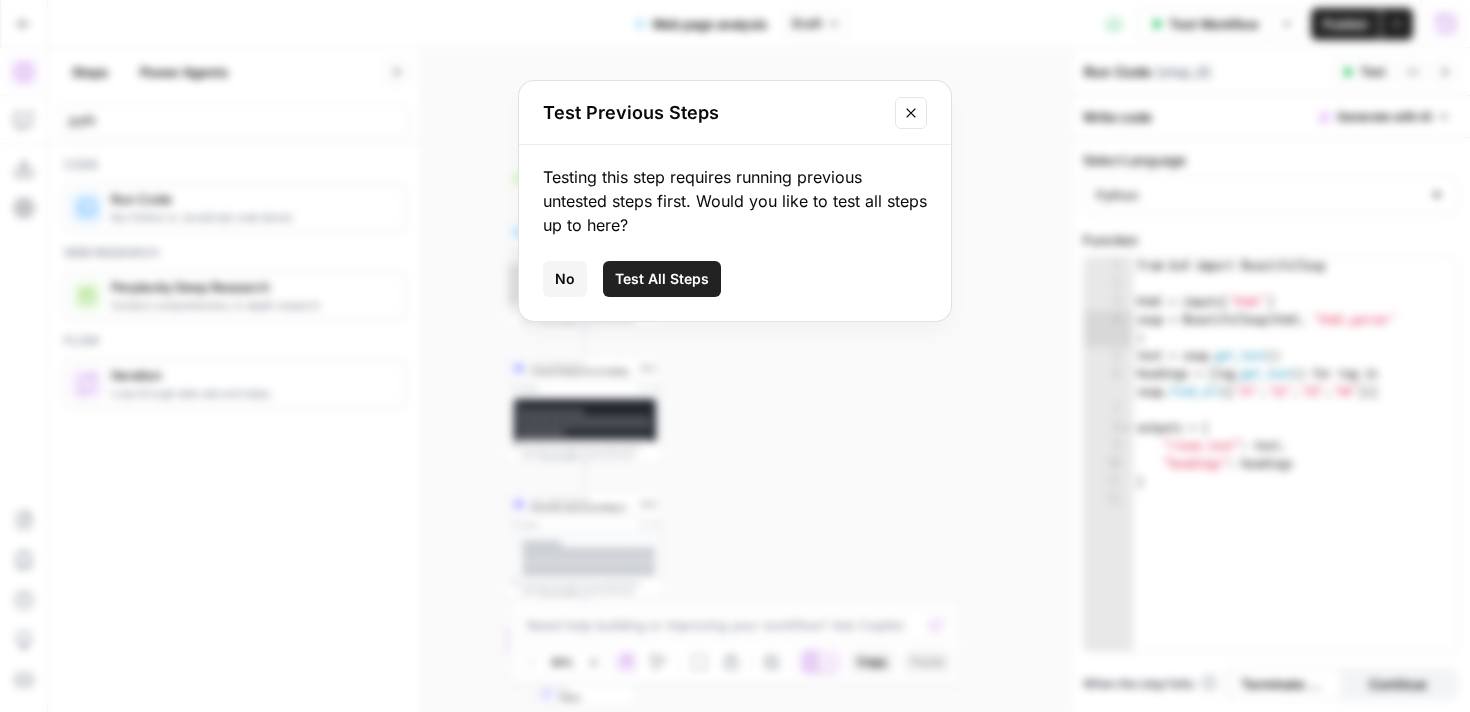click on "Test All Steps" at bounding box center [662, 279] 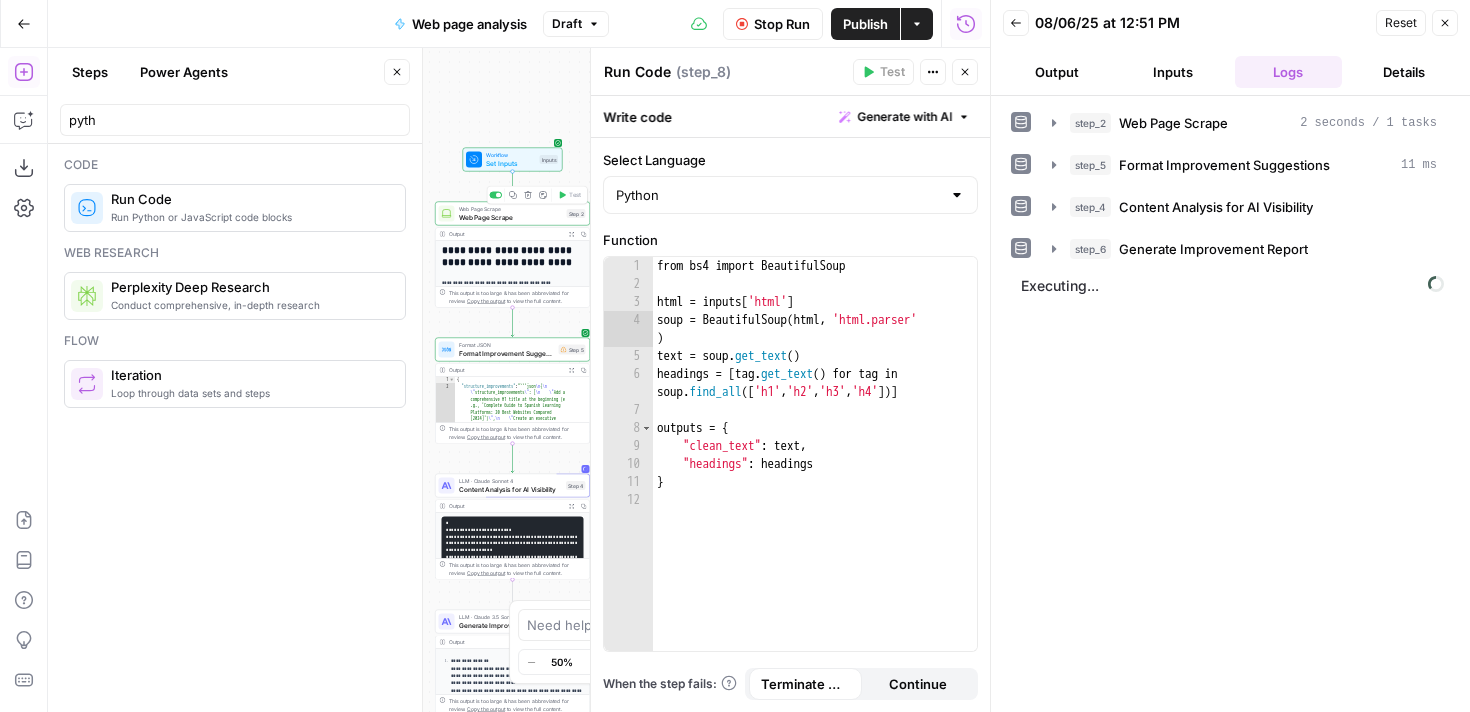 click on "Web Page Scrape" at bounding box center (511, 217) 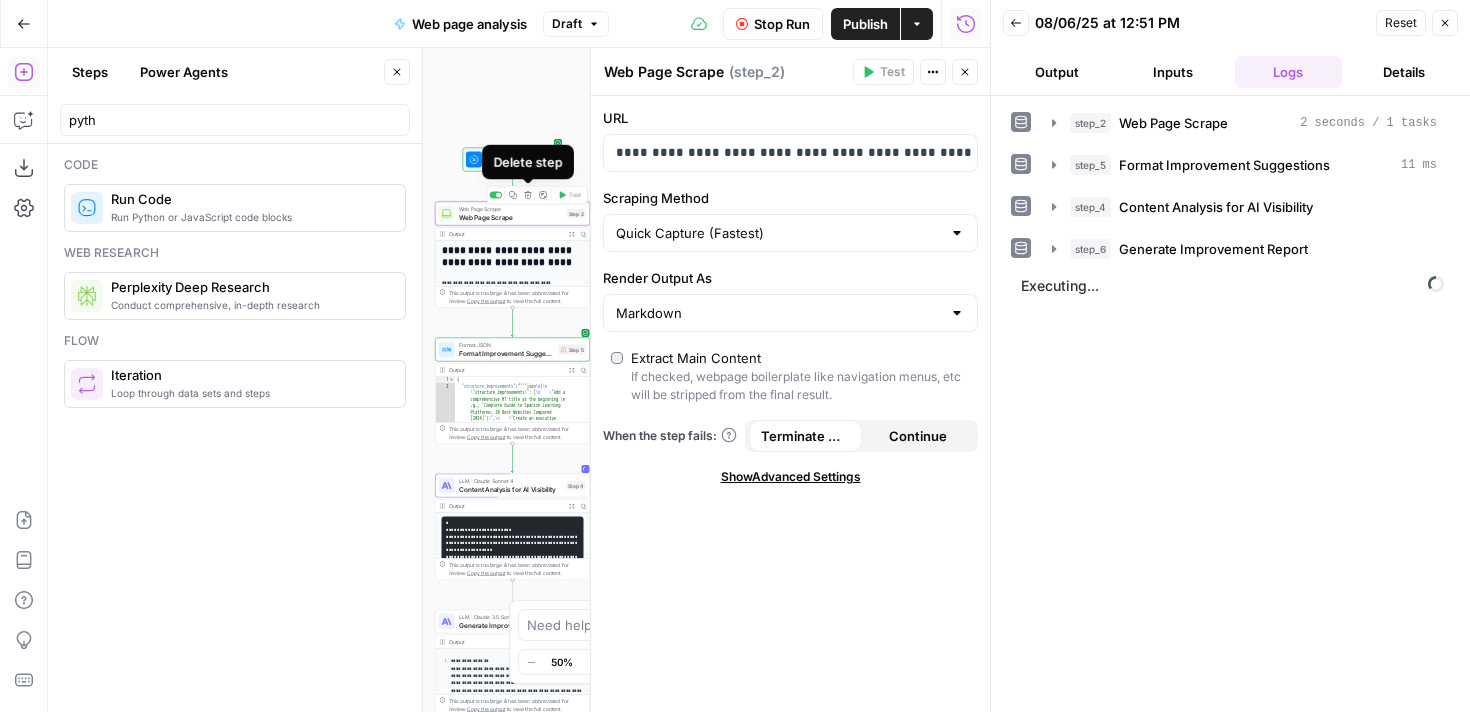 click on "Delete step" at bounding box center [528, 195] 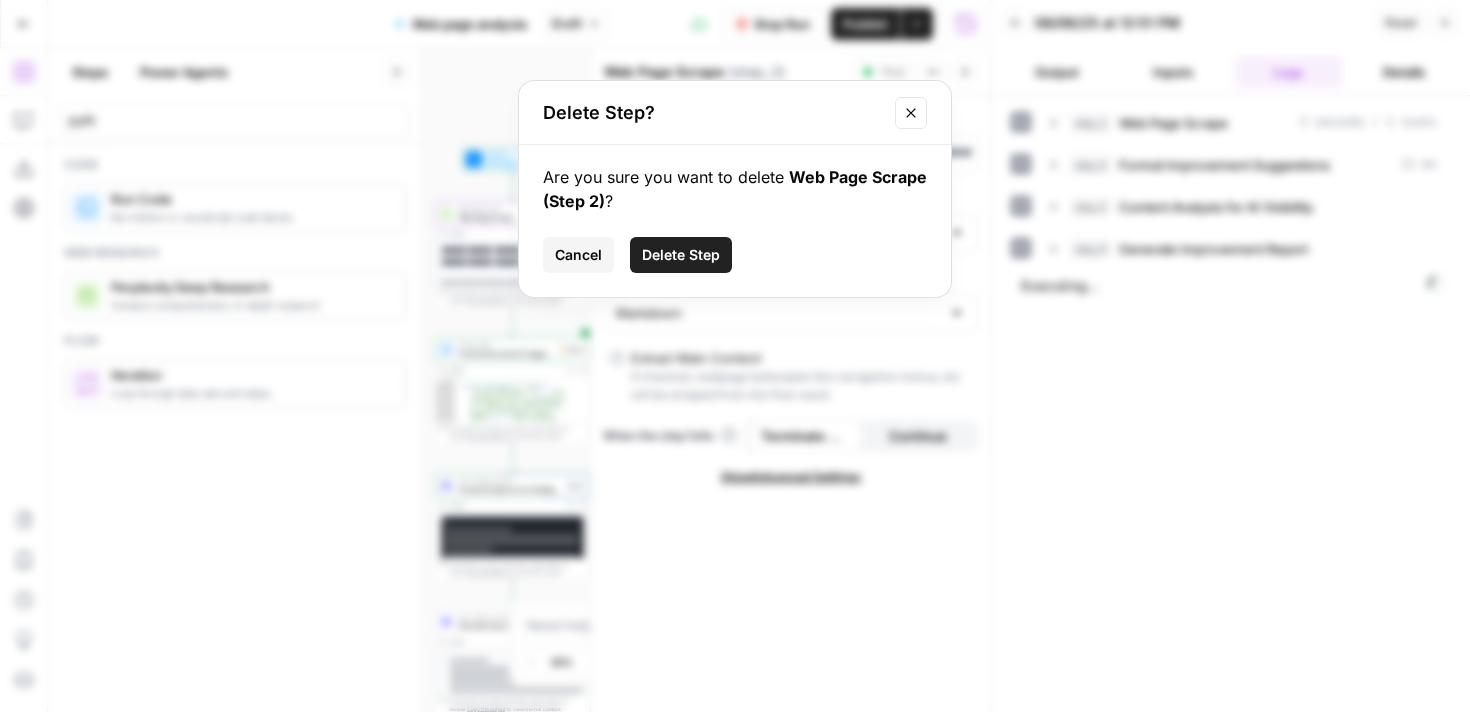 click on "Delete Step" at bounding box center [681, 255] 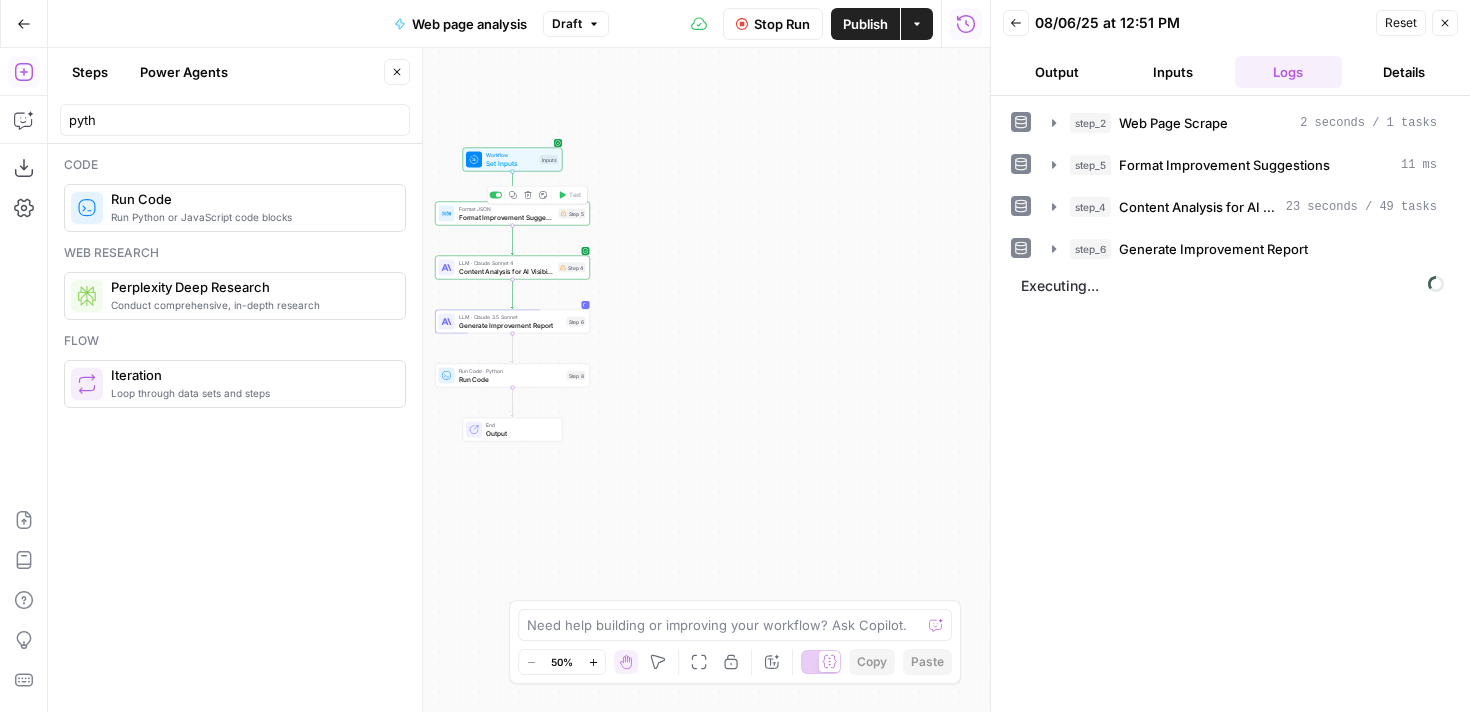 click on "Format Improvement Suggestions" at bounding box center [507, 217] 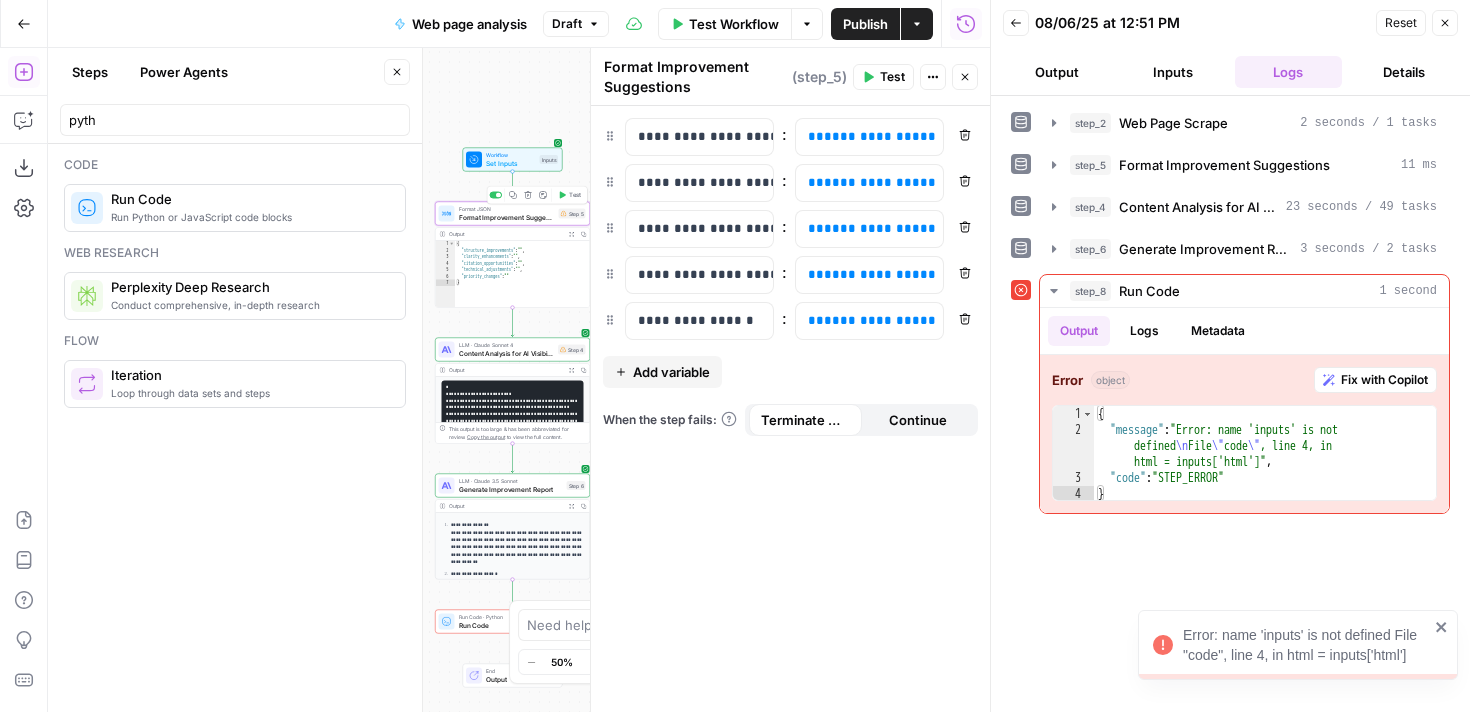 click on "Format Improvement Suggestions" at bounding box center (507, 217) 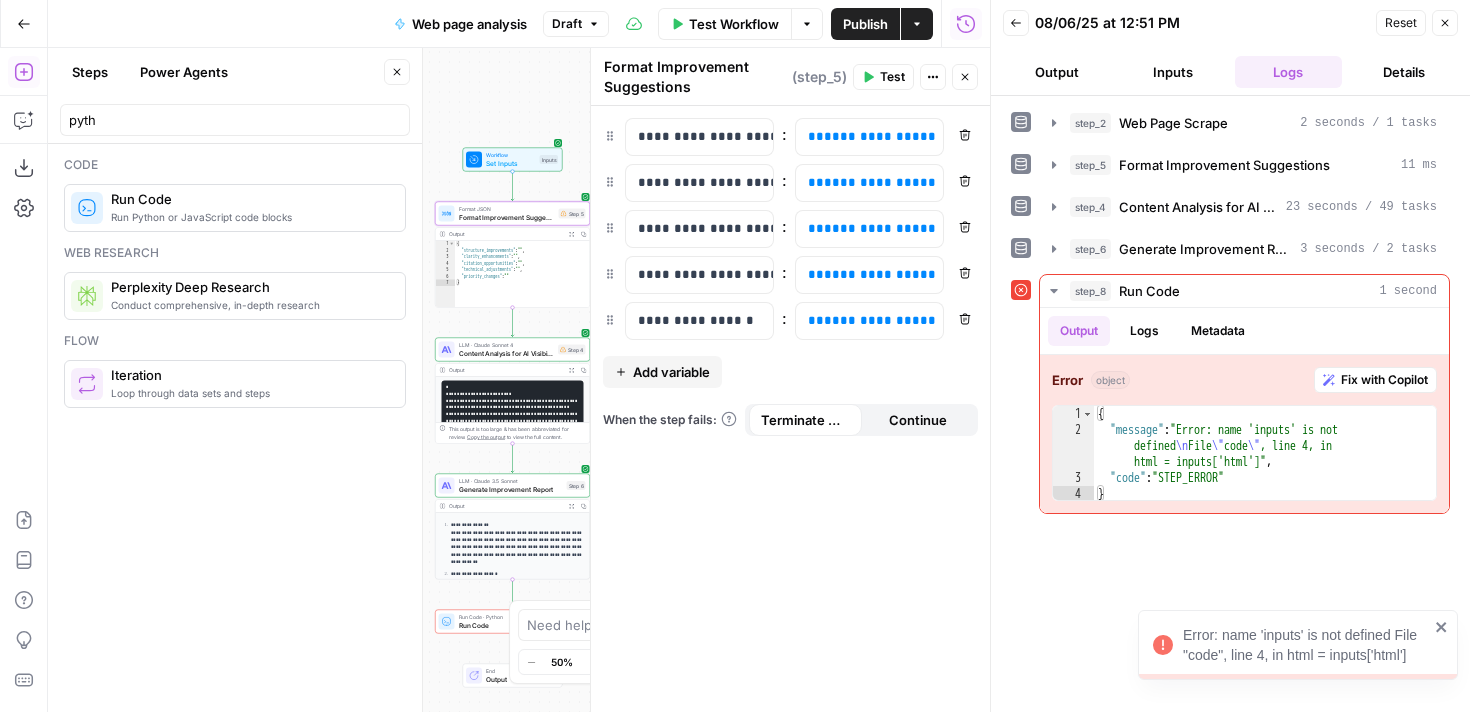 type on "**********" 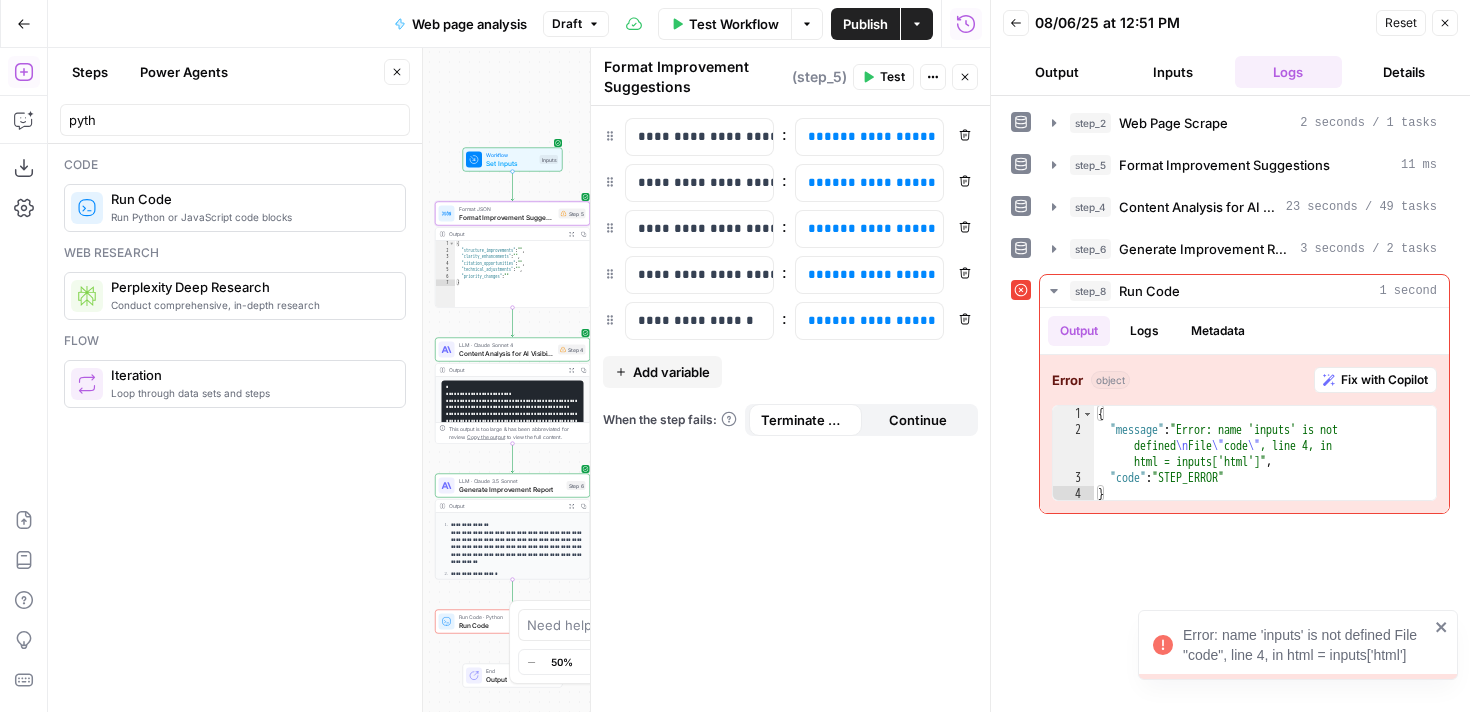 click on "{    "structure_improvements" :  "" ,    "clarity_enhancements" :  "" ,    "citation_opportunities" :  "" ,    "technical_adjustments" :  "" ,    "priority_changes" :  "" }" at bounding box center (522, 281) 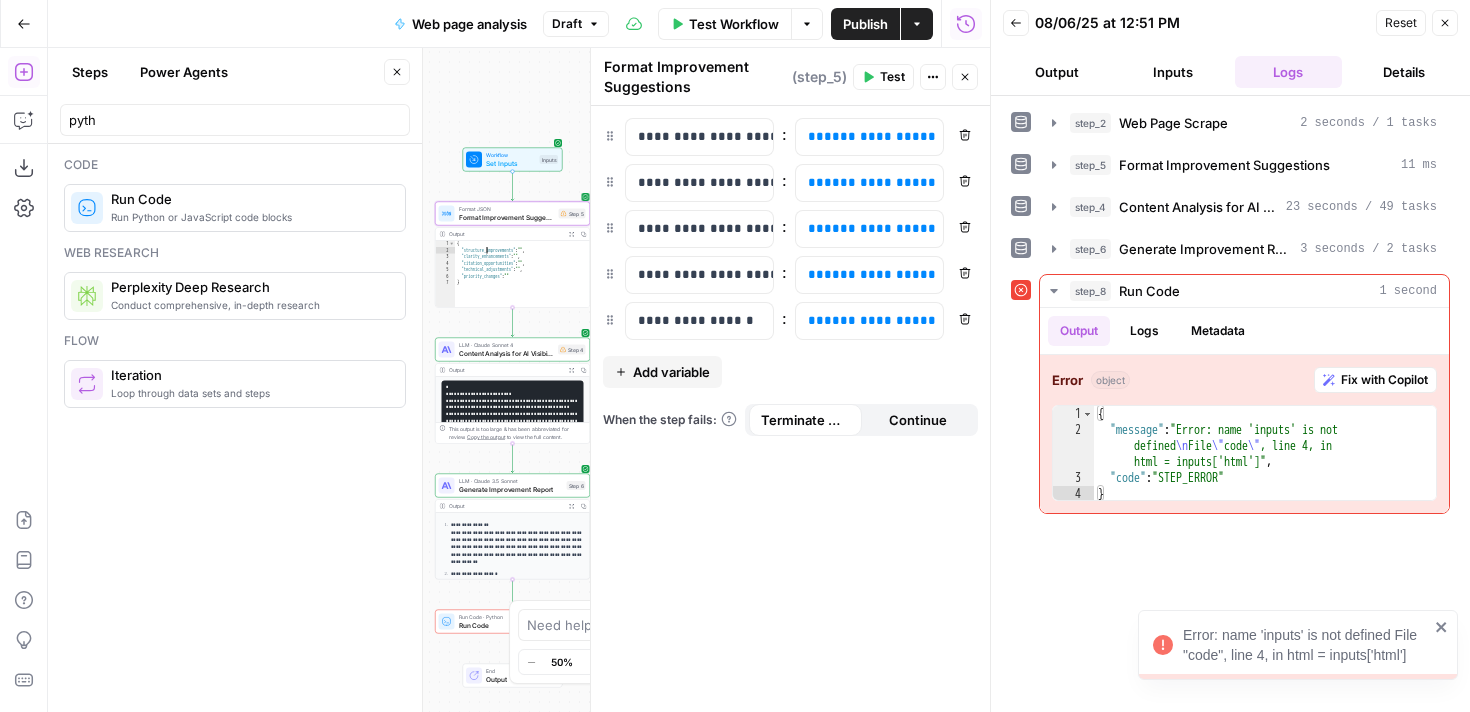 click on "Format Improvement Suggestions" at bounding box center [507, 217] 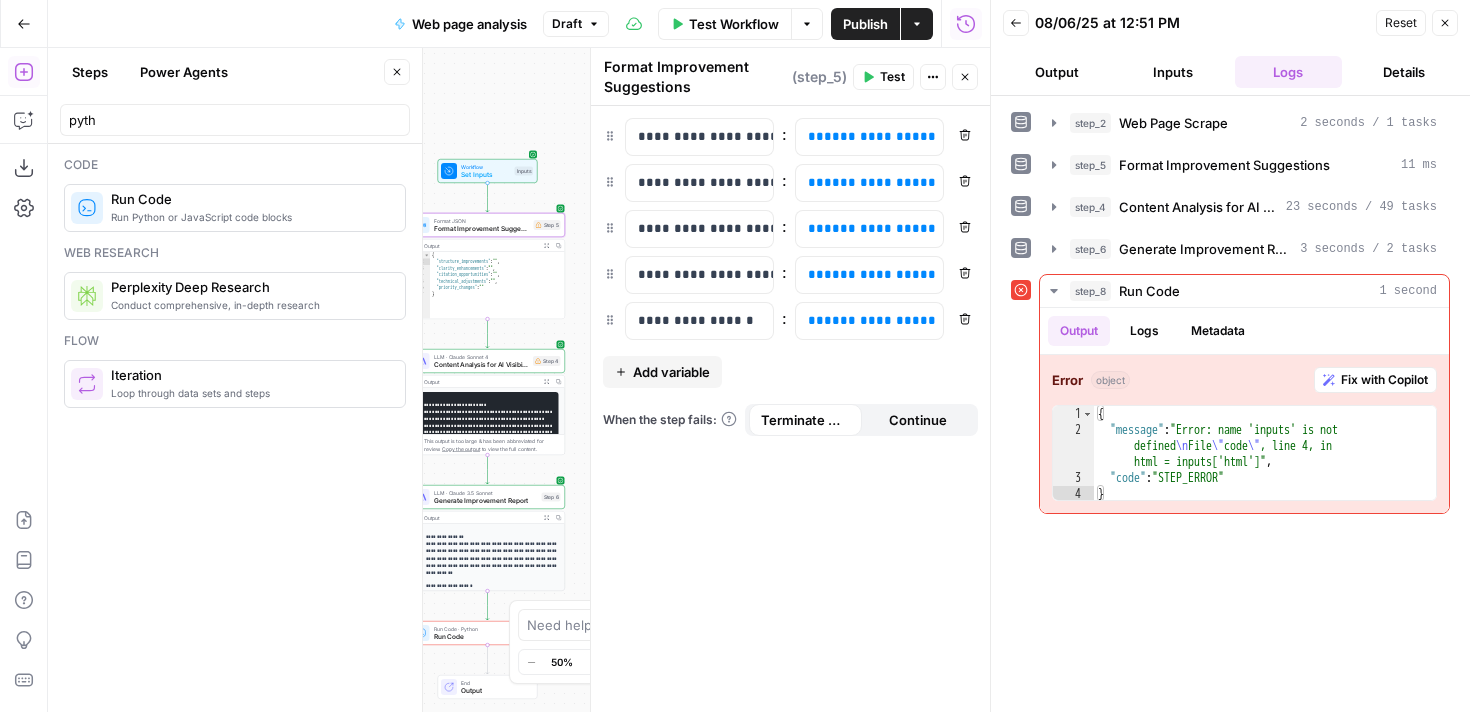 click on "Close" at bounding box center (1445, 23) 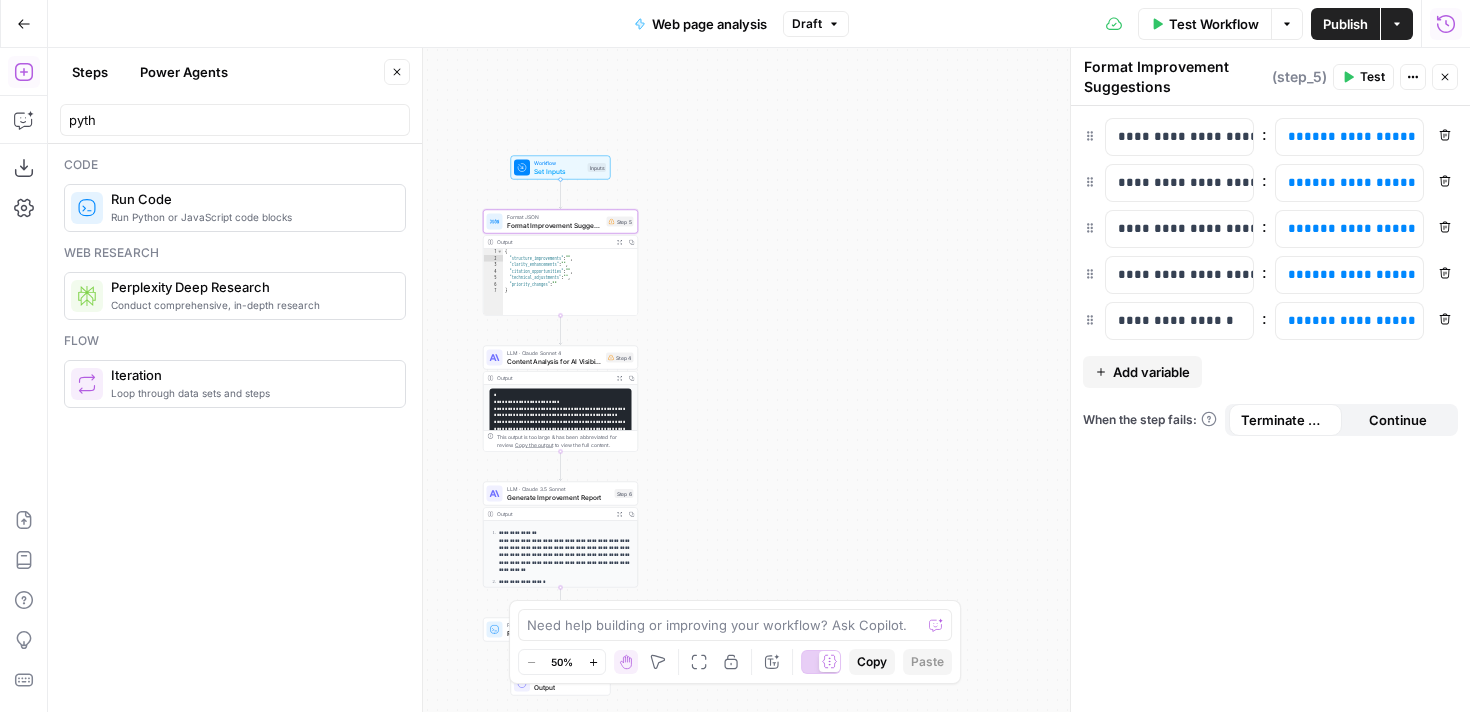 click on "Format Improvement Suggestions" at bounding box center [555, 225] 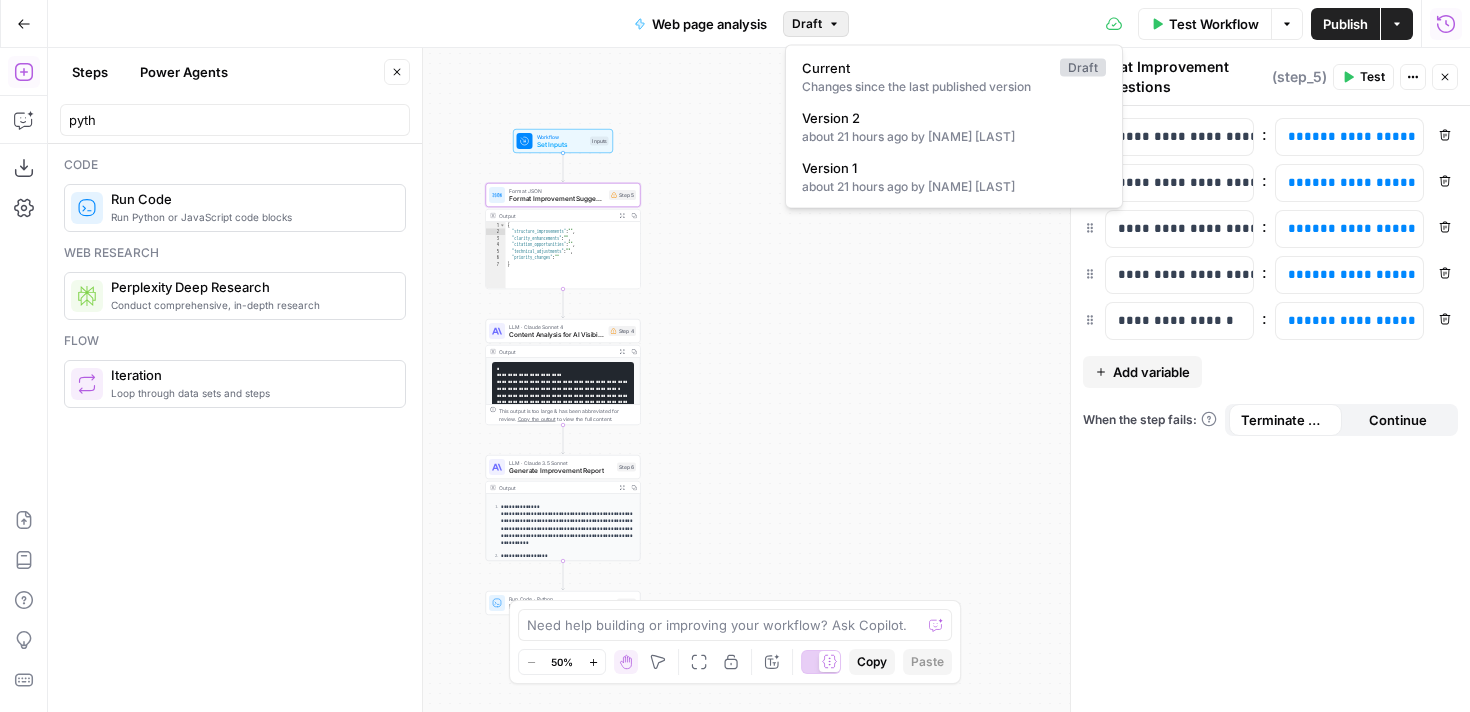 click on "Draft" at bounding box center (807, 24) 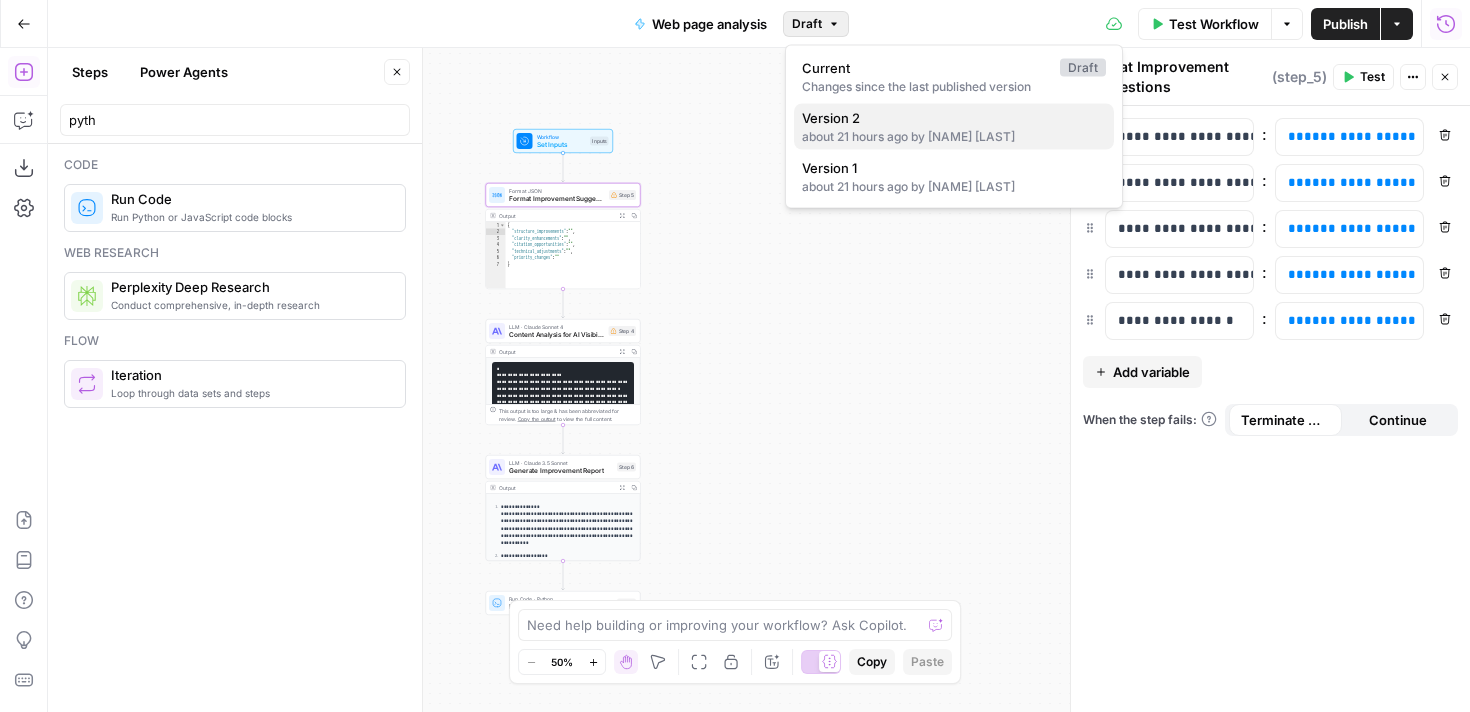 click on "Version 2" at bounding box center (950, 118) 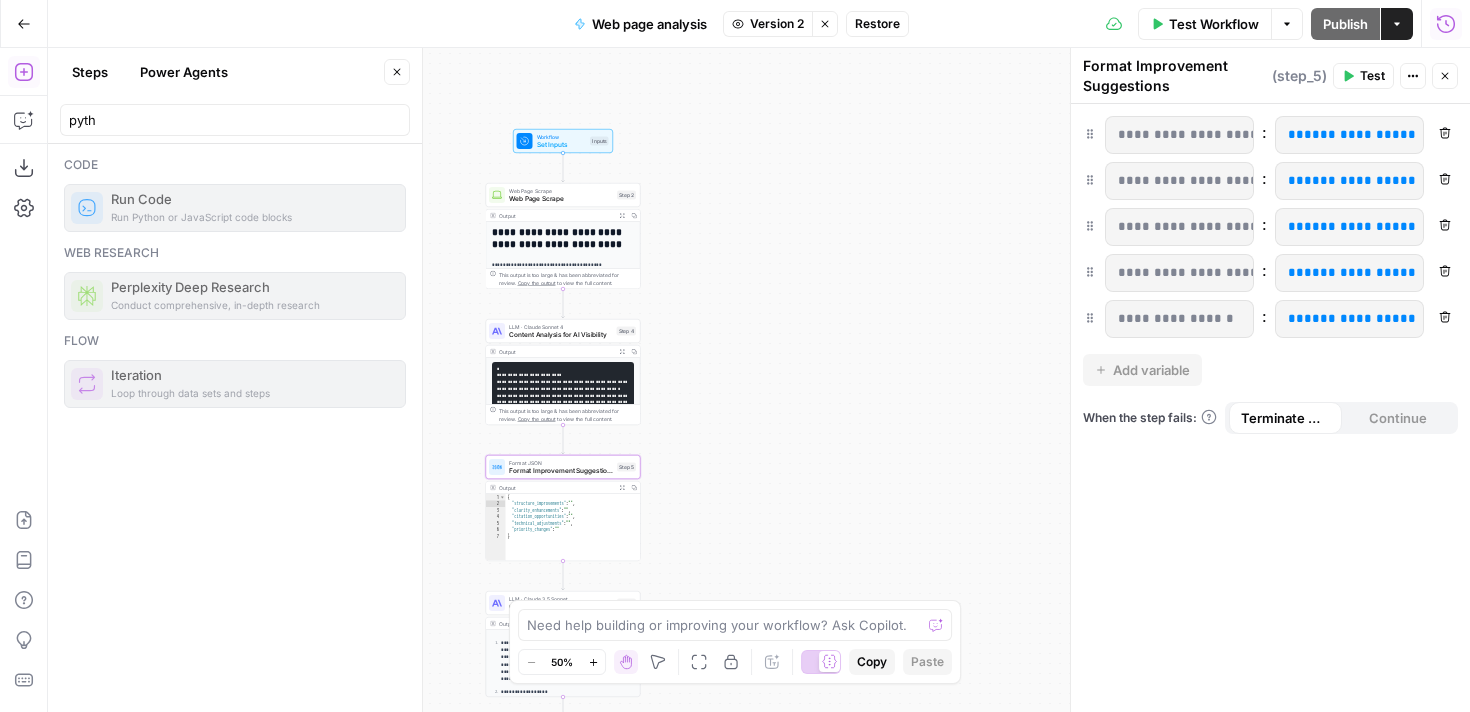 click on "LLM · Claude Sonnet 4" at bounding box center [561, 327] 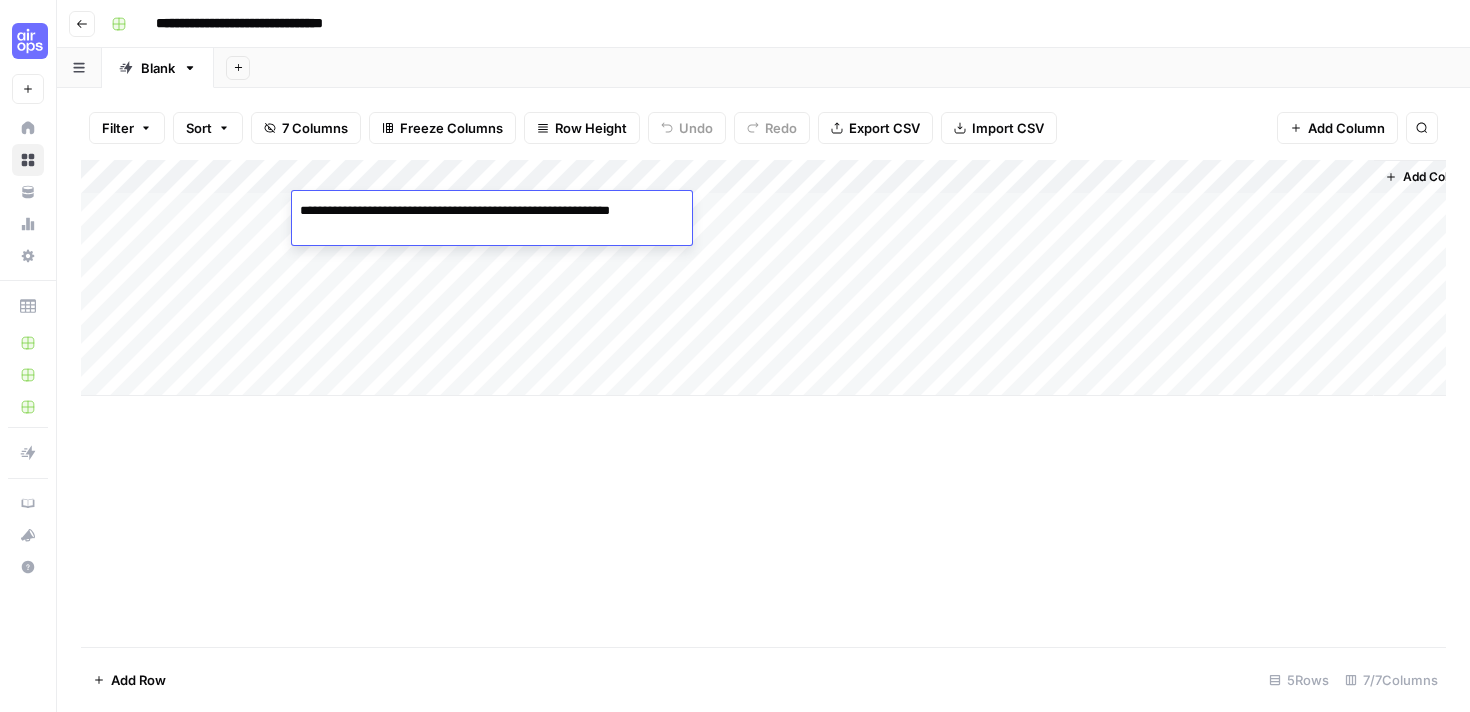 scroll, scrollTop: 0, scrollLeft: 0, axis: both 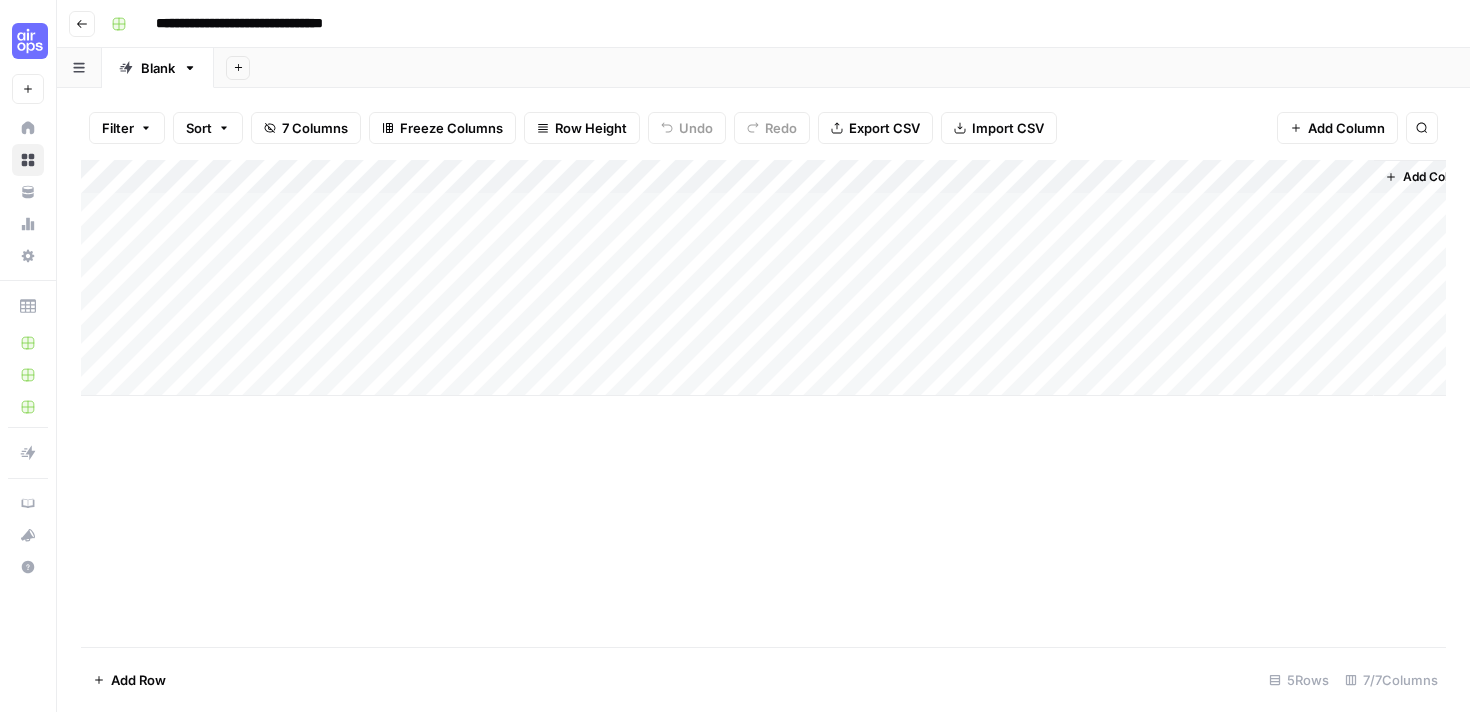 click on "Add Column" at bounding box center [763, 278] 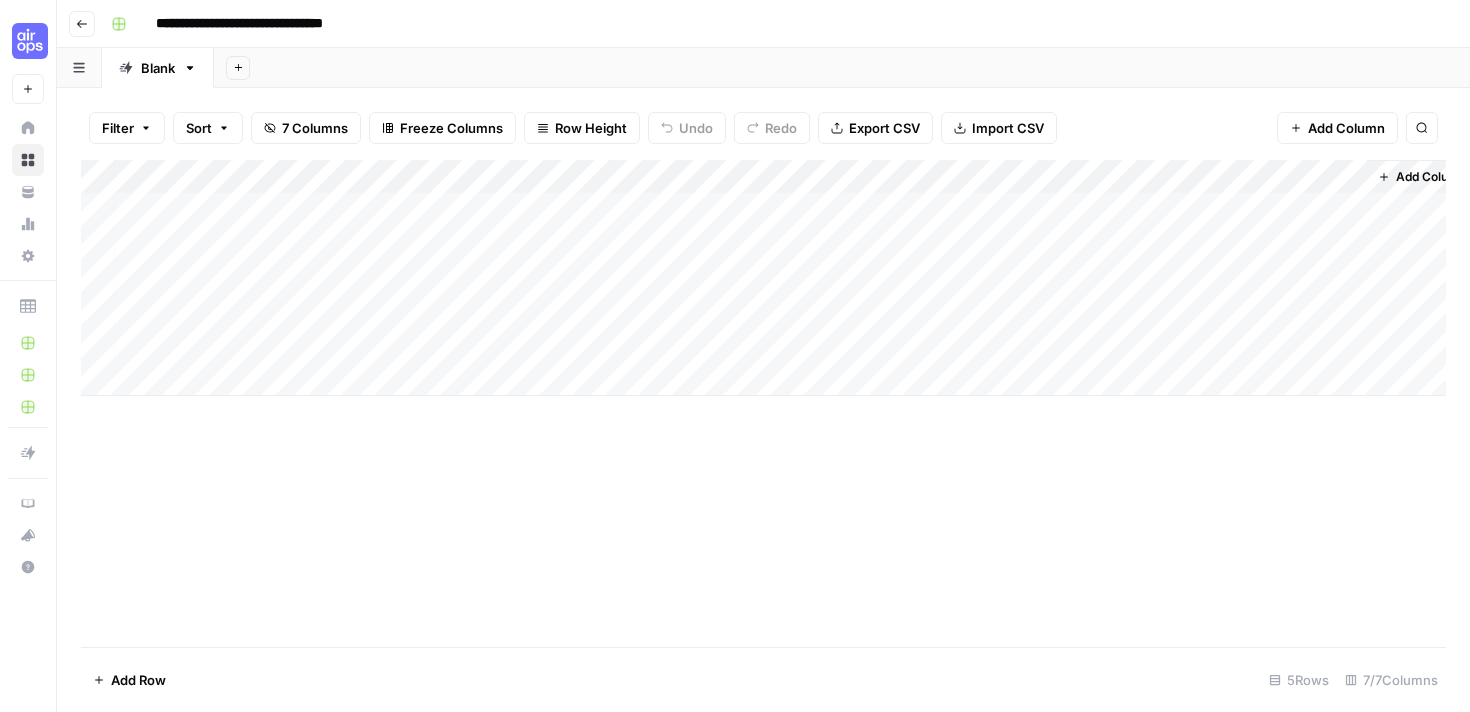scroll, scrollTop: 0, scrollLeft: 39, axis: horizontal 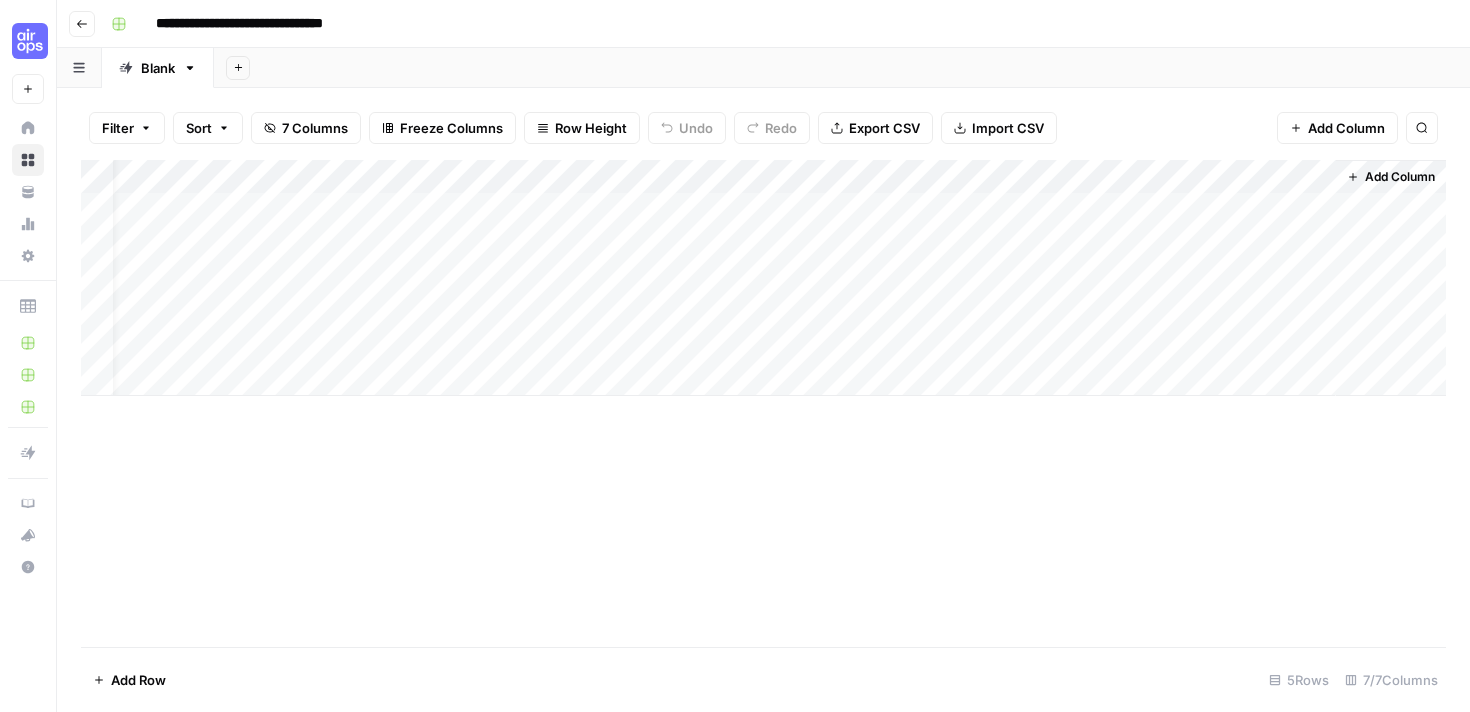 click on "Add Column" at bounding box center [763, 278] 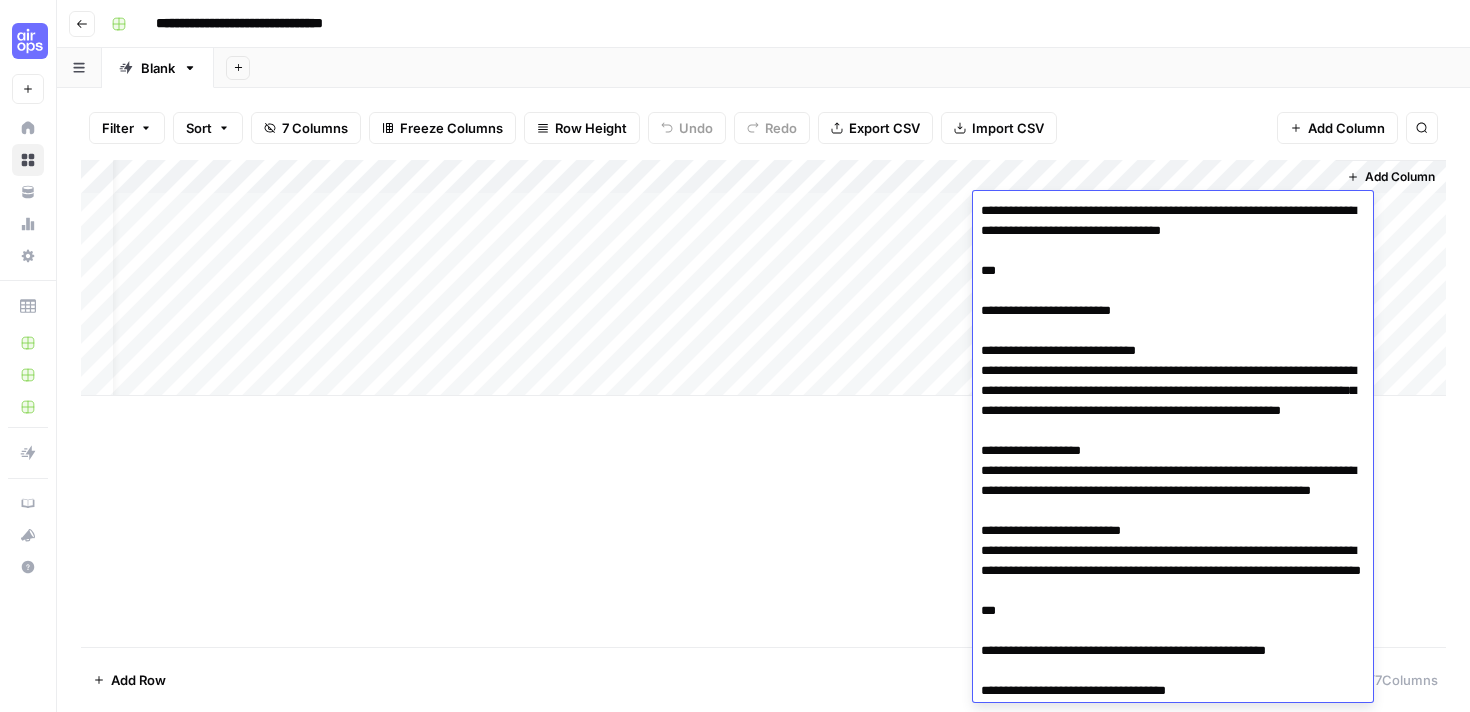 scroll, scrollTop: 2743, scrollLeft: 0, axis: vertical 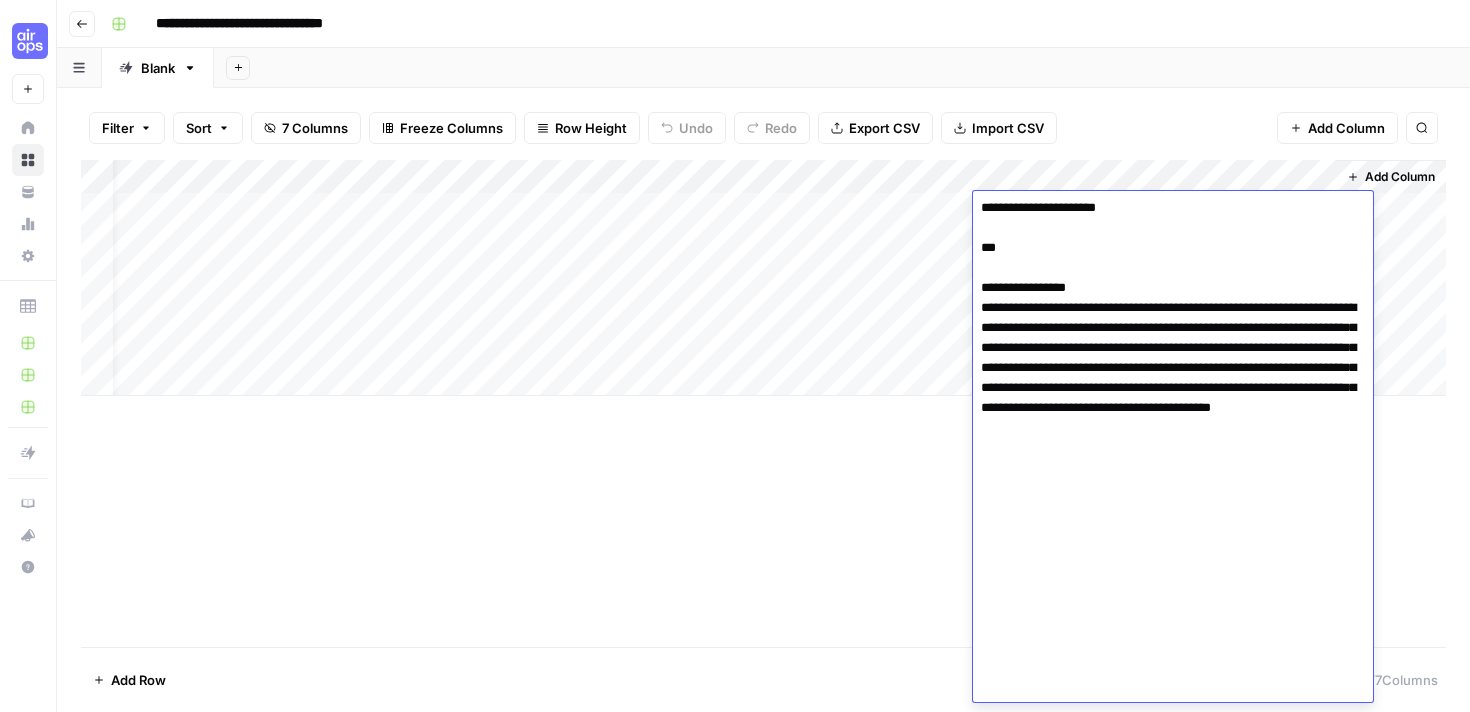click at bounding box center [1173, -922] 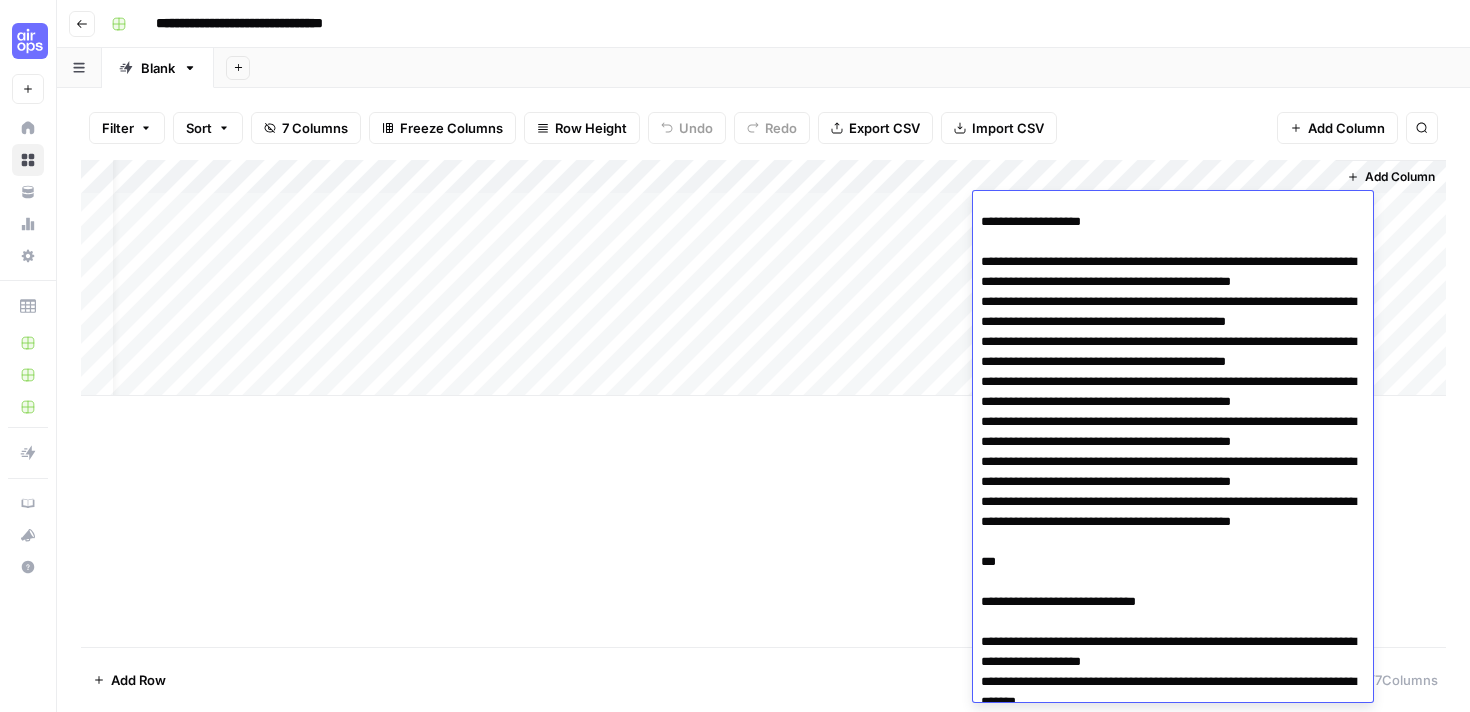 scroll, scrollTop: 1908, scrollLeft: 0, axis: vertical 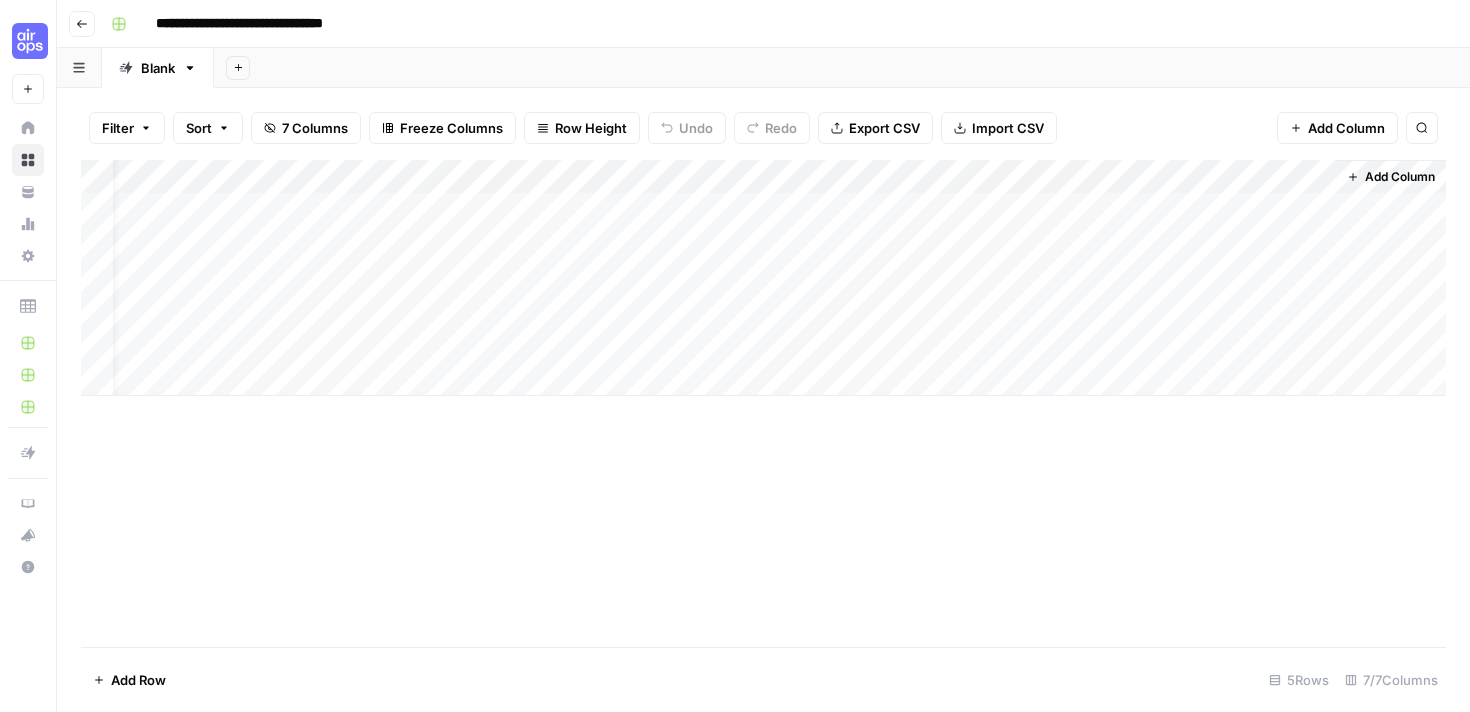 click on "Add Column" at bounding box center (763, 278) 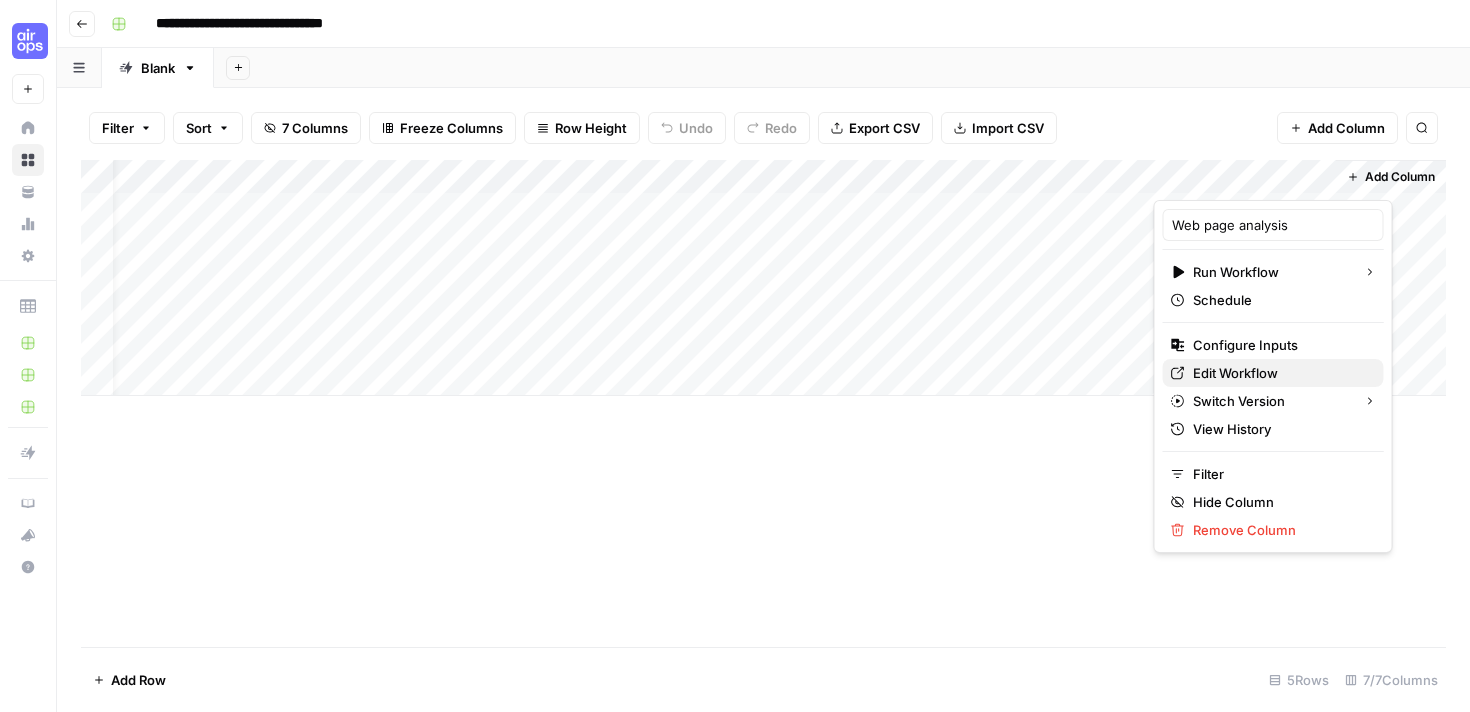 click on "Edit Workflow" at bounding box center [1280, 373] 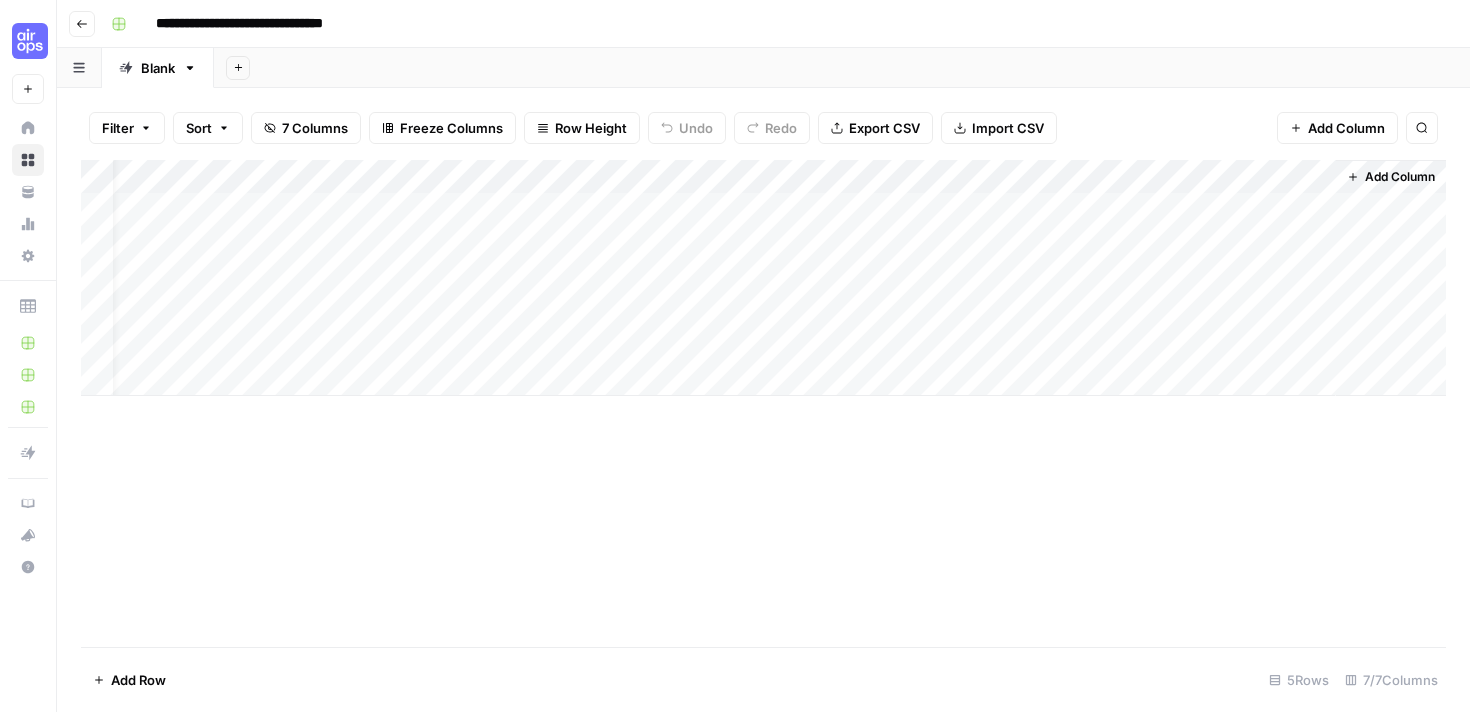 click on "Add Column" at bounding box center [763, 278] 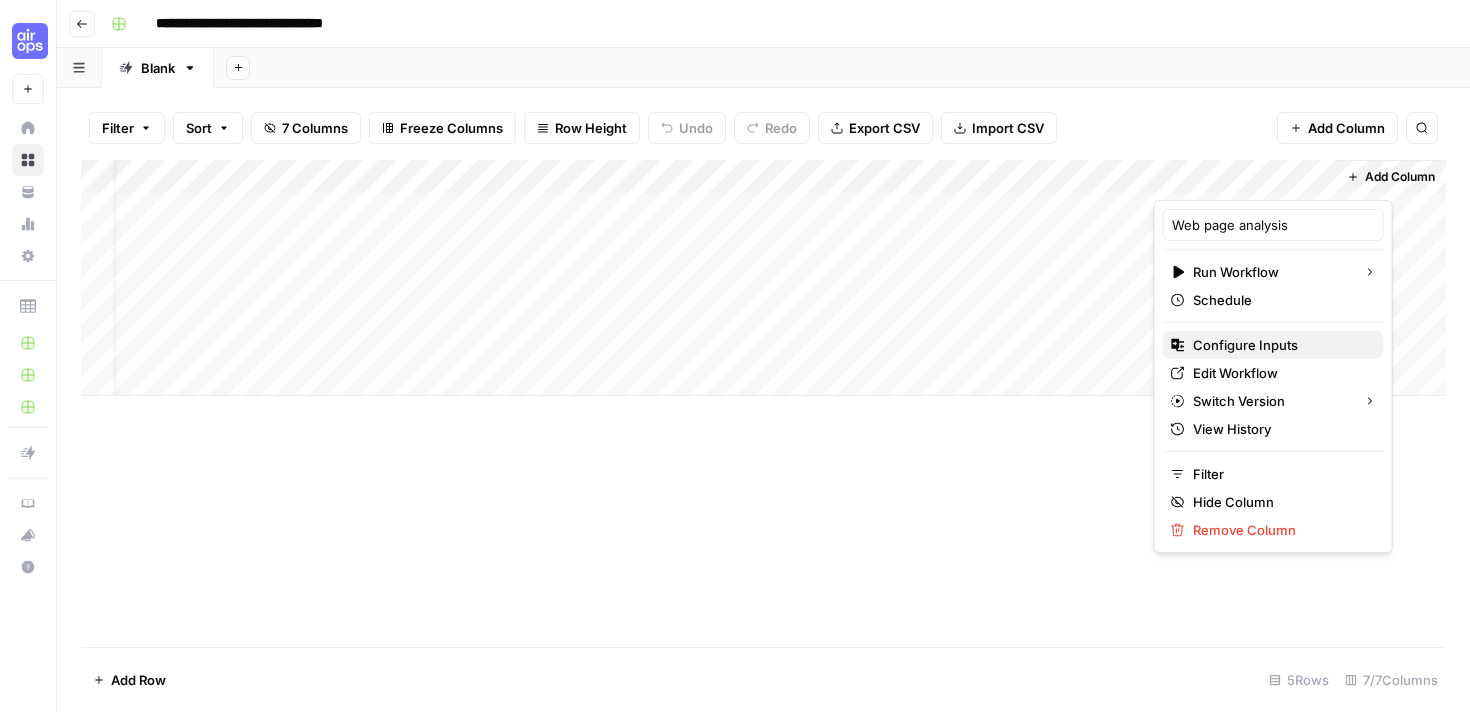 click on "Configure Inputs" at bounding box center [1280, 345] 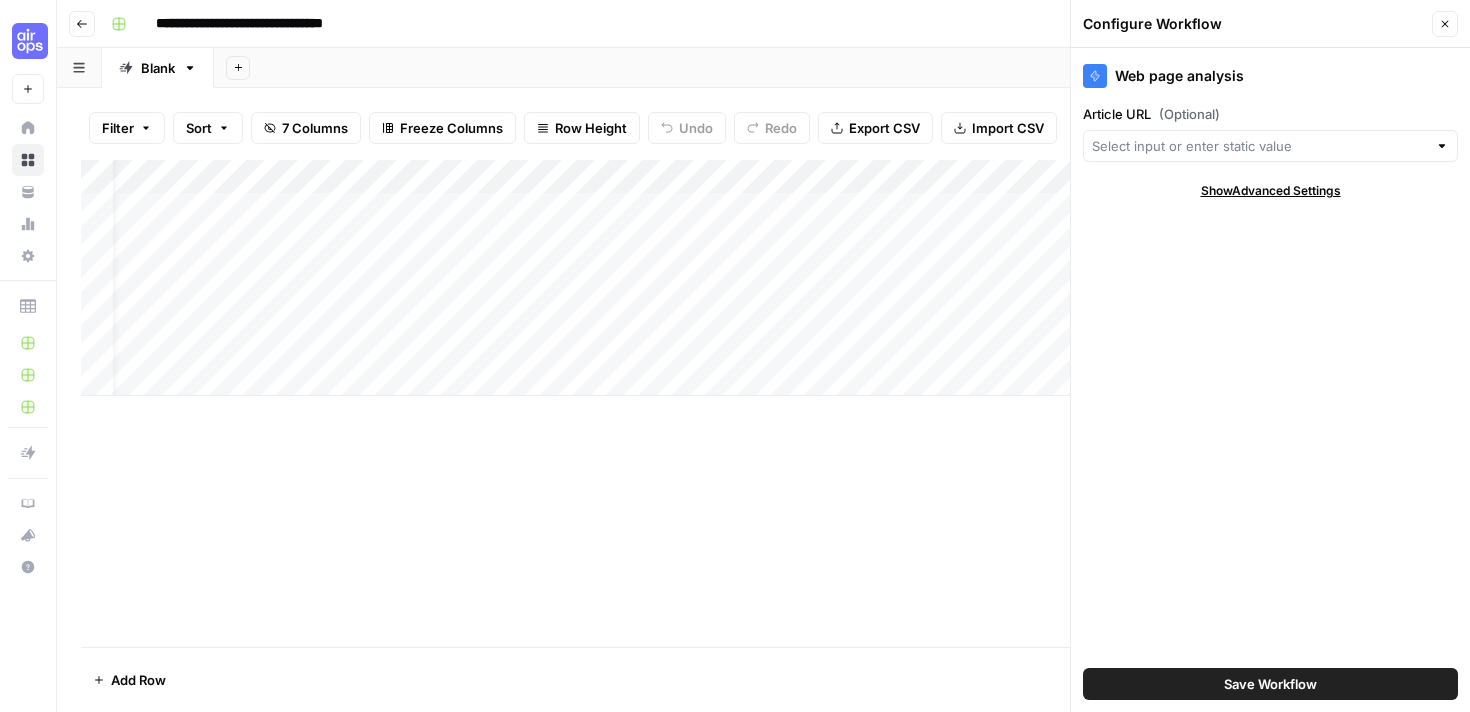 click on "Show  Advanced Settings" at bounding box center (1271, 191) 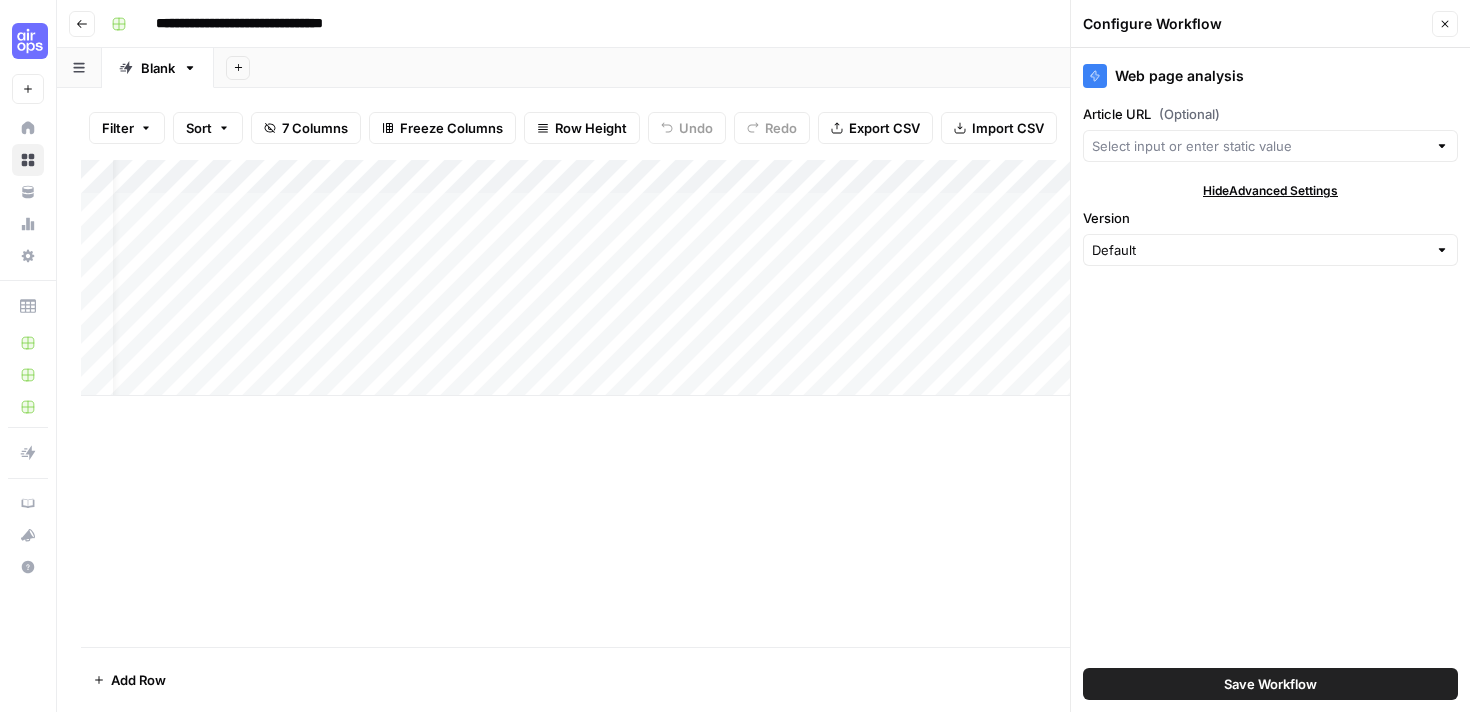 click on "Web page analysis Article URL   (Optional) Hide  Advanced Settings Version Default Save Workflow" at bounding box center (1270, 380) 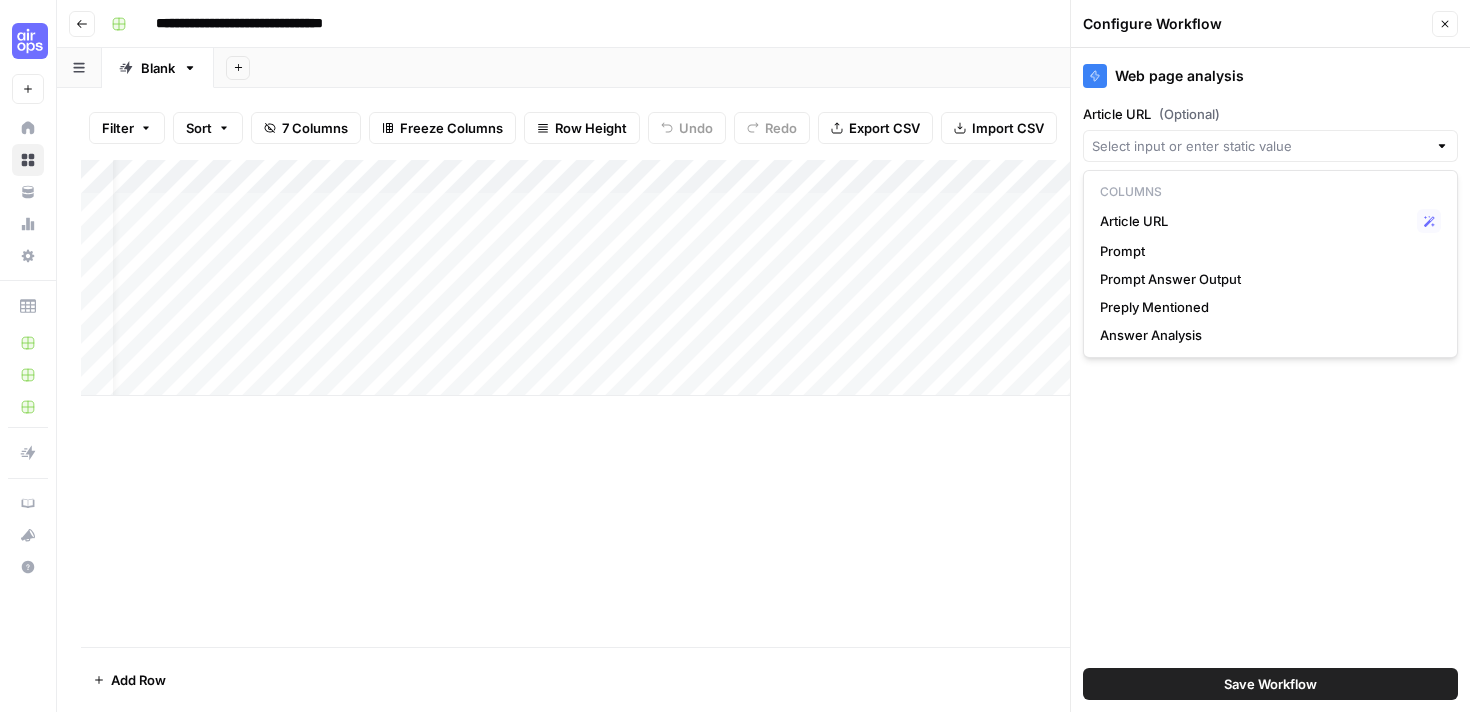 click on "Web page analysis Article URL   (Optional) Hide  Advanced Settings Version Default Save Workflow" at bounding box center (1270, 380) 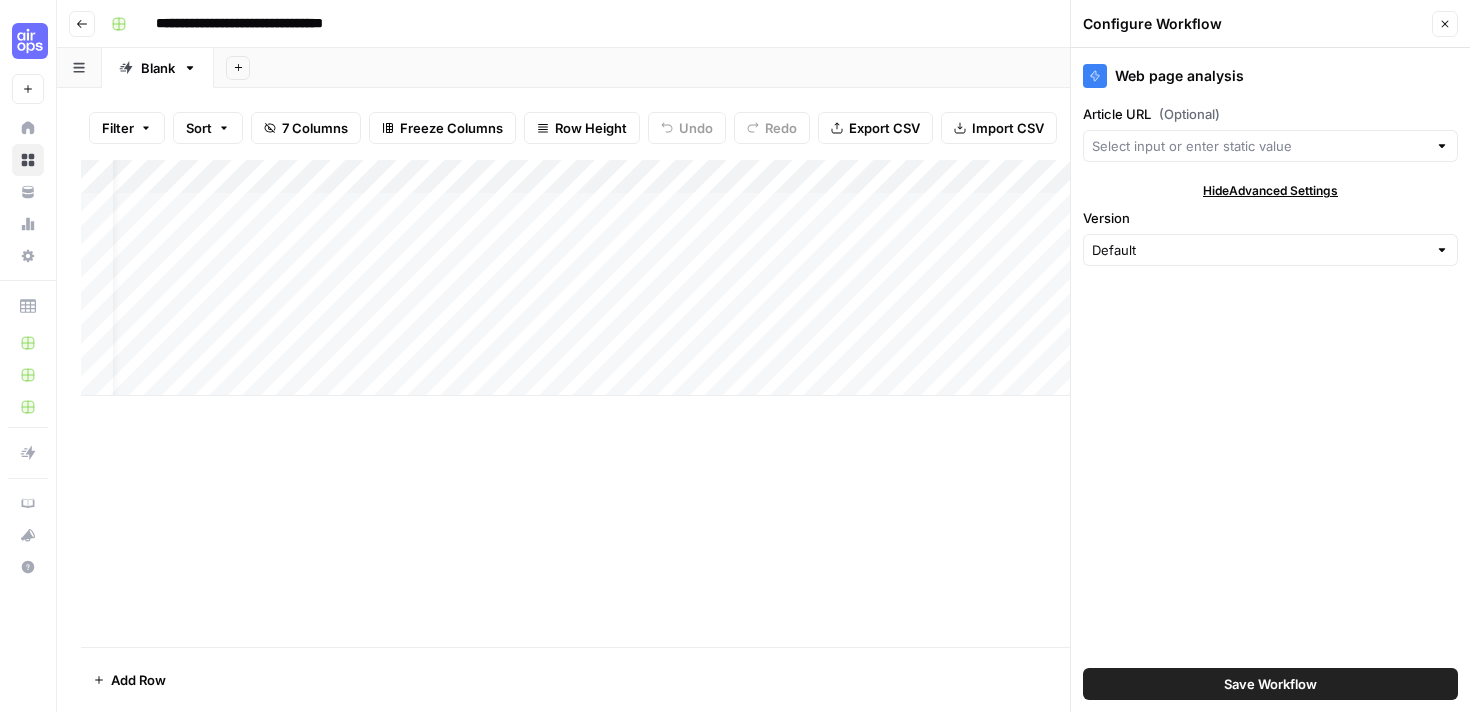 click on "Add Column" at bounding box center [763, 403] 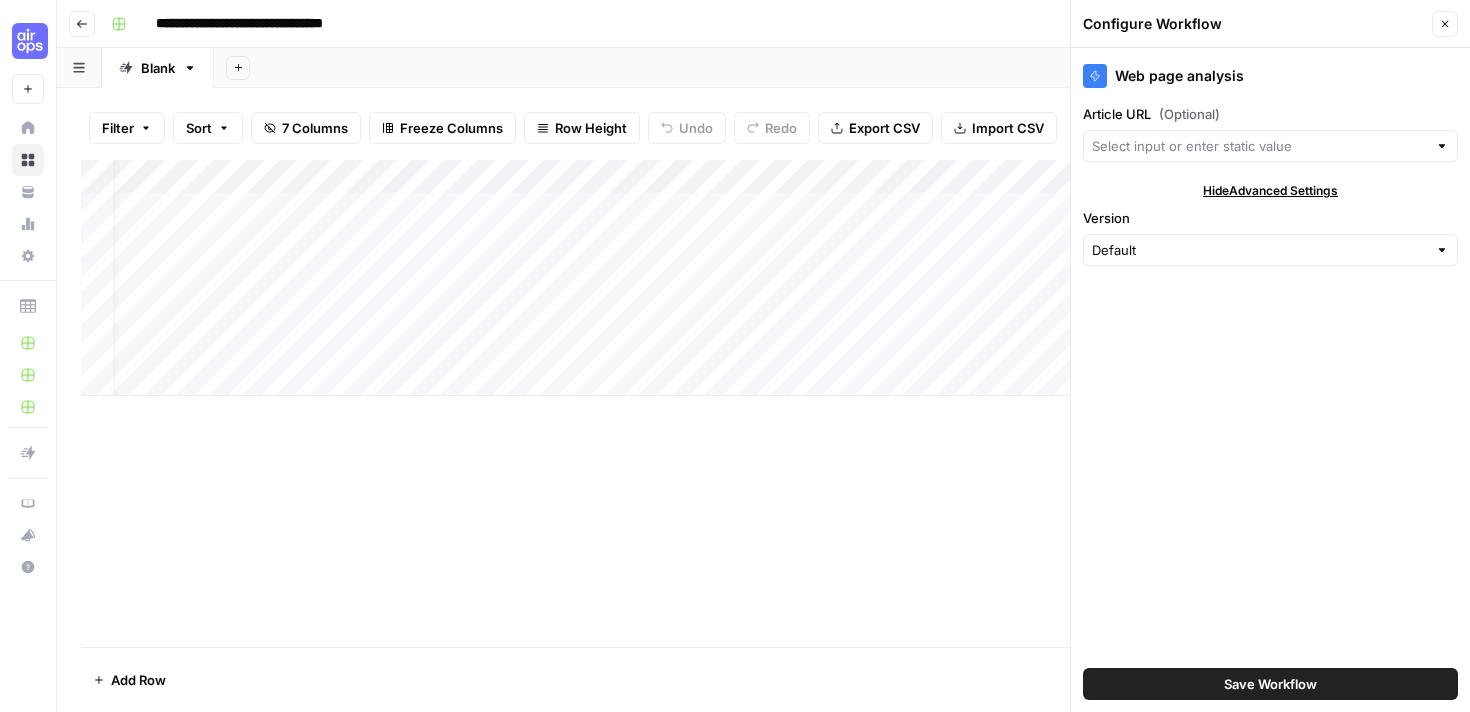 scroll, scrollTop: 0, scrollLeft: 0, axis: both 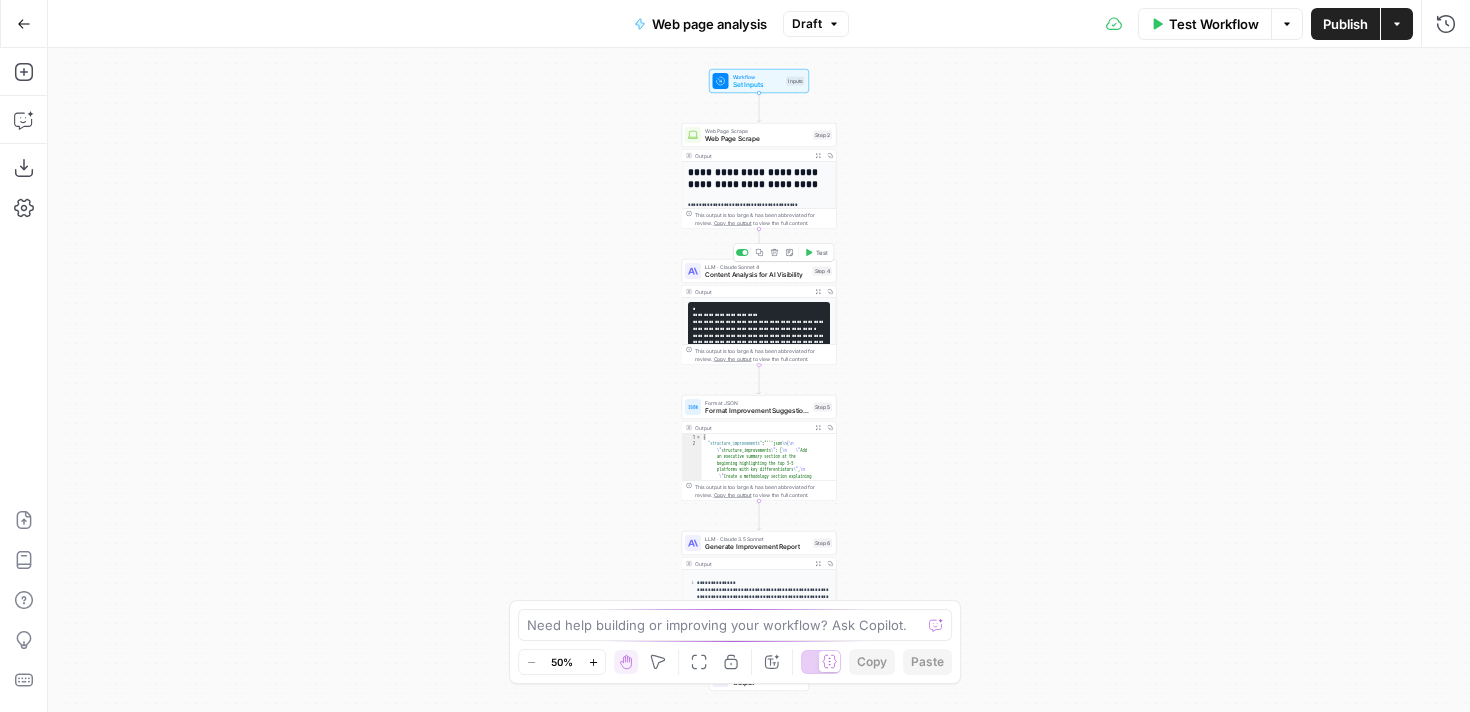 click on "**********" at bounding box center [759, 178] 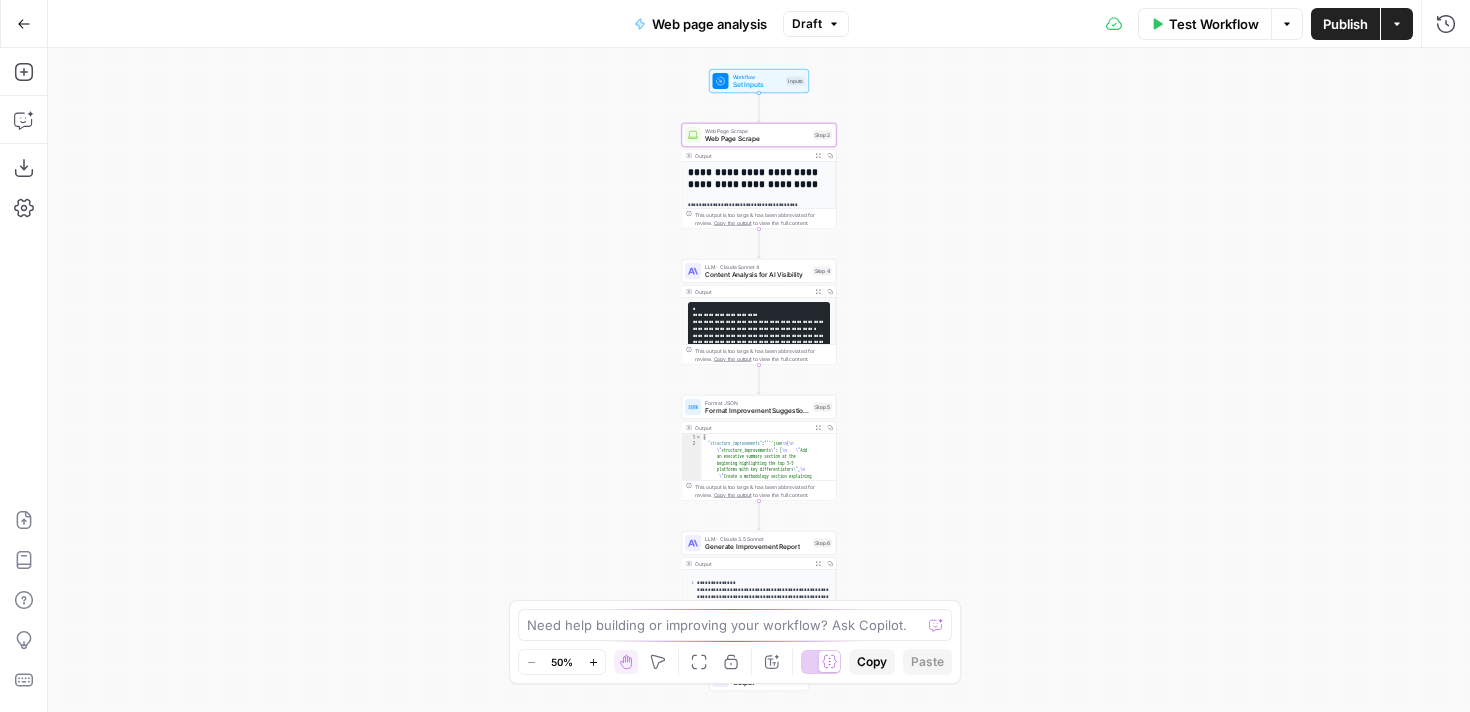 click on "Web Page Scrape" at bounding box center (757, 139) 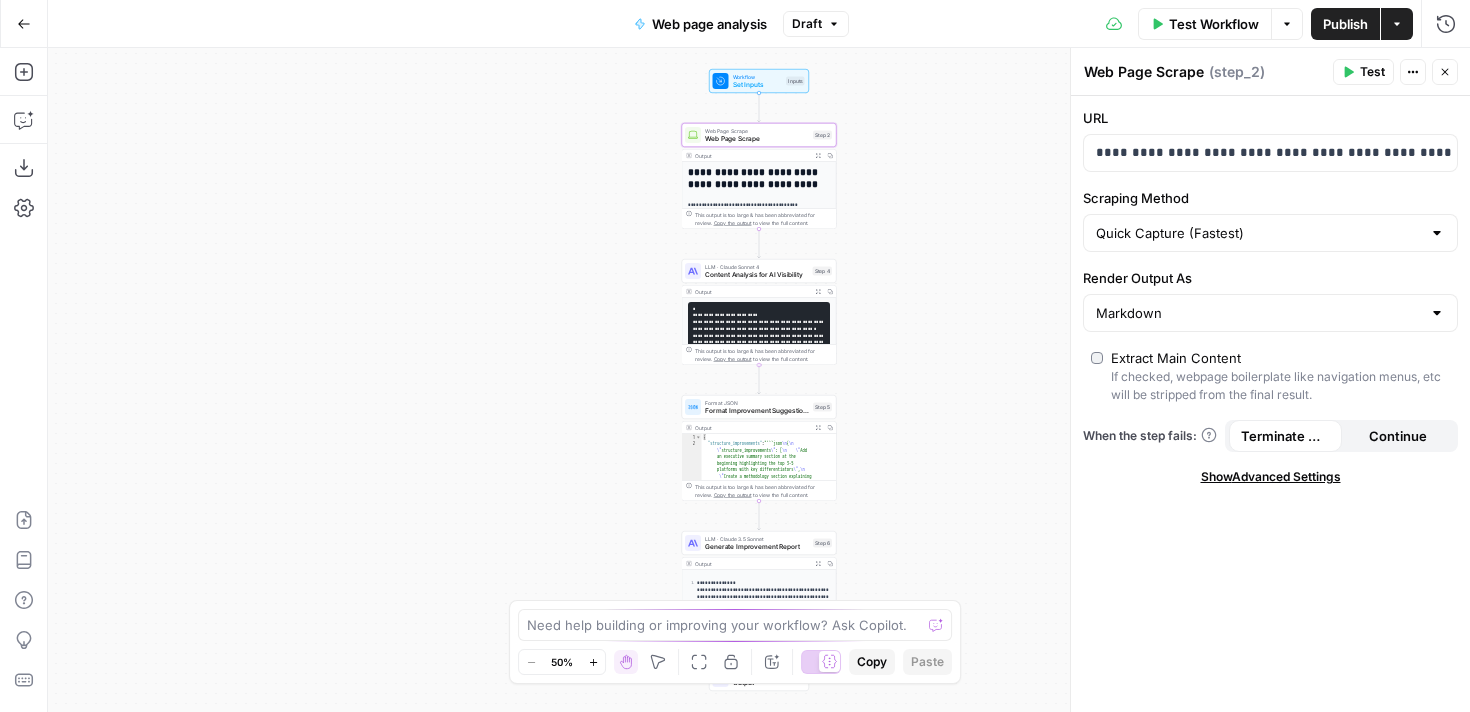 click on "LLM · Claude Sonnet 4" at bounding box center (757, 267) 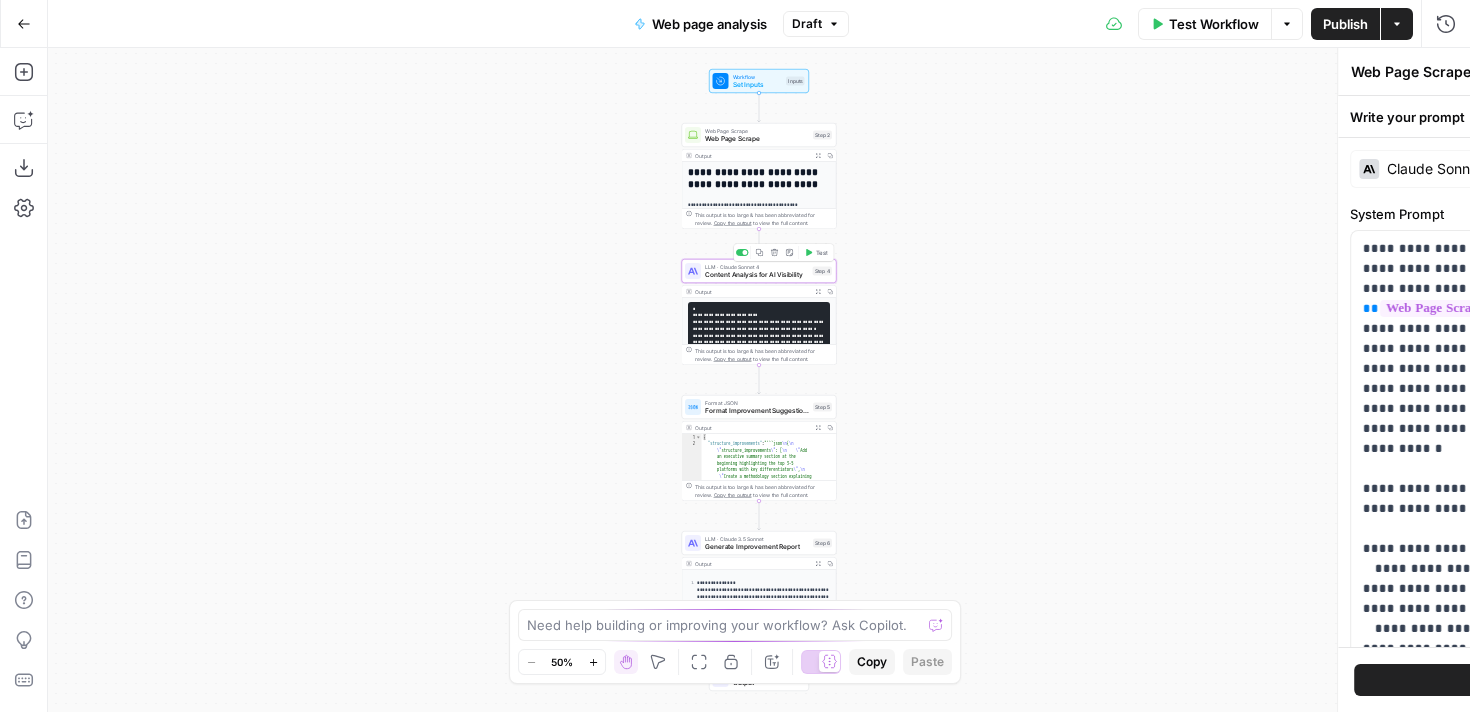 type on "Content Analysis for AI Visibility" 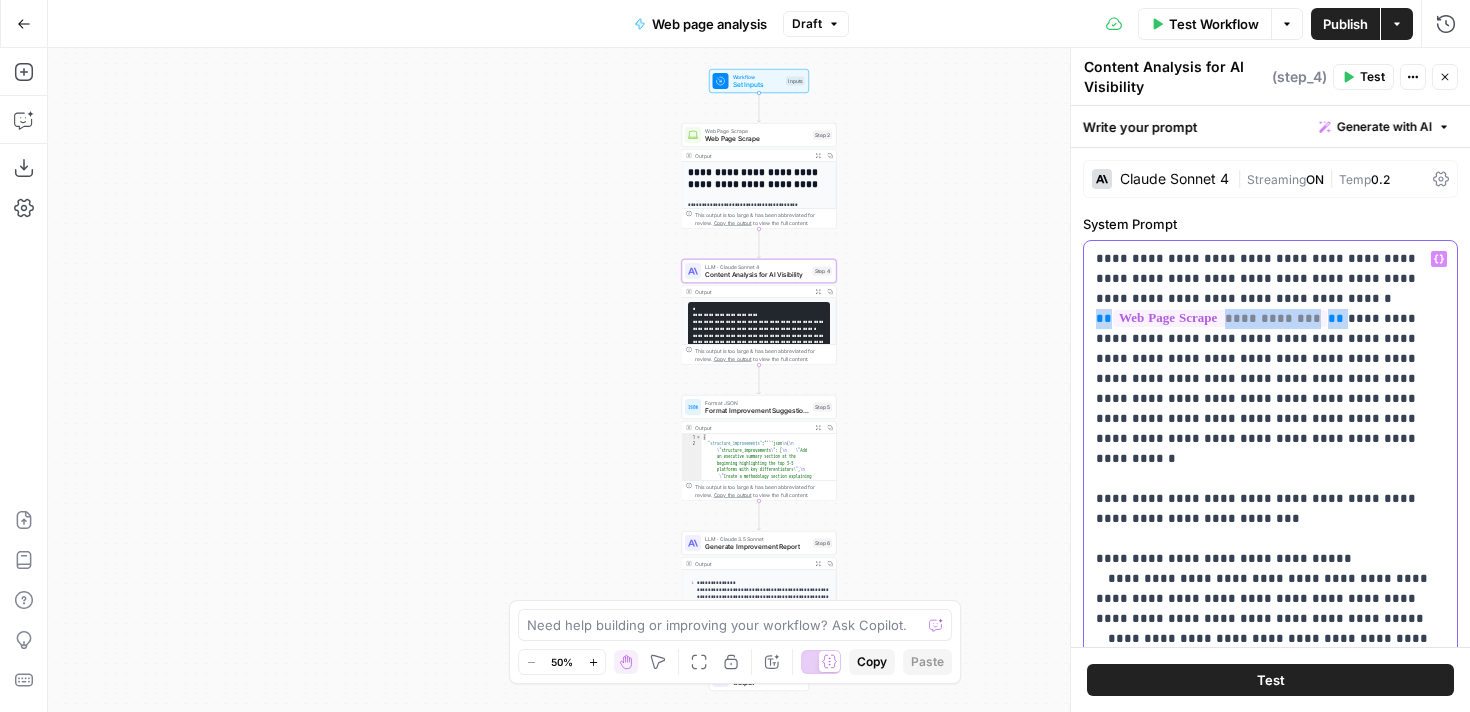 drag, startPoint x: 1337, startPoint y: 319, endPoint x: 1092, endPoint y: 316, distance: 245.01837 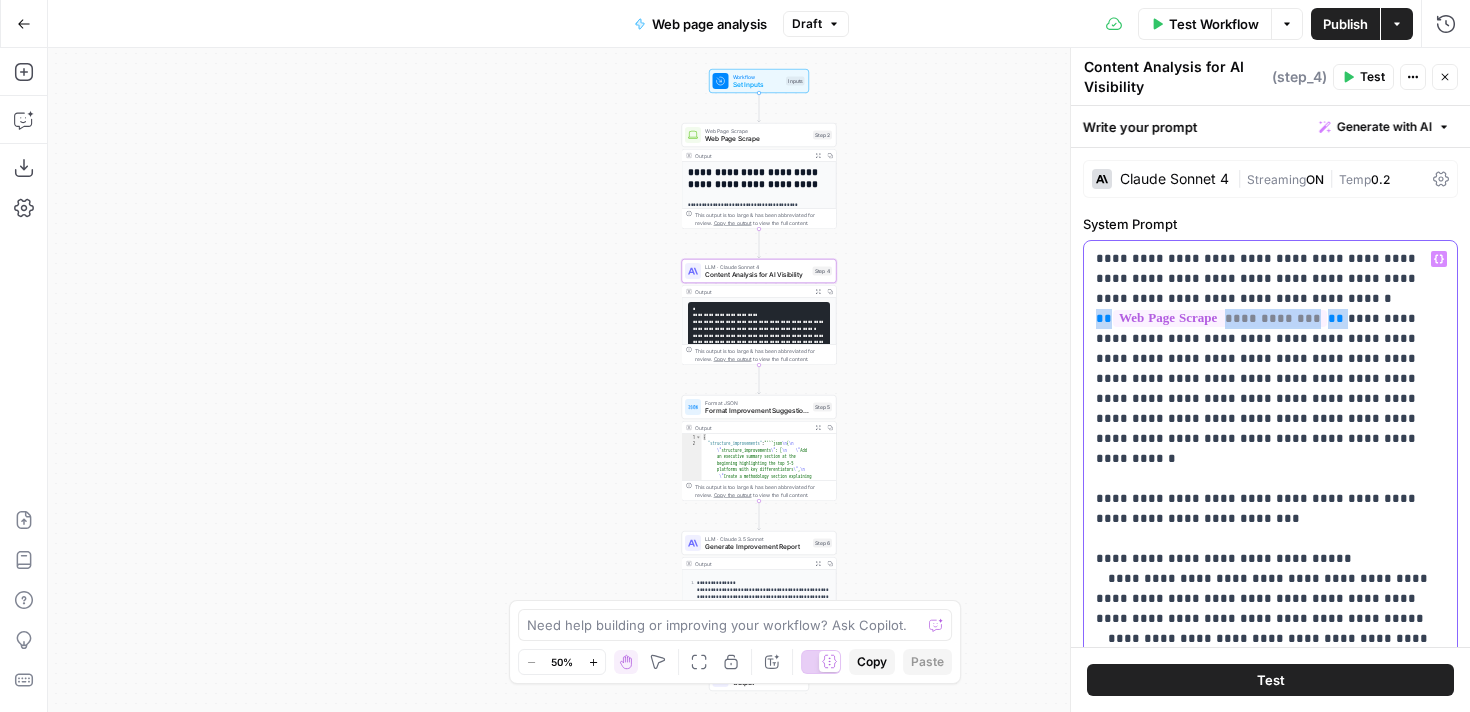 click on "**********" at bounding box center [1270, 648] 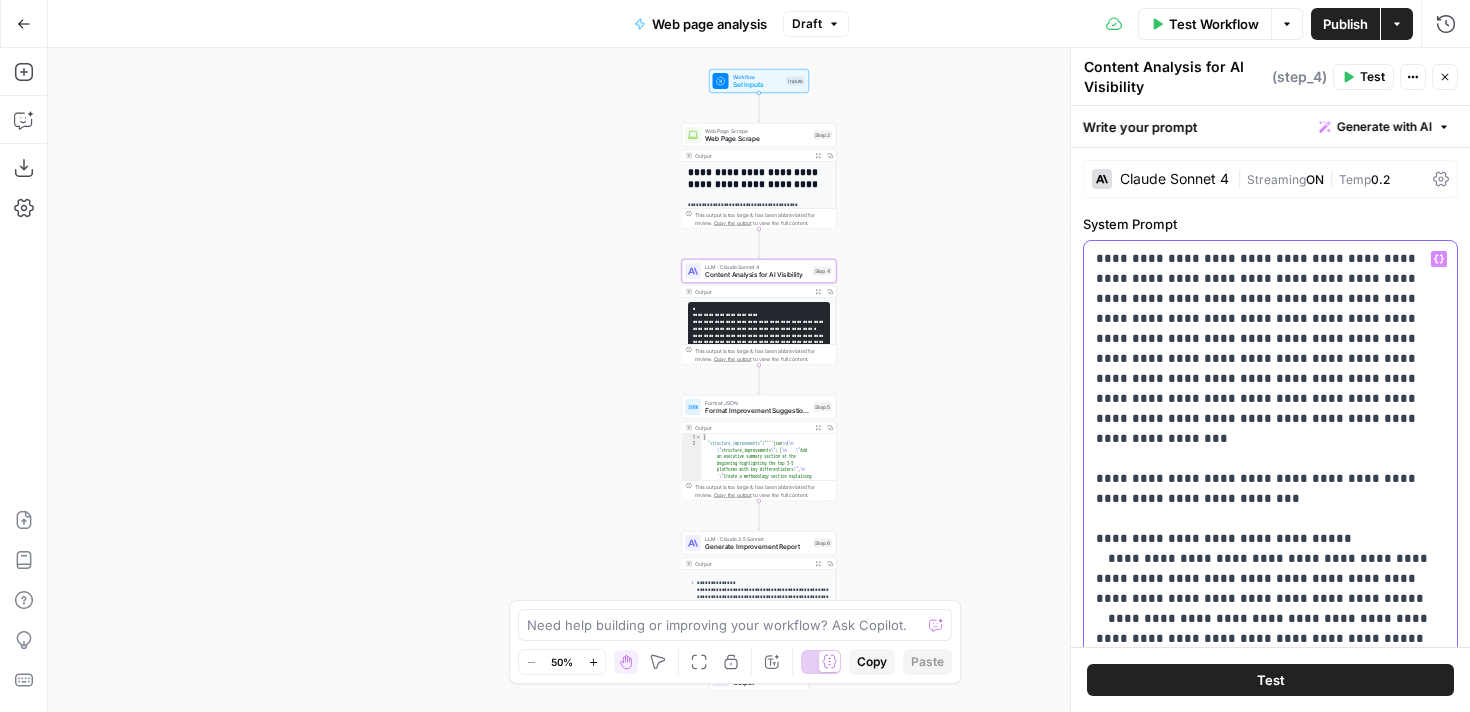 type 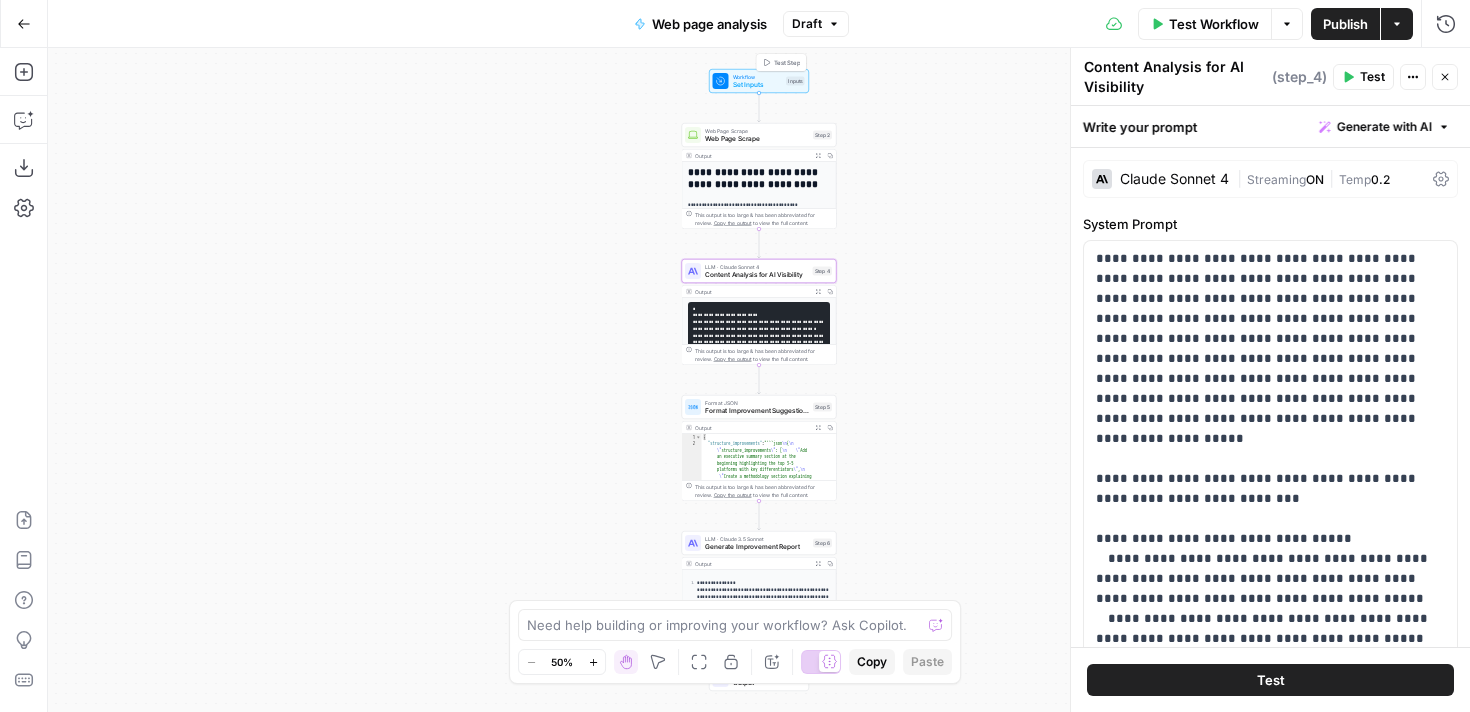 click on "Workflow" at bounding box center [758, 77] 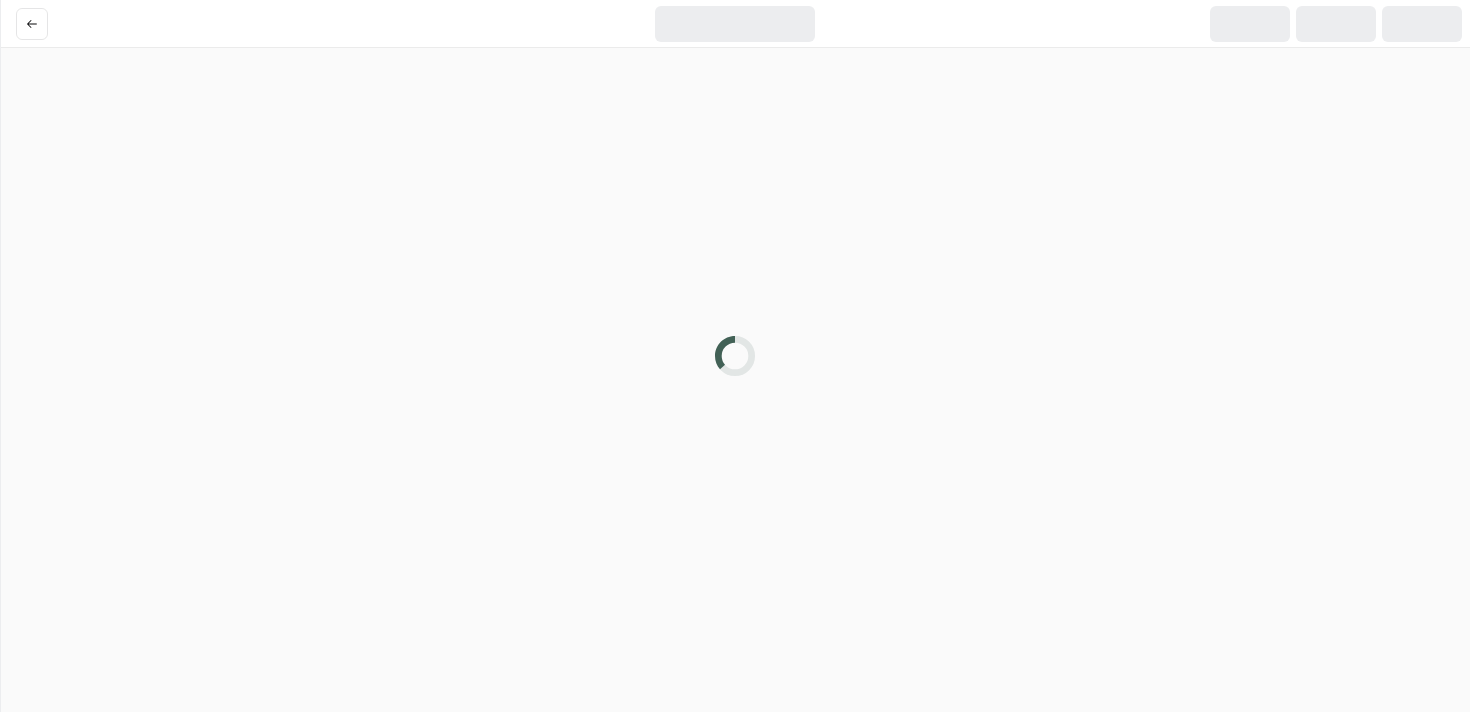 scroll, scrollTop: 0, scrollLeft: 0, axis: both 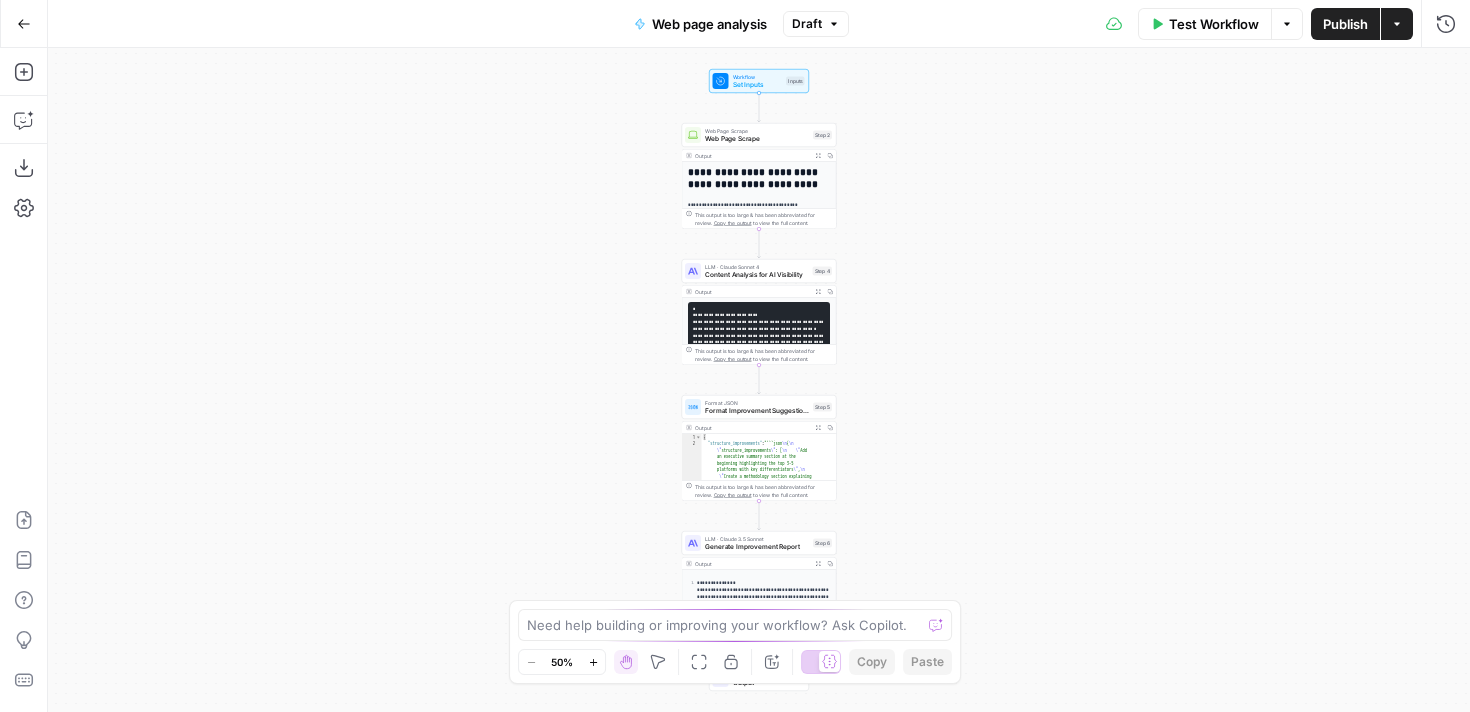 click on "Set Inputs" at bounding box center (758, 85) 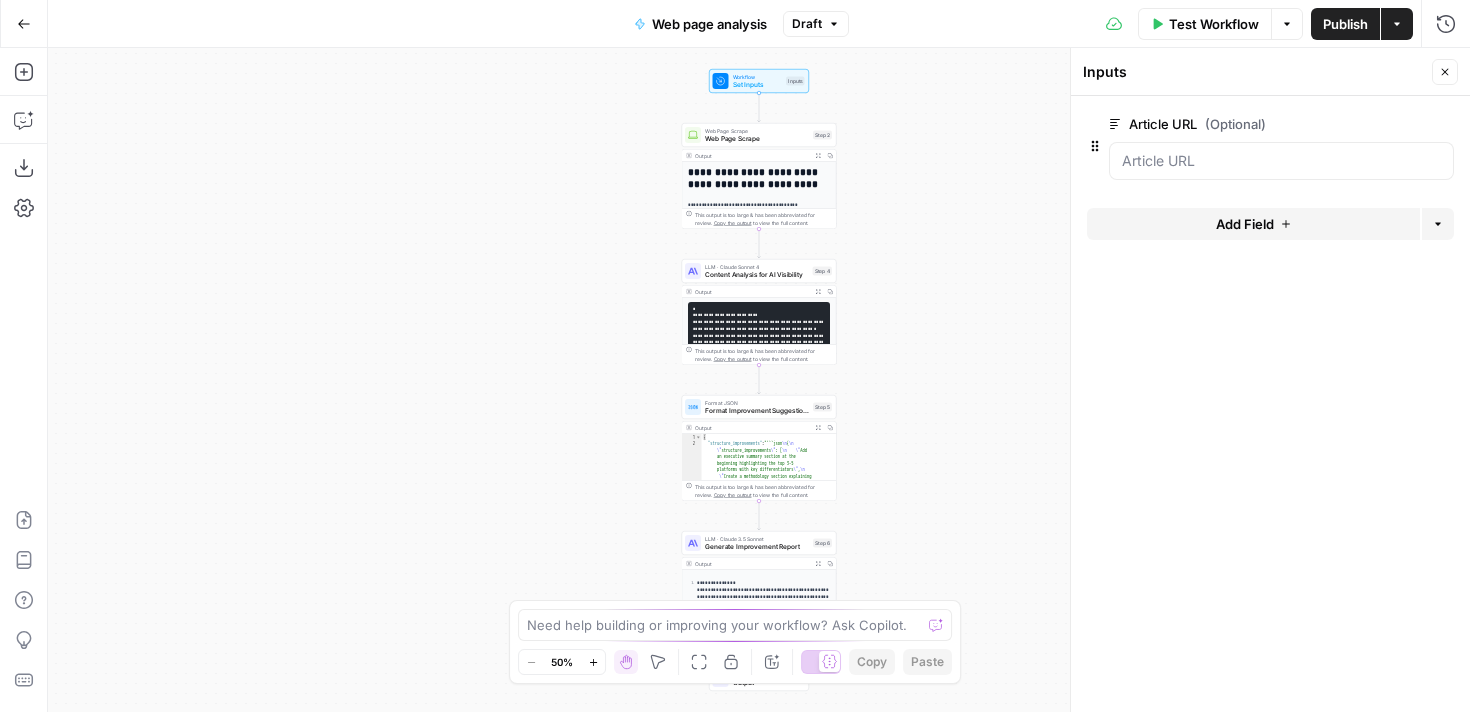 click on "Add Field" at bounding box center [1245, 224] 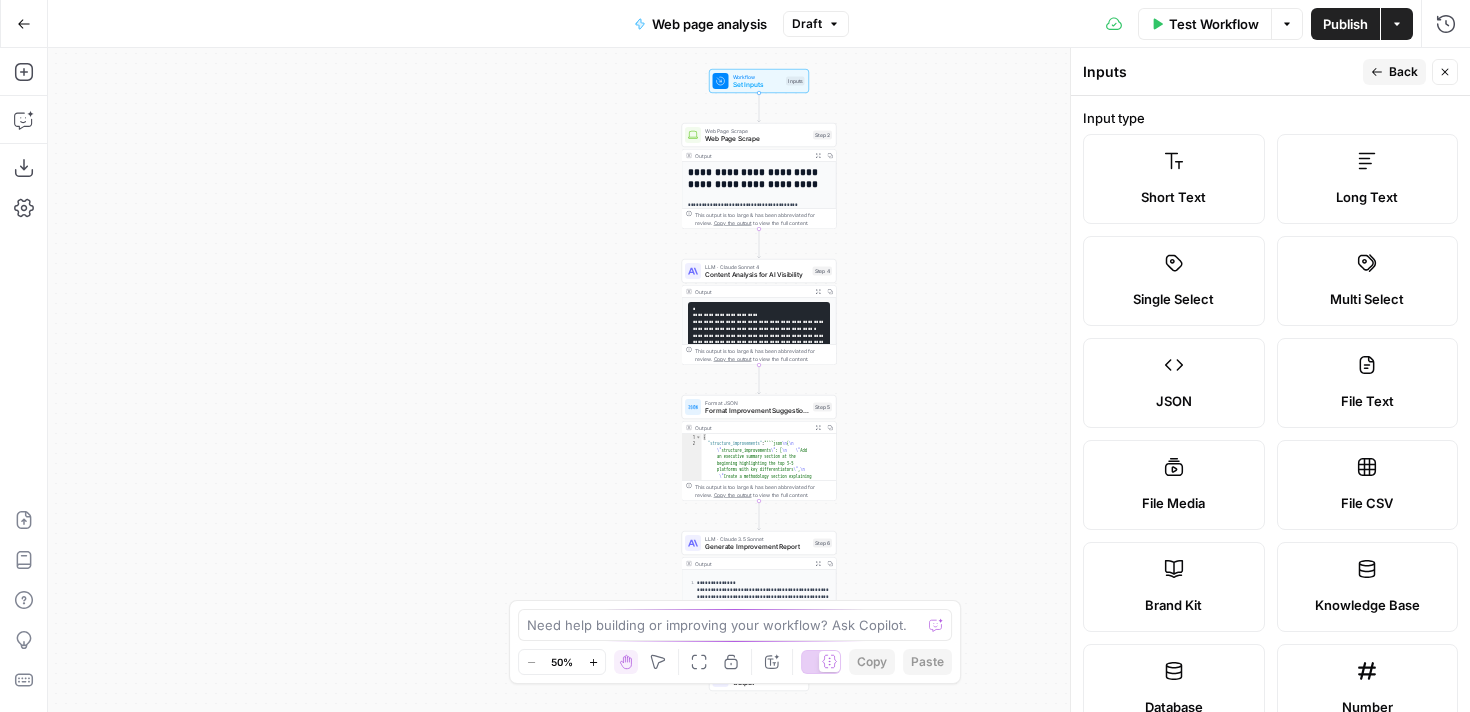 click on "Short Text" at bounding box center (1173, 197) 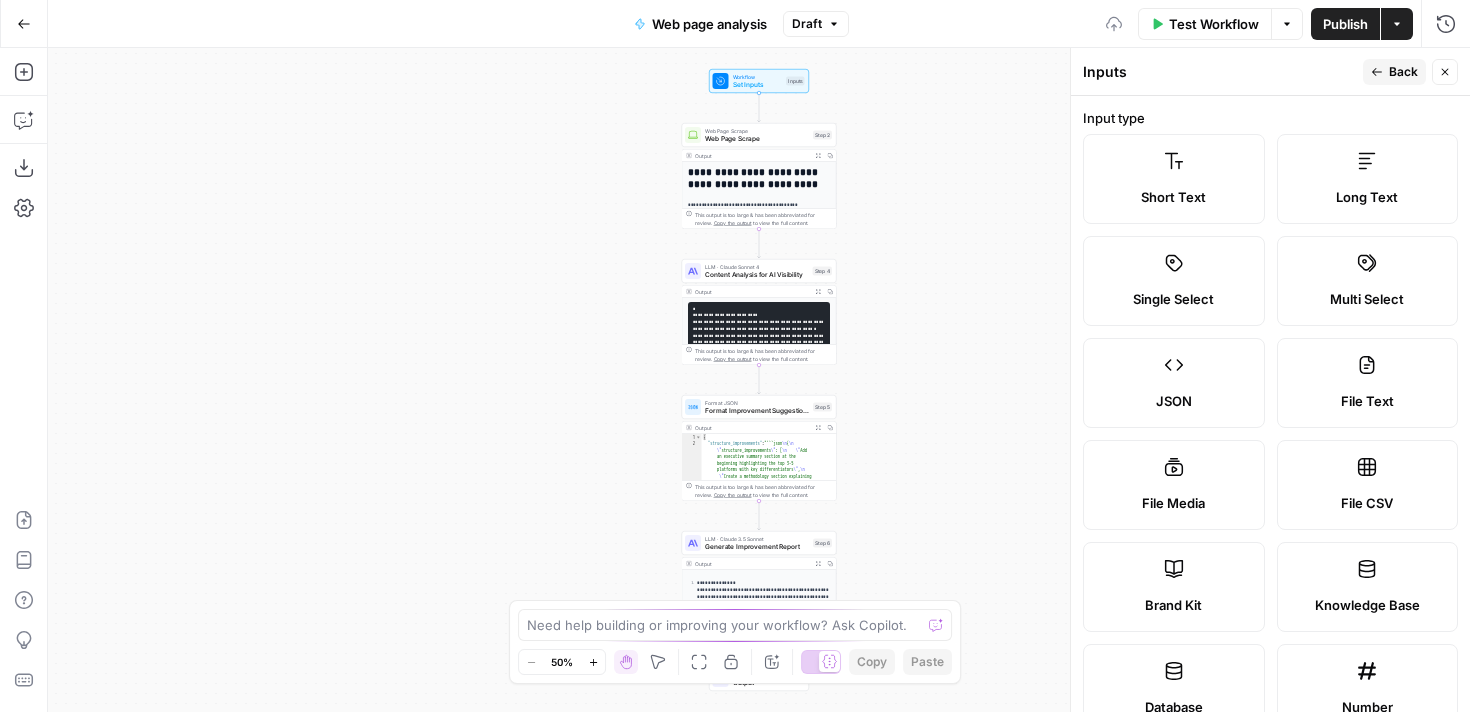 scroll, scrollTop: 639, scrollLeft: 0, axis: vertical 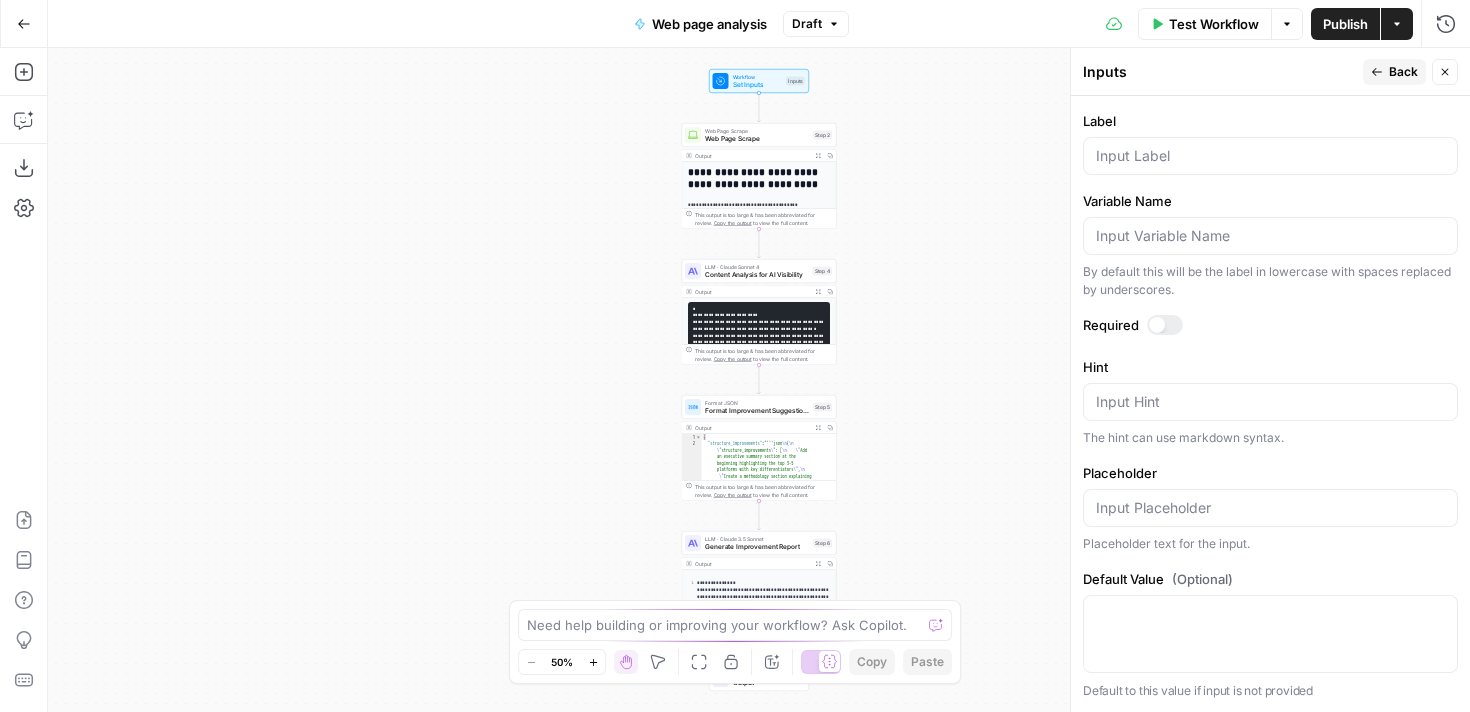 click on "Input Hint" at bounding box center (1270, 402) 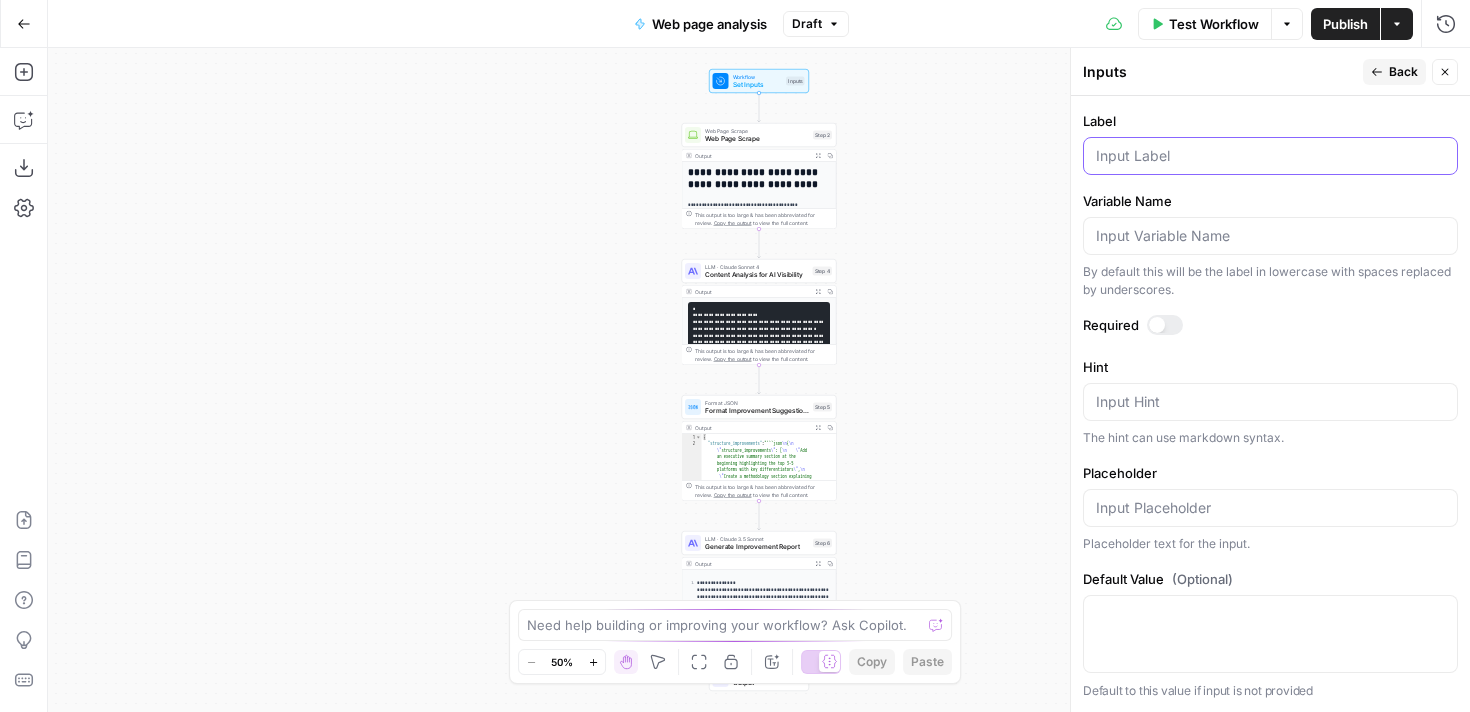 click on "Label" at bounding box center [1270, 156] 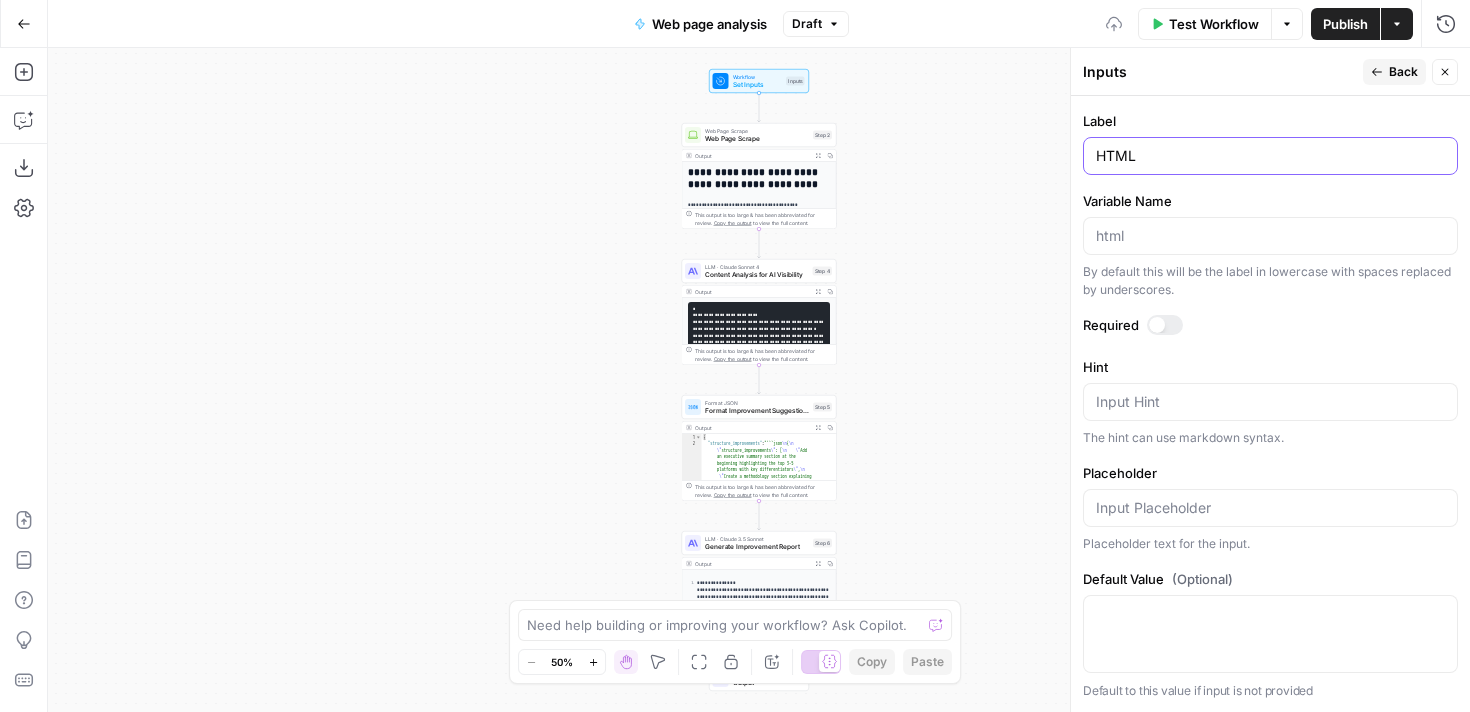 type on "HTML" 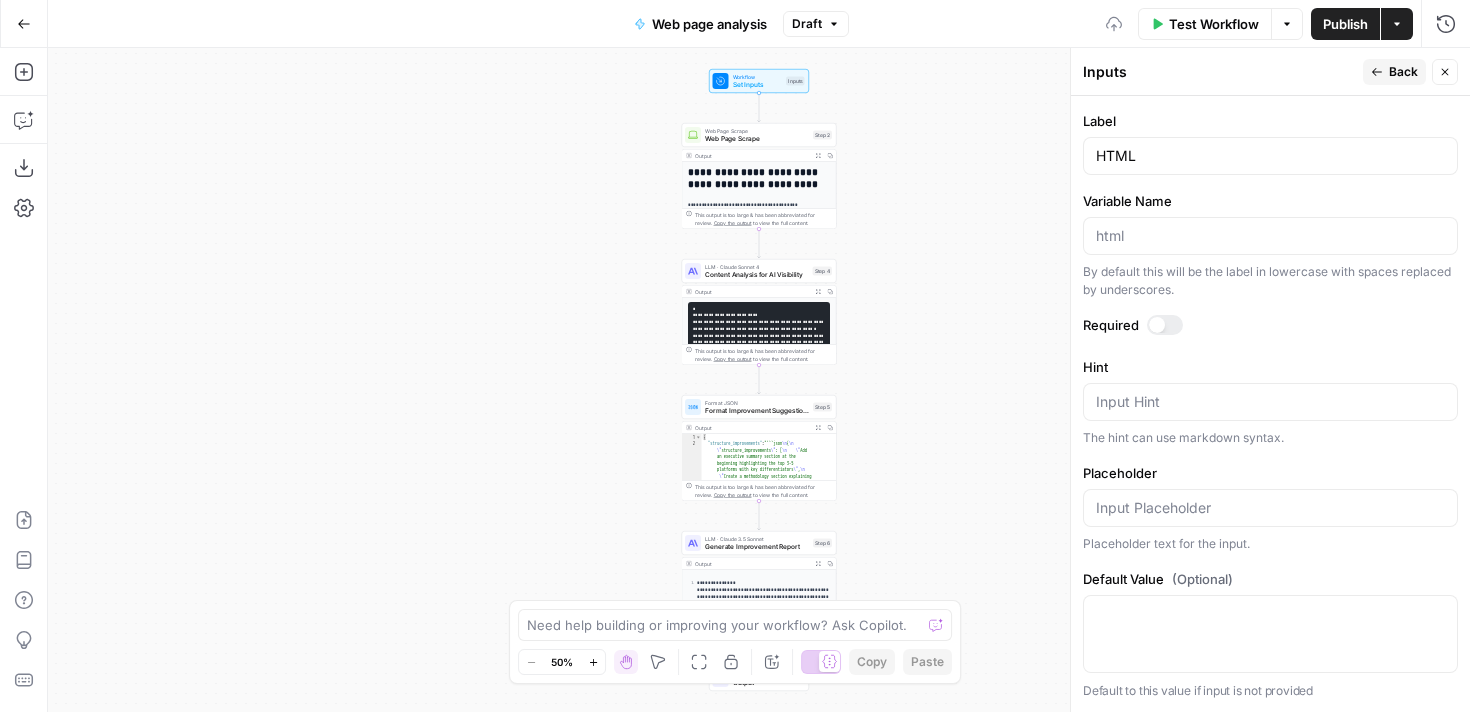 click on "Input type Short Text Long Text Single Select Multi Select JSON File Text File Media File CSV Brand Kit Knowledge Base Database Number Label HTML Variable Name By default this will be the label in lowercase with spaces replaced by underscores. Required Hint Input Hint The hint can use markdown syntax. Placeholder Placeholder text for the input. Default Value   (Optional) Default to this value if input is not provided" at bounding box center [1270, 404] 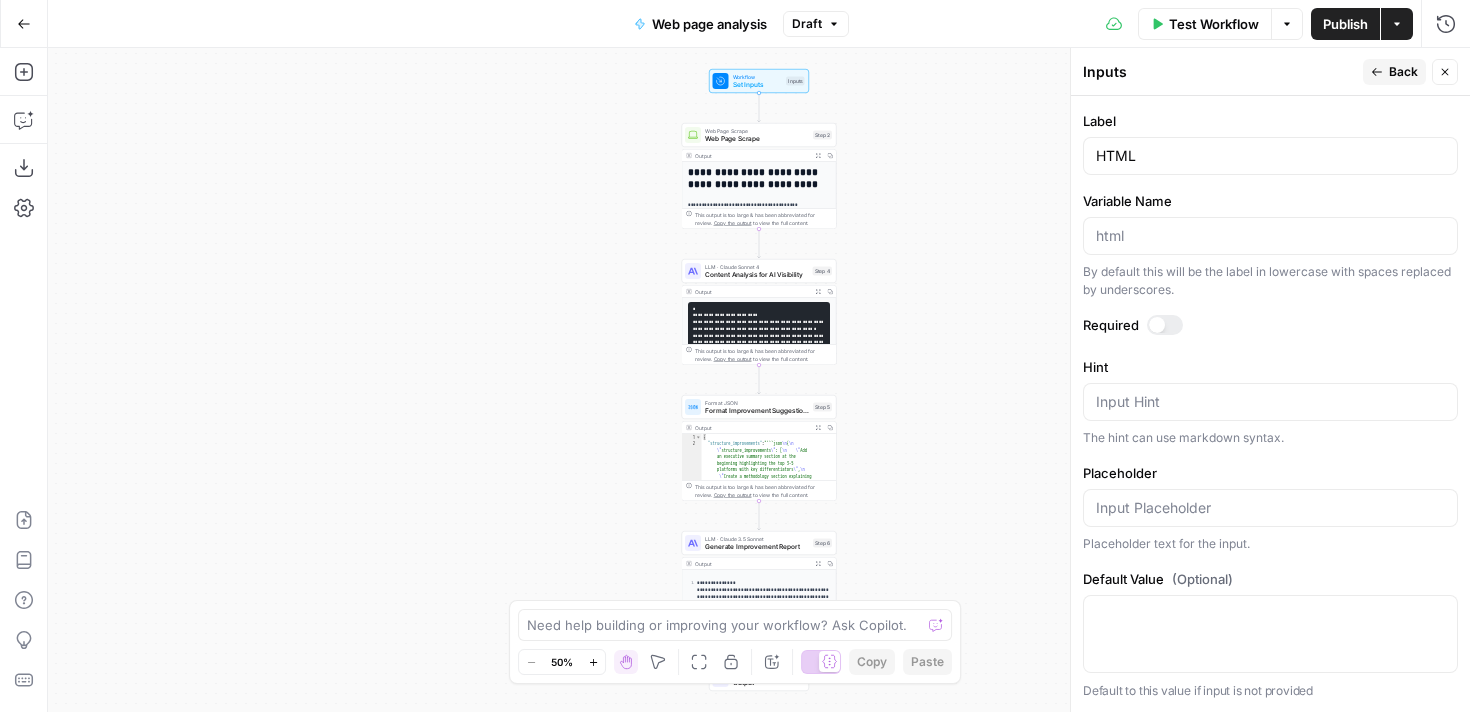 click on "Publish" at bounding box center [1345, 24] 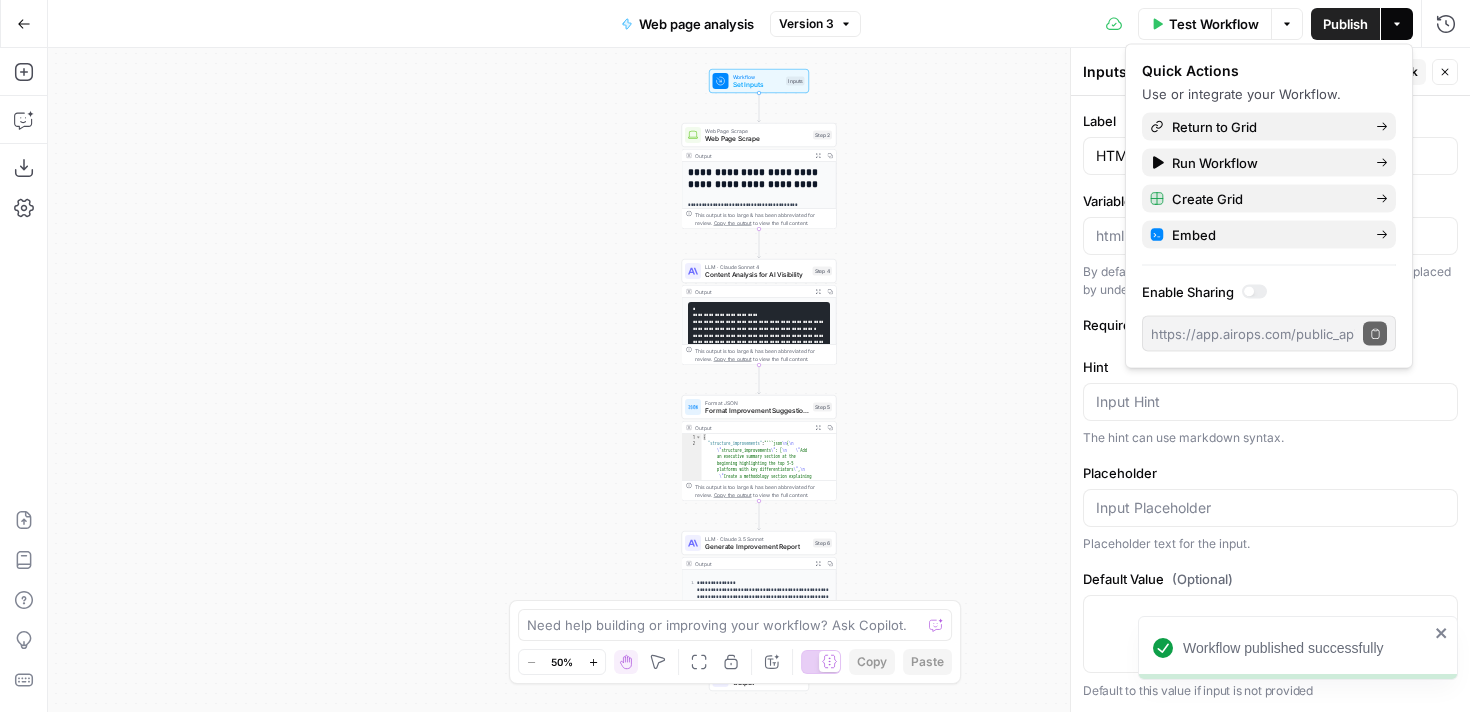 click on "Close" at bounding box center (1445, 72) 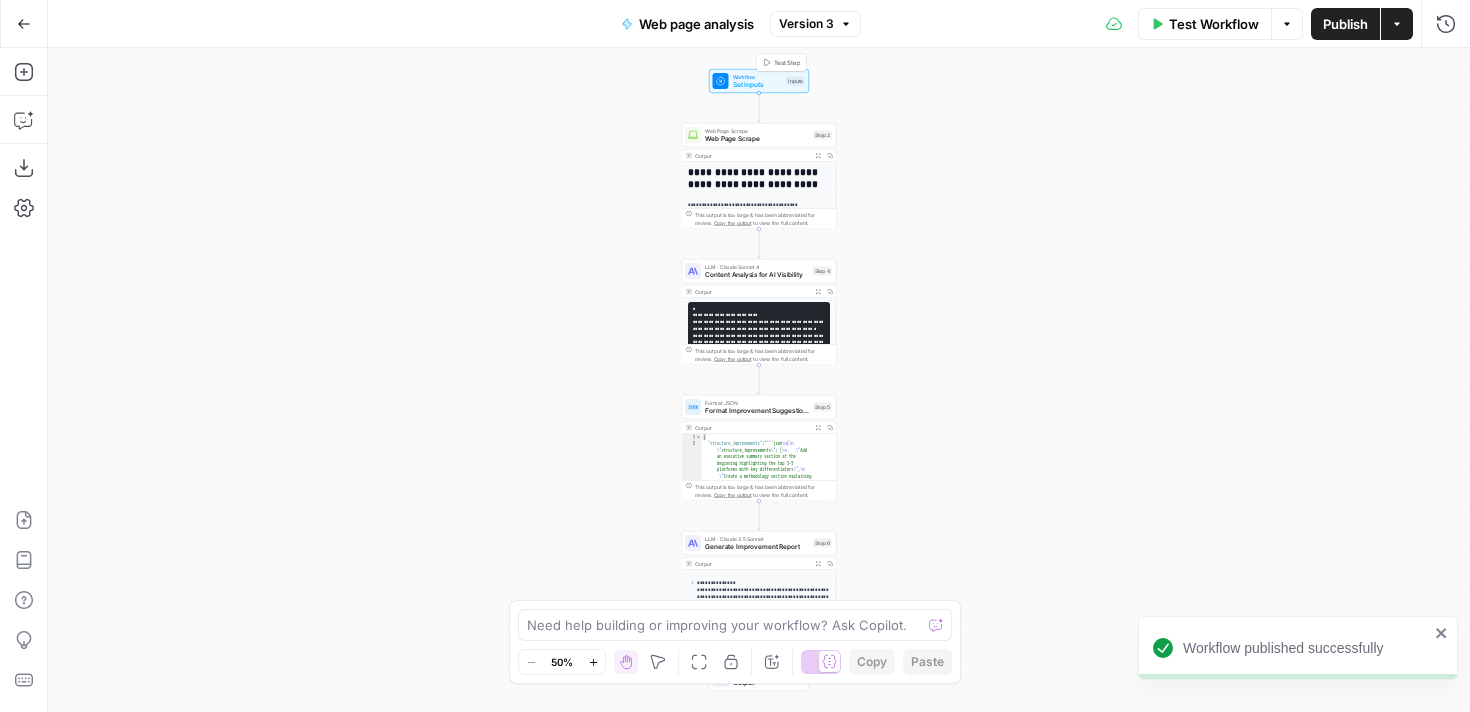 click on "Workflow" at bounding box center [758, 77] 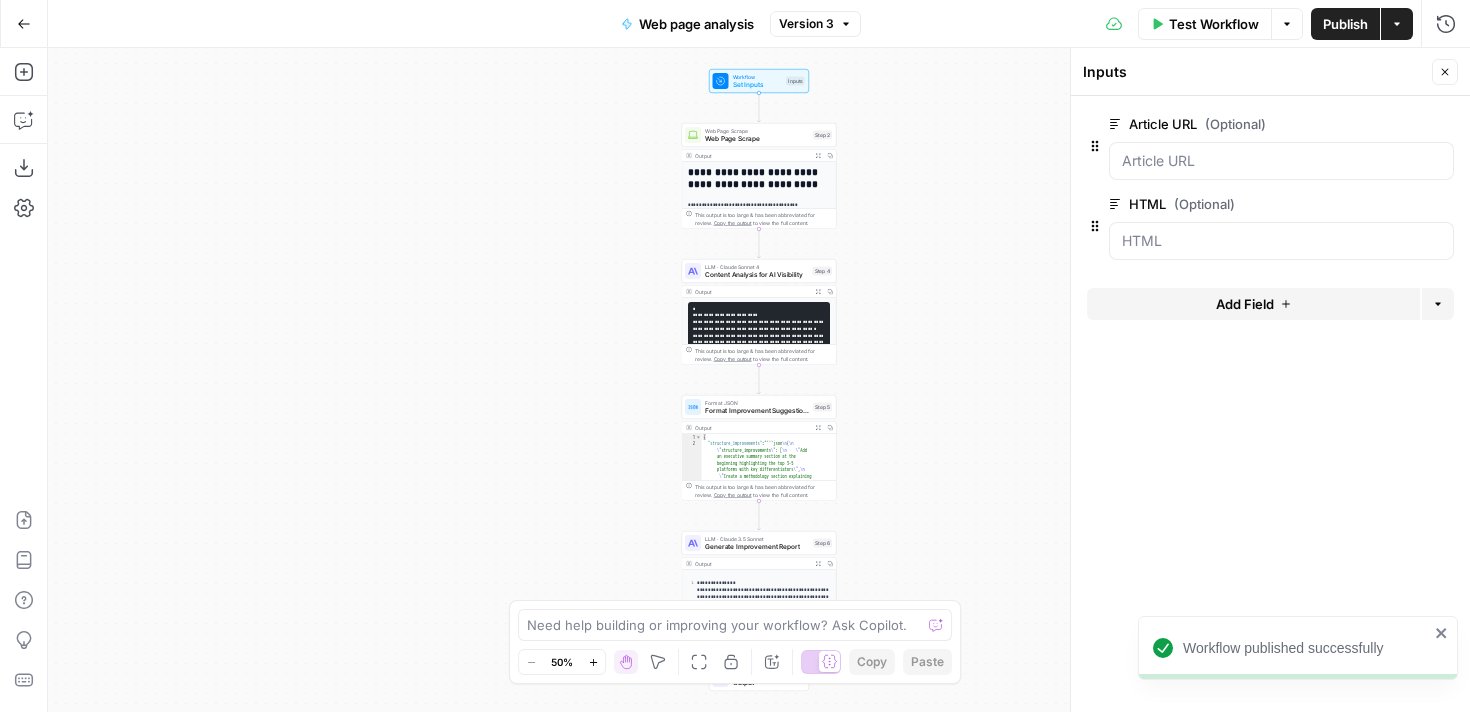 click 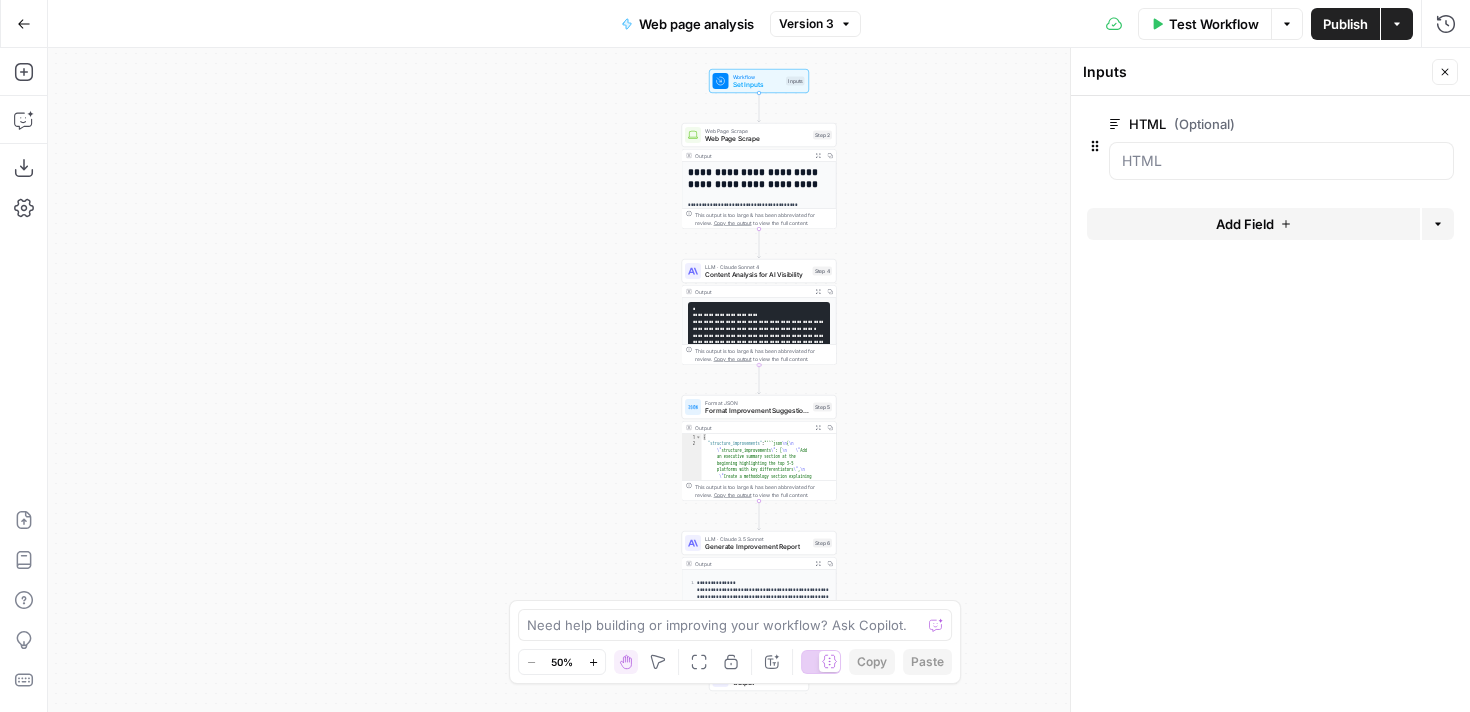 click on "LLM · Claude Sonnet 4 Content Analysis for AI Visibility Step 4 Copy step Delete step Add Note Test" at bounding box center (759, 271) 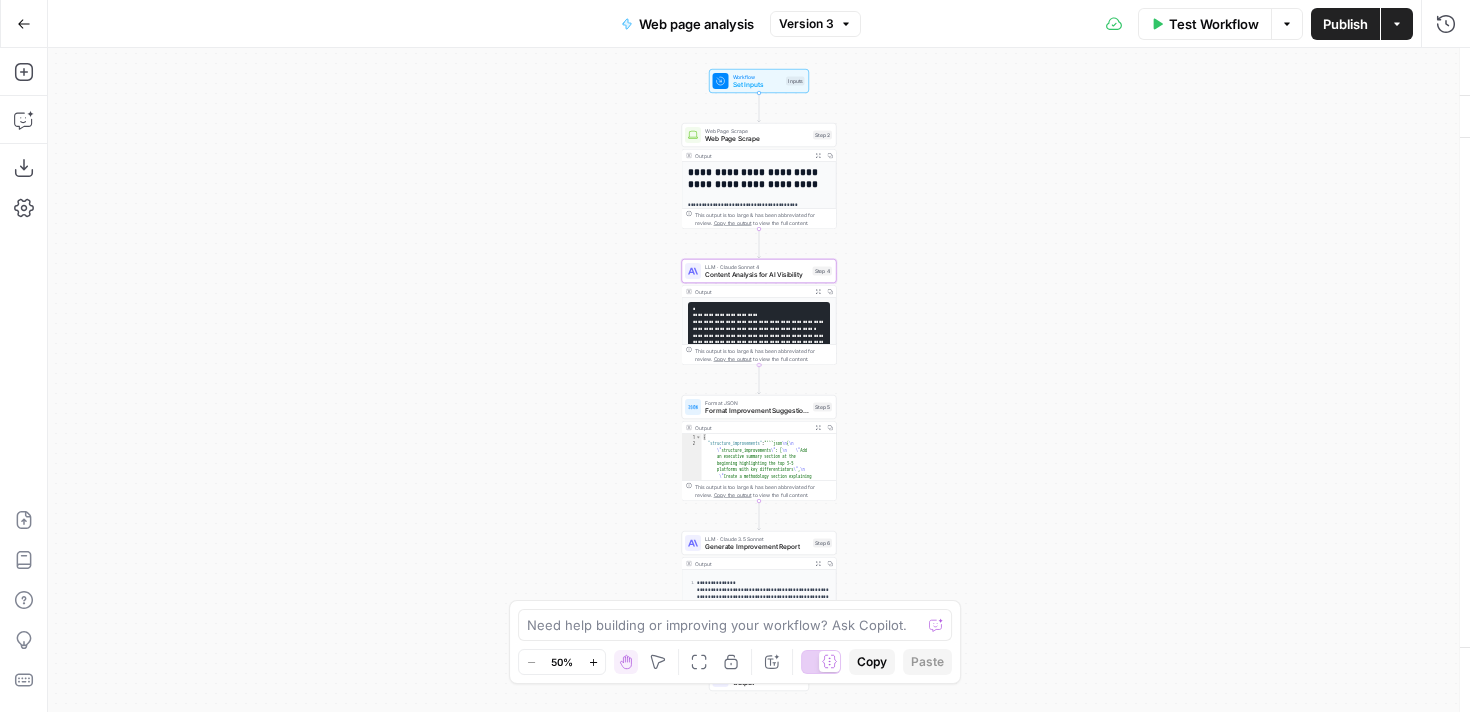 type on "Content Analysis for AI Visibility" 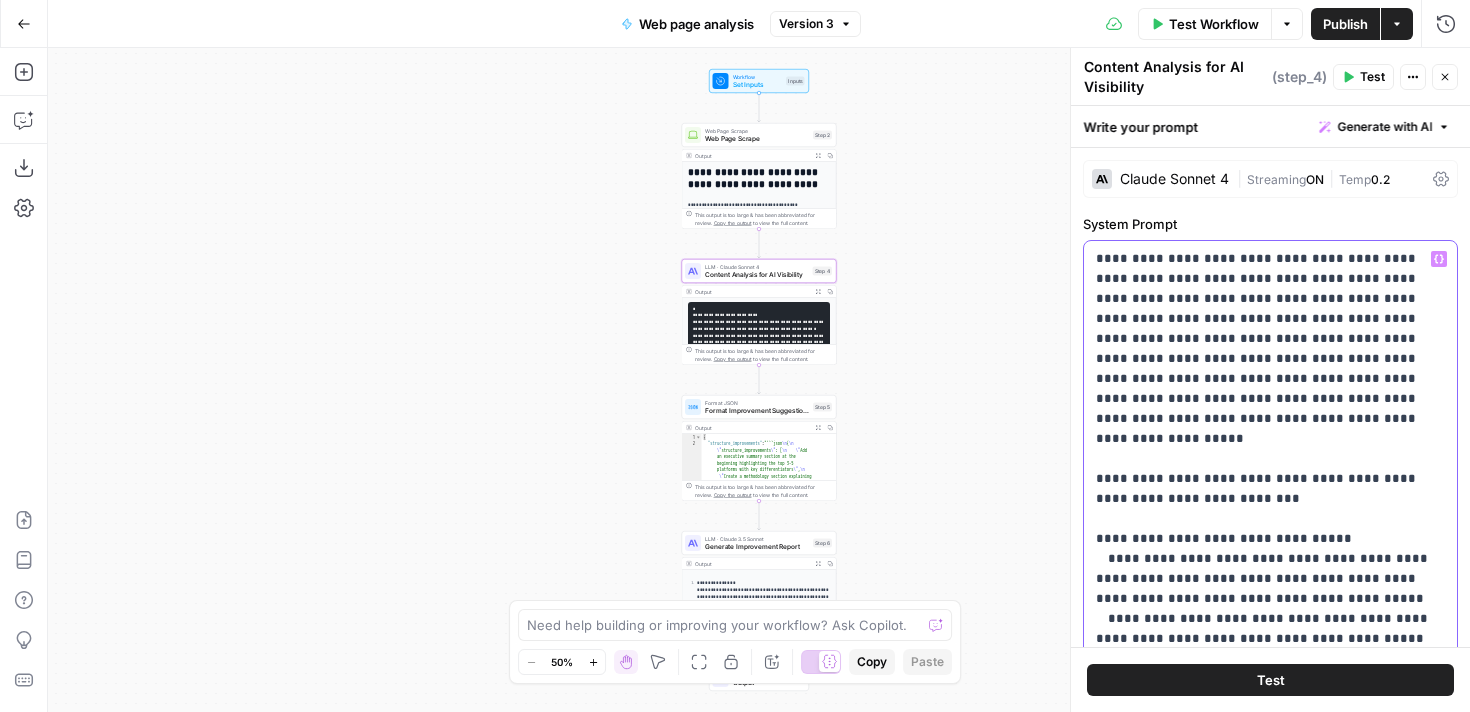 click on "**********" at bounding box center [1270, 899] 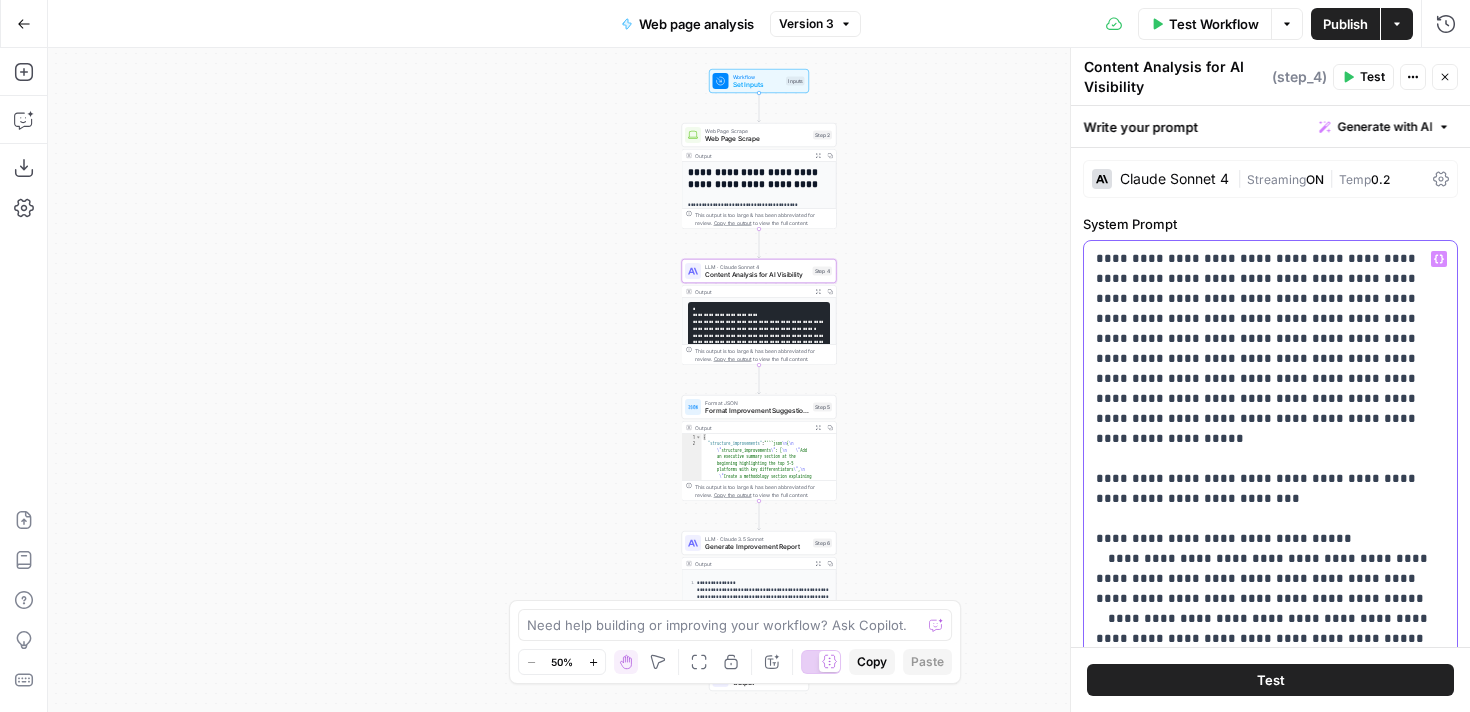 type 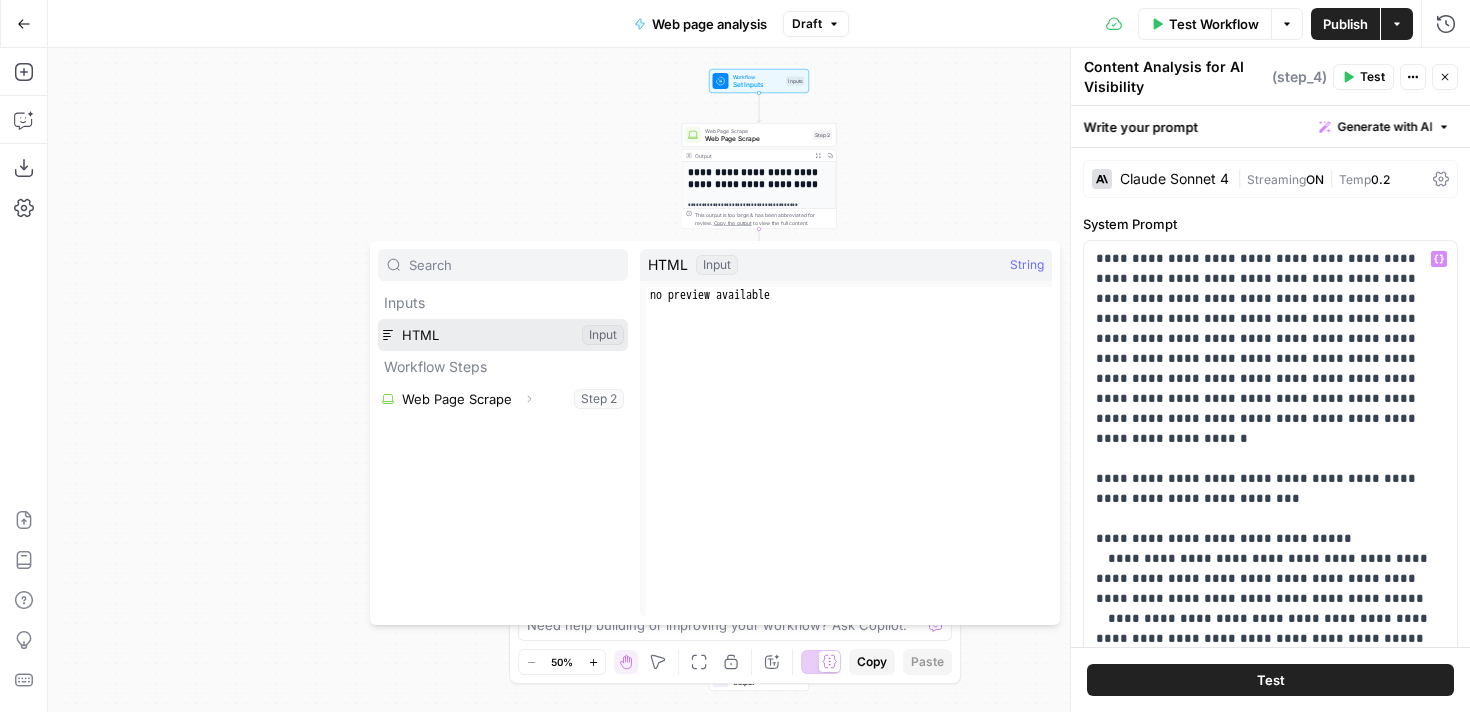 click at bounding box center [503, 335] 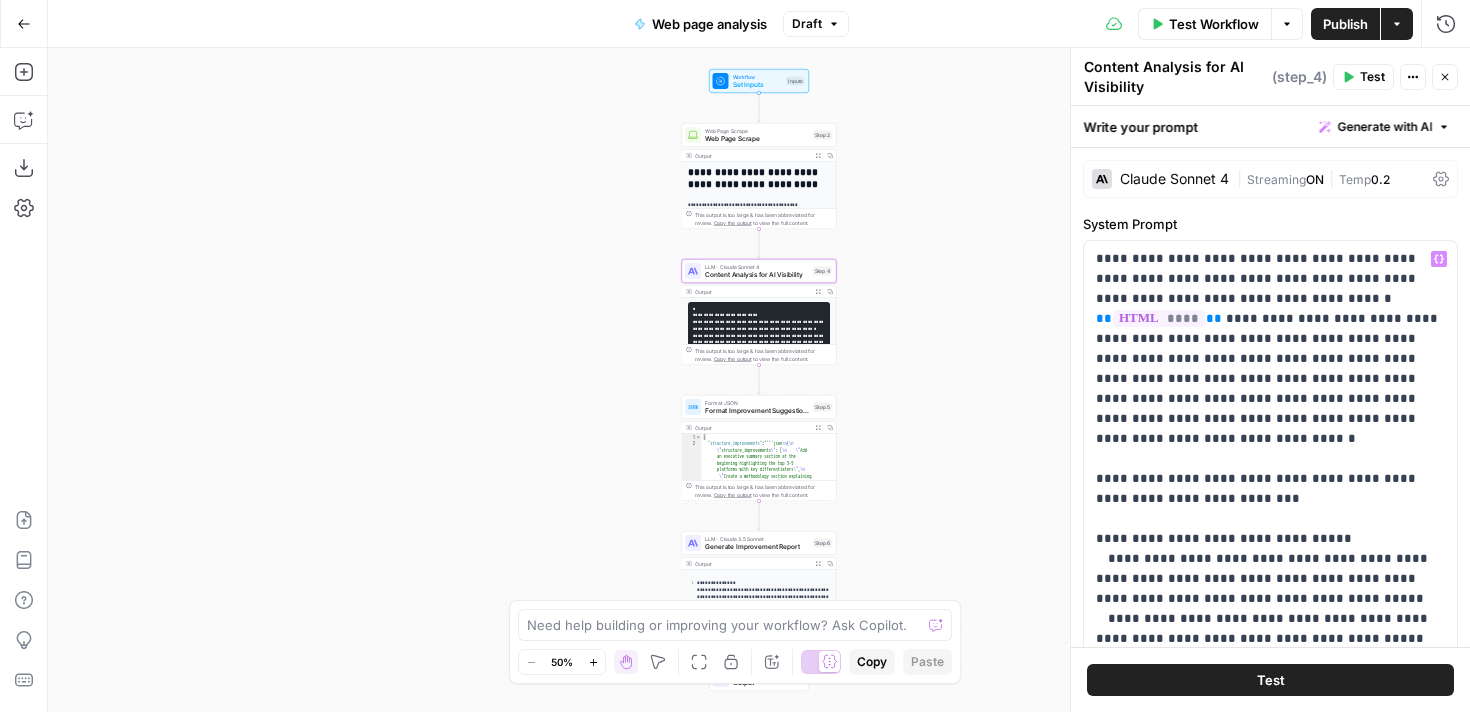 click on "Web Page Scrape" at bounding box center [757, 139] 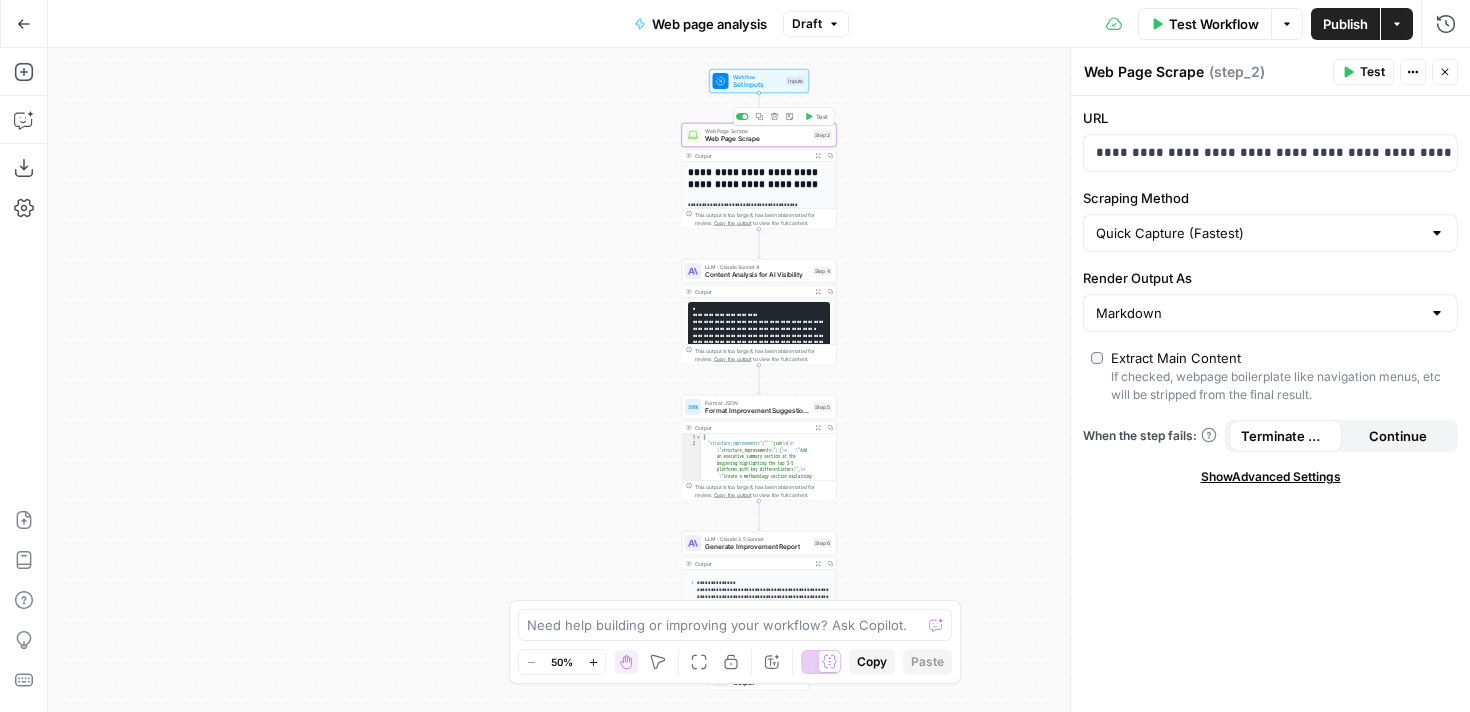 click 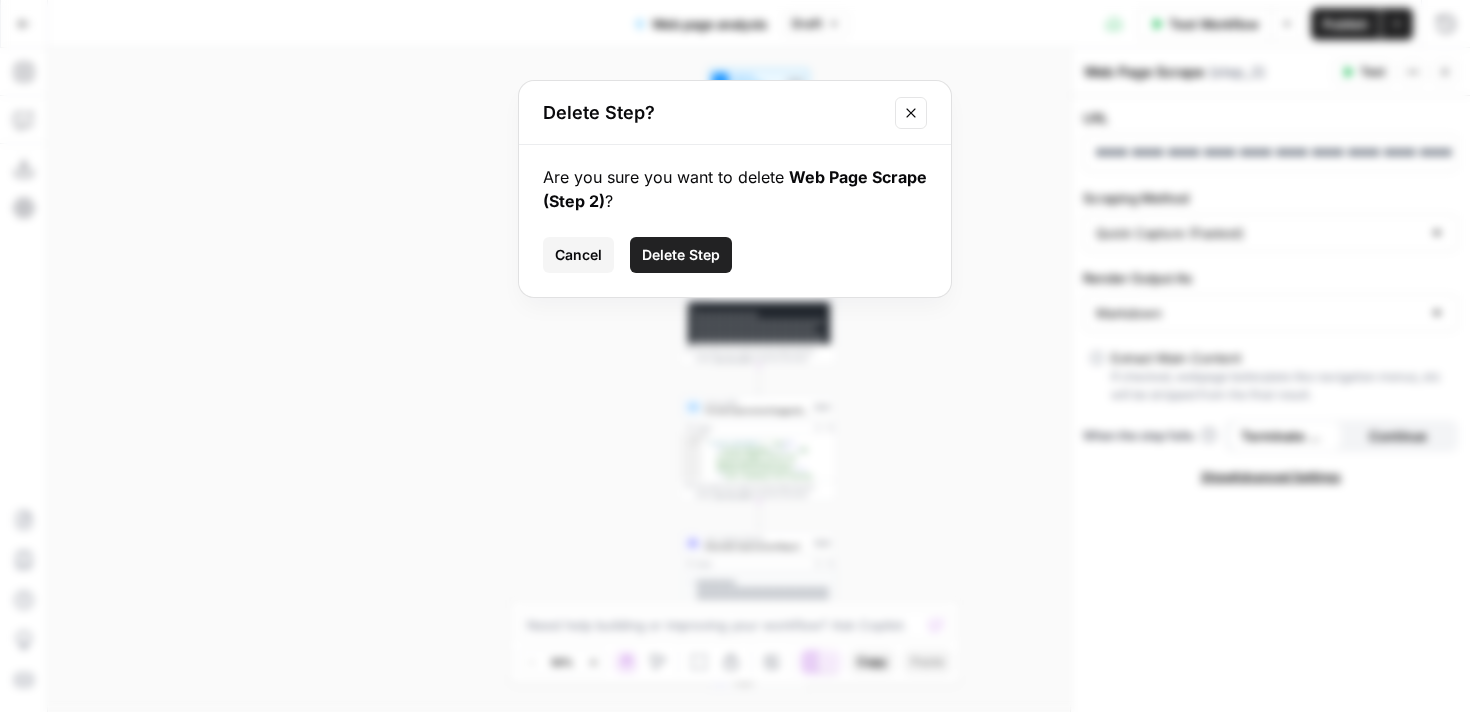 click on "Delete Step" at bounding box center (681, 255) 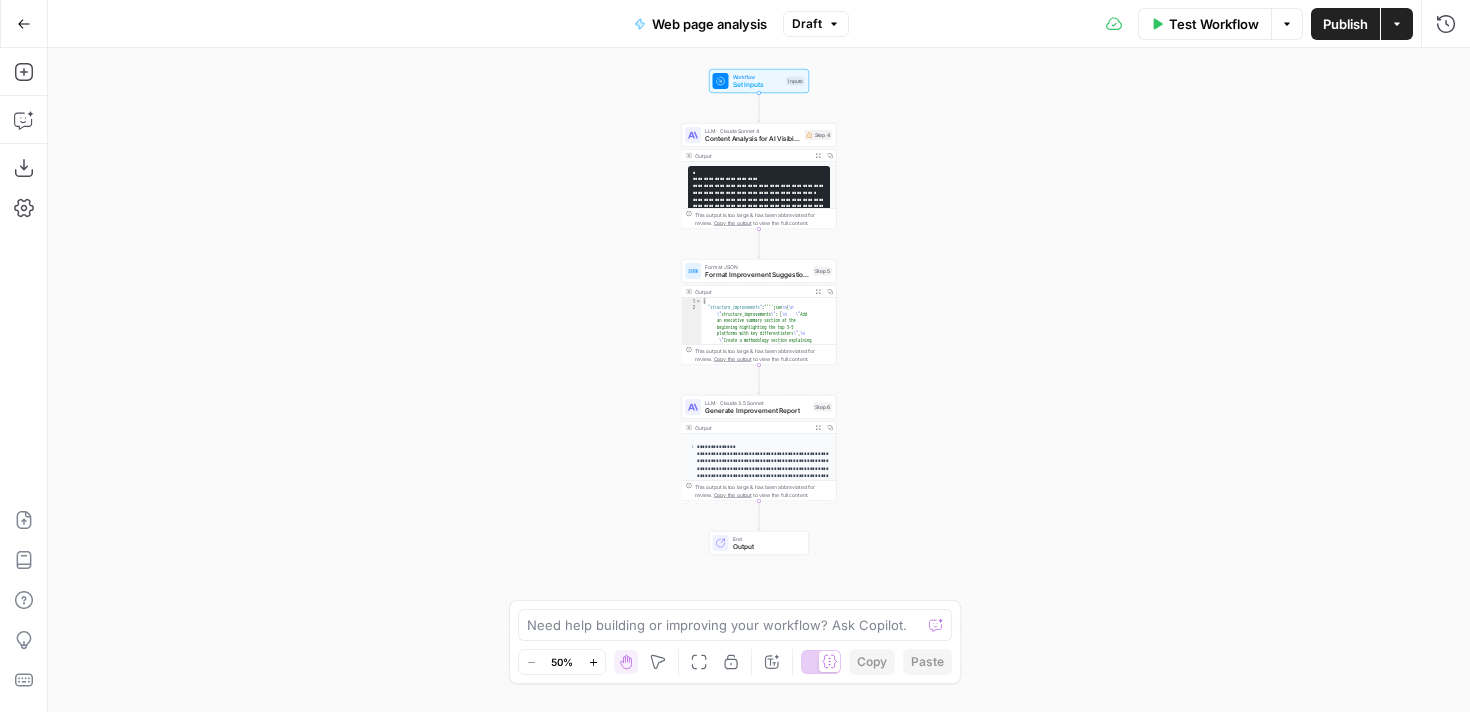 click on "Content Analysis for AI Visibility" at bounding box center [753, 139] 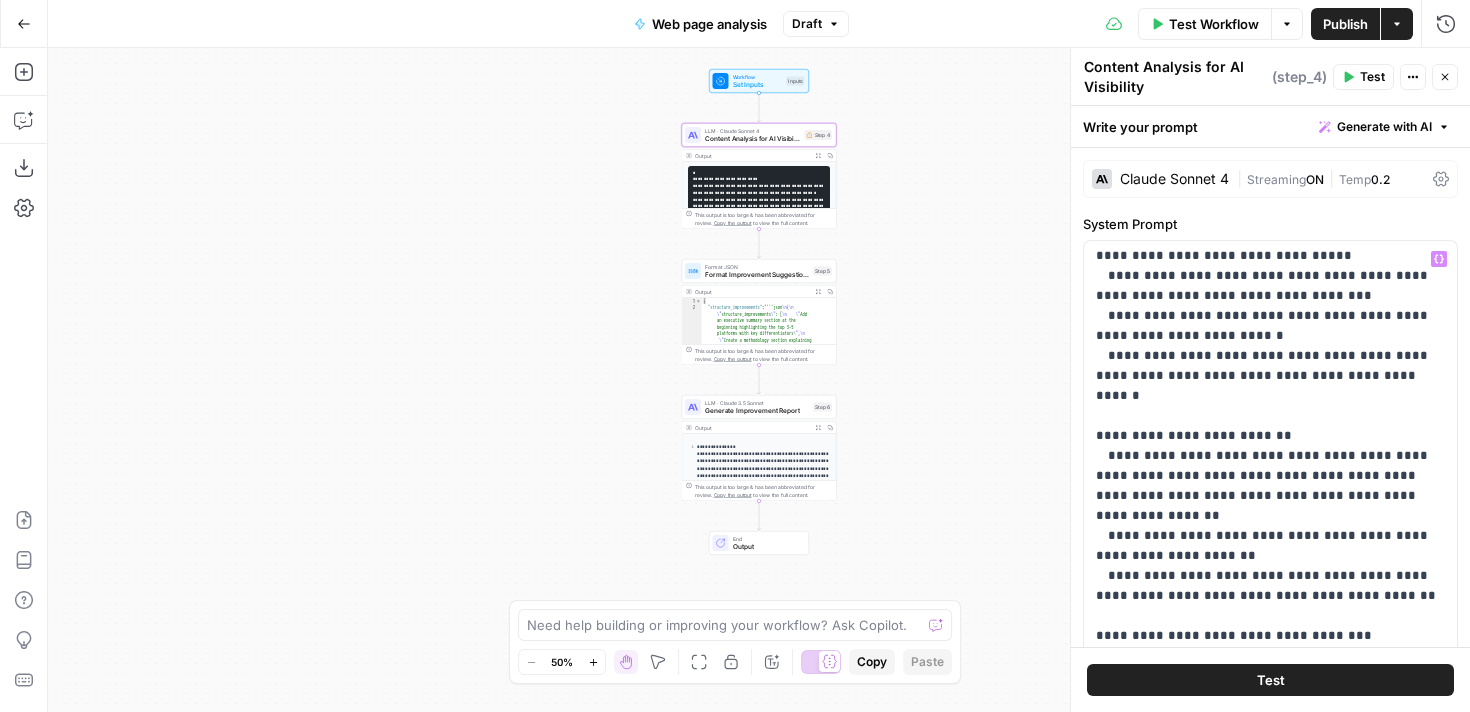 scroll, scrollTop: 521, scrollLeft: 0, axis: vertical 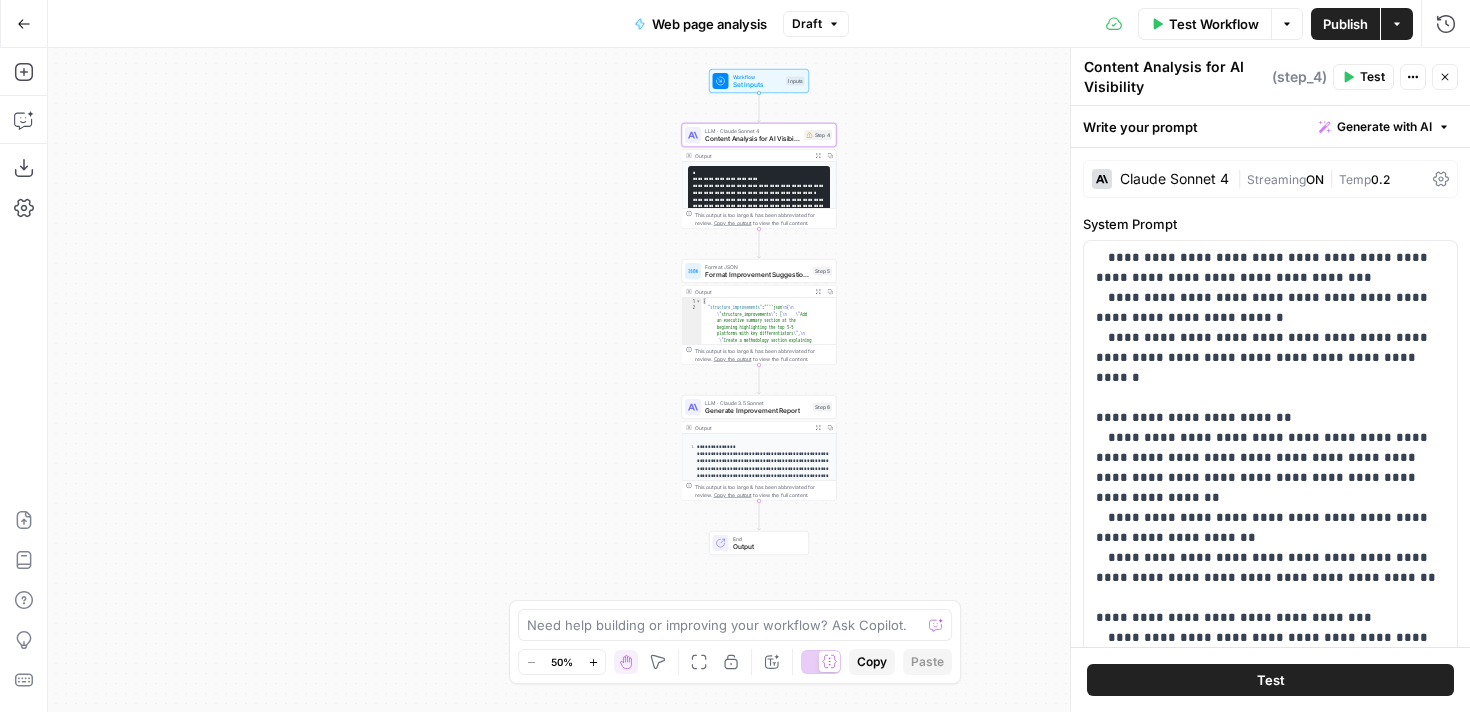 click on "P" at bounding box center (1368, 66) 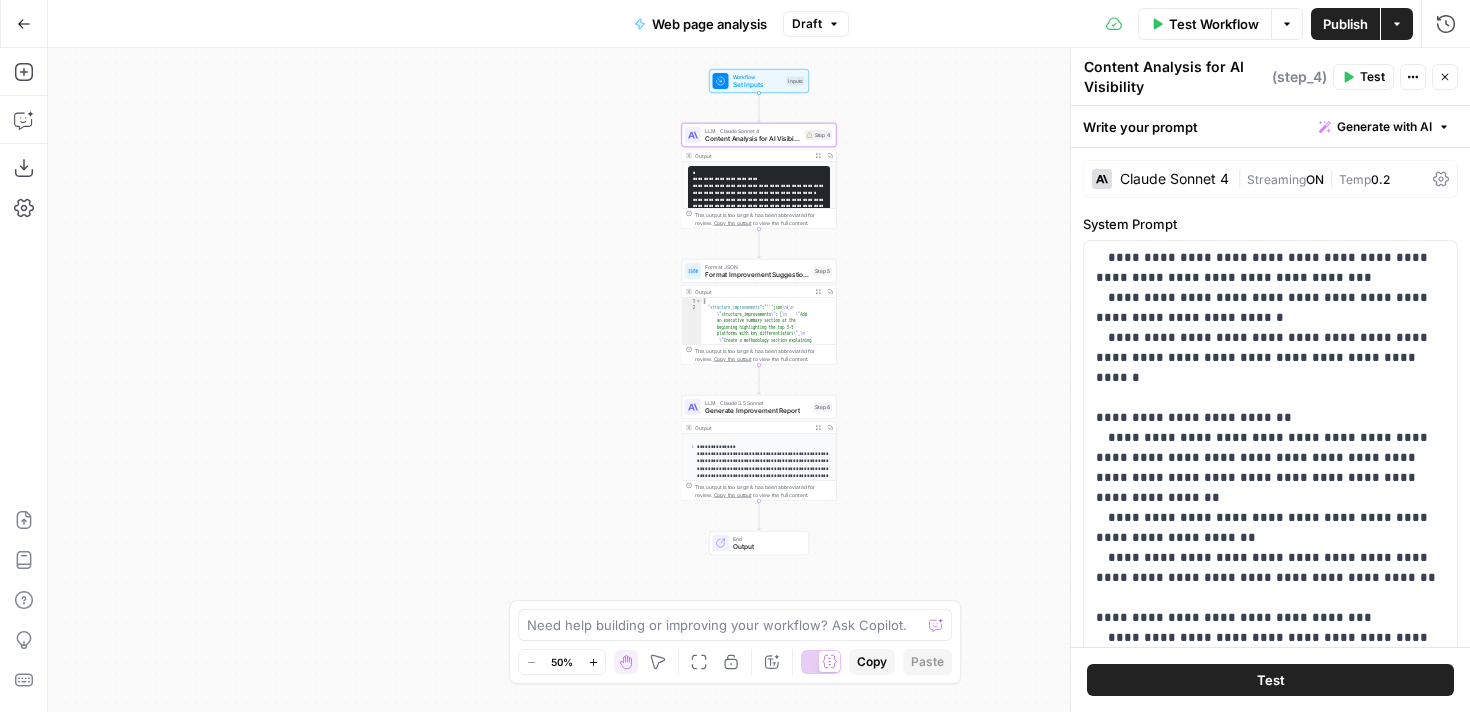 click on "Test" at bounding box center [1372, 77] 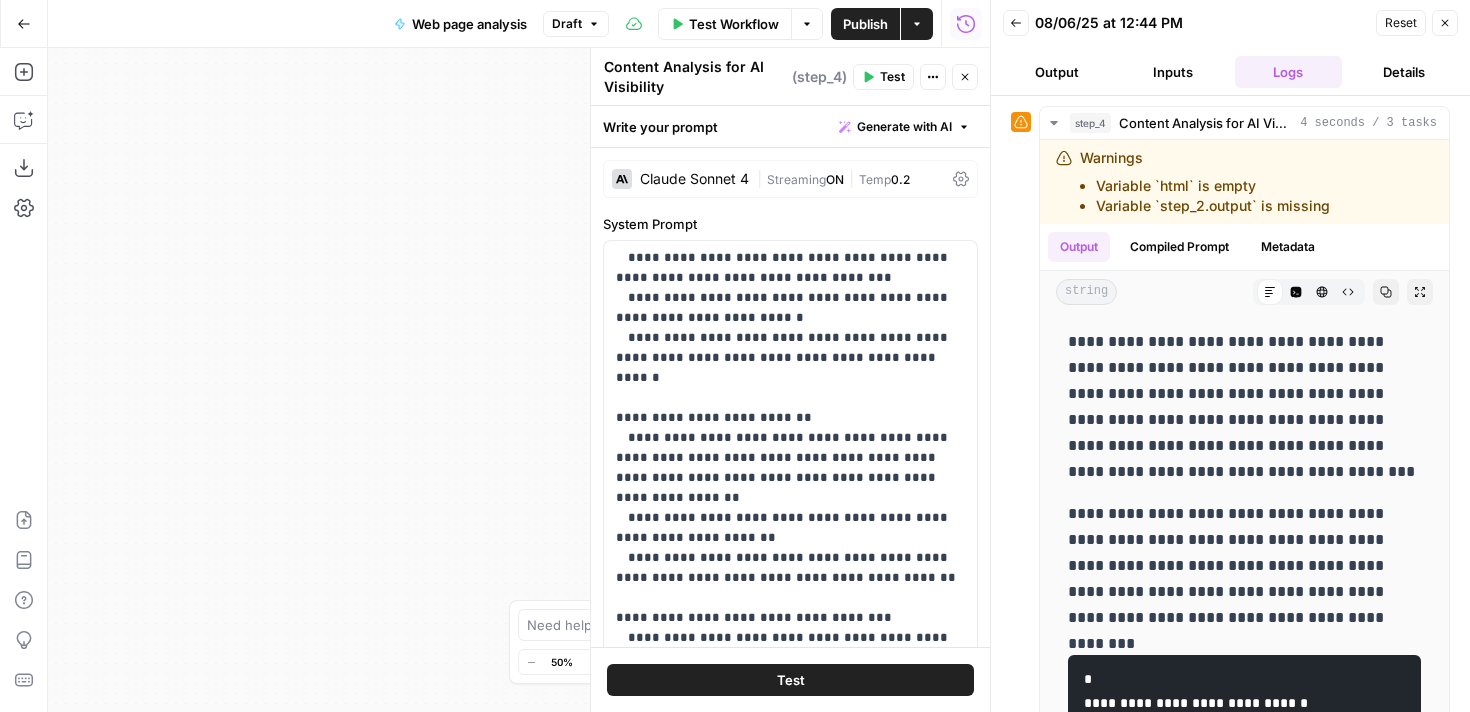 click 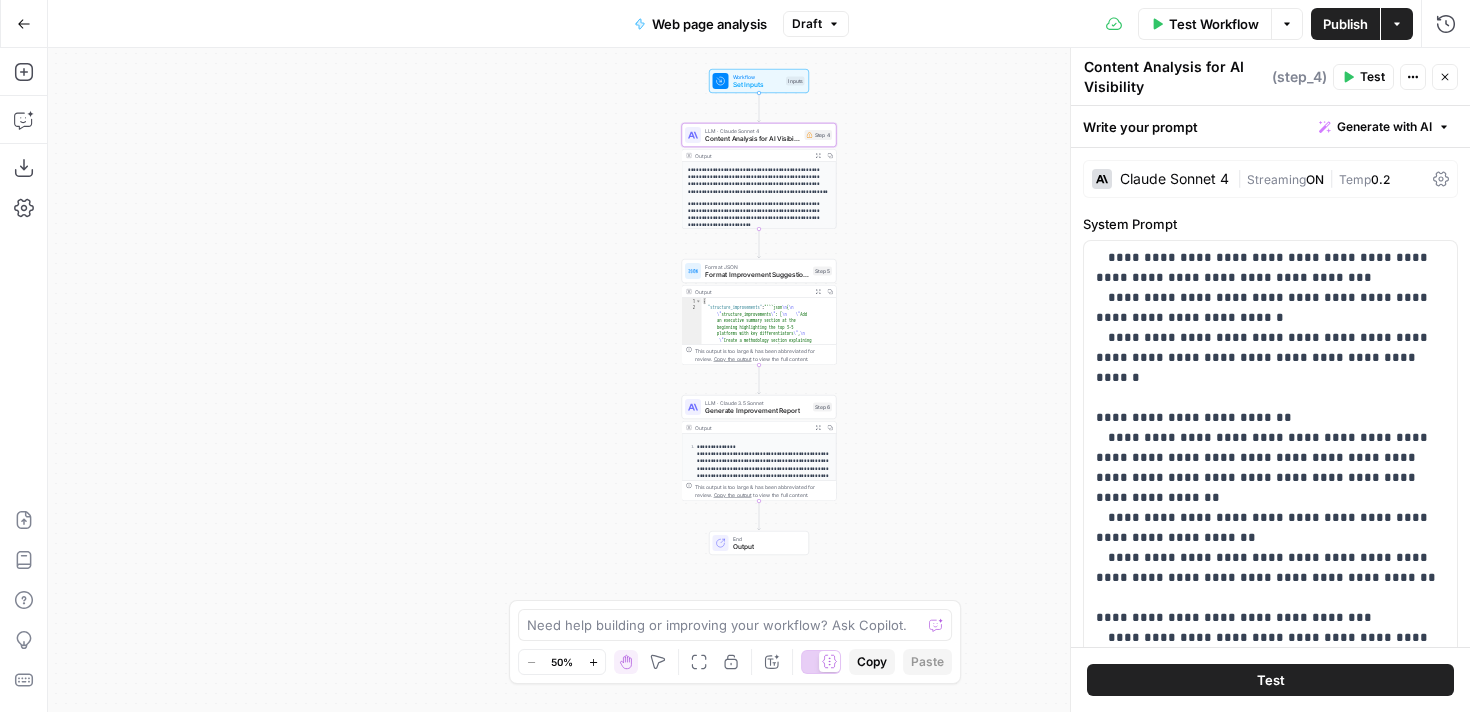 click on "Publish" at bounding box center (1345, 24) 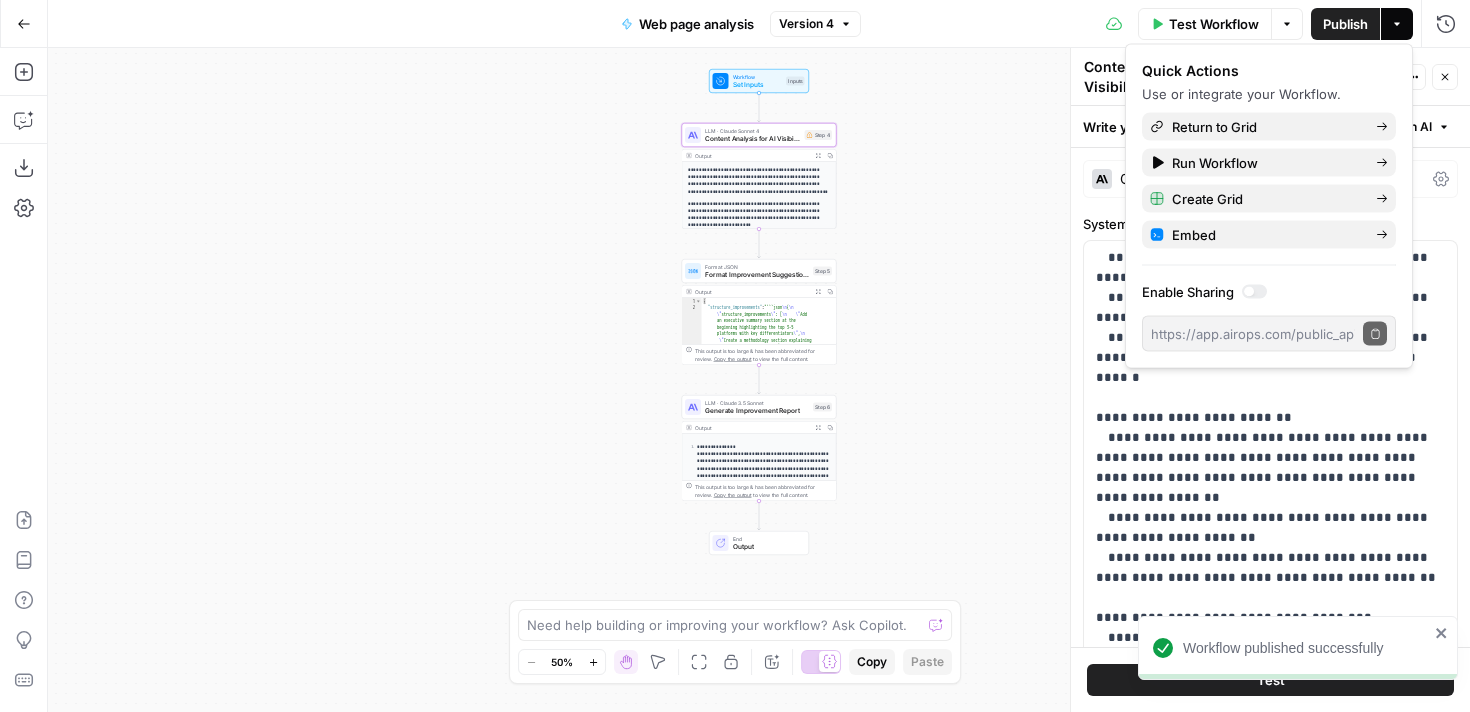 click on "Test Workflow" at bounding box center [1214, 24] 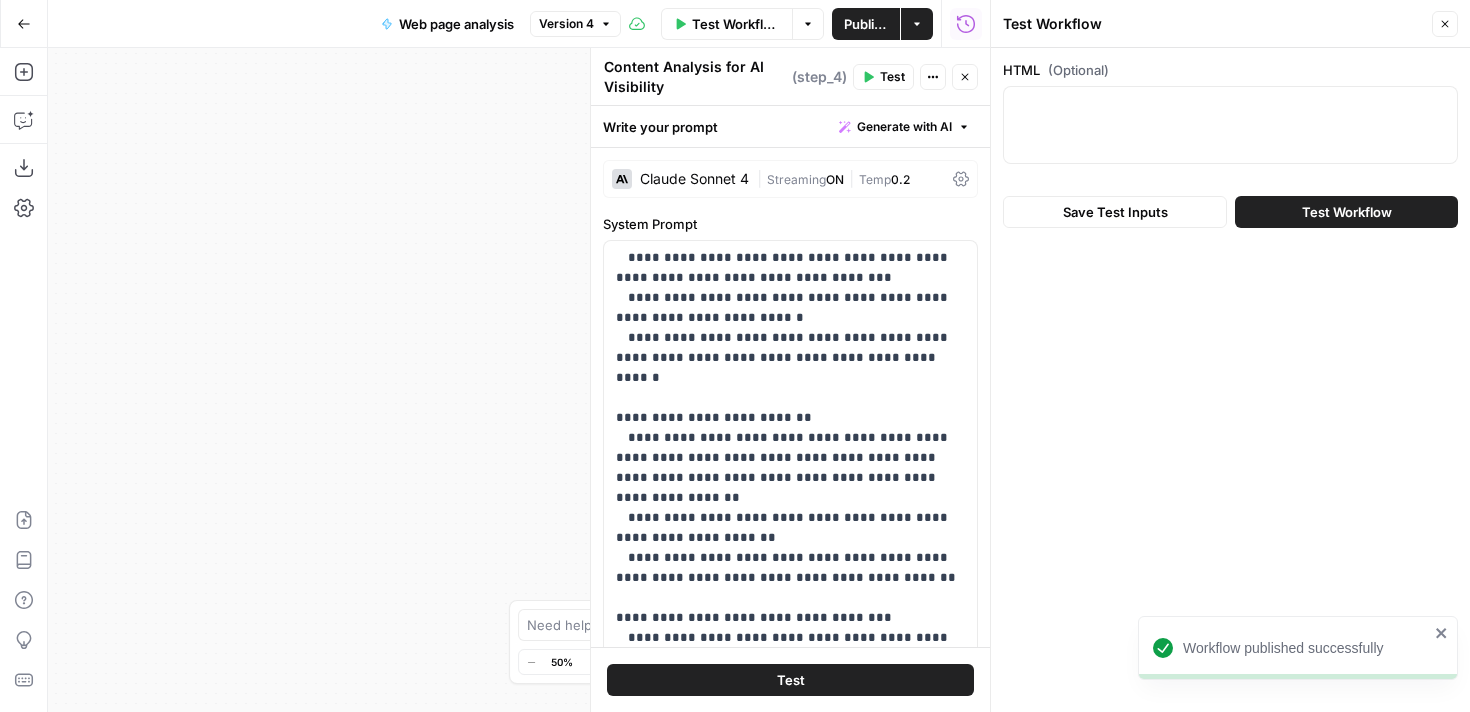click at bounding box center (1230, 125) 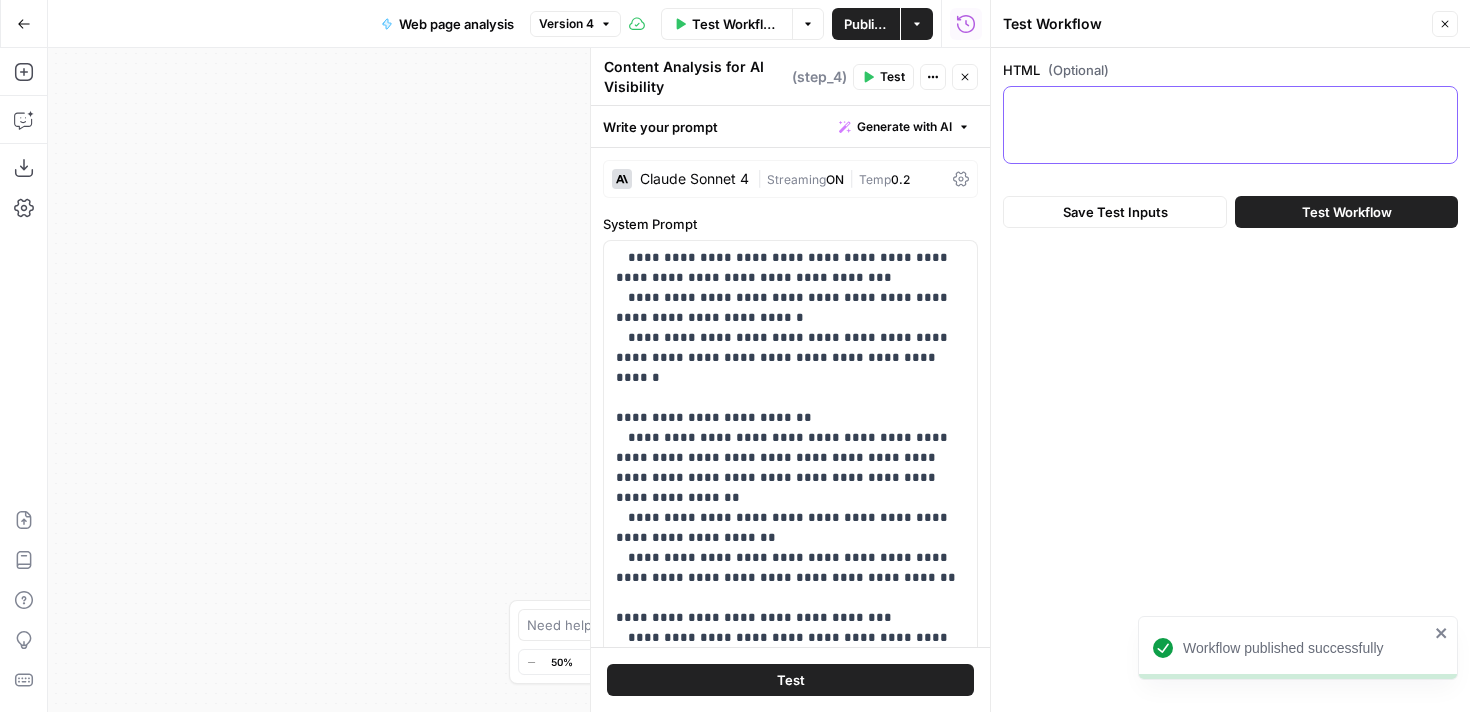 paste on "<p data-pm-slice="1 1 []">Are you interested in <a href="https://preply.com/en/blog/learn-spanish-online/" target="_blank" rel="noopener">learning Spanish online</a> but not sure where to start? Well, have no fear – we’ve evaluated numerous Spanish learning platforms to determine which are most suitable for different levels, educational goals, and instructional preferences.</p>
Our up-to-date list of top Spanish learning websites will enable you to find the resources that best serve your learning needs. So, dive in and find the perfect site for you!
<h2><strong>Spanish learning platforms comparison table</strong></h2>
To help you quickly compare your options, here’s a summary table highlighting the key features, pricing, and learning styles of each Spanish learning website reviewed in this article.
<table><colgroup> <col /> <col /> <col /> <col /> <col /> <col /> <col /></colgroup>
<tbody>
<tr>
<th colspan="1" rowspan="1">Platform</th>
<th colspan="1" rowspan="1">Best for</th>
<th colspan="1" rowspan="1">L..." 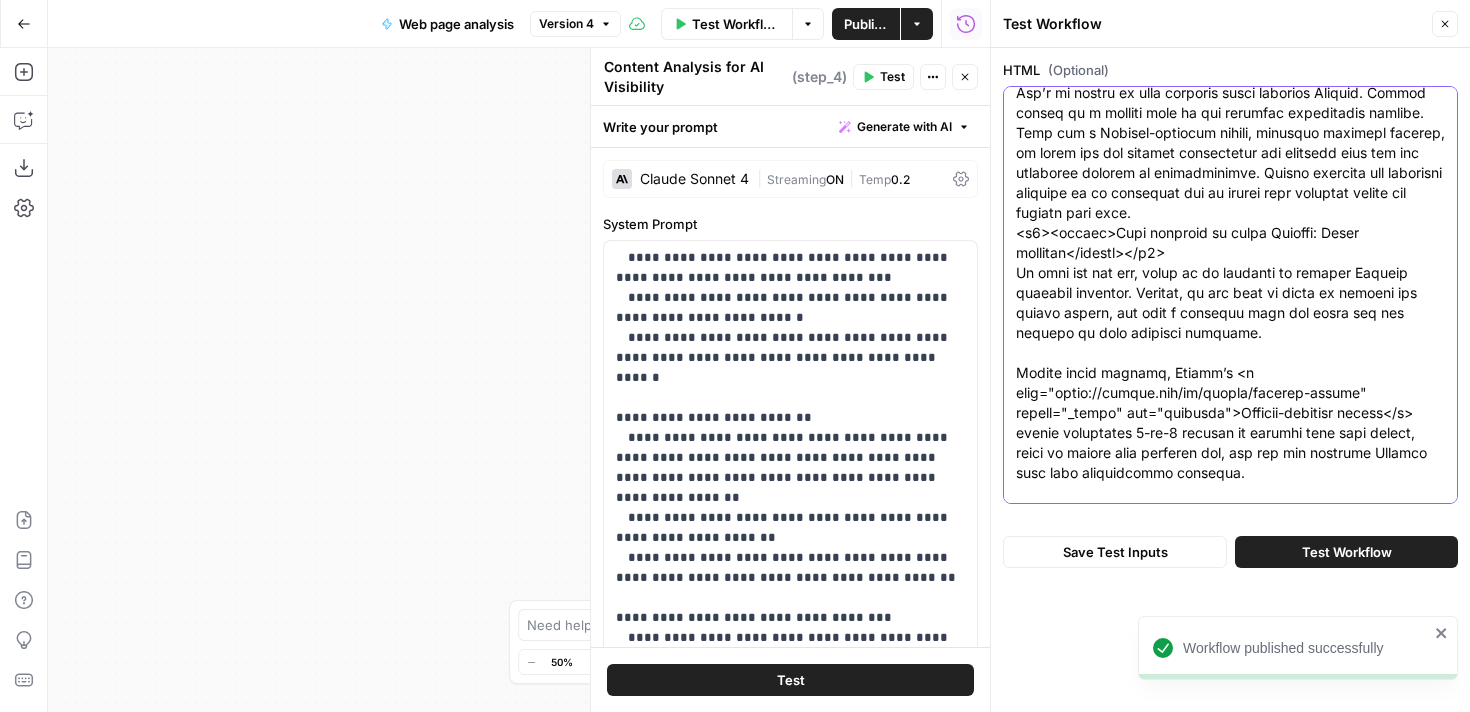 scroll, scrollTop: 30860, scrollLeft: 0, axis: vertical 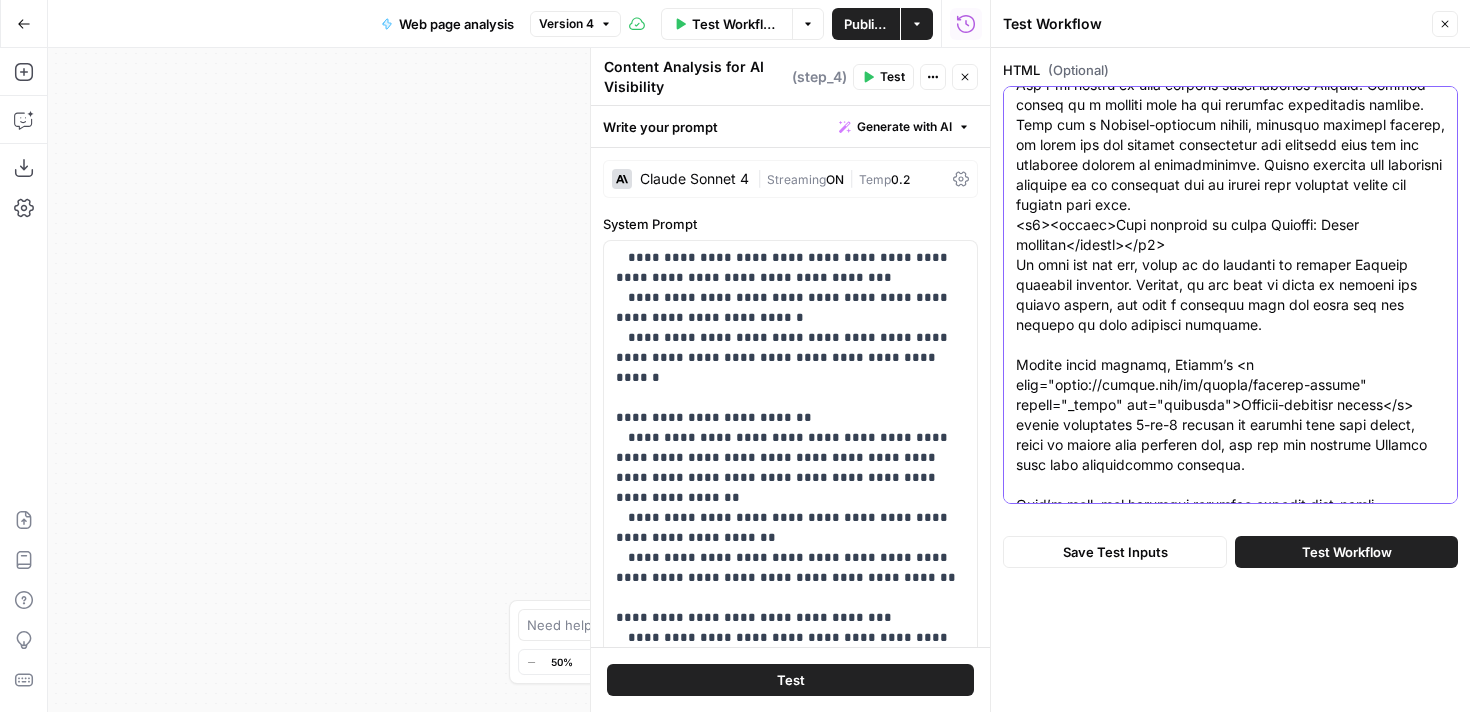 type on "<p data-pm-slice="1 1 []">Are you interested in <a href="https://preply.com/en/blog/learn-spanish-online/" target="_blank" rel="noopener">learning Spanish online</a> but not sure where to start? Well, have no fear – we’ve evaluated numerous Spanish learning platforms to determine which are most suitable for different levels, educational goals, and instructional preferences.</p>
Our up-to-date list of top Spanish learning websites will enable you to find the resources that best serve your learning needs. So, dive in and find the perfect site for you!
<h2><strong>Spanish learning platforms comparison table</strong></h2>
To help you quickly compare your options, here’s a summary table highlighting the key features, pricing, and learning styles of each Spanish learning website reviewed in this article.
<table><colgroup> <col /> <col /> <col /> <col /> <col /> <col /> <col /></colgroup>
<tbody>
<tr>
<th colspan="1" rowspan="1">Platform</th>
<th colspan="1" rowspan="1">Best for</th>
<th colspan="1" rowspan="1">L..." 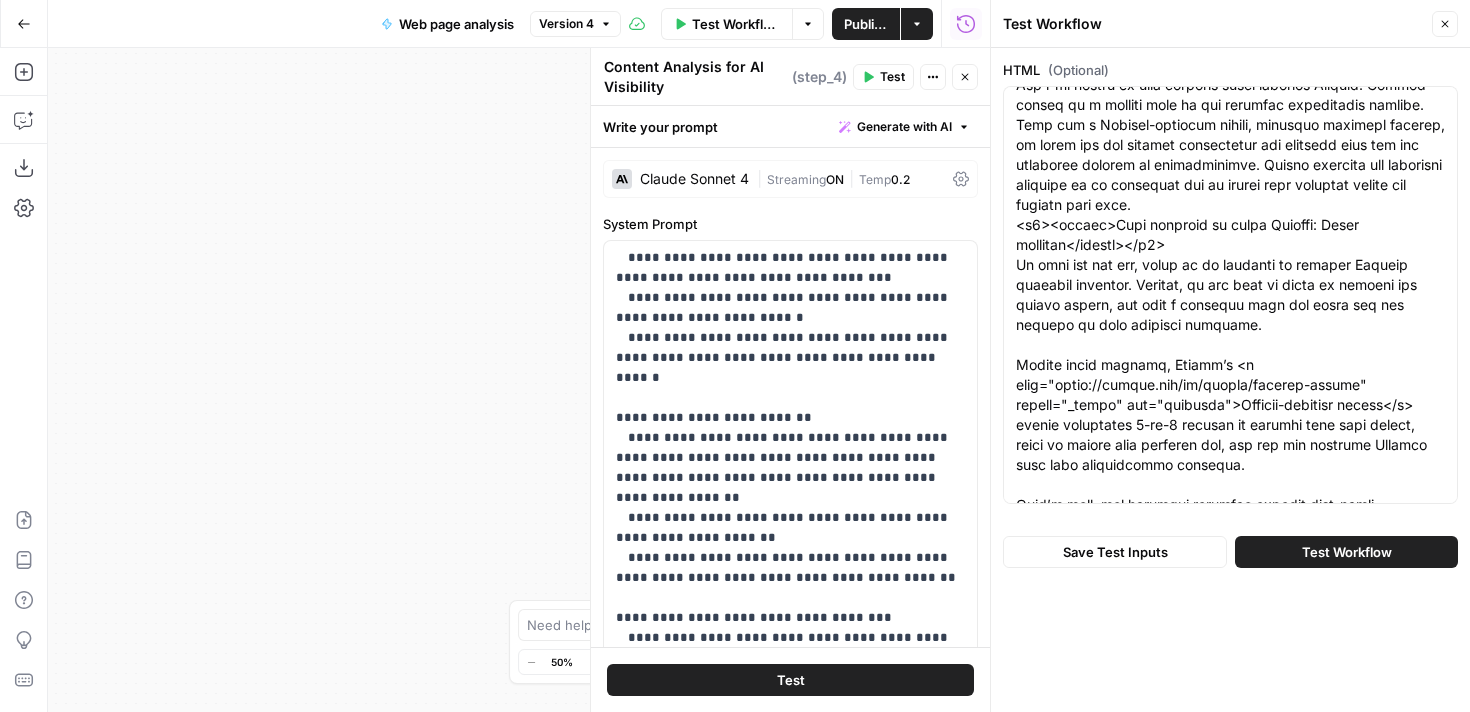 click on "Test Workflow" at bounding box center [1347, 552] 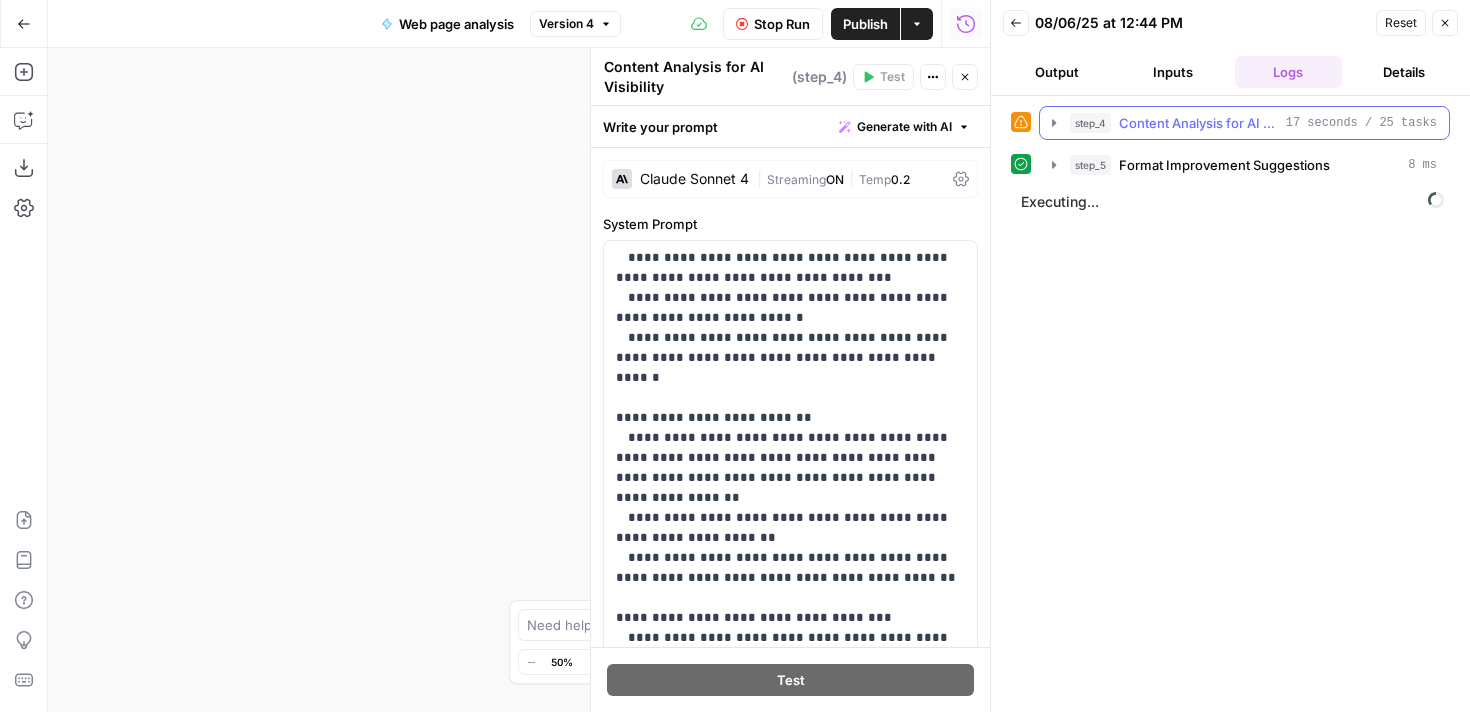 click 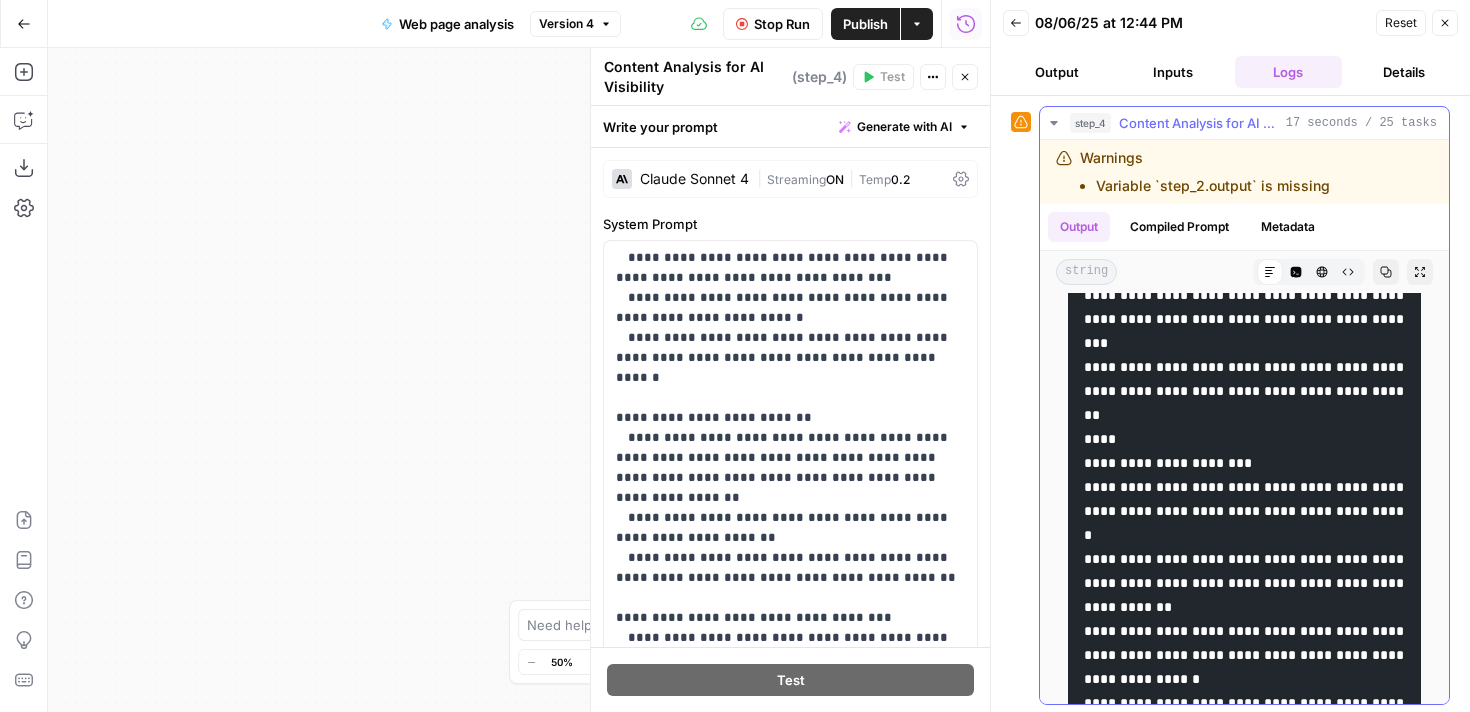 scroll, scrollTop: 1590, scrollLeft: 0, axis: vertical 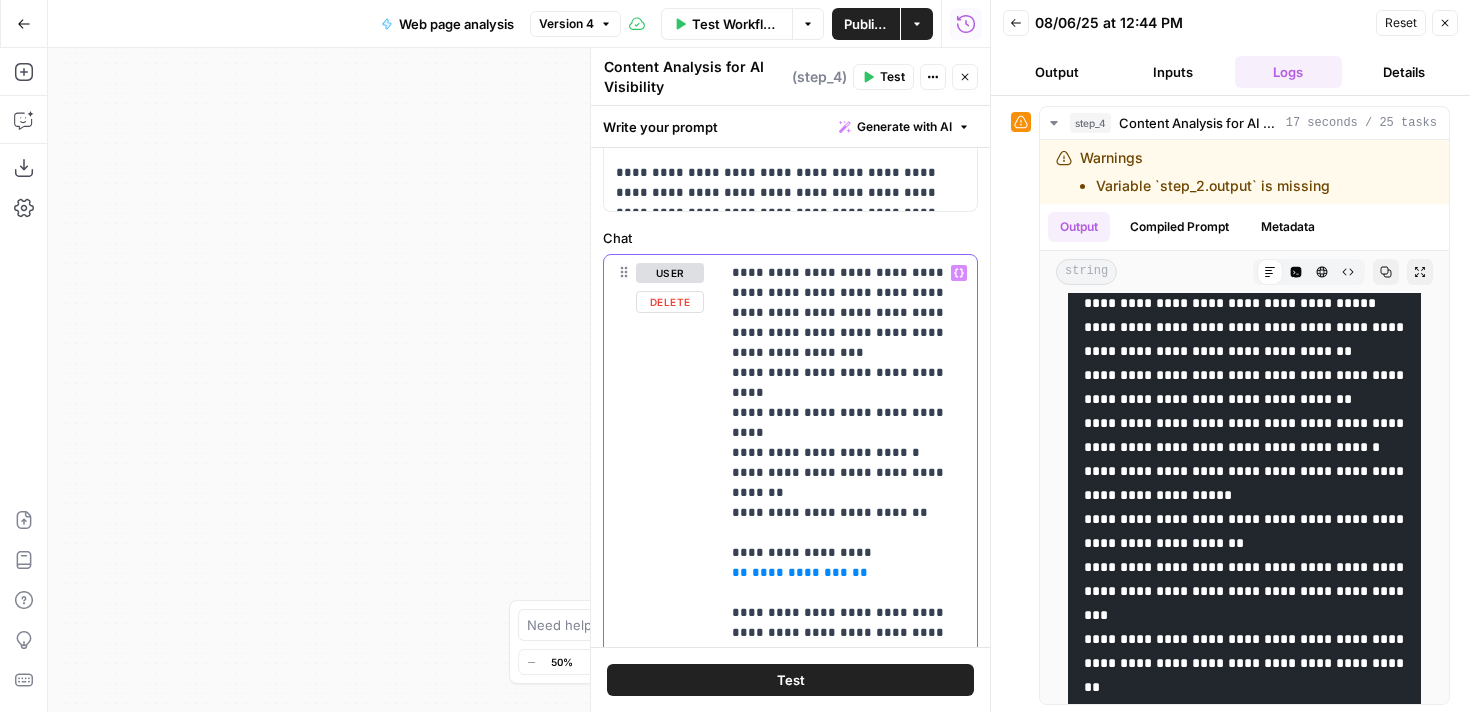 click on "**********" at bounding box center (800, 572) 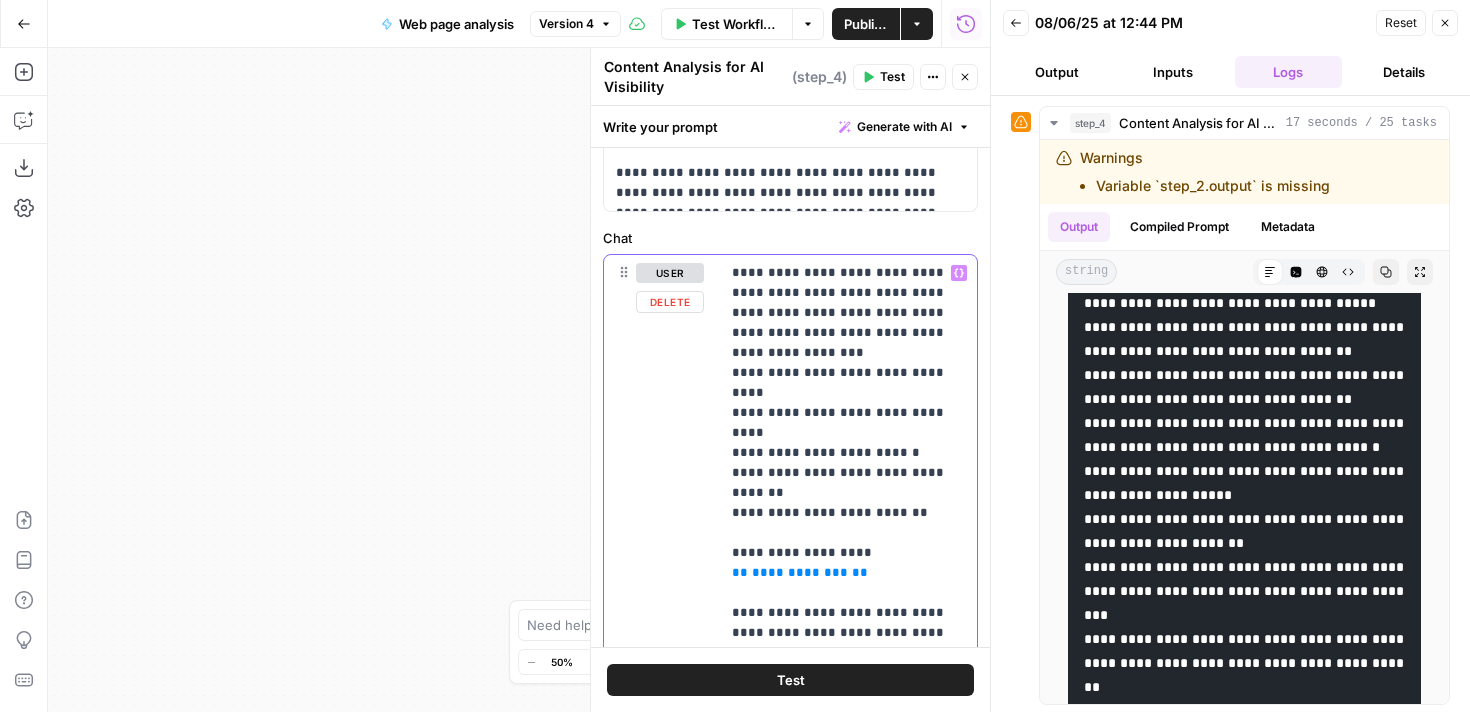 click on "**********" at bounding box center (848, 473) 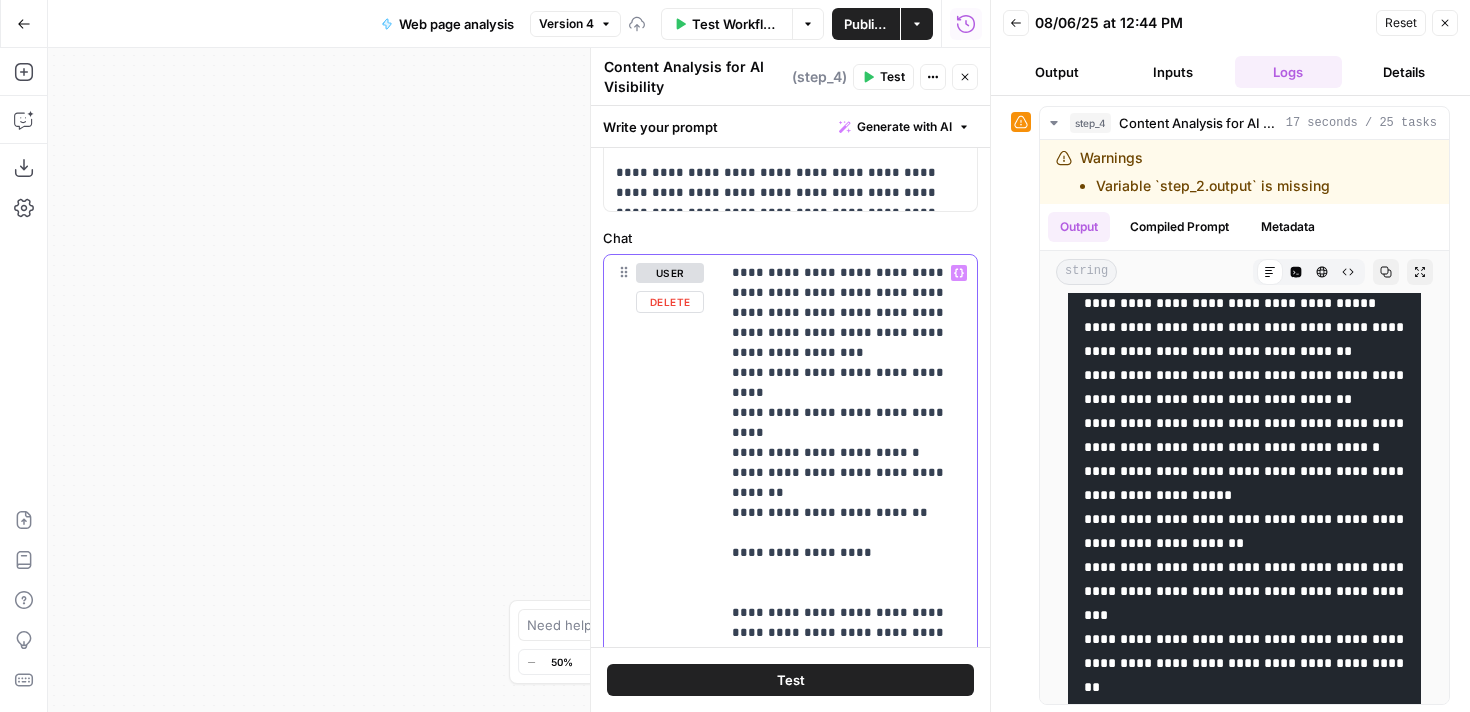 type 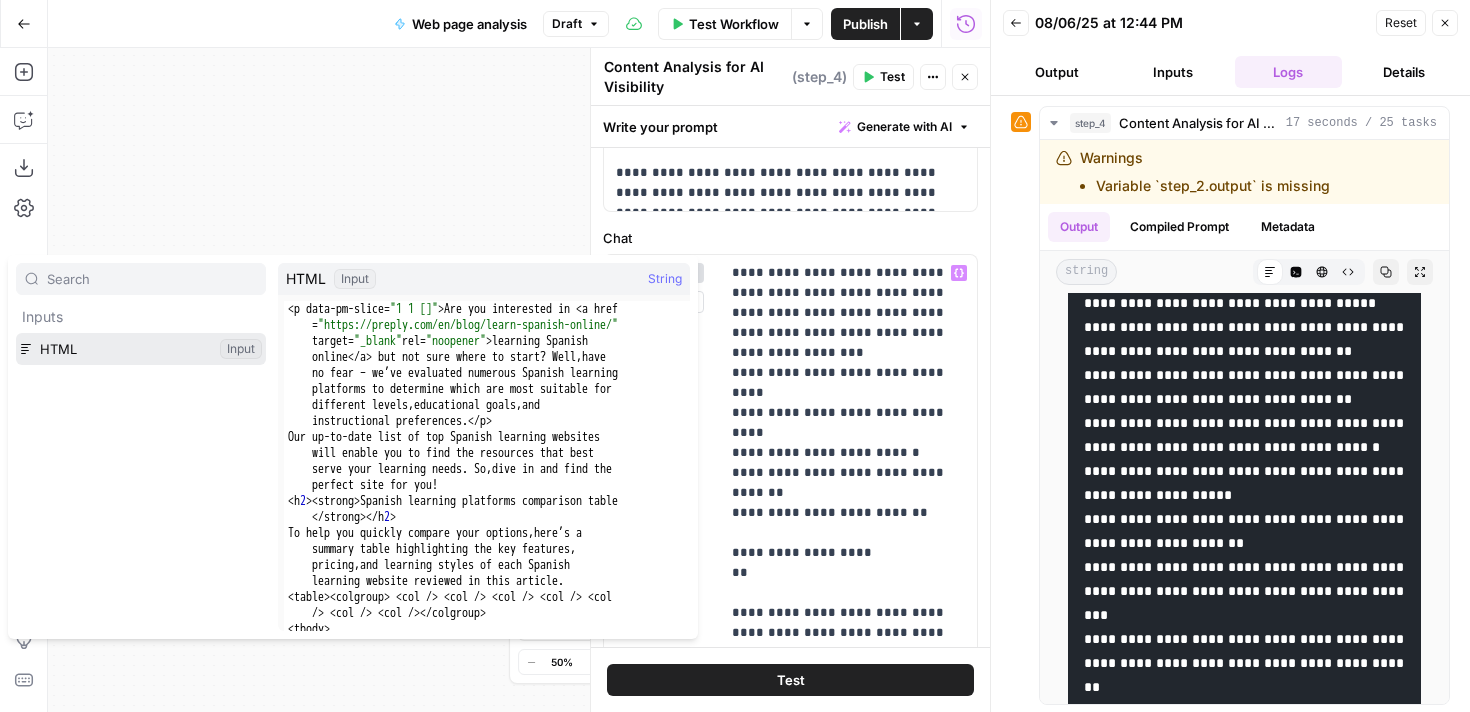 click at bounding box center (141, 349) 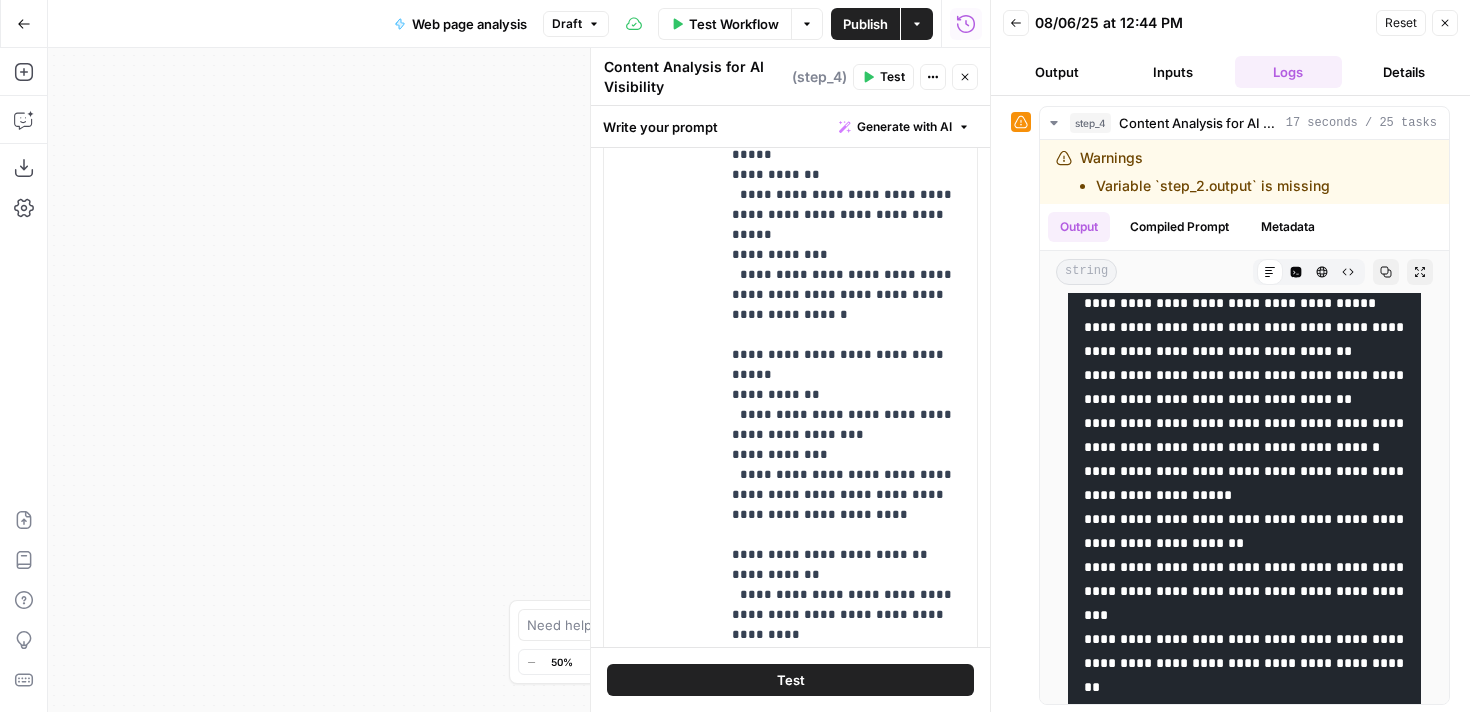 scroll, scrollTop: 1600, scrollLeft: 0, axis: vertical 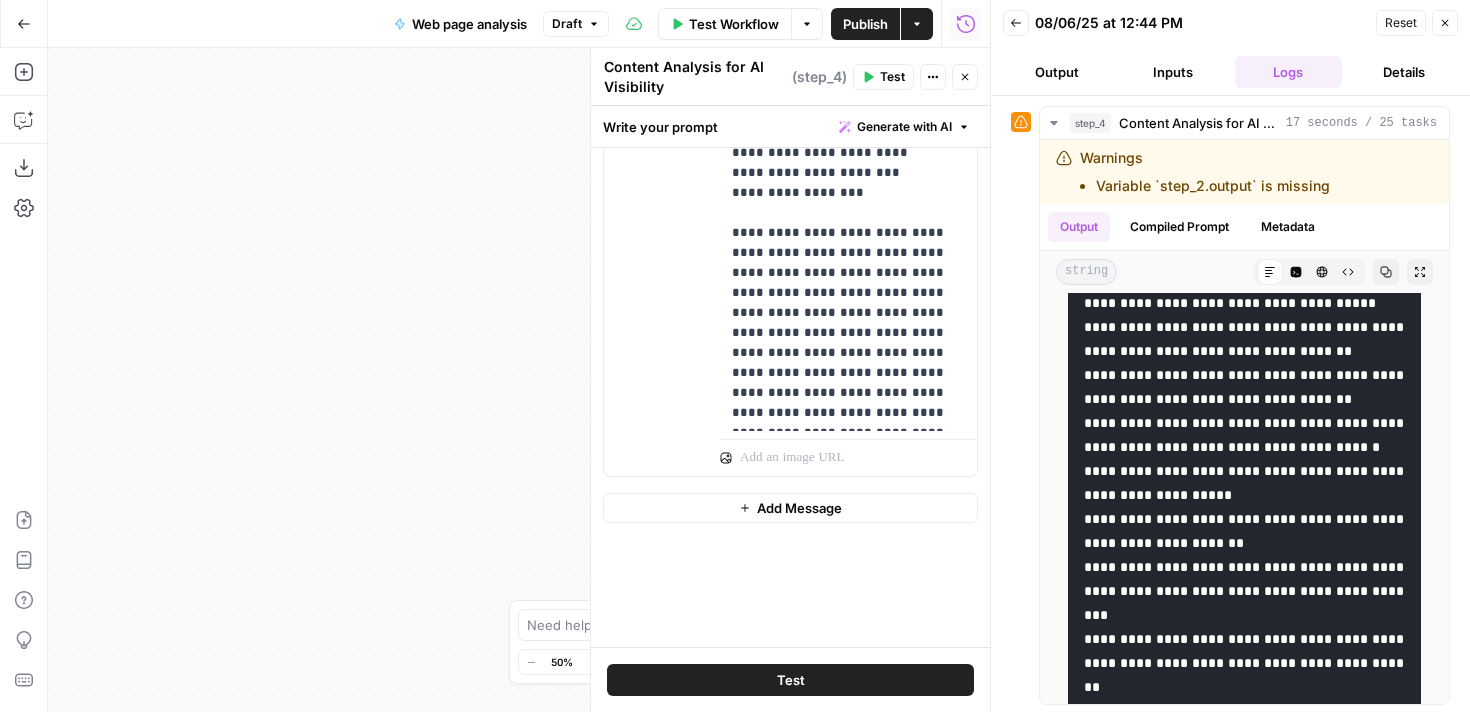 click on "Reset" at bounding box center (1401, 23) 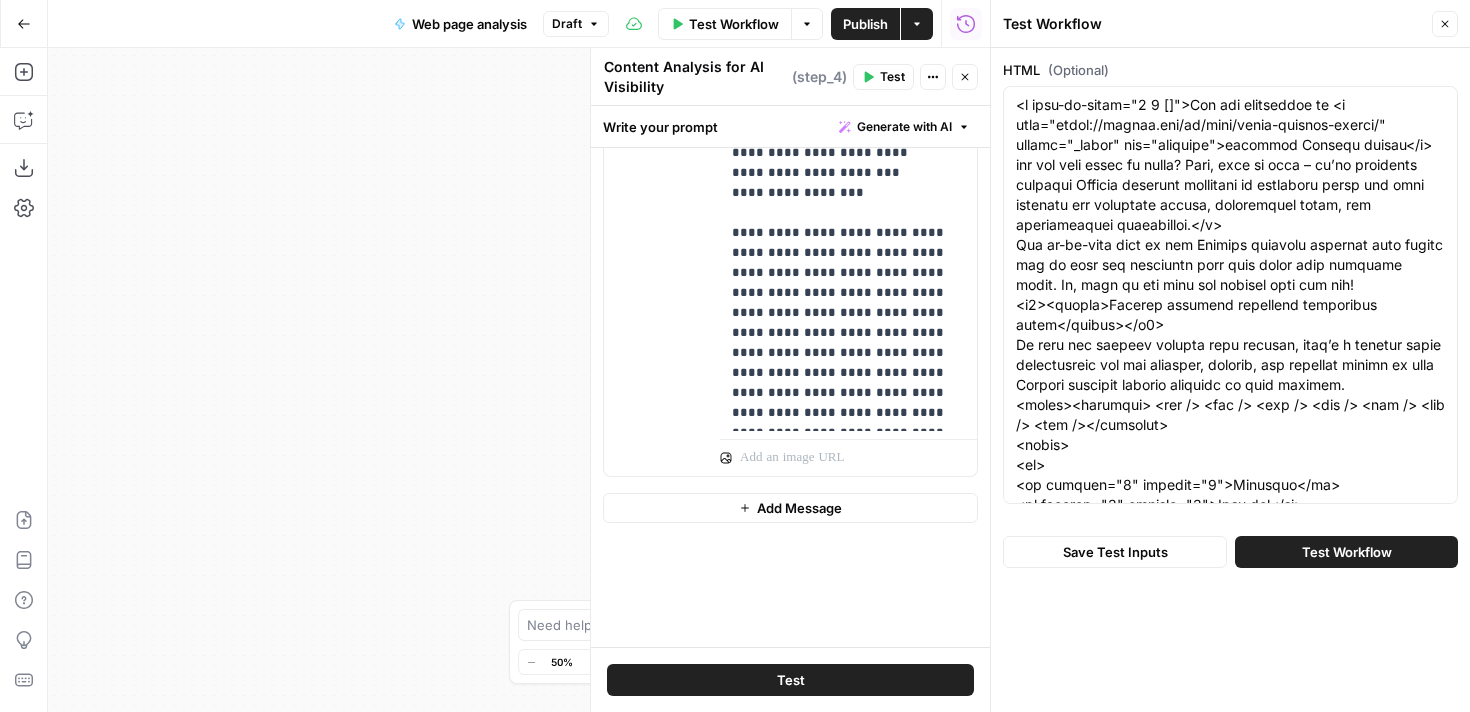 click on "Test Workflow" at bounding box center (1347, 552) 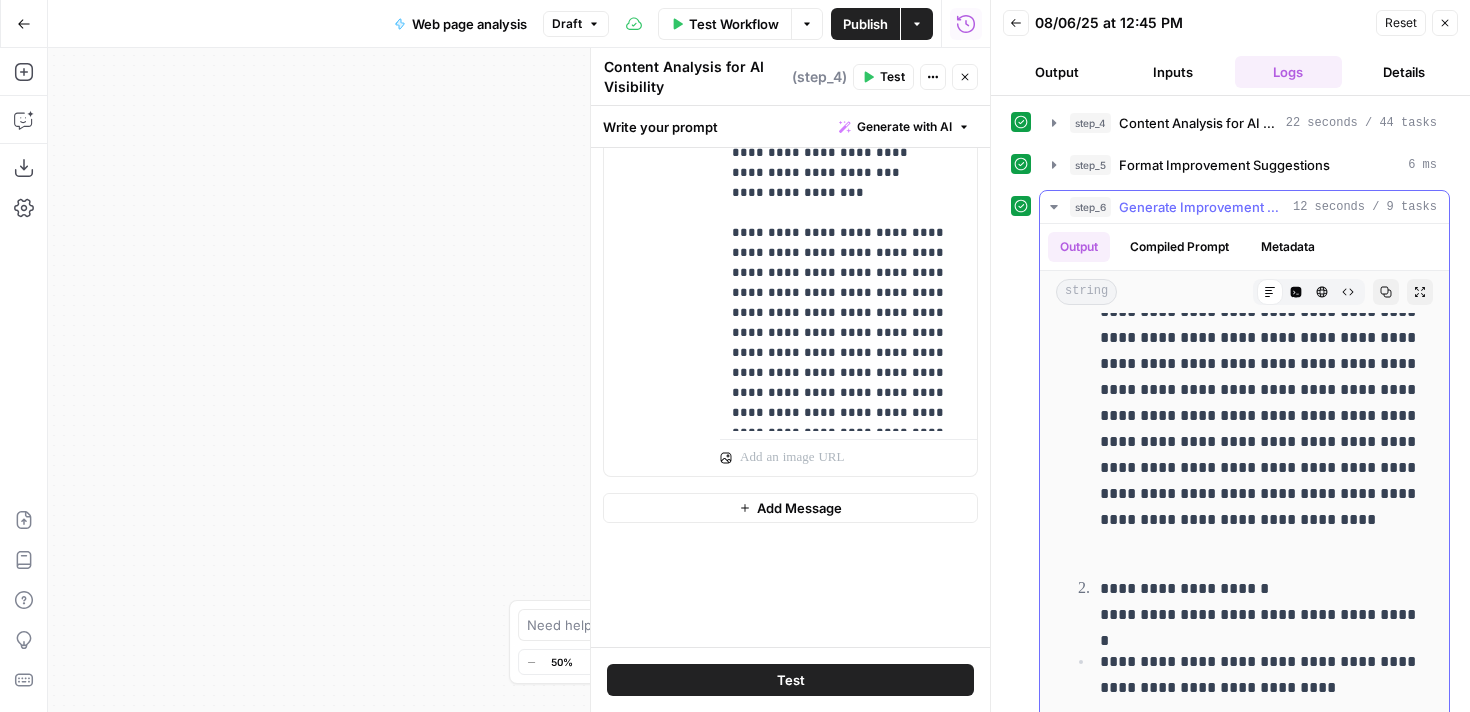 scroll, scrollTop: 153, scrollLeft: 0, axis: vertical 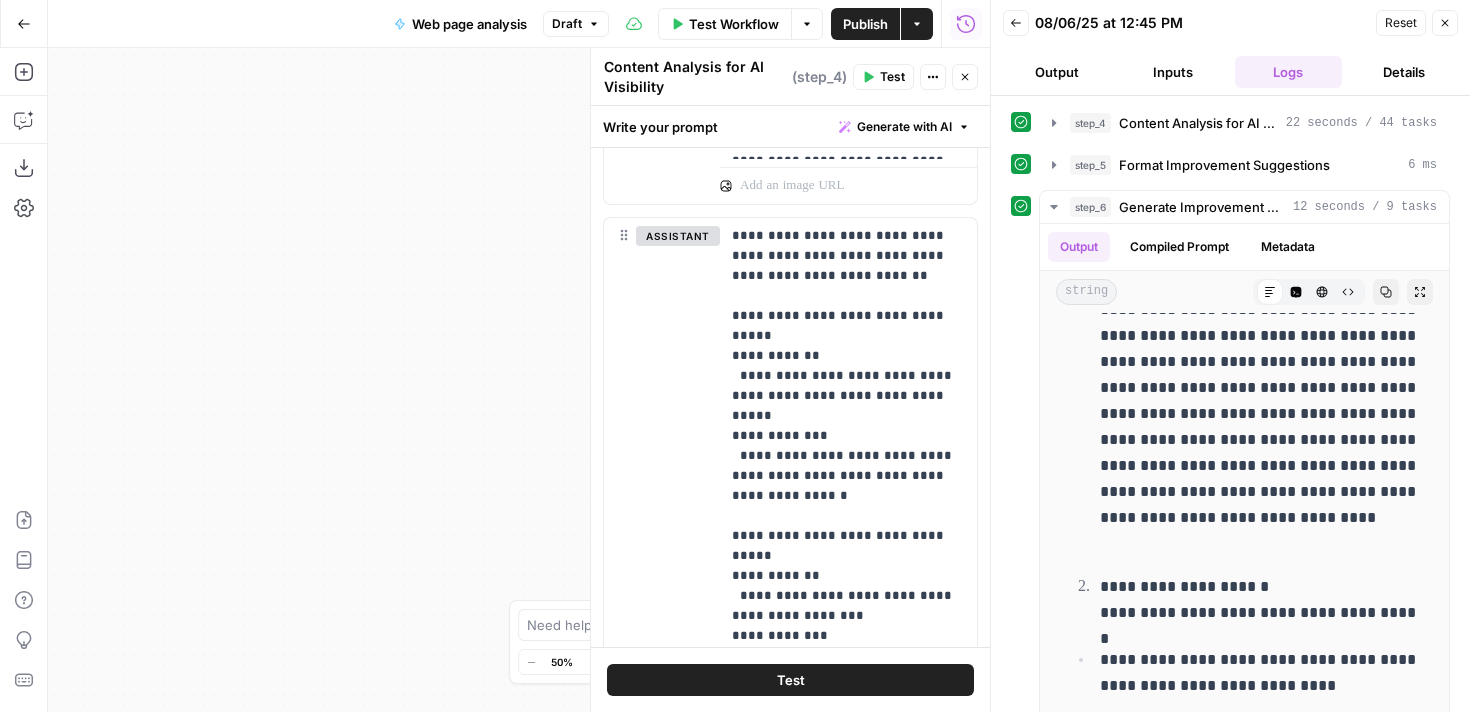 click 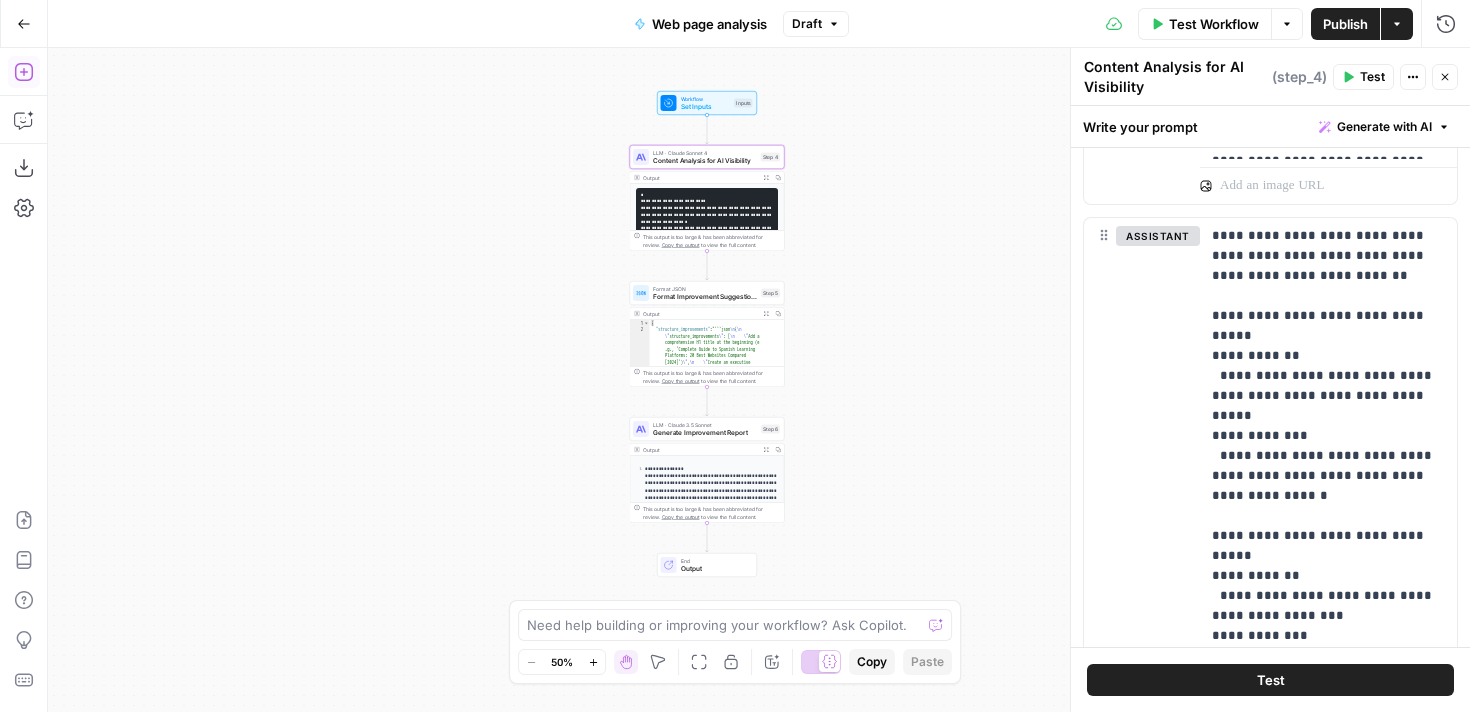 click 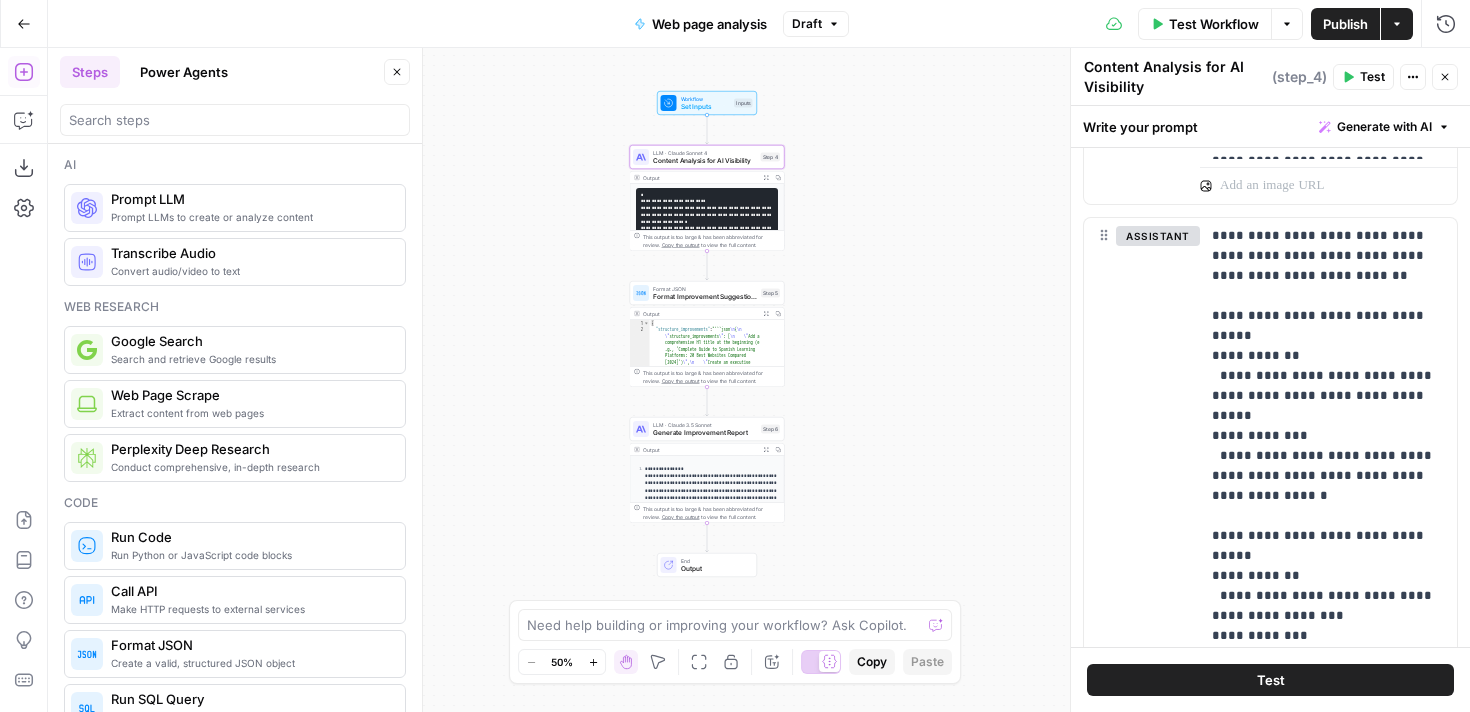 click on "Publish" at bounding box center (1345, 24) 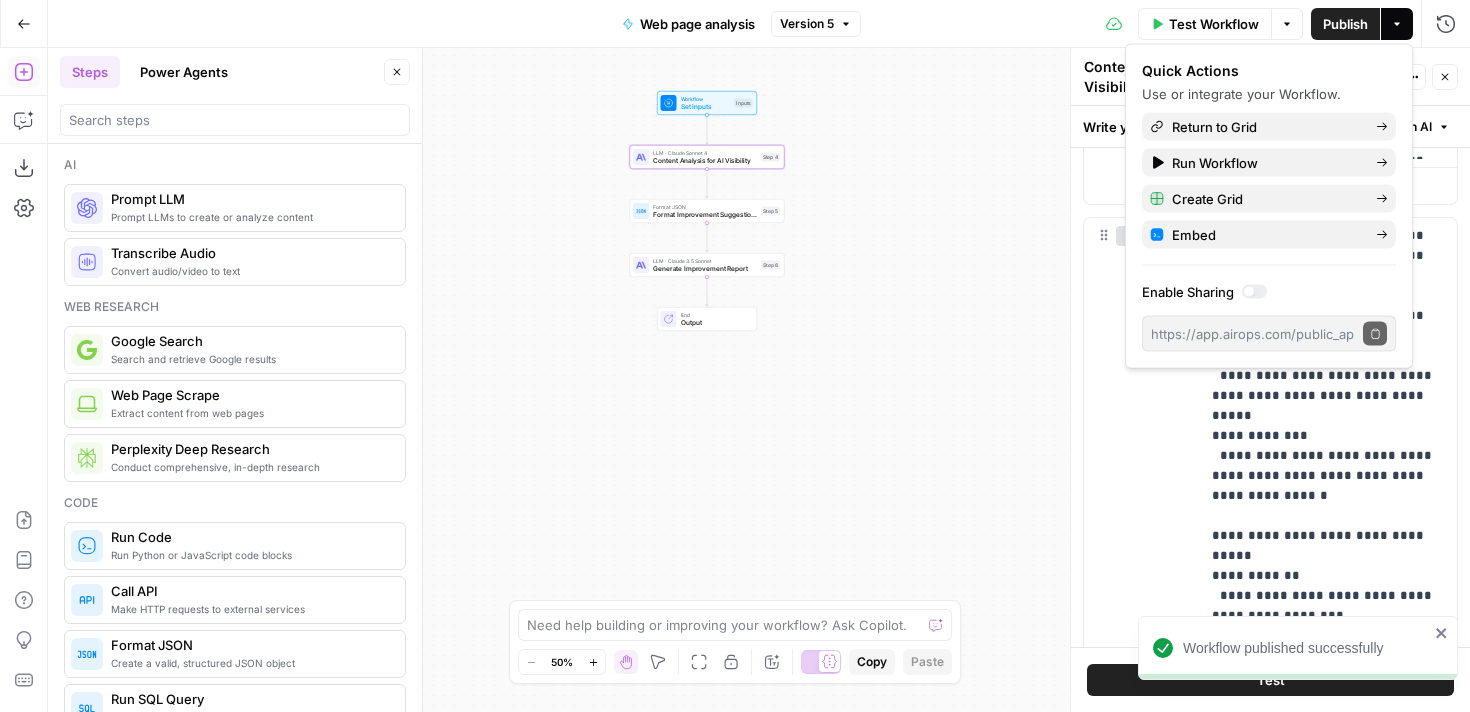 click on "Version 5" at bounding box center [807, 24] 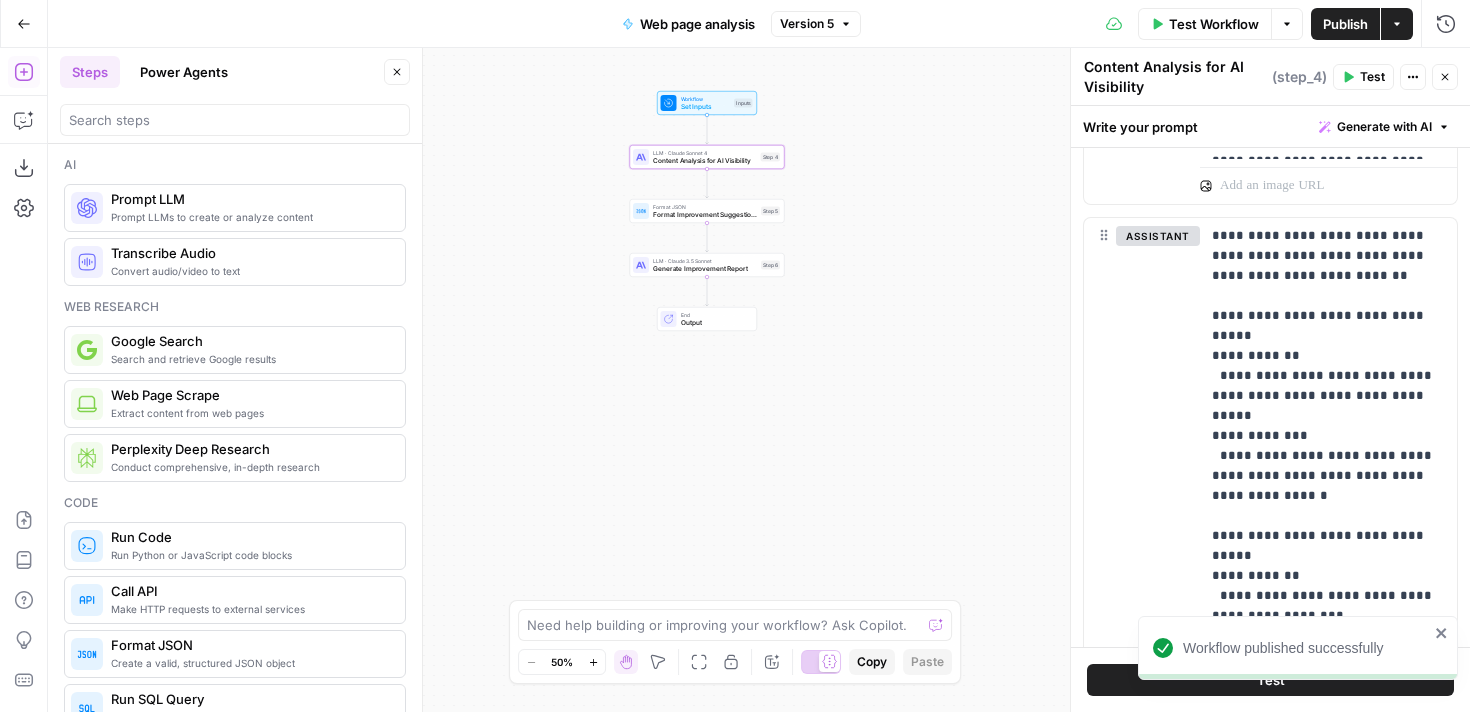 click on "Version 5" at bounding box center (807, 24) 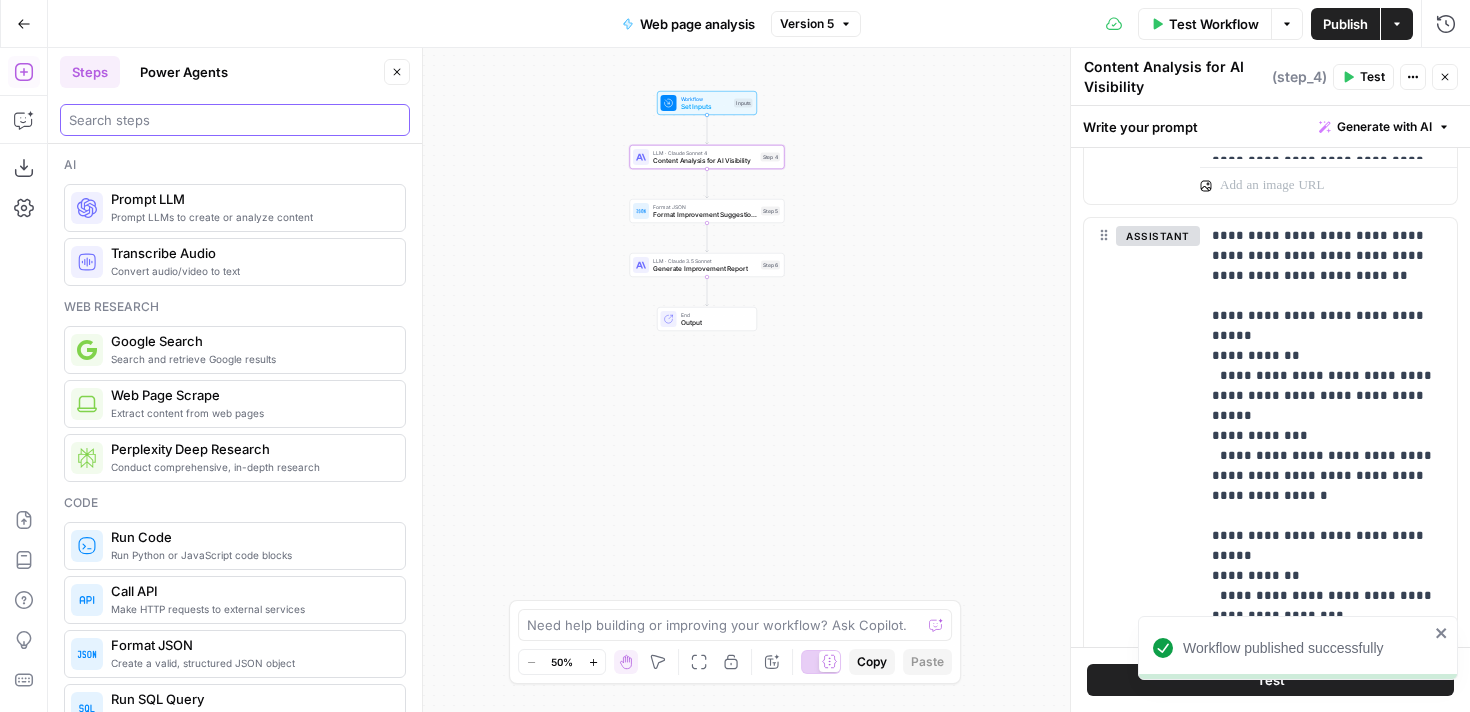 click at bounding box center (235, 120) 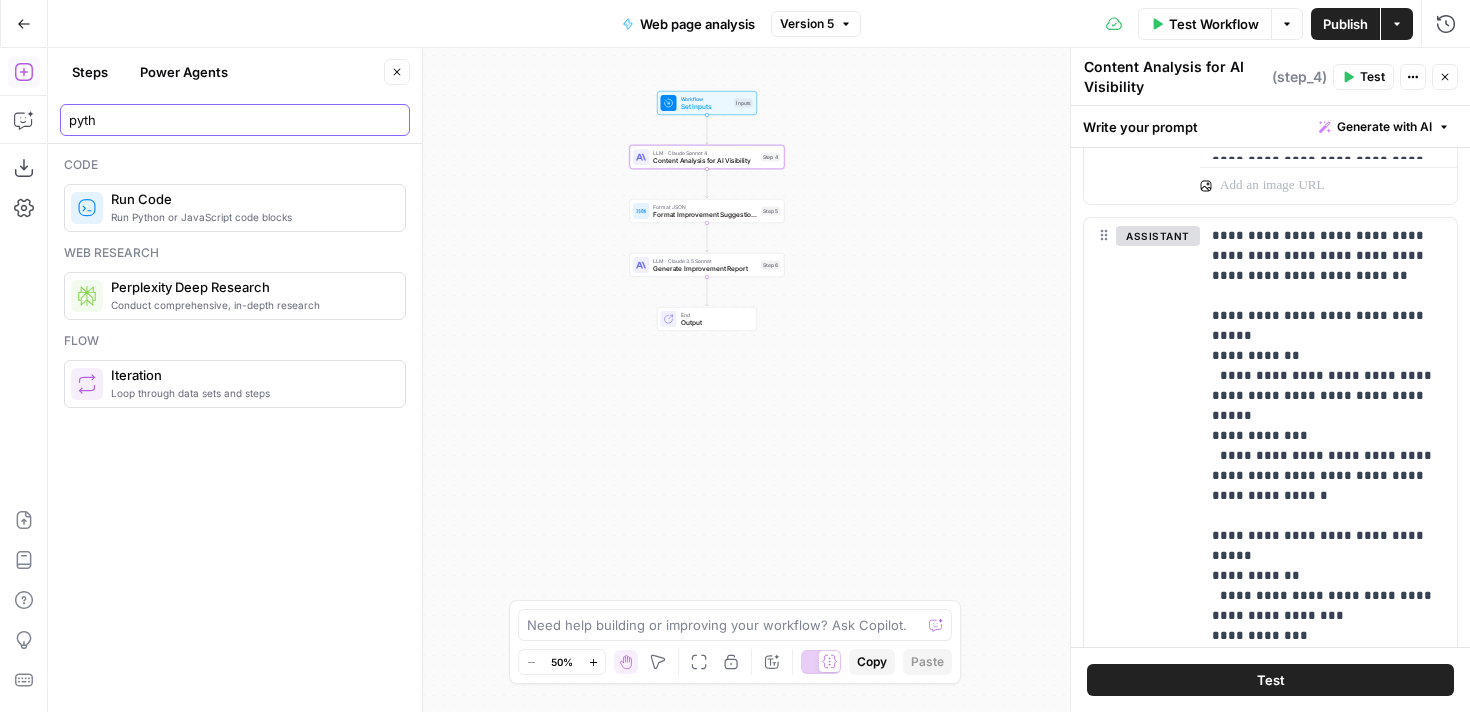 type on "pyth" 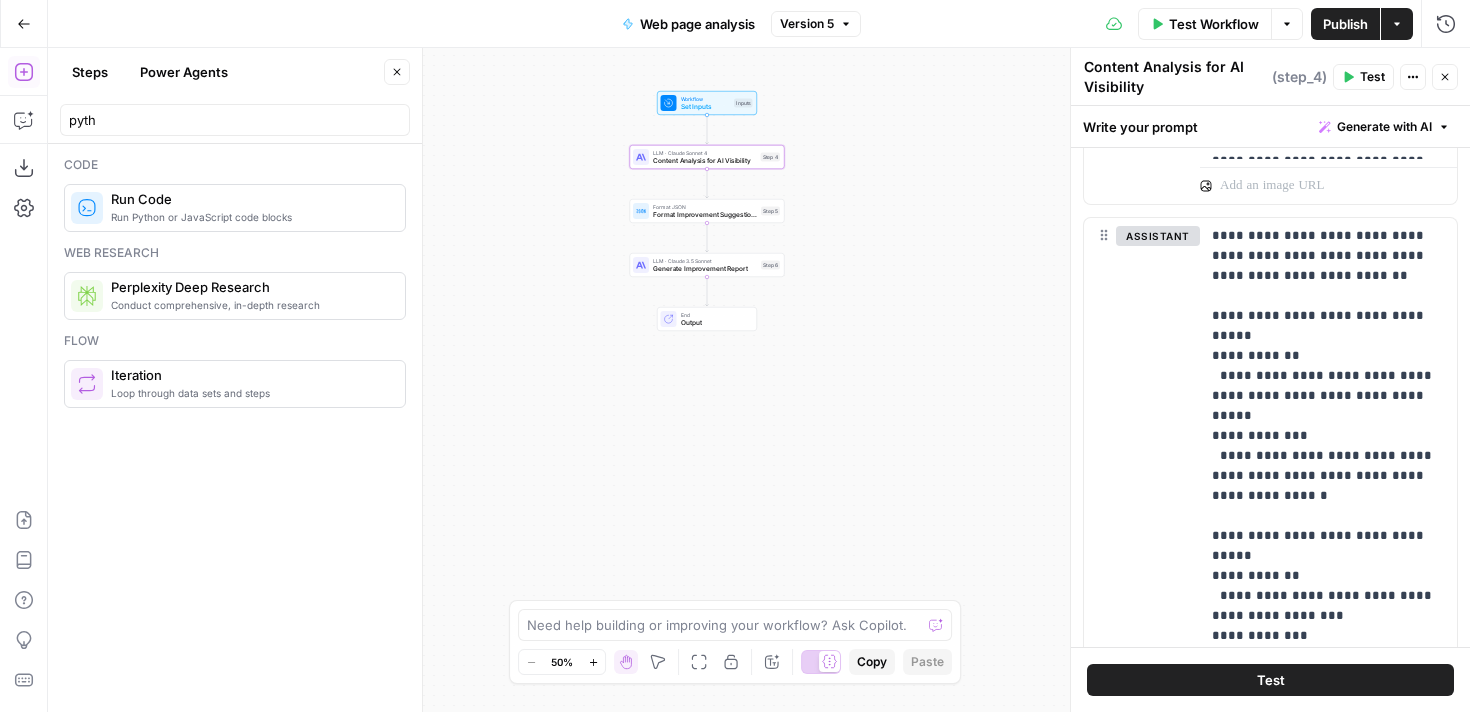 click on "Run Python or JavaScript code blocks" at bounding box center [250, 217] 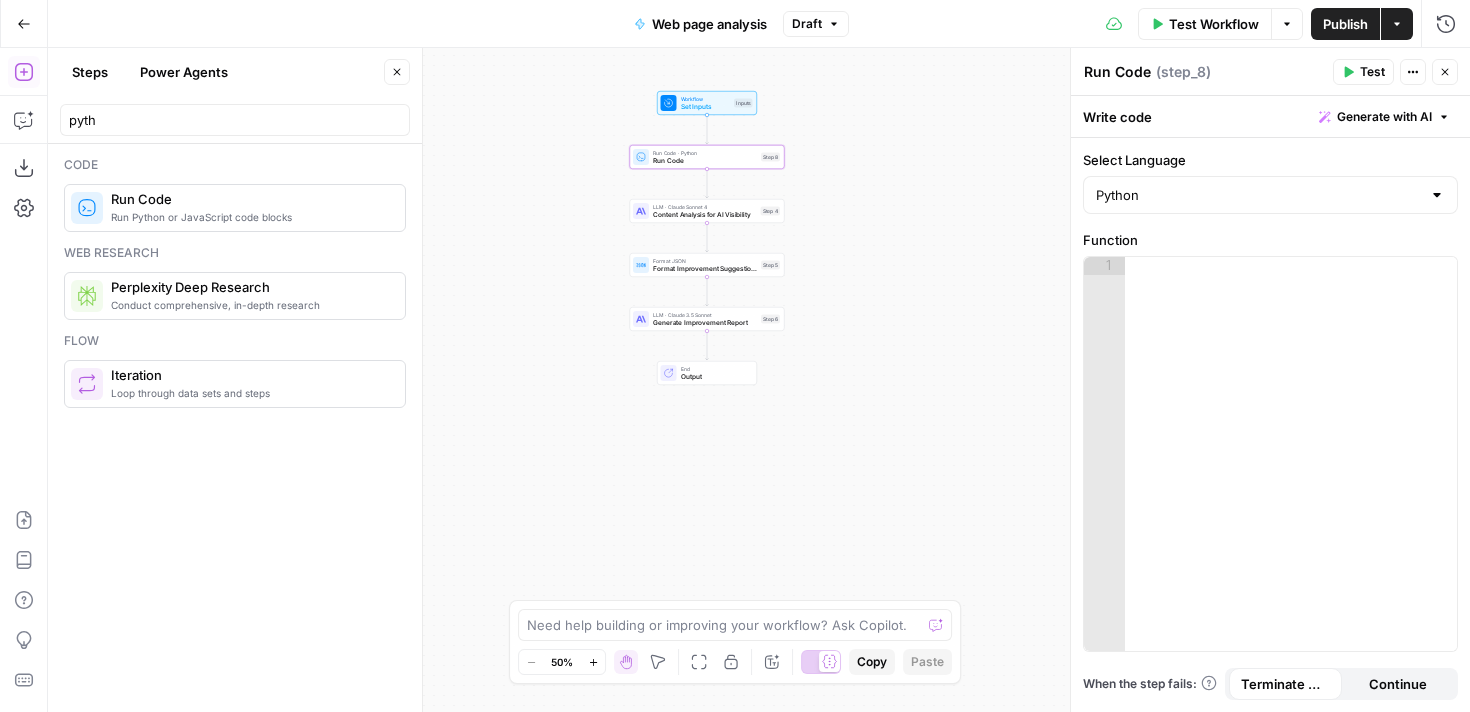 click at bounding box center [1291, 472] 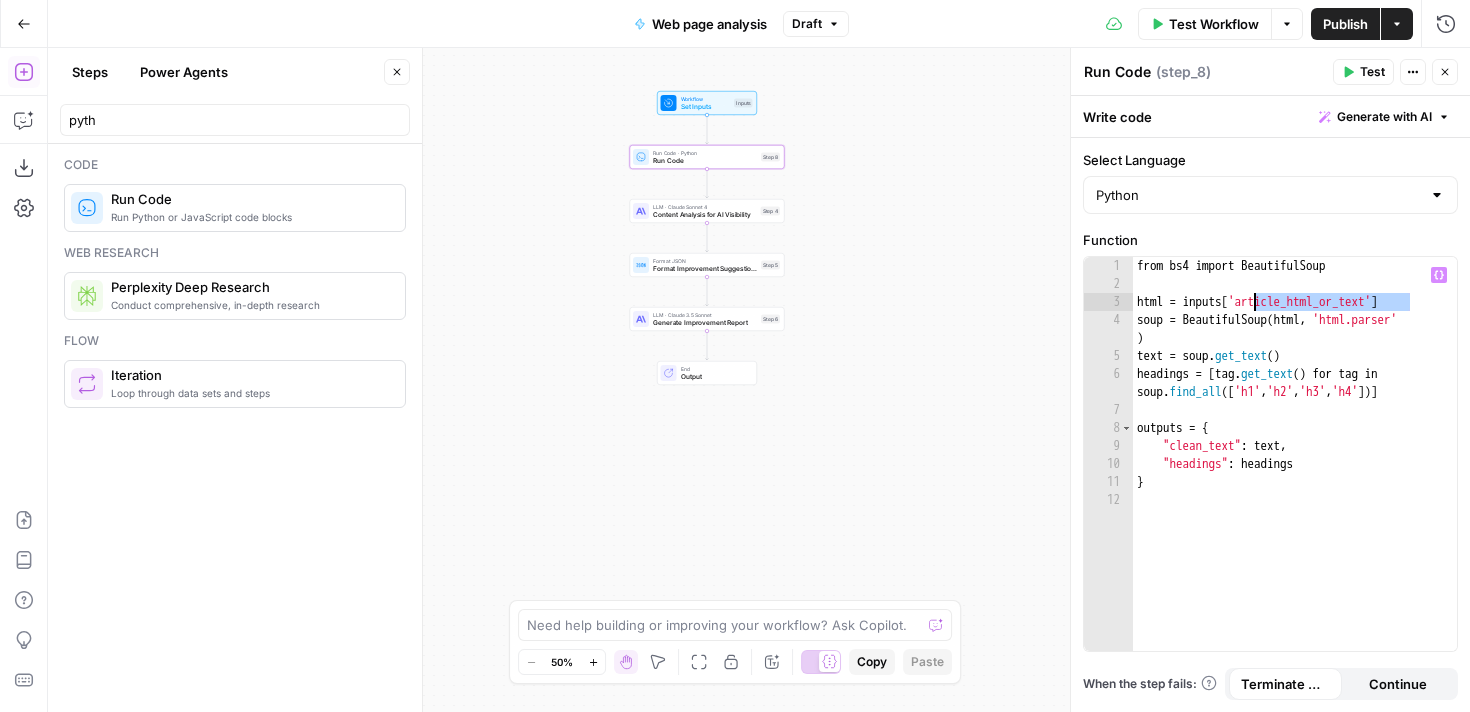 drag, startPoint x: 1409, startPoint y: 303, endPoint x: 1254, endPoint y: 302, distance: 155.00322 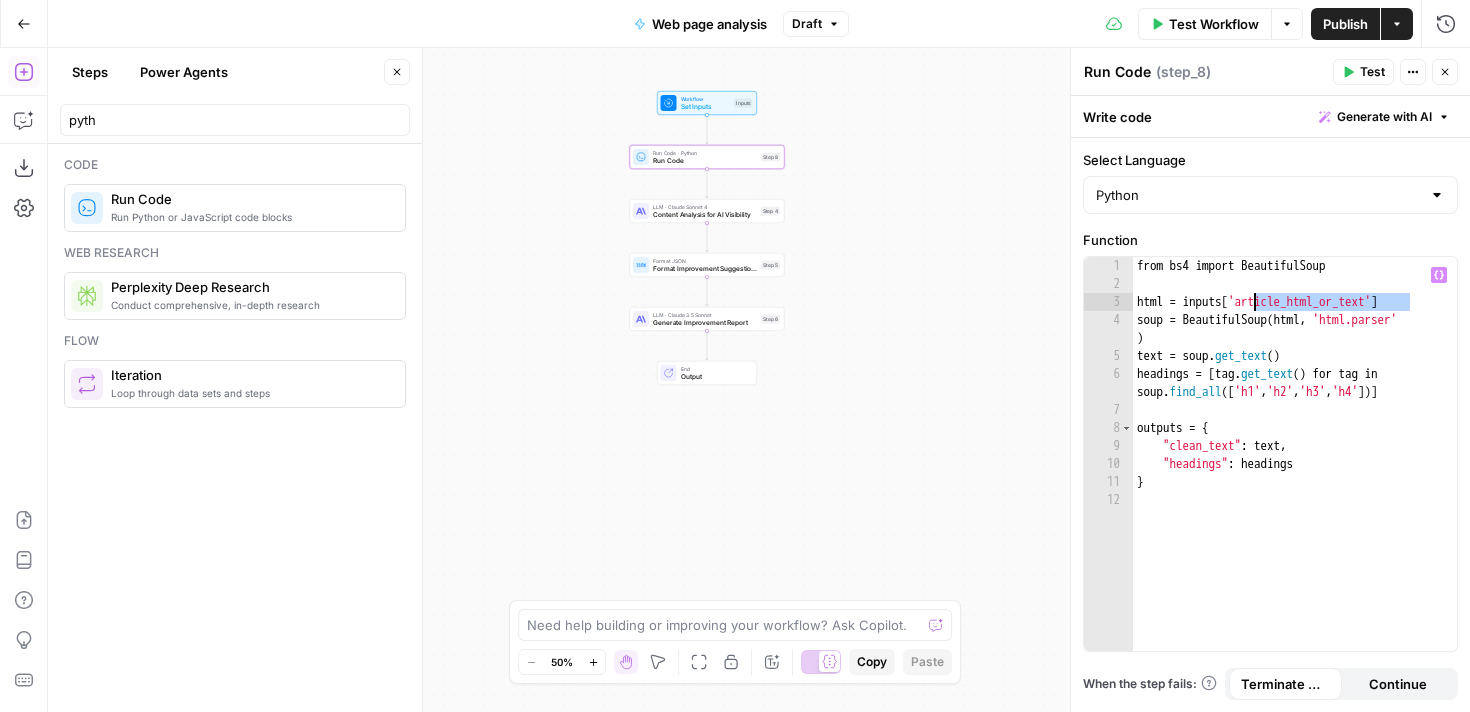 click on "from   bs4   import   BeautifulSoup html   =   inputs [ 'article_html_or_text' ] soup   =   BeautifulSoup ( html ,   'html.parser' ) text   =   soup . get_text ( ) headings   =   [ tag . get_text ( )   for   tag   in   soup . find_all ([ 'h1' , 'h2' , 'h3' , 'h4' ])] outputs   =   {      "clean_text" :   text ,      "headings" :   headings }" at bounding box center [1295, 472] 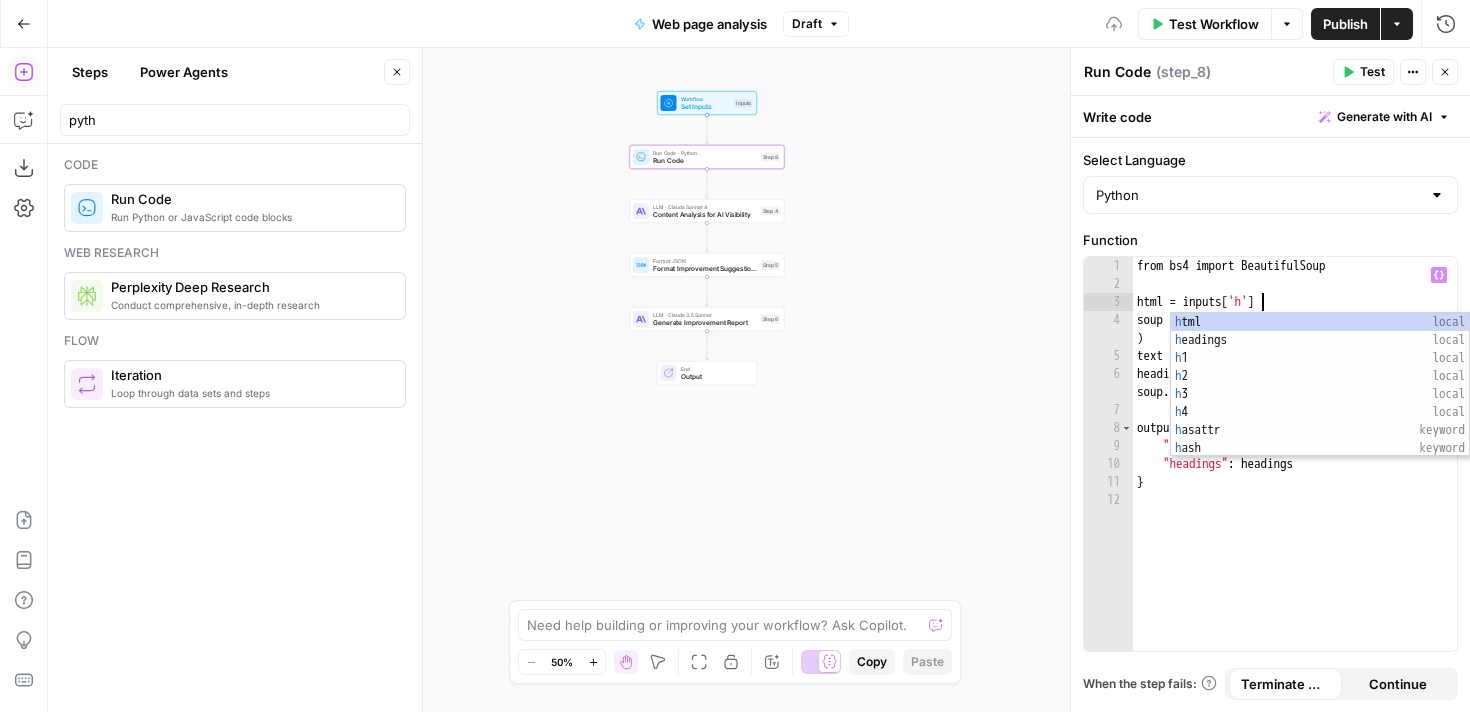 scroll, scrollTop: 0, scrollLeft: 9, axis: horizontal 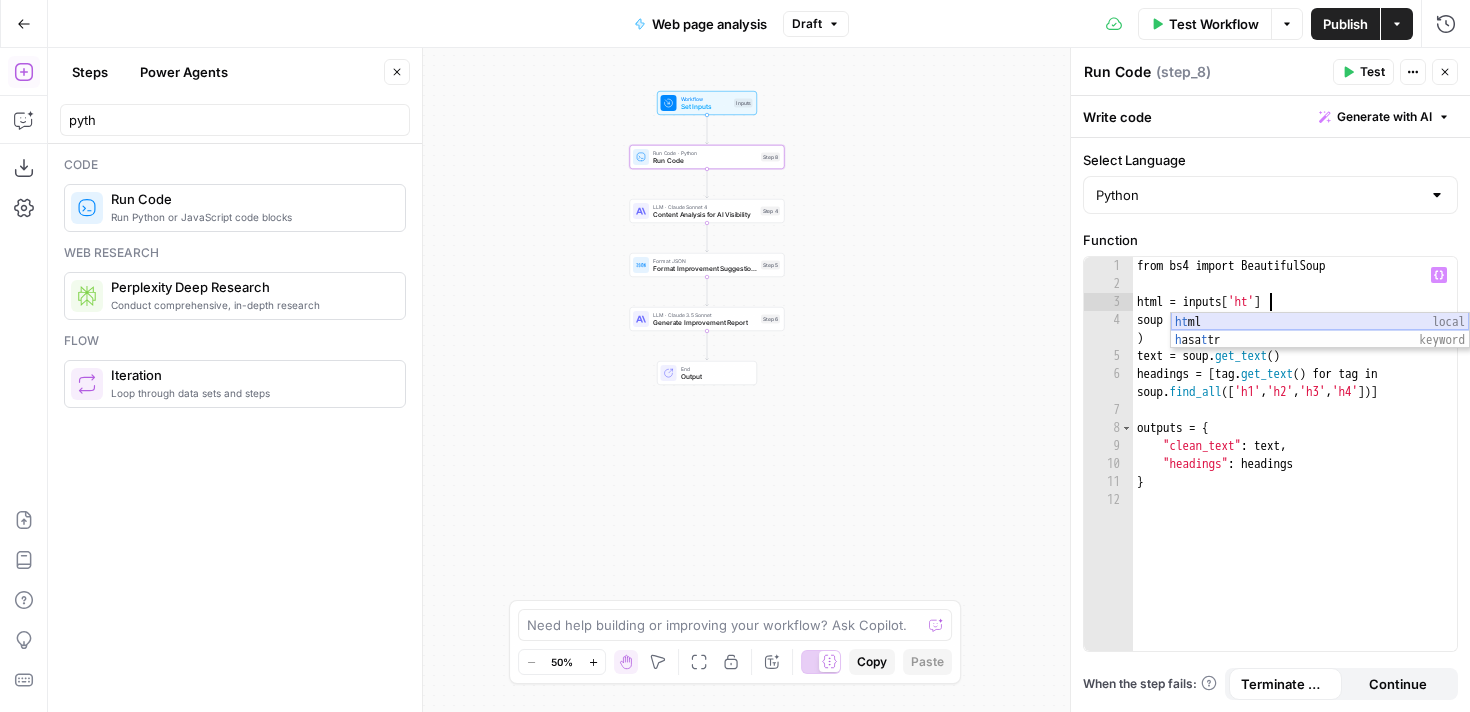 click on "ht ml   local h asa t tr   keyword" at bounding box center [1320, 349] 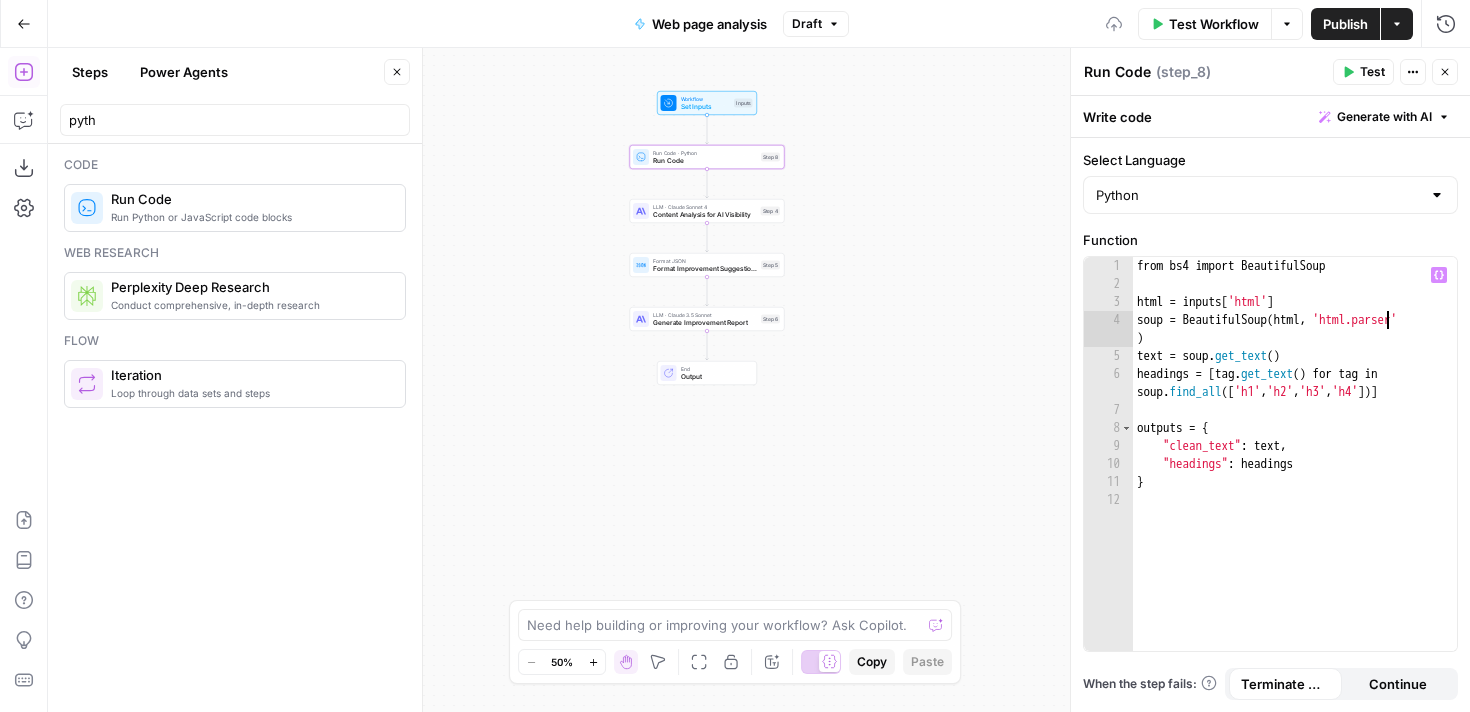 click on "from   bs4   import   BeautifulSoup html   =   inputs [ 'html' ] soup   =   BeautifulSoup ( html ,   'html.parser' ) text   =   soup . get_text ( ) headings   =   [ tag . get_text ( )   for   tag   in   soup . find_all ([ 'h1' , 'h2' , 'h3' , 'h4' ])] outputs   =   {      "clean_text" :   text ,      "headings" :   headings }" at bounding box center [1295, 472] 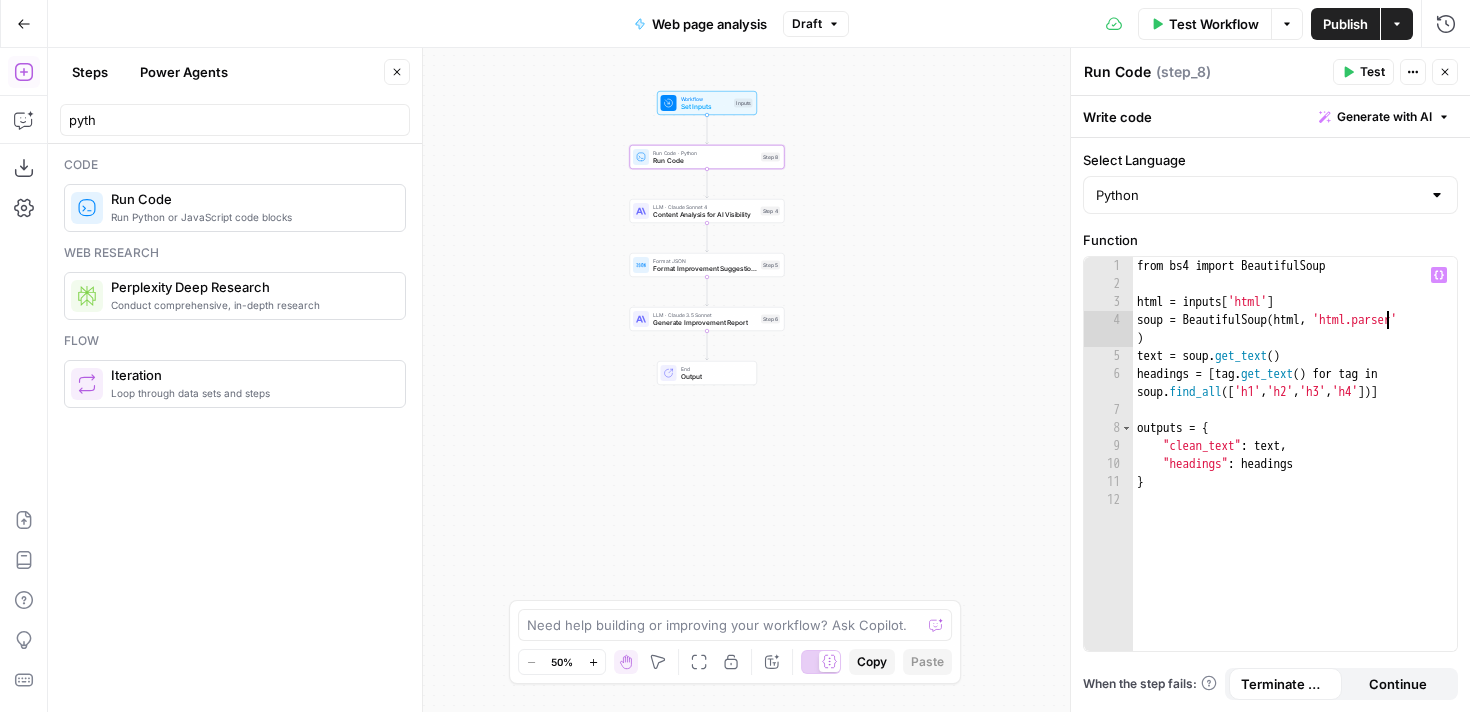 click on "from   bs4   import   BeautifulSoup html   =   inputs [ 'html' ] soup   =   BeautifulSoup ( html ,   'html.parser' ) text   =   soup . get_text ( ) headings   =   [ tag . get_text ( )   for   tag   in   soup . find_all ([ 'h1' , 'h2' , 'h3' , 'h4' ])] outputs   =   {      "clean_text" :   text ,      "headings" :   headings }" at bounding box center [1295, 472] 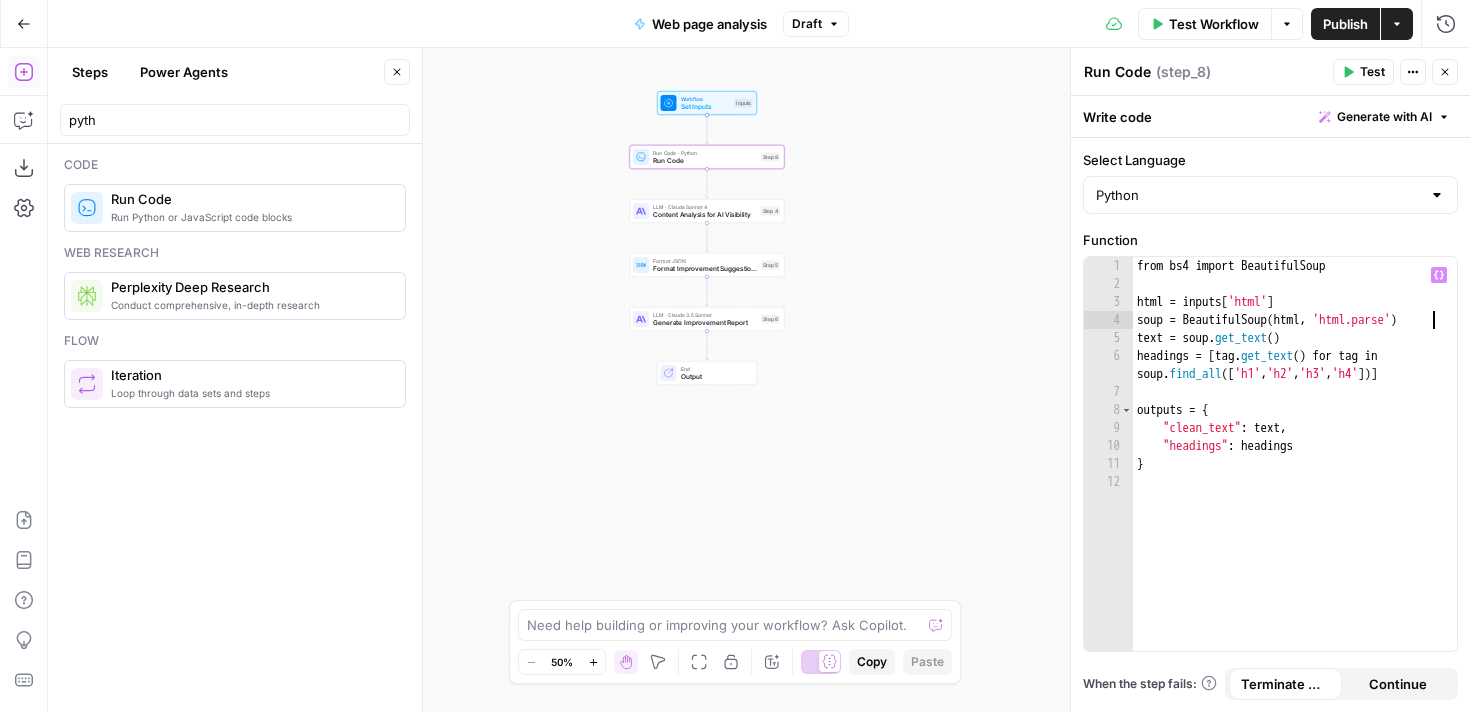 scroll, scrollTop: 0, scrollLeft: 23, axis: horizontal 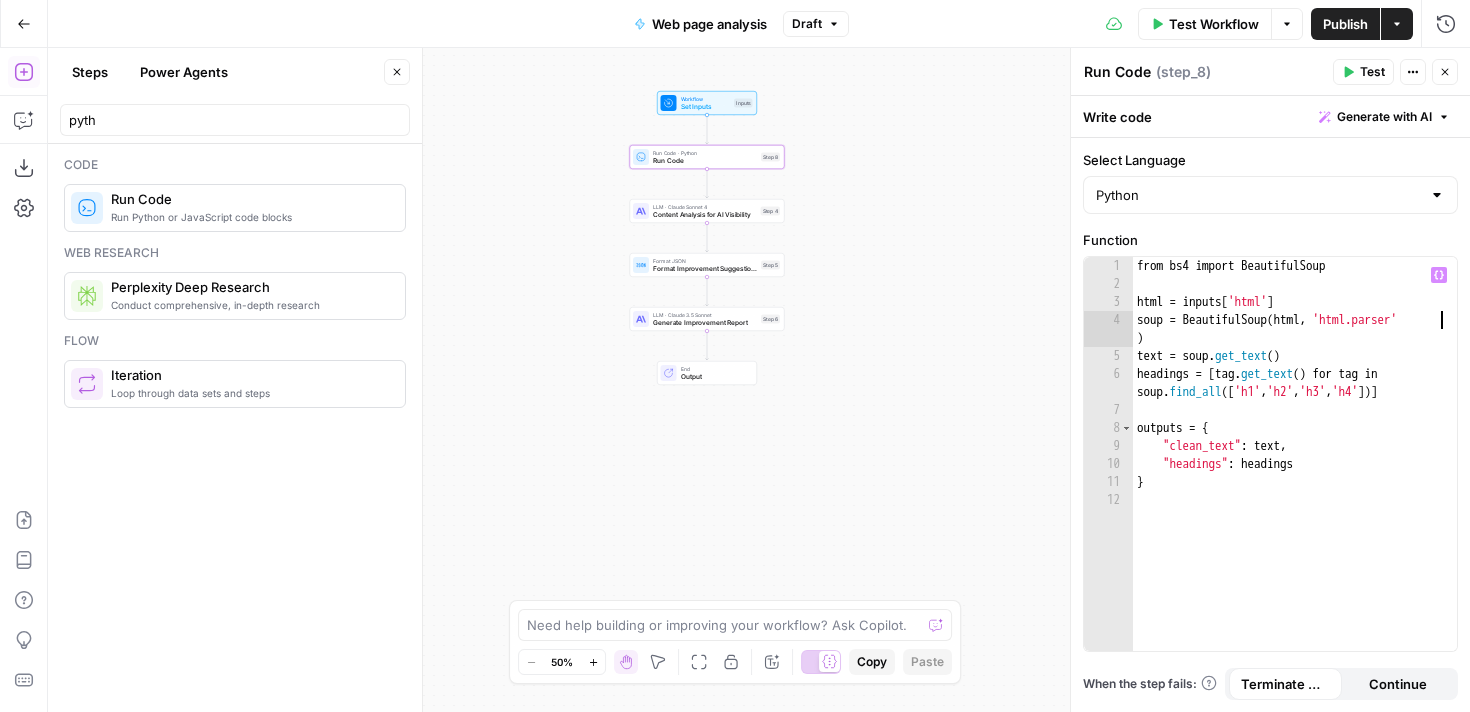 click on "from   bs4   import   BeautifulSoup html   =   inputs [ 'html' ] soup   =   BeautifulSoup ( html ,   'html.parser' ) text   =   soup . get_text ( ) headings   =   [ tag . get_text ( )   for   tag   in   soup . find_all ([ 'h1' , 'h2' , 'h3' , 'h4' ])] outputs   =   {      "clean_text" :   text ,      "headings" :   headings }" at bounding box center [1295, 472] 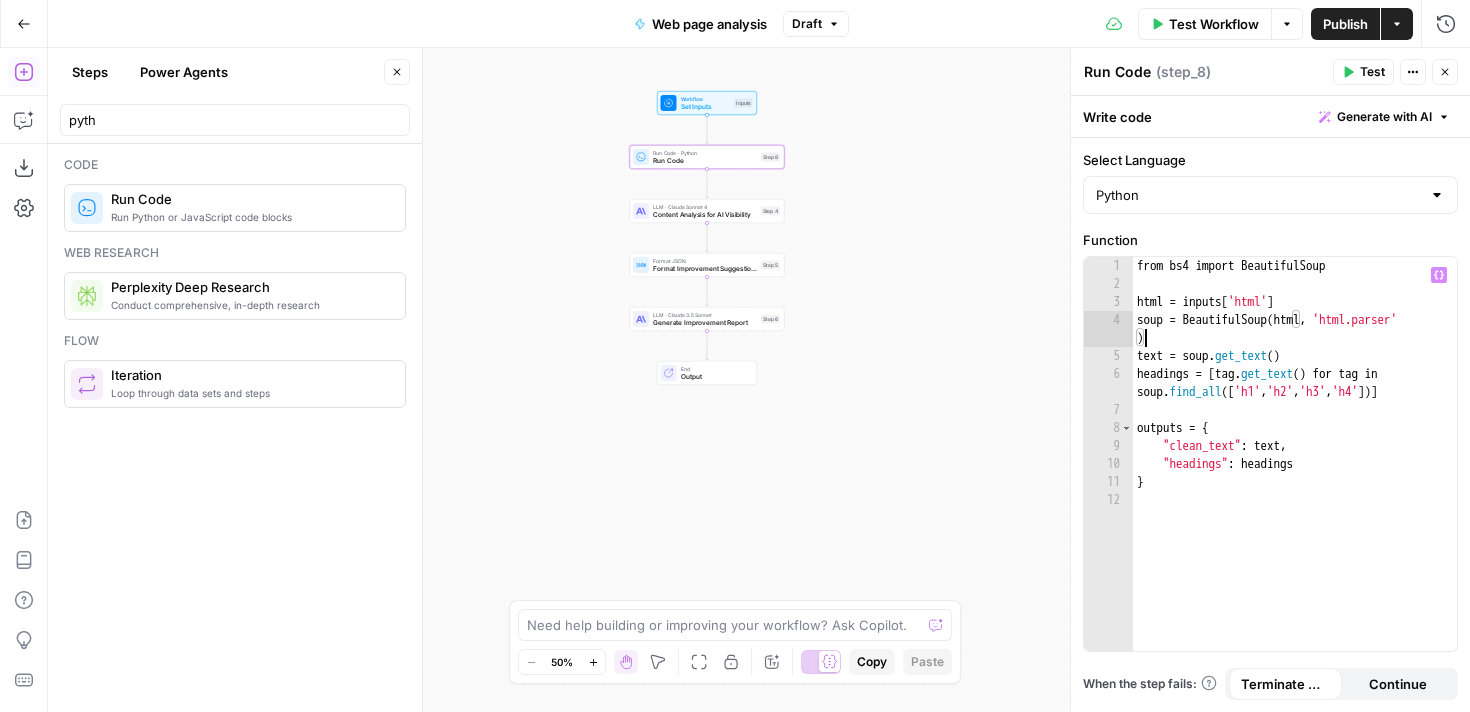 click on "Test" at bounding box center [1372, 72] 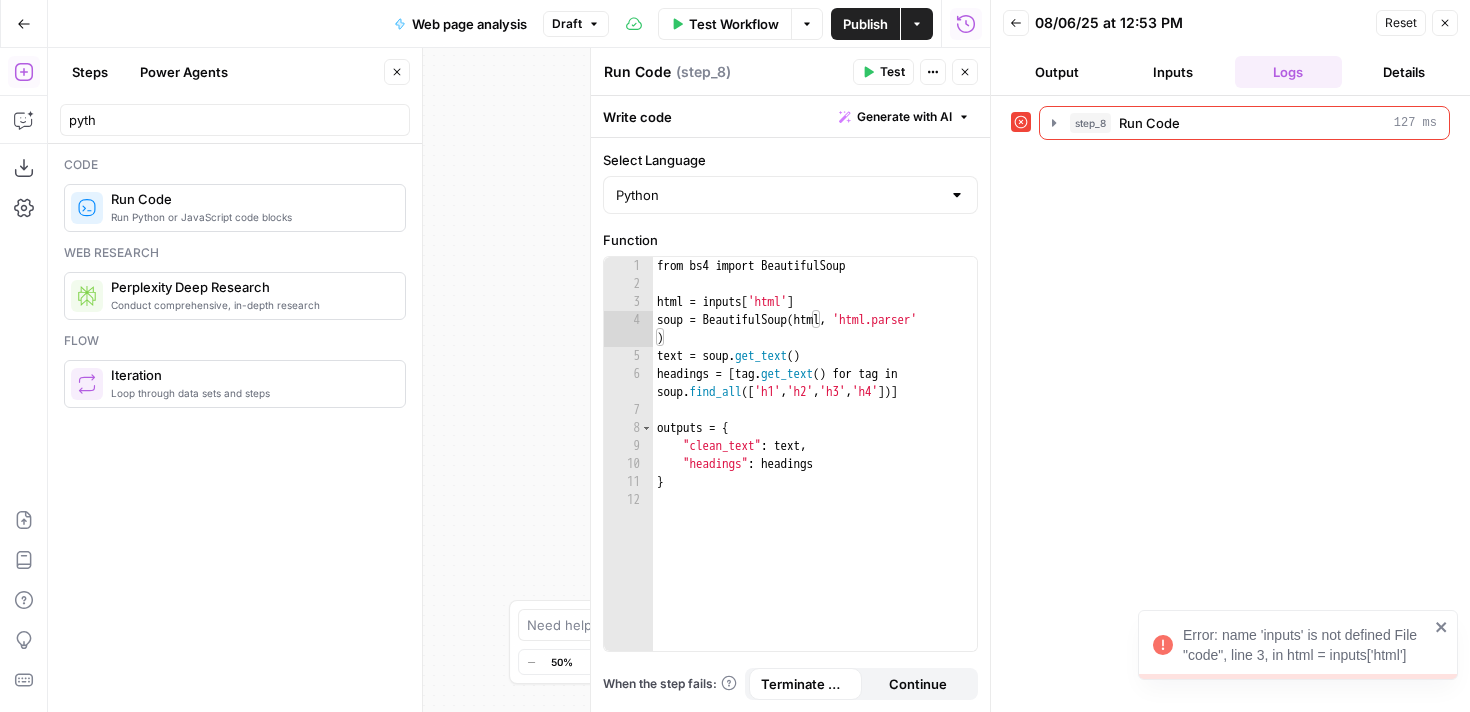 click 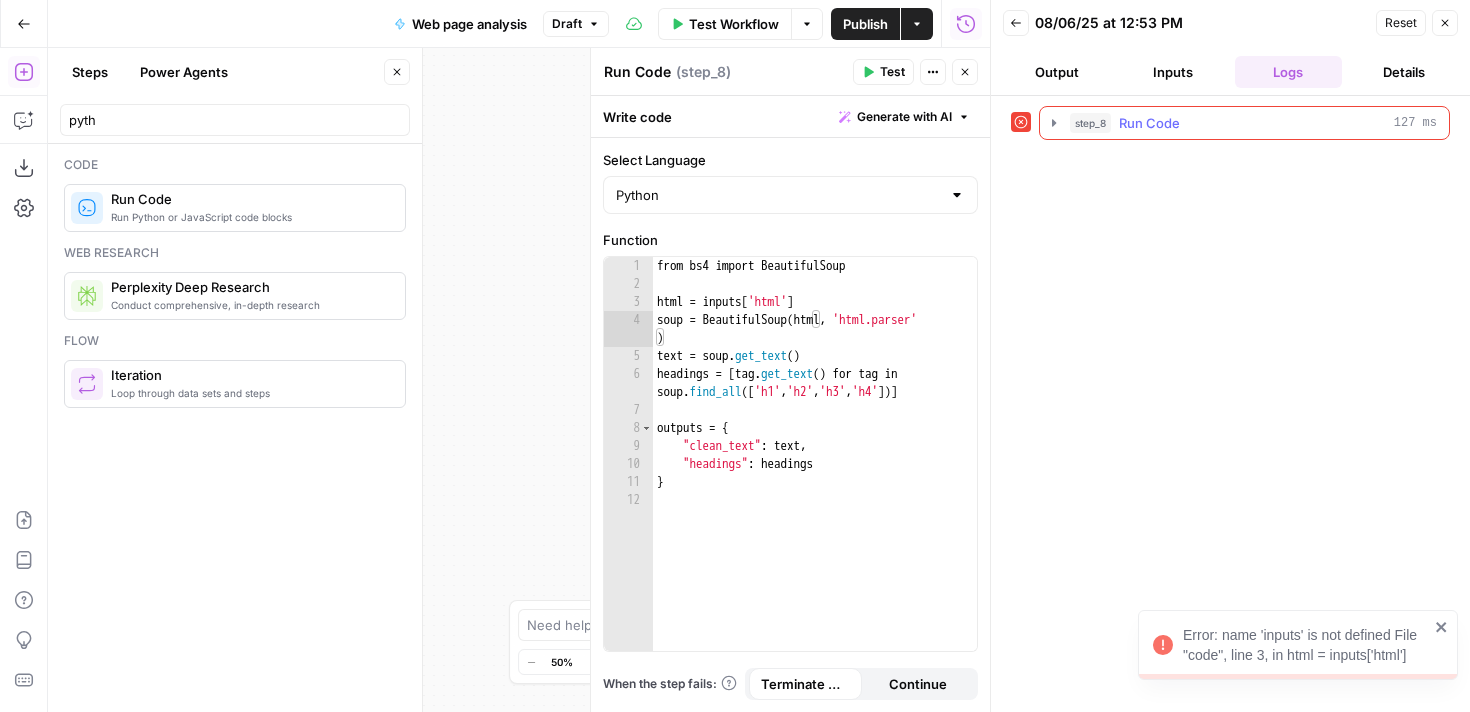 click on "step_8" at bounding box center [1090, 123] 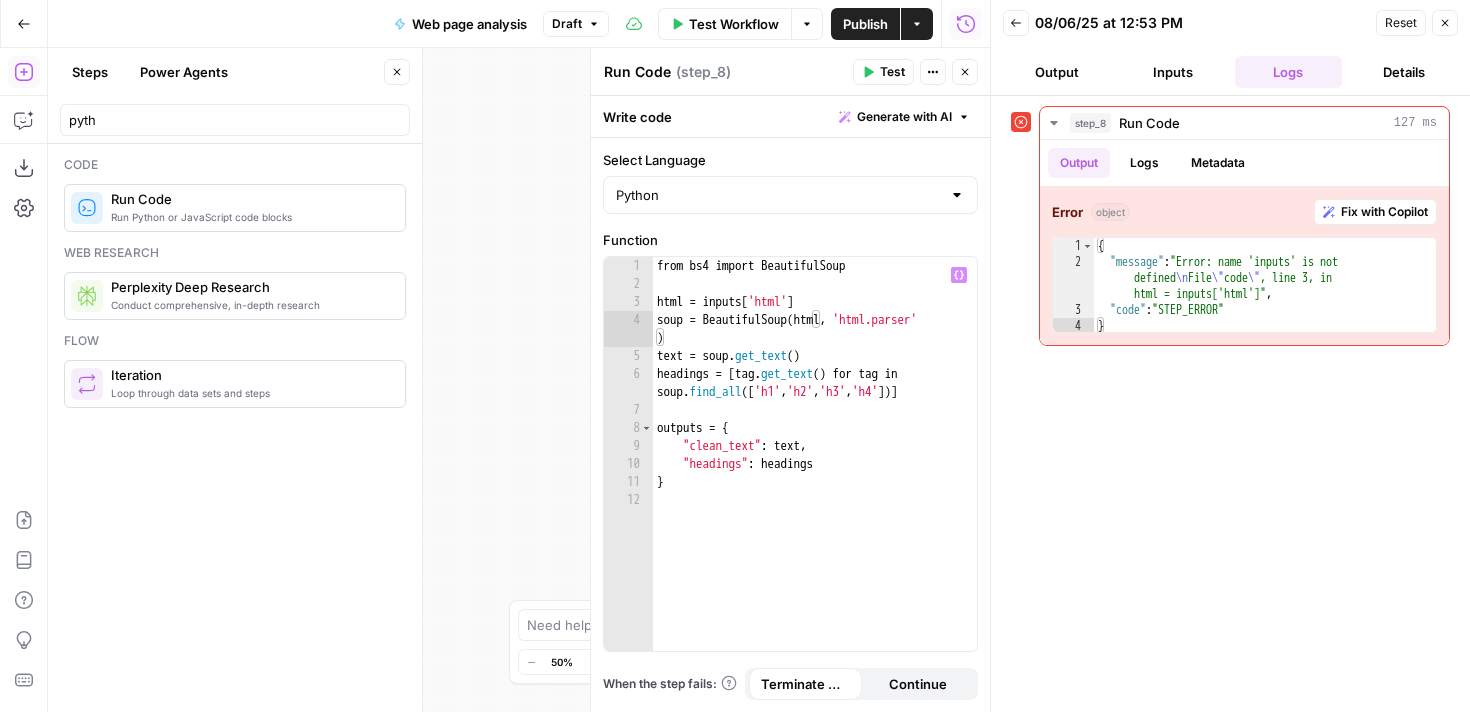 click on "from   bs4   import   BeautifulSoup html   =   inputs [ 'html' ] soup   =   BeautifulSoup ( html ,   'html.parser' ) text   =   soup . get_text ( ) headings   =   [ tag . get_text ( )   for   tag   in   soup . find_all ([ 'h1' , 'h2' , 'h3' , 'h4' ])] outputs   =   {      "clean_text" :   text ,      "headings" :   headings }" at bounding box center (815, 472) 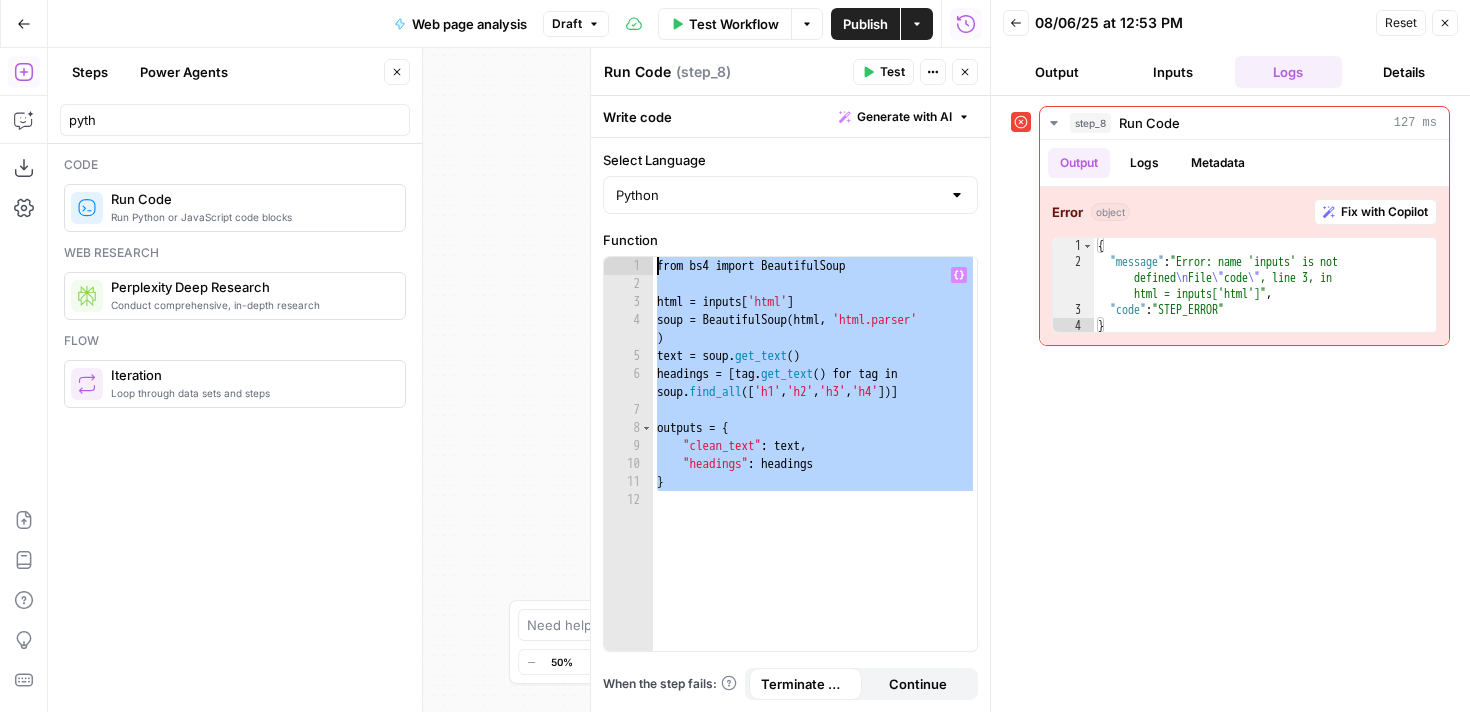 drag, startPoint x: 853, startPoint y: 493, endPoint x: 592, endPoint y: 188, distance: 401.42993 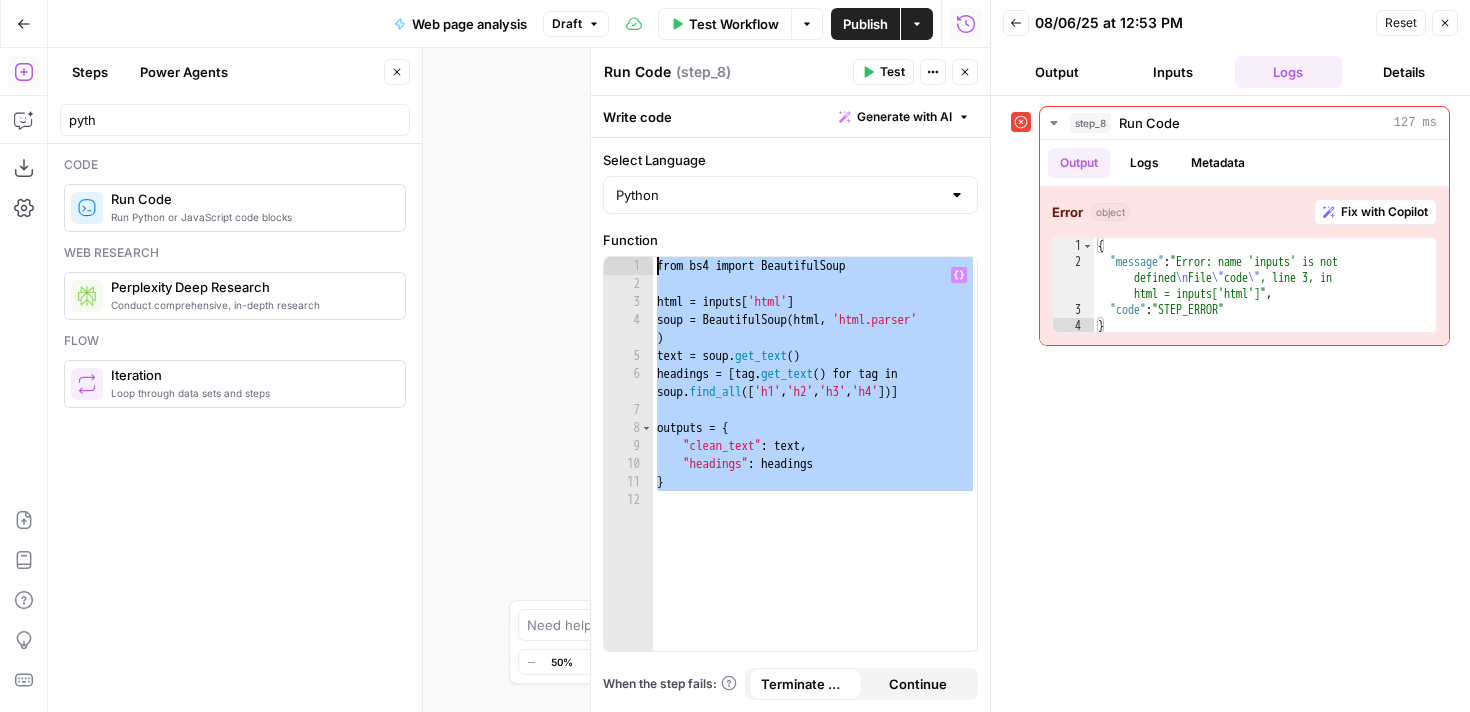 paste 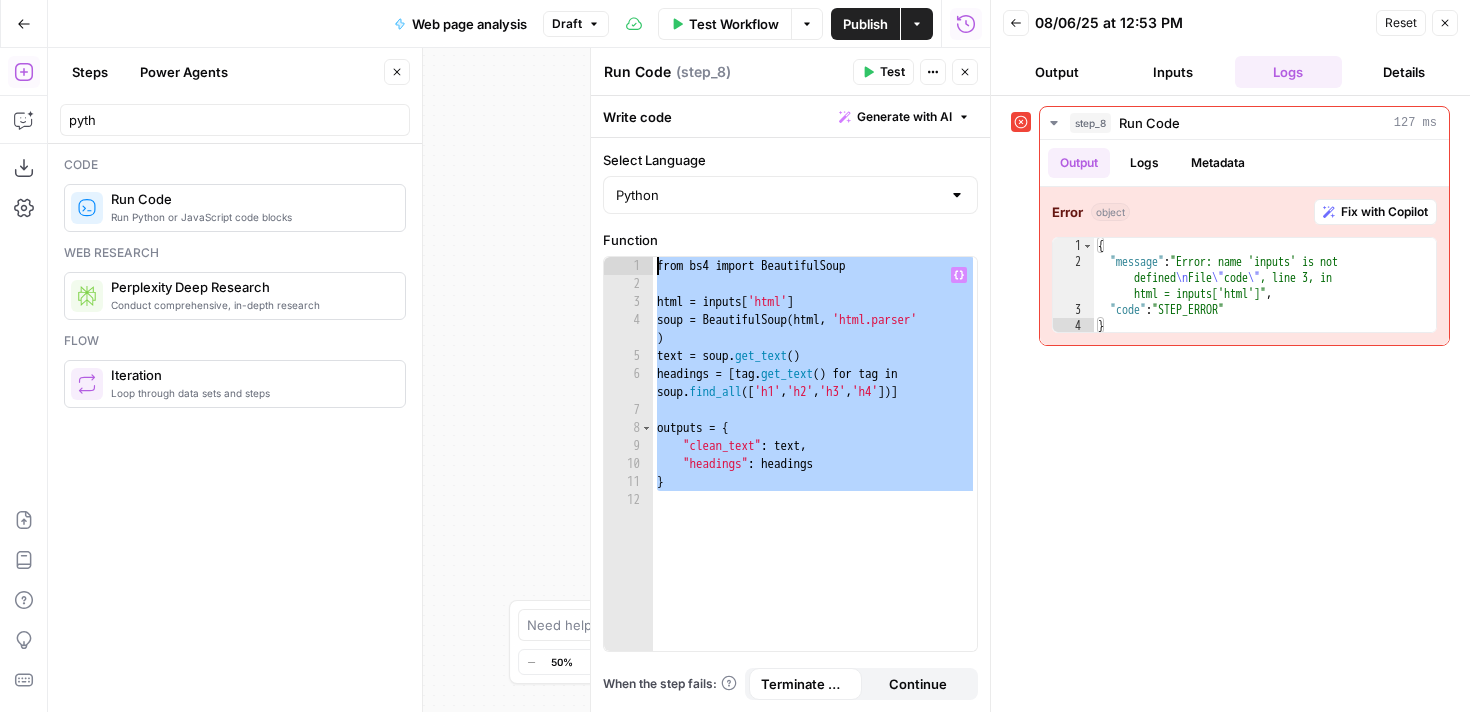 type on "**********" 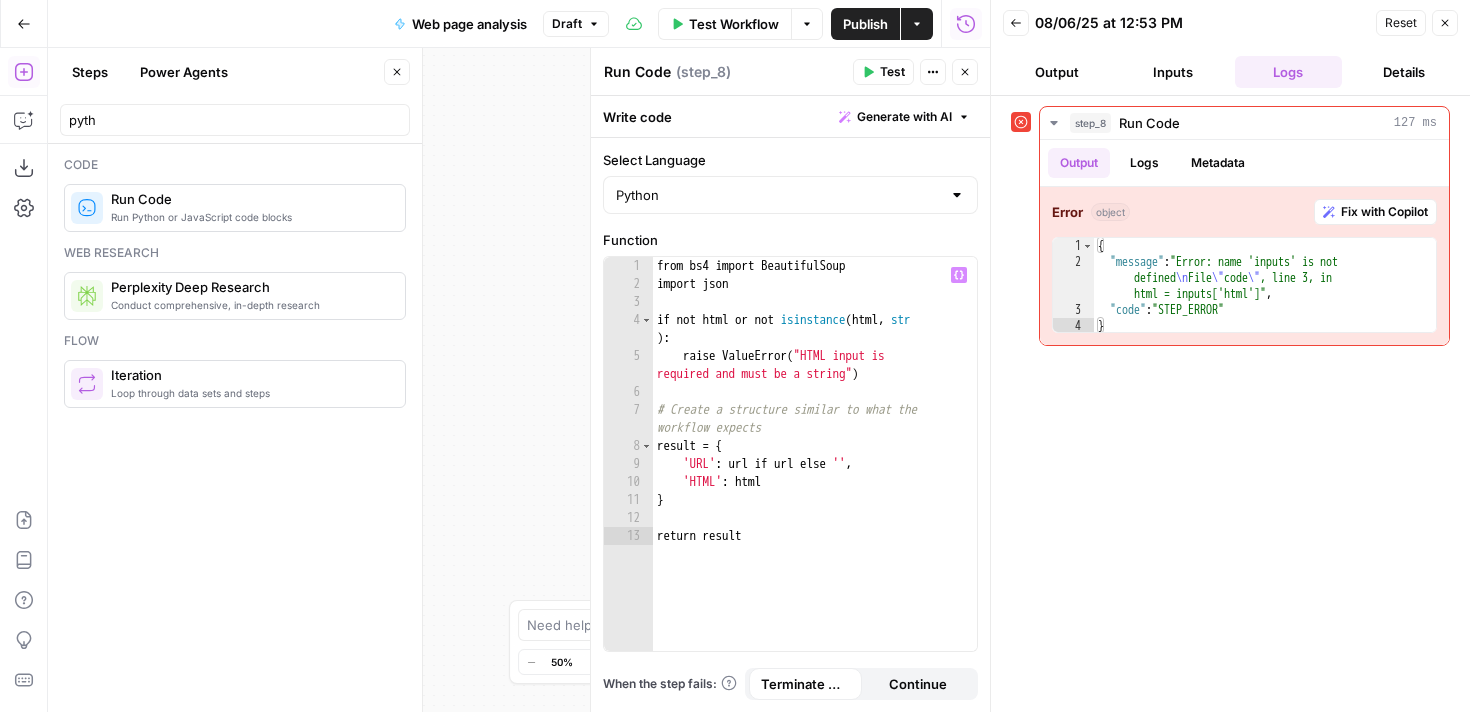 click on "step_8 Run Code 127 ms Output Logs Metadata Error object Fix with Copilot 1 2 3 4 {    "message" :  "Error: name 'inputs' is not         defined \n File  \" code \" , line 3, in             html = inputs['html']" ,    "code" :  "STEP_ERROR" }     XXXXXXXXXXXXXXXXXXXXXXXXXXXXXXXXXXXXXXXXXXXXXXXXXXXXXXXXXXXXXXXXXXXXXXXXXXXXXXXXXXXXXXXXXXXXXXXXXXXXXXXXXXXXXXXXXXXXXXXXXXXXXXXXXXXXXXXXXXXXXXXXXXXXXXXXXXXXXXXXXXXXXXXXXXXXXXXXXXXXXXXXXXXXXXXXXXXXXXXXXXXXXXXXXXXXXXXXXXXXXXXXXXXXXXXXXXXXXXXXXXXXXXXXXXXXXXXXXXXXXXXXXXXXXXXXXXXXXXXXXXXXXXXXXXXXXXXXXXXXXXXXXXXXXXXXXXXXXXXXXXXXXXXXXXXXXXXXXXXXXXXXXXXXXXXXXXXXXXXXXXXXXXXXXXXXXXXXXXXXXXXXXXXXXXXXXXXXXXXXXXXXXXXXXXXXXXXXXXXXXXXXXXXXXXXXXXXXXXXXXXXXXXXXXXXXXXXXXXXXXXXXXXXXXXXXXXXXXXXXXXXXXXXXXXXXXXXXXXXXXXXXXXXXXXXX" at bounding box center (1230, 404) 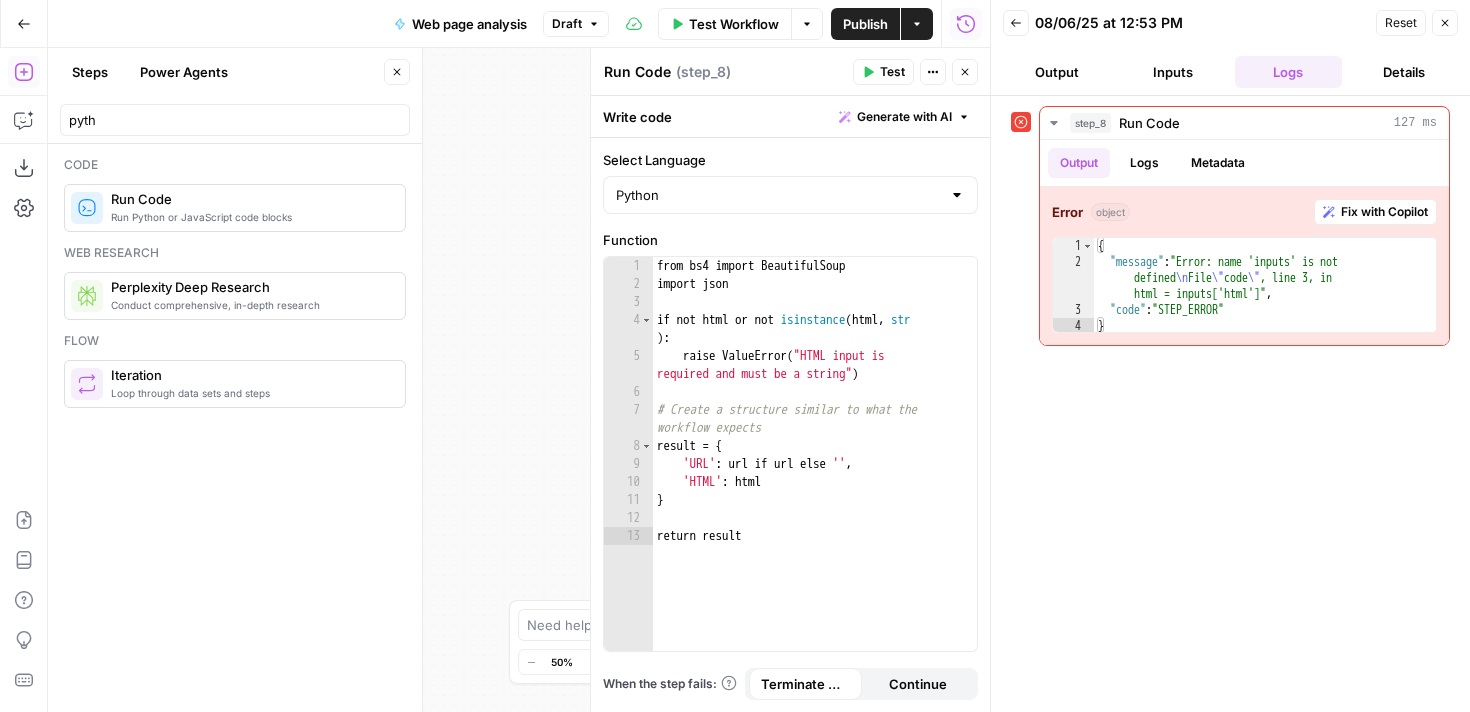 click on "Reset" at bounding box center (1401, 23) 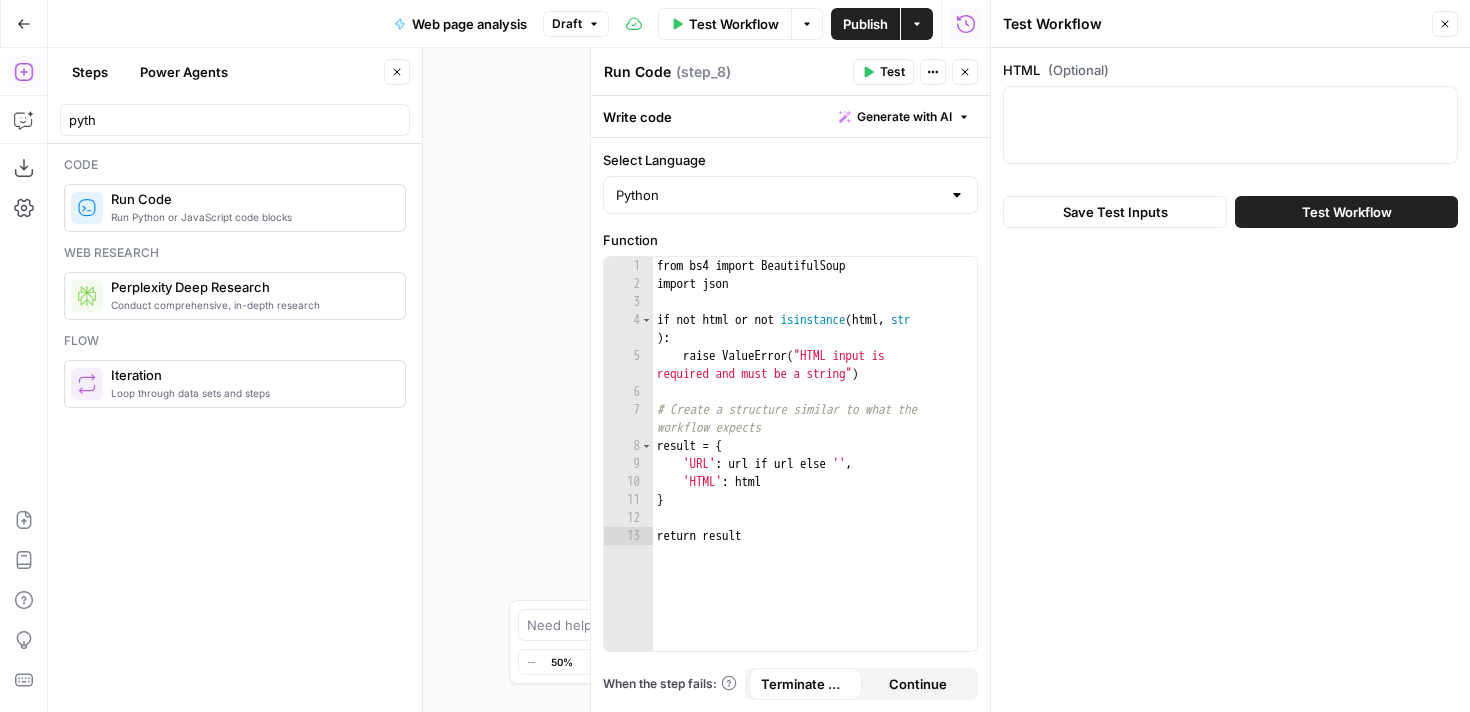 click on "Test" at bounding box center [892, 72] 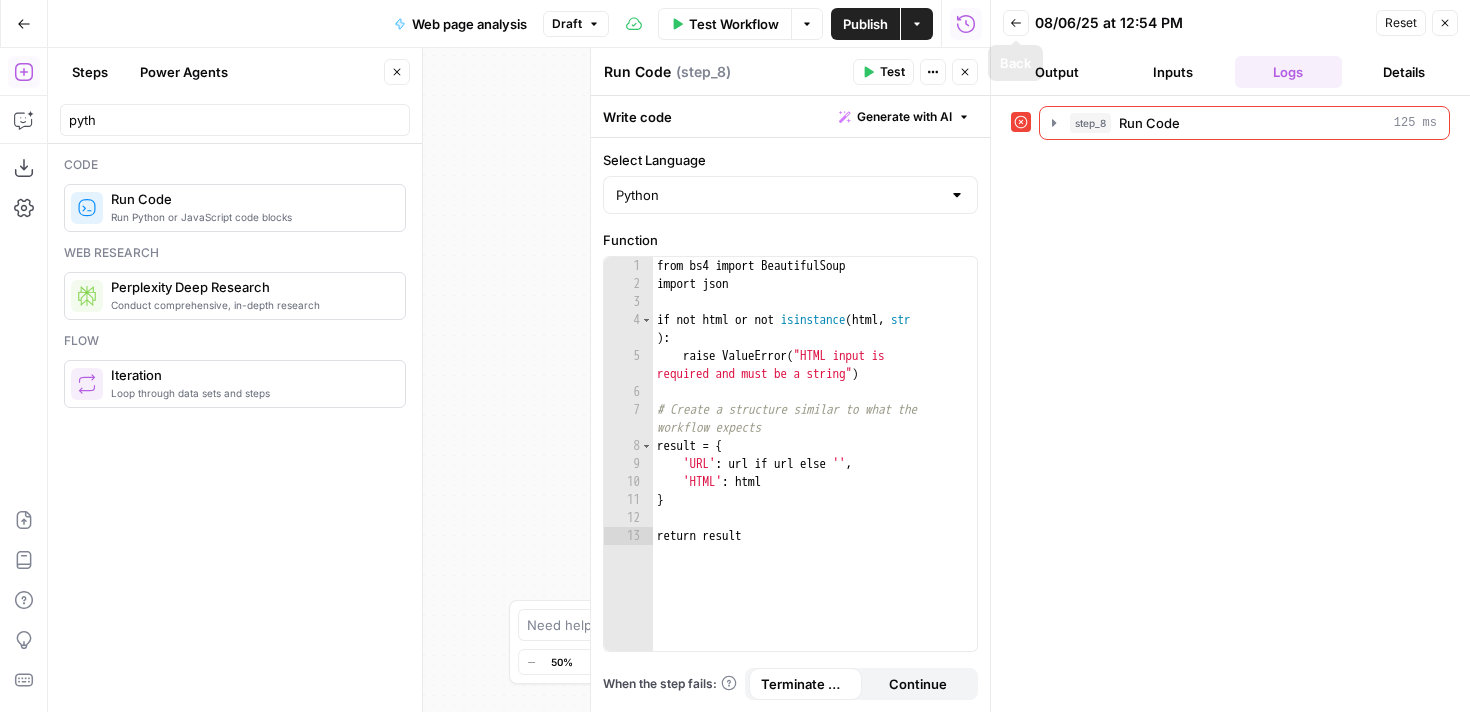 click 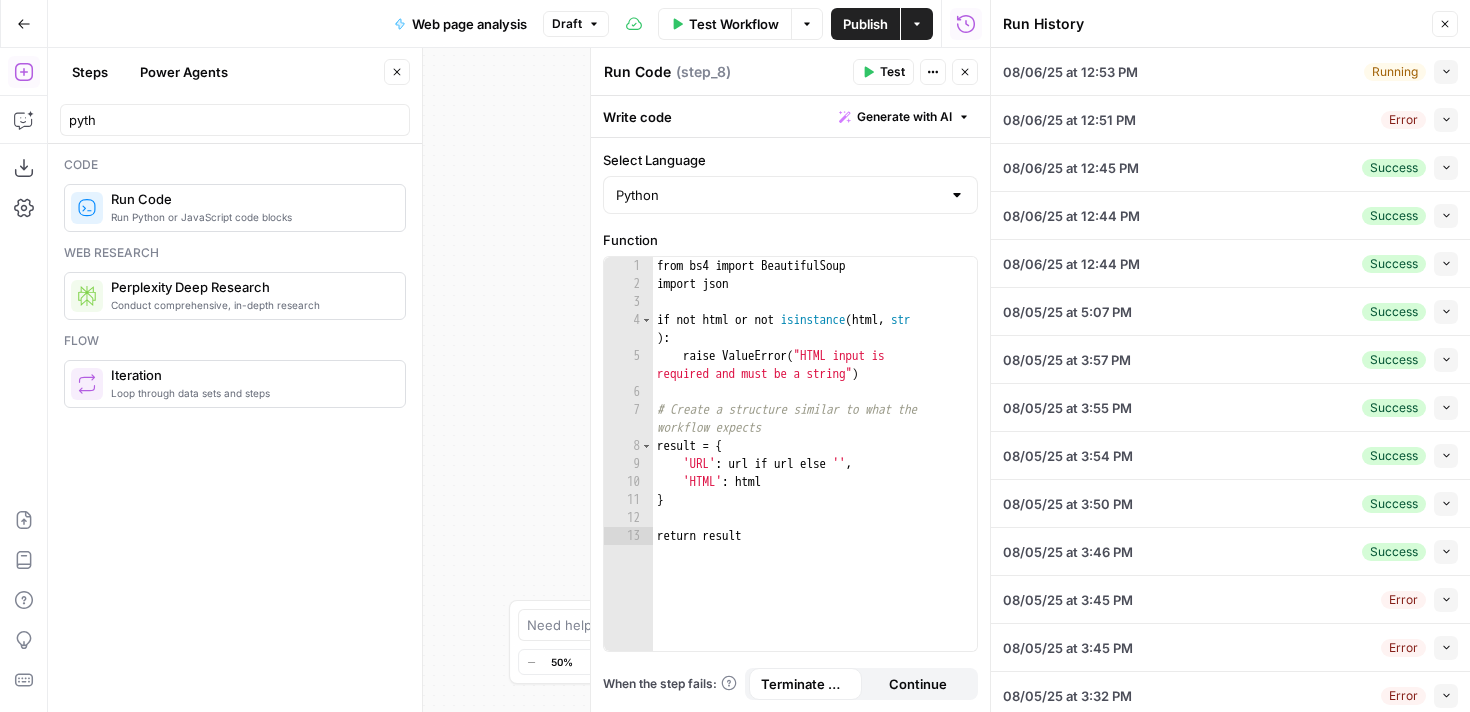 click on "Close" at bounding box center [1445, 24] 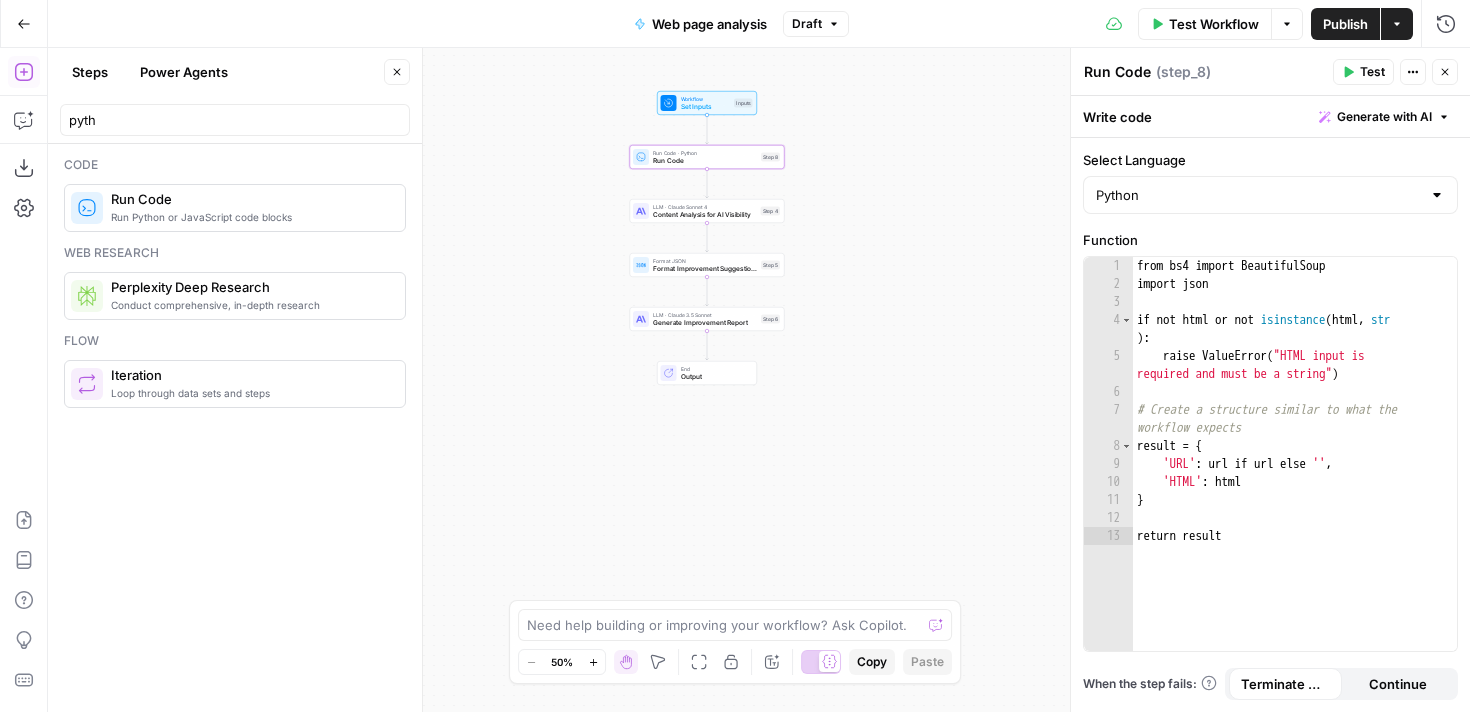 click on "Run Code" at bounding box center [1117, 72] 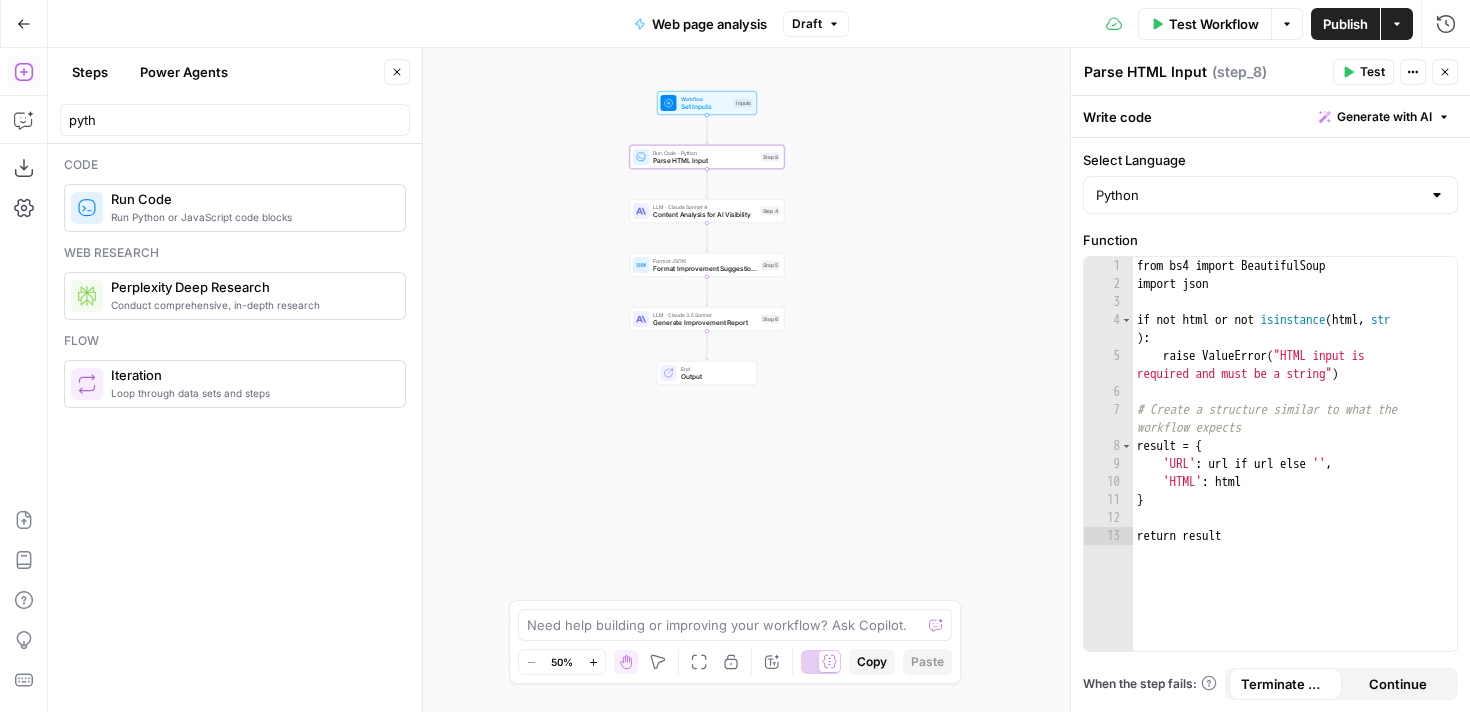 type on "Parse HTML Input" 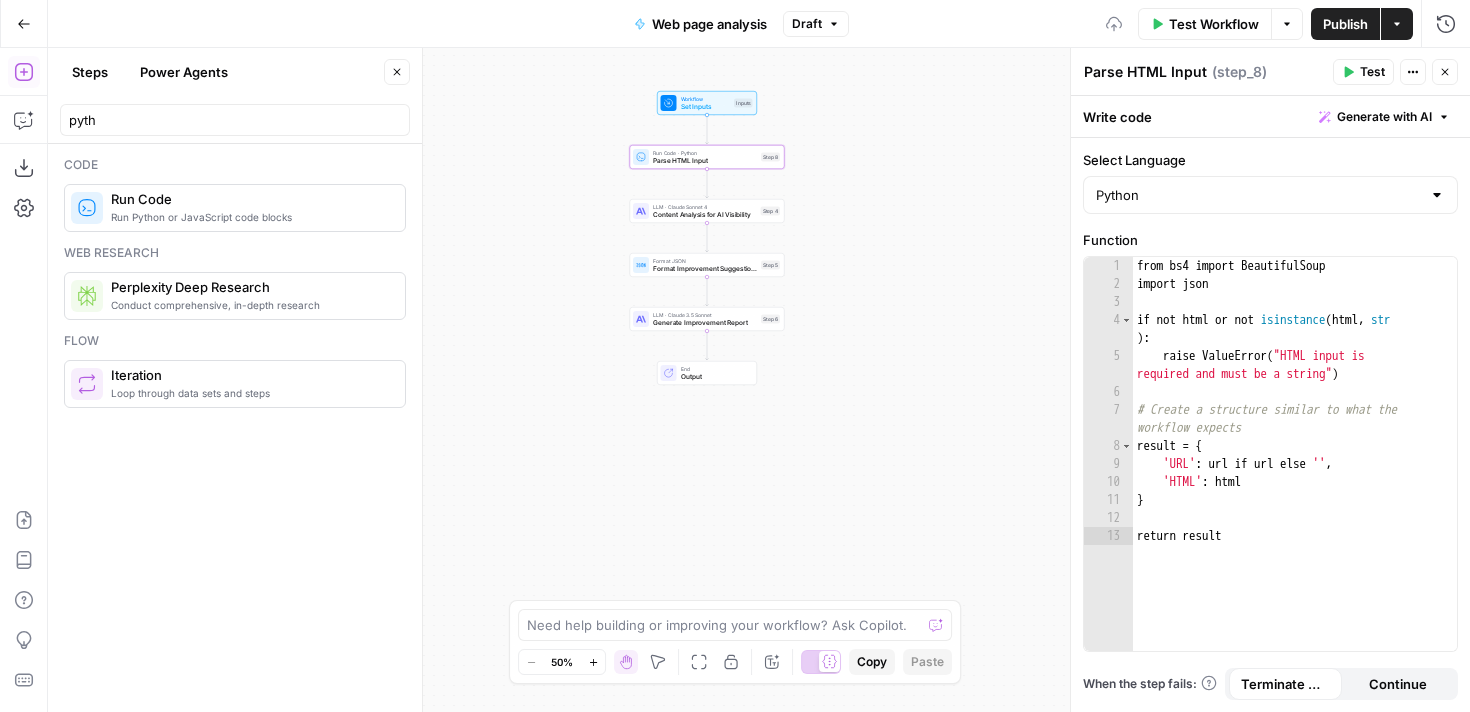 click on "Parse HTML Input Parse HTML Input  ( step_8 ) Test Actions Close" at bounding box center [1270, 72] 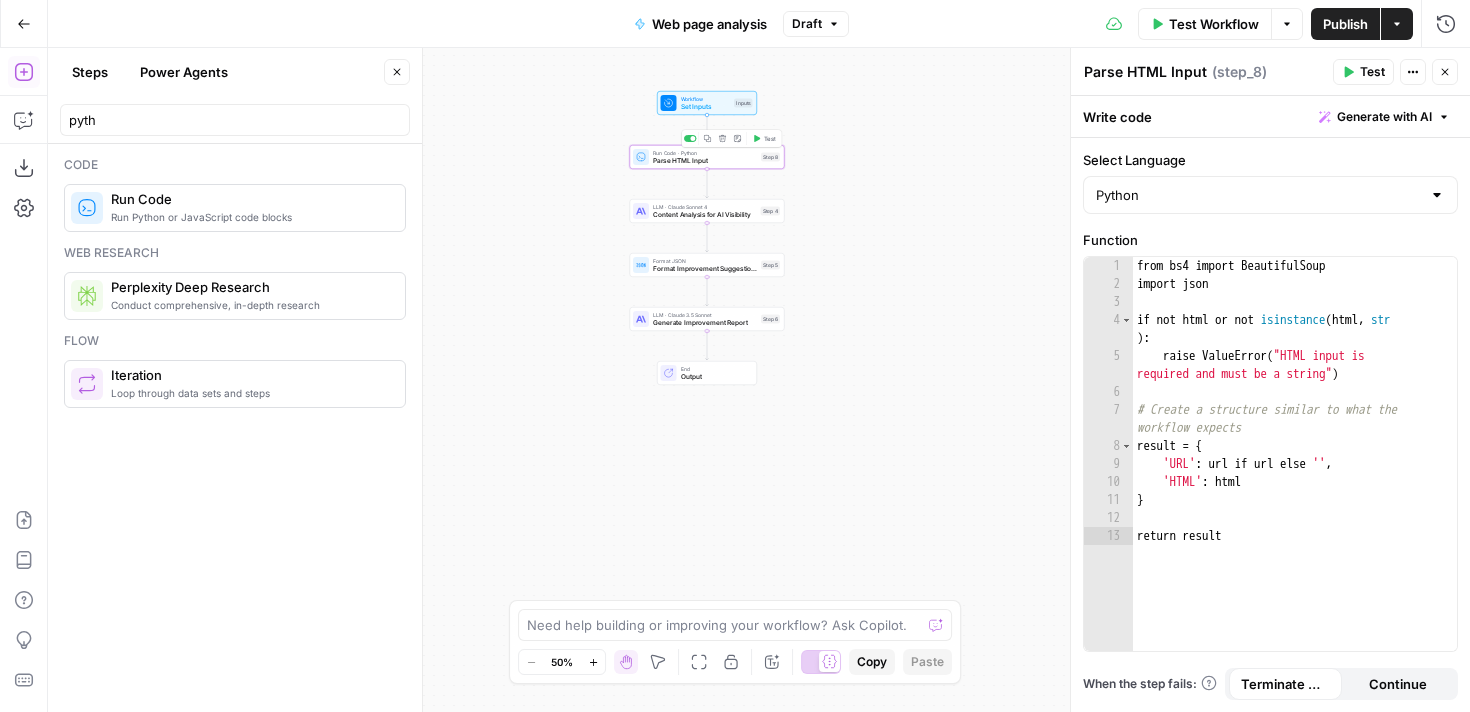 click on "Set Inputs" at bounding box center (706, 107) 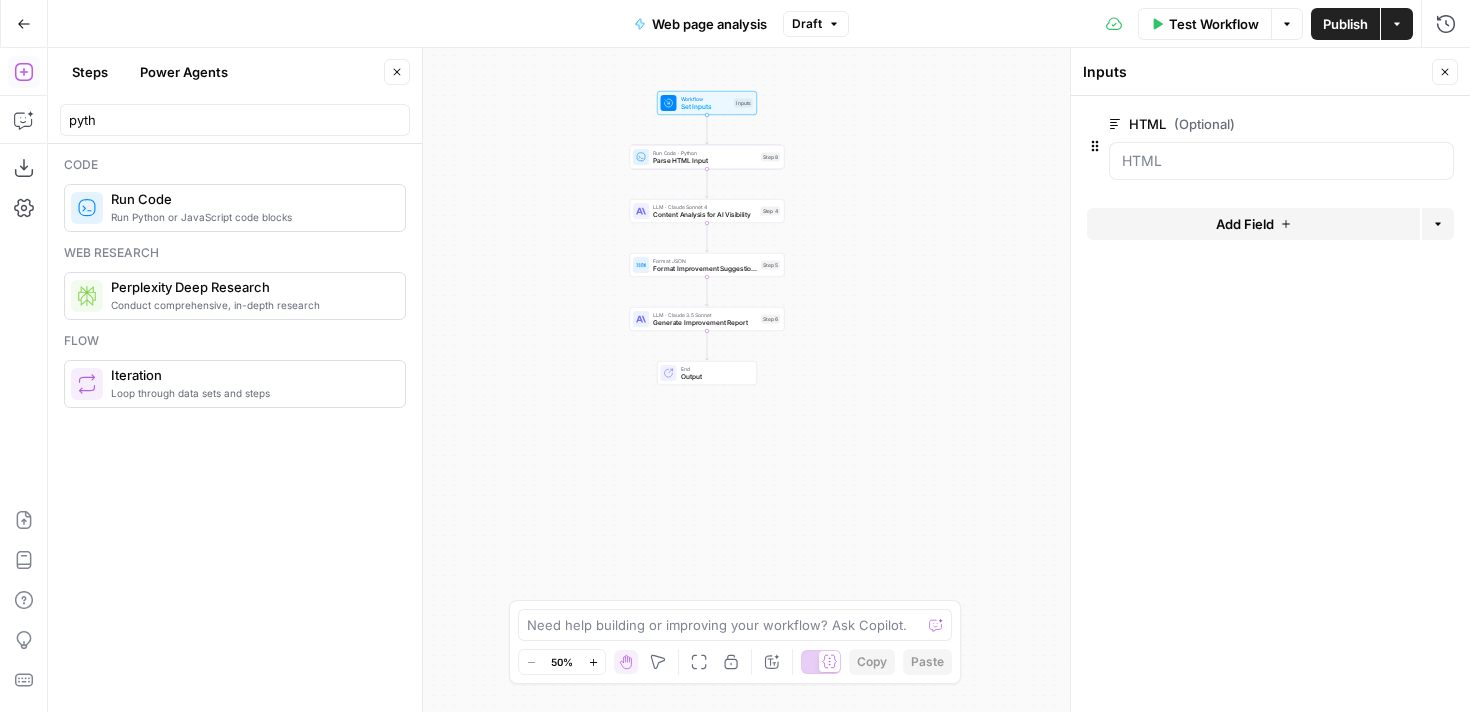click on "Add Field" at bounding box center [1253, 224] 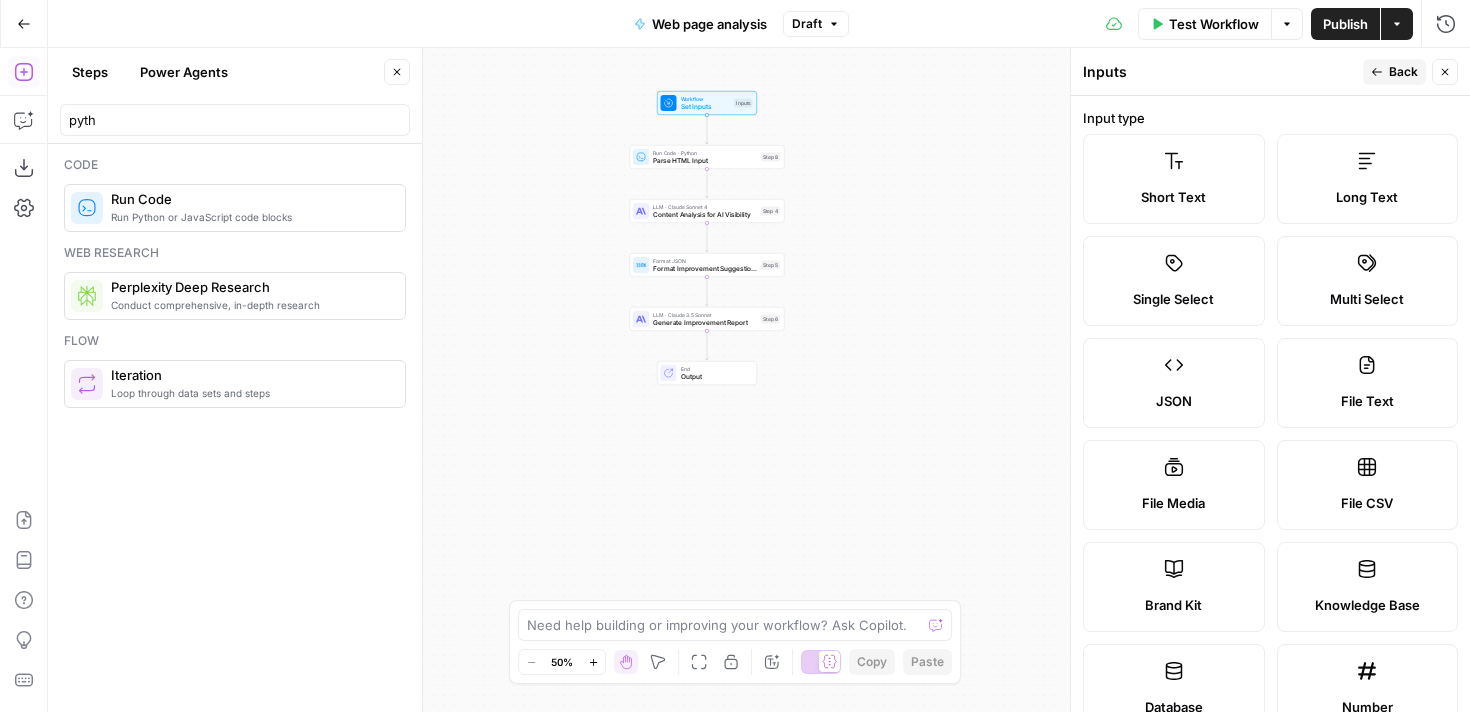 click on "Long Text" at bounding box center [1367, 197] 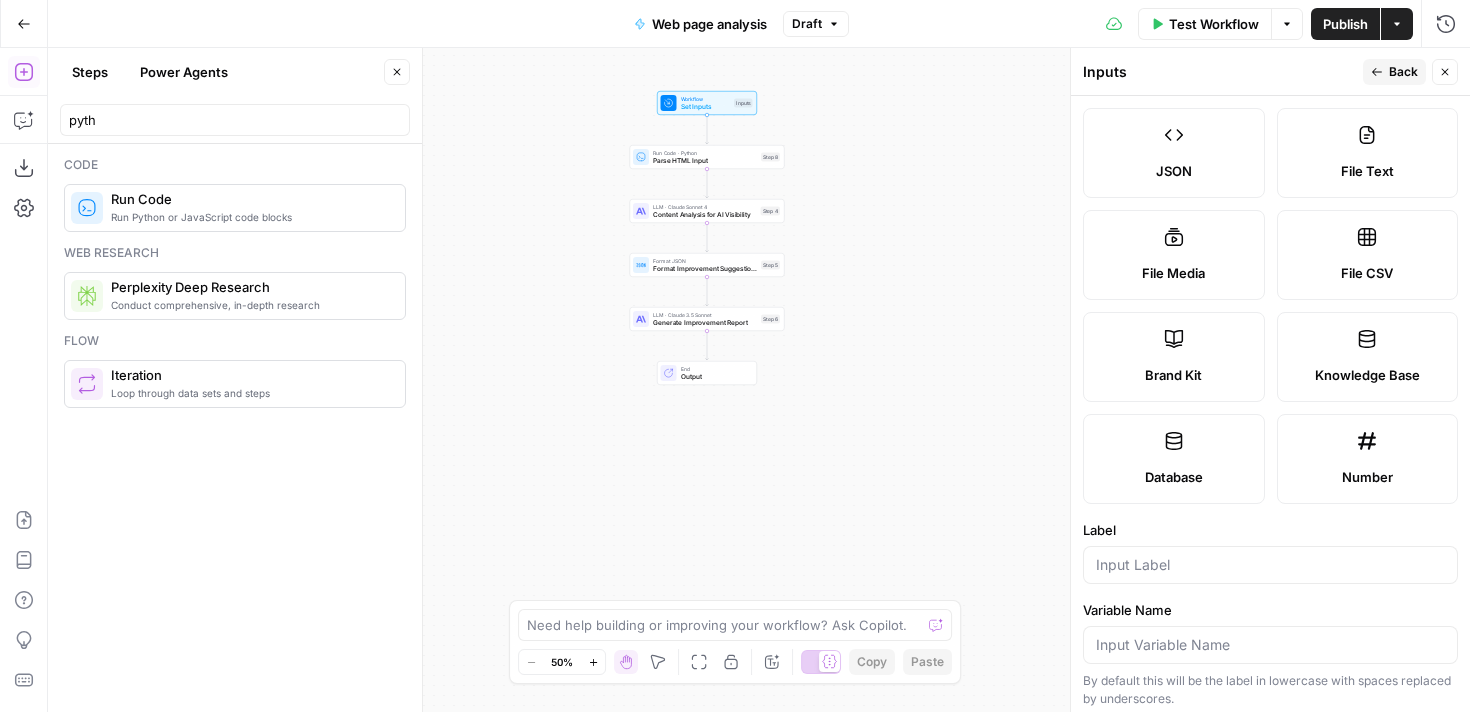 scroll, scrollTop: 639, scrollLeft: 0, axis: vertical 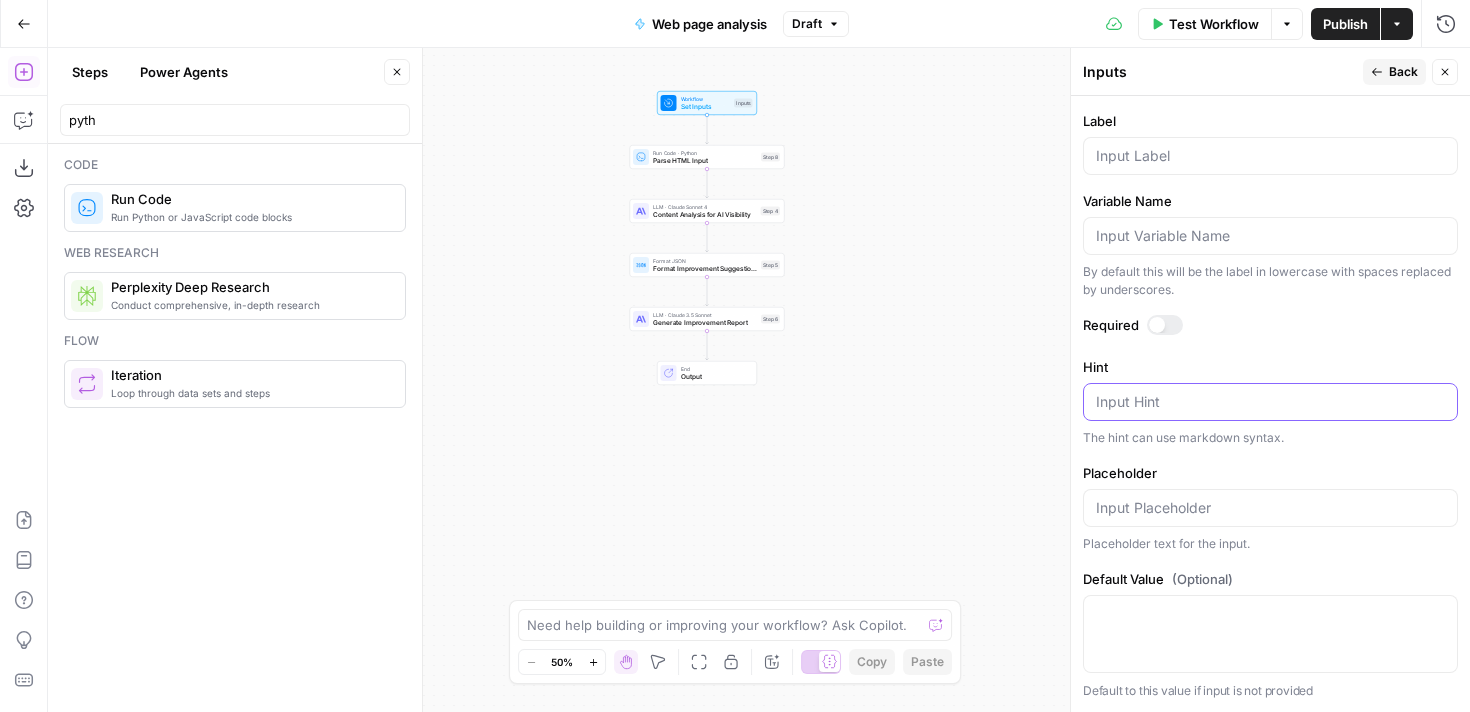 click on "Hint" at bounding box center [1270, 402] 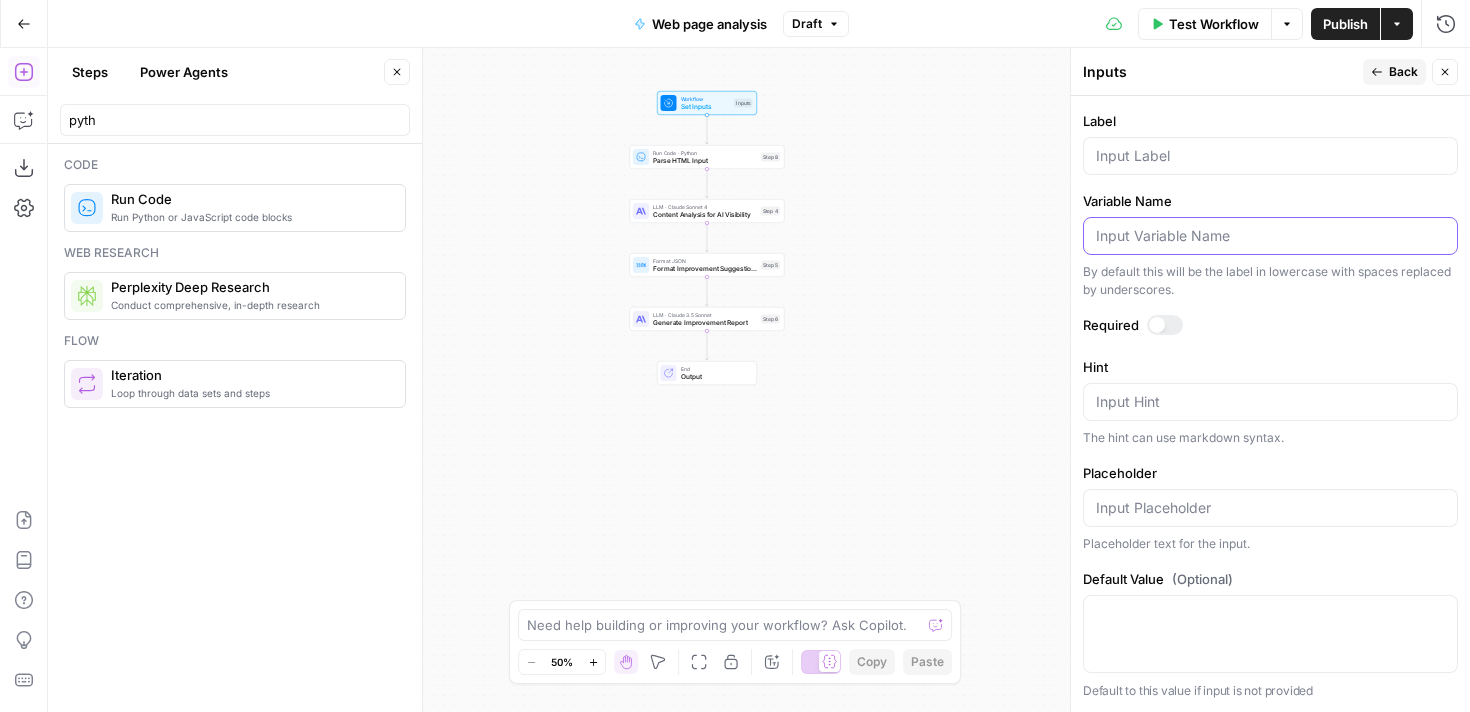 click on "Variable Name" at bounding box center (1270, 236) 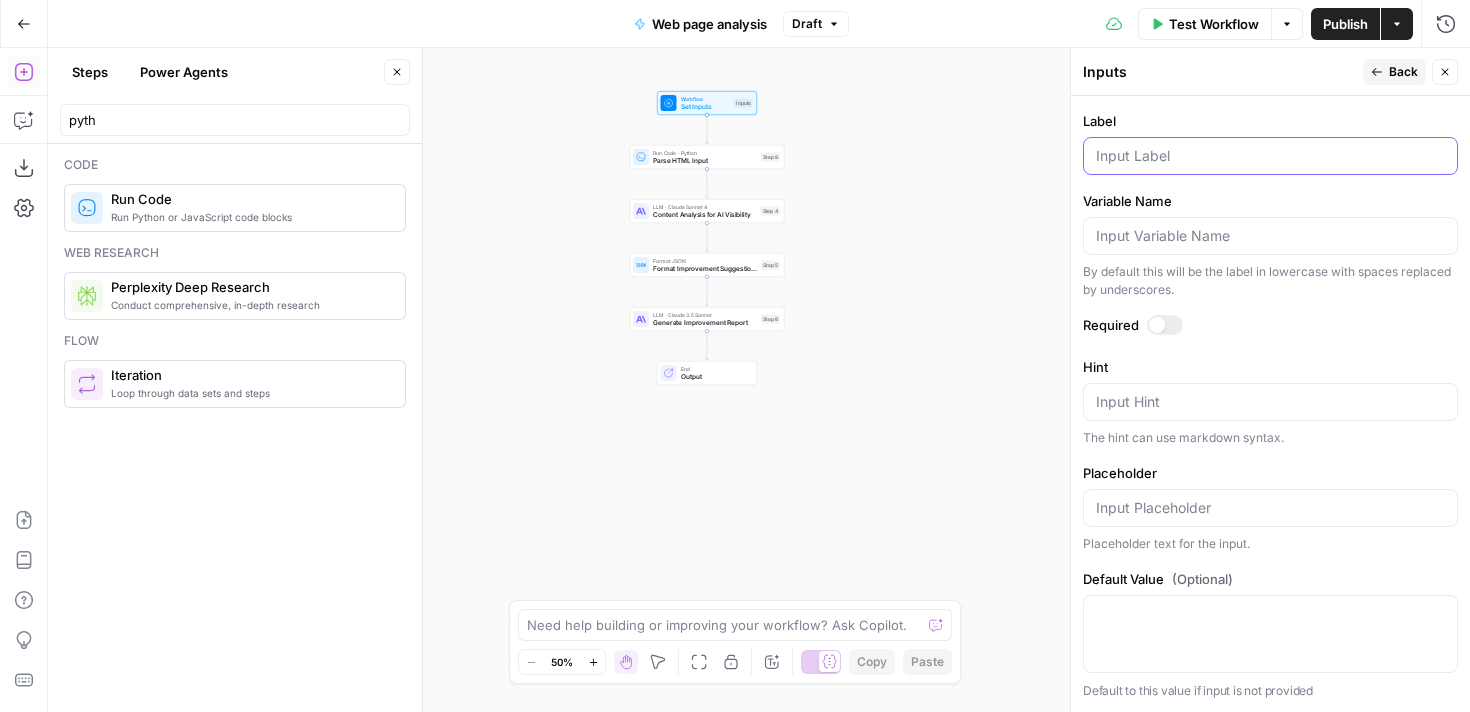 click on "Label" at bounding box center (1270, 156) 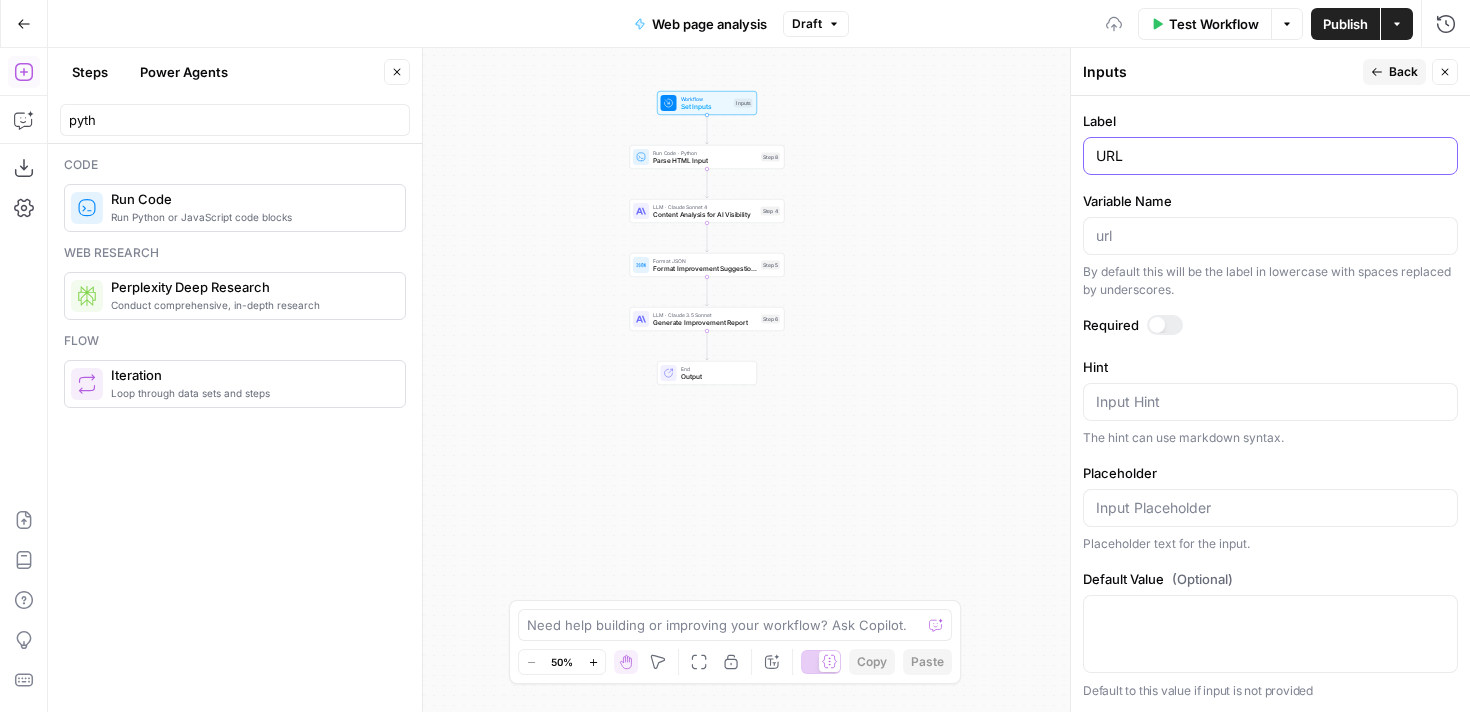 type on "URL" 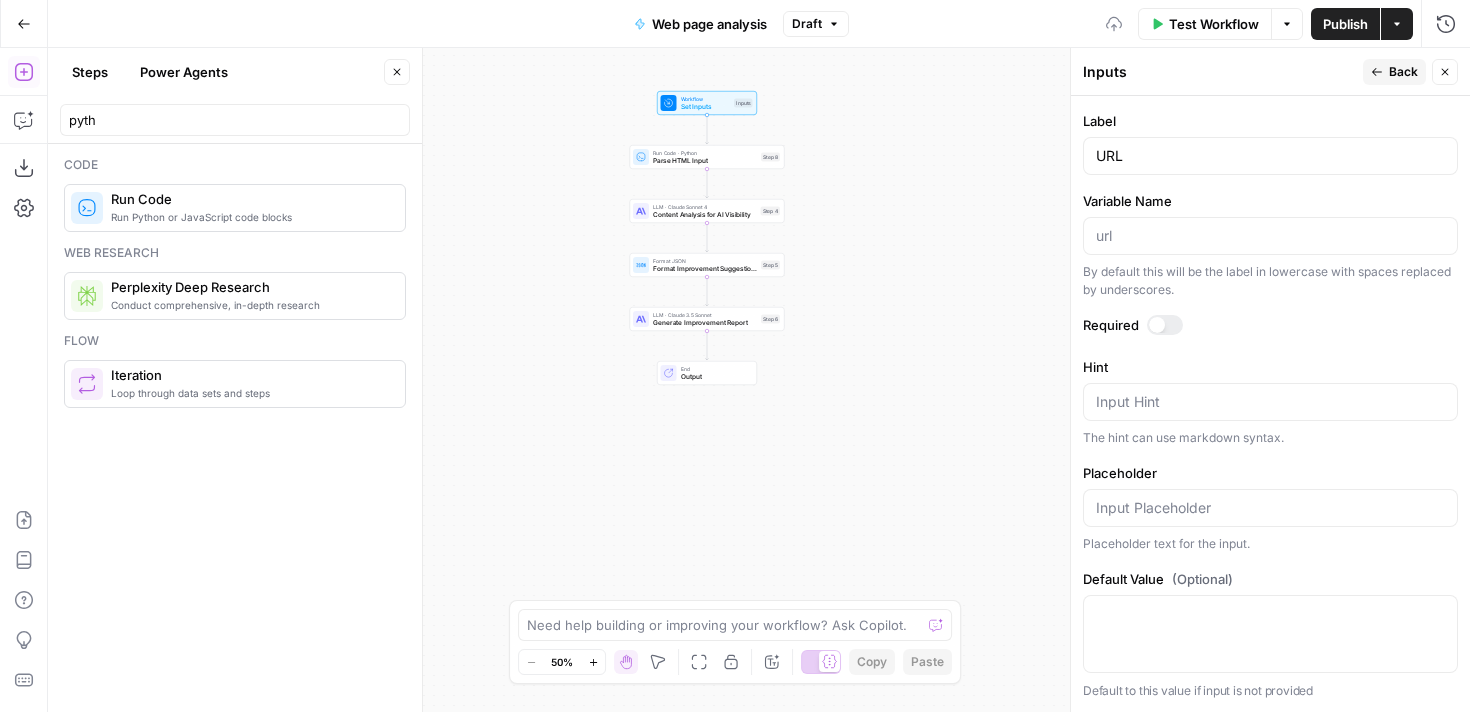 click on "Label" at bounding box center [1270, 121] 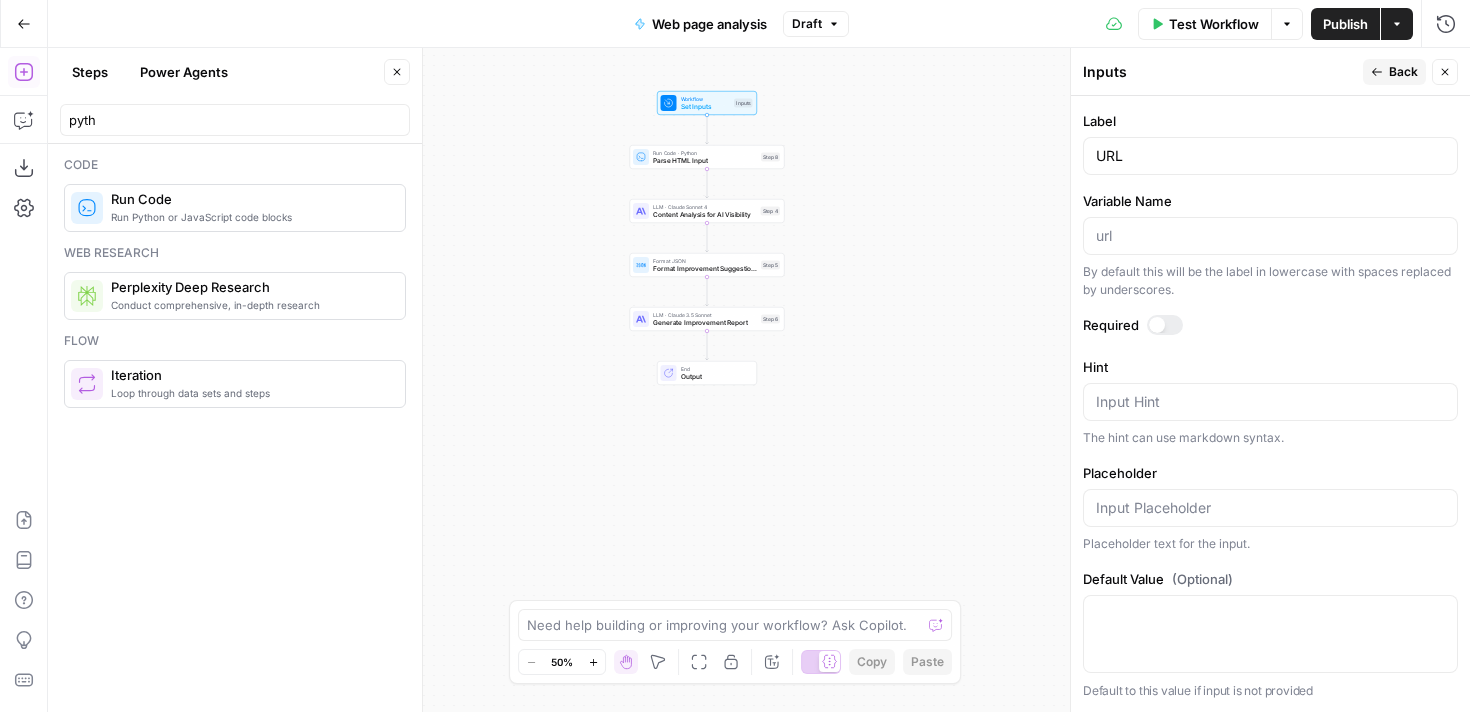 click on "Back" at bounding box center [1394, 72] 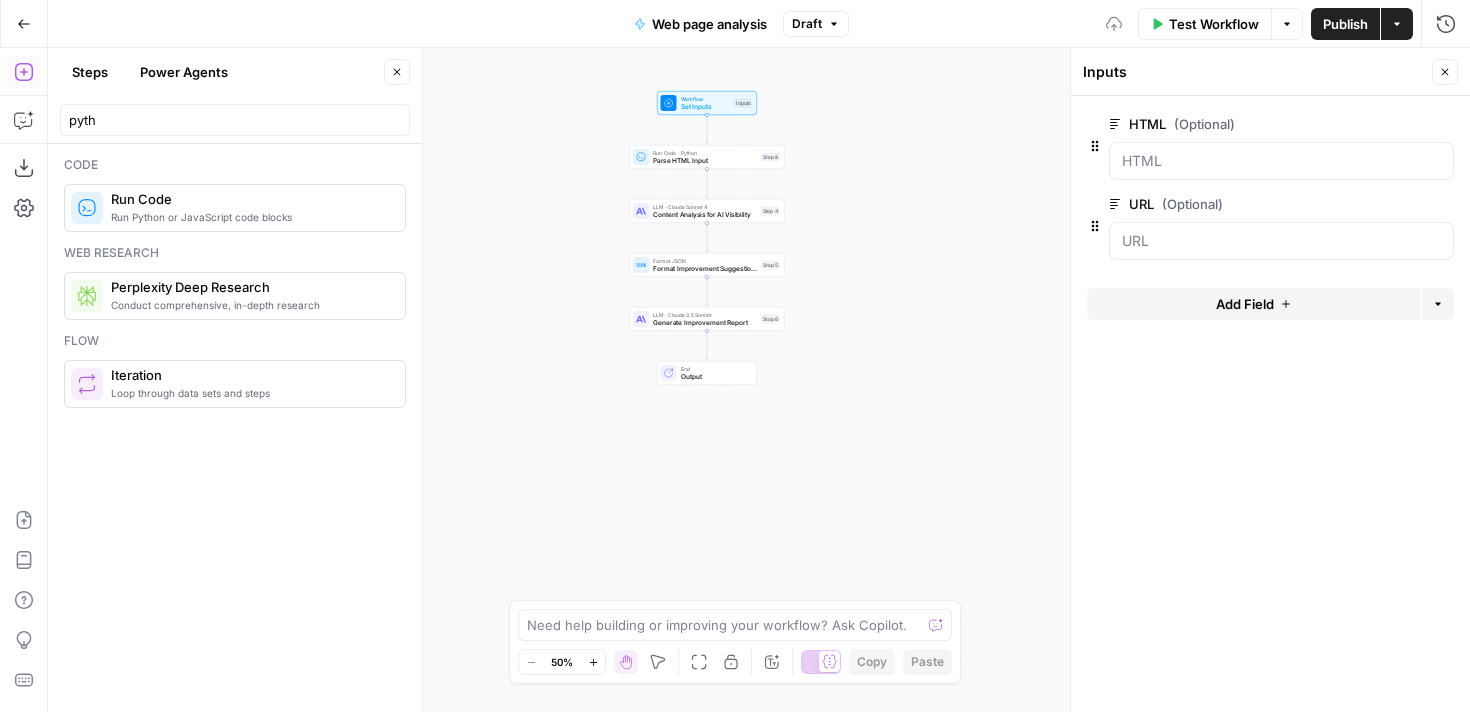 click on "Publish" at bounding box center [1345, 24] 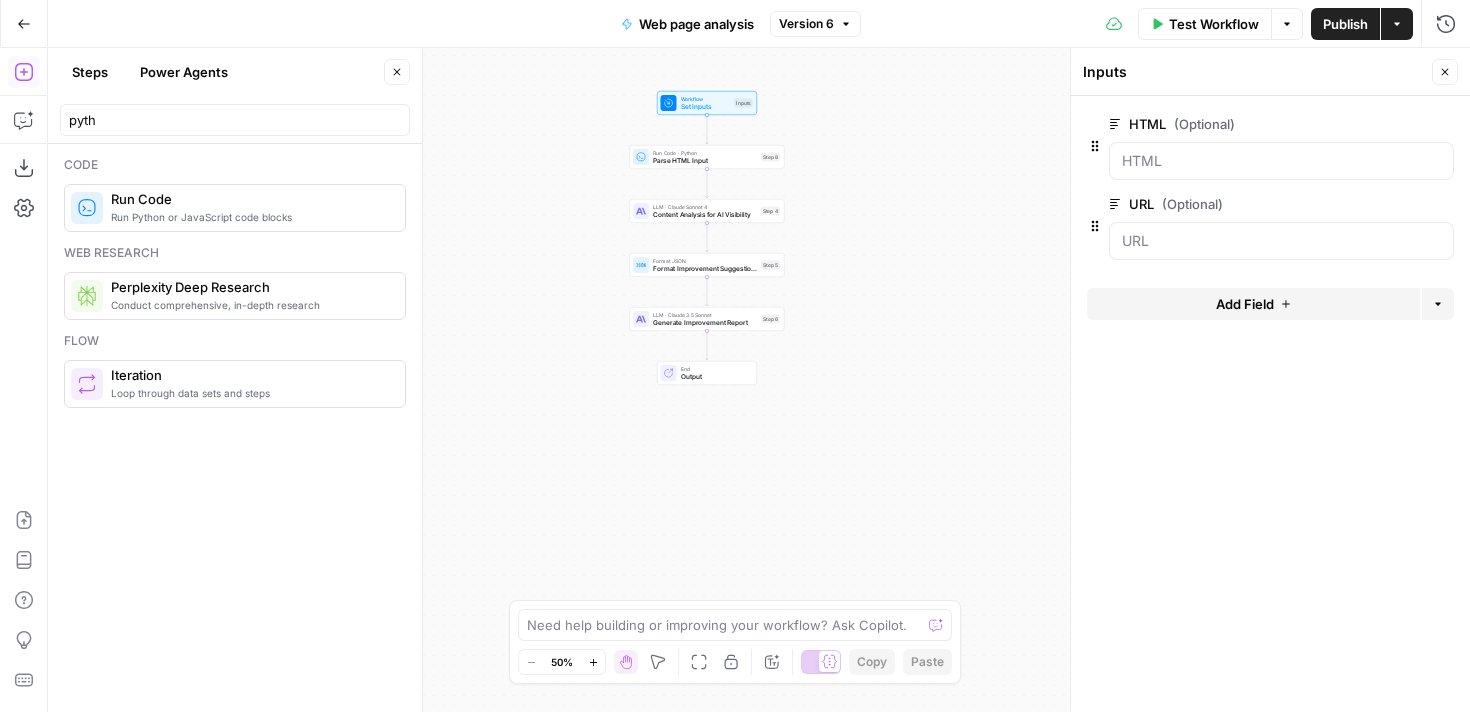 click on "Parse HTML Input" at bounding box center [705, 161] 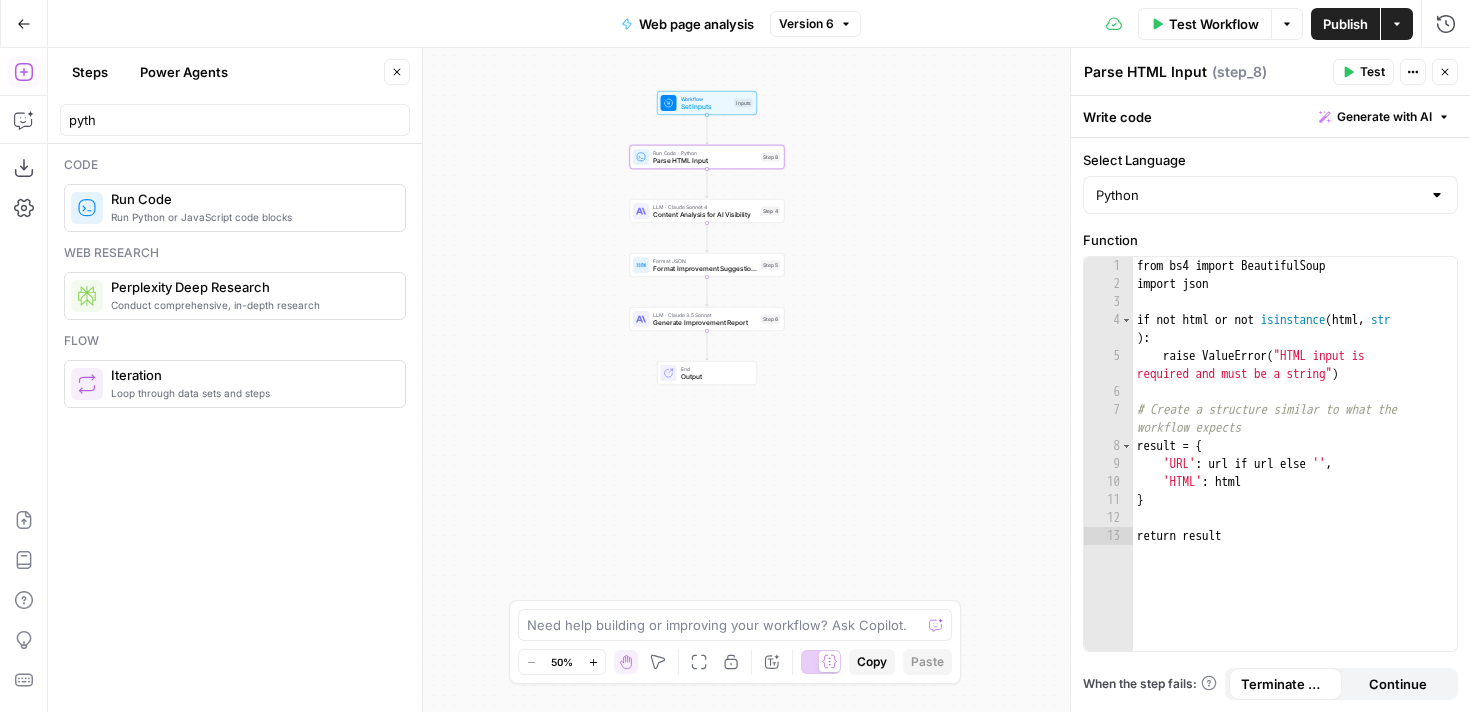 click on "Test" at bounding box center [1372, 72] 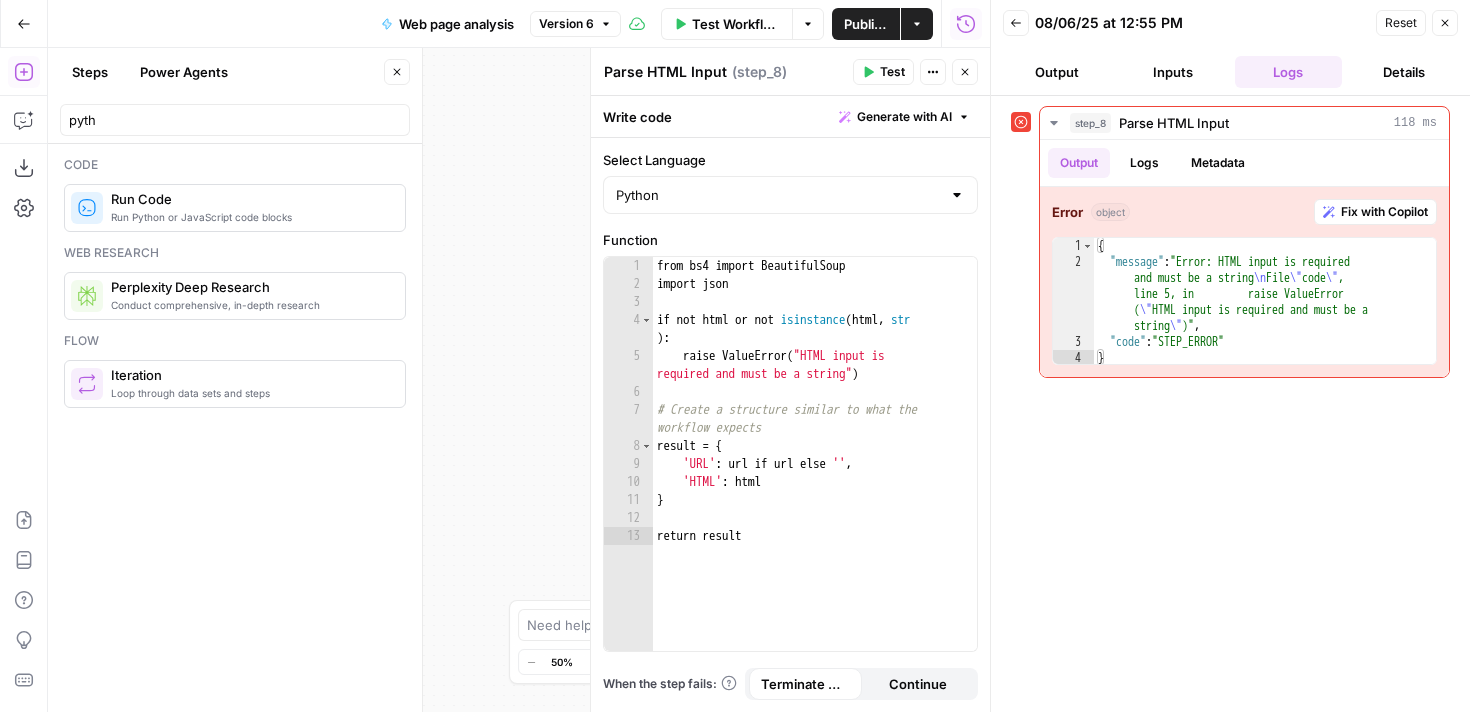 click on "Close" at bounding box center [1445, 23] 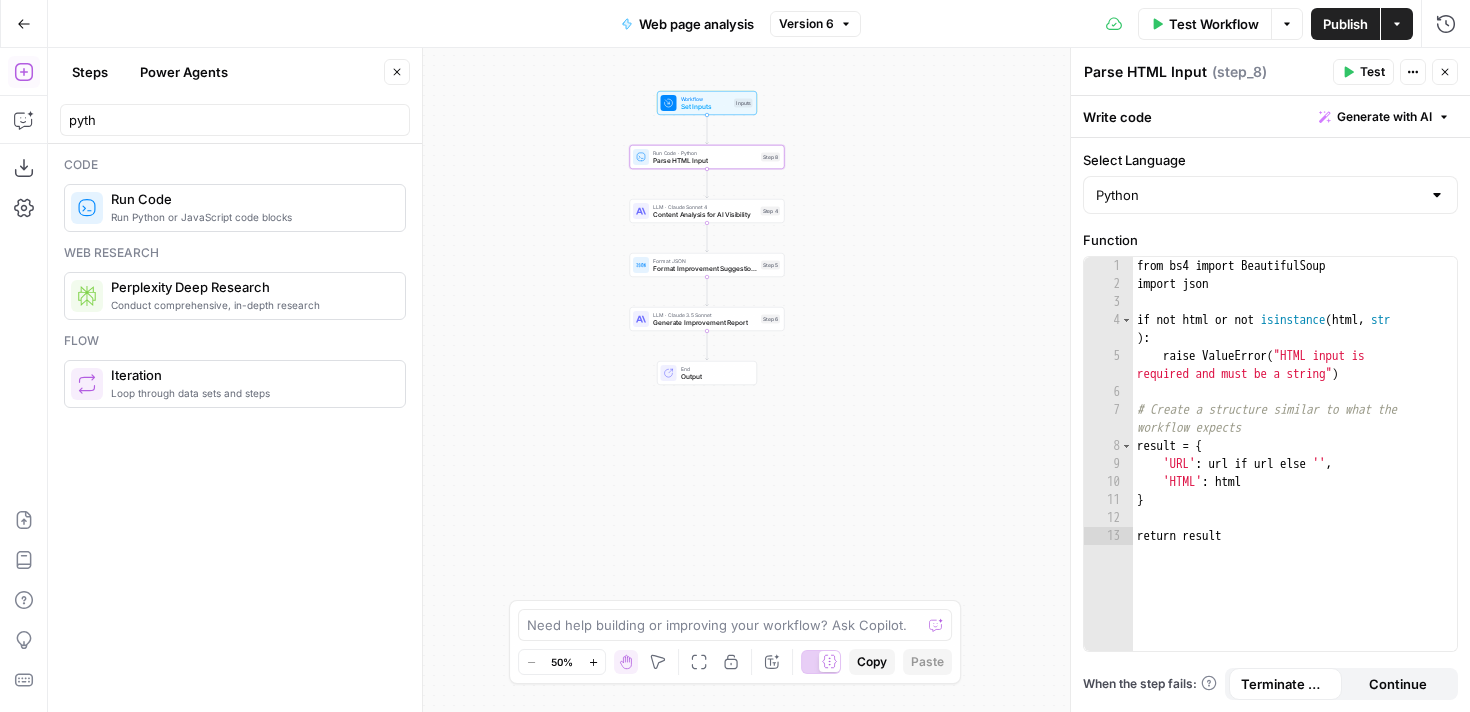 click on "Set Inputs" at bounding box center (706, 107) 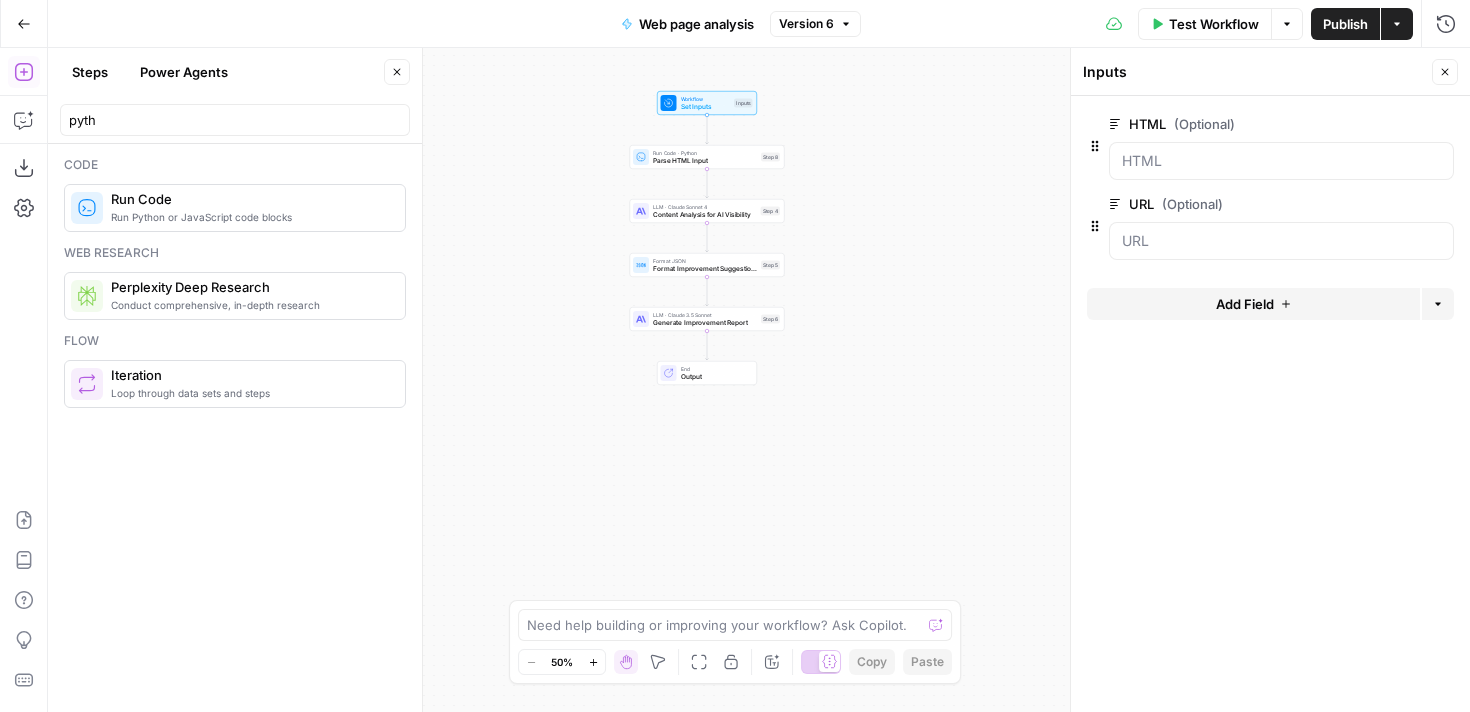 click on "Parse HTML Input" at bounding box center (705, 161) 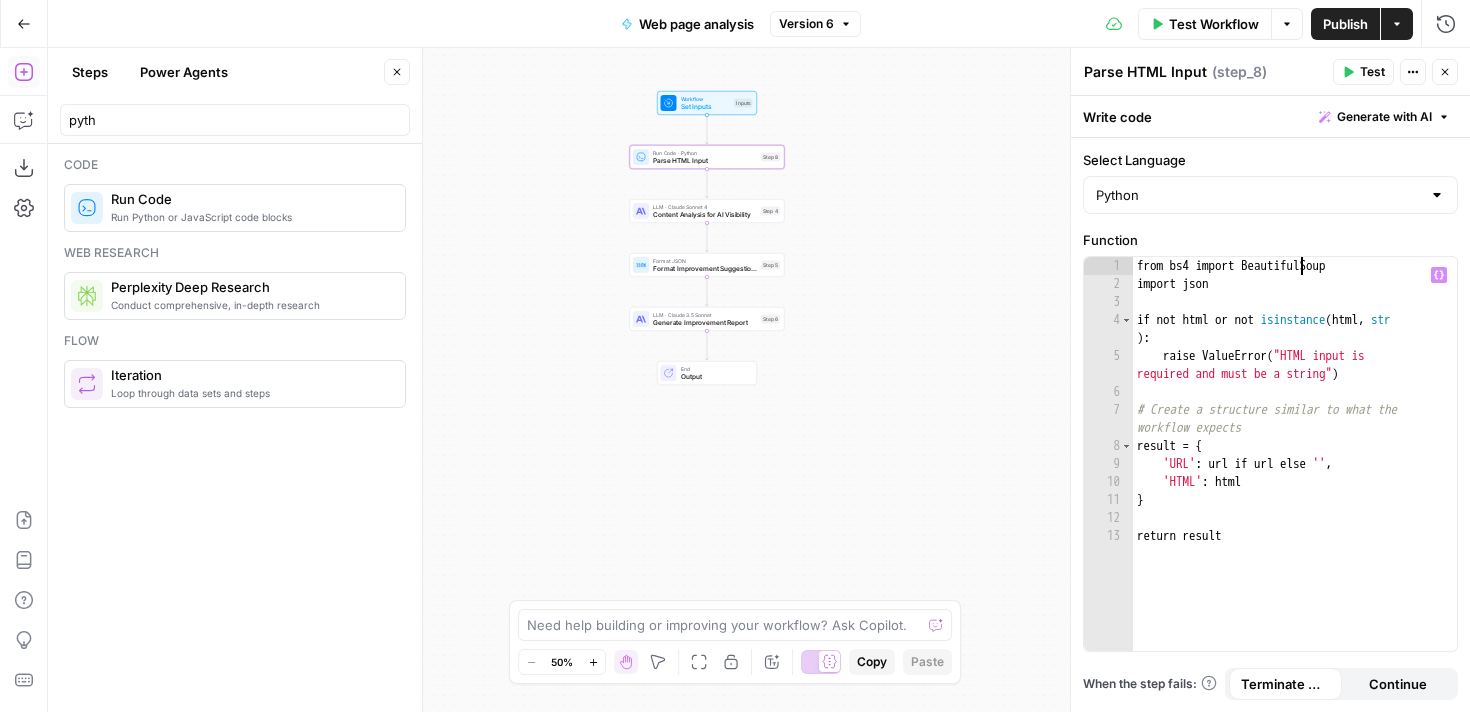 click on "from   bs4   import   BeautifulSoup import   json if   not   html   or   not   isinstance ( html ,   str ) :      raise   ValueError ( "HTML input is  required and must be a string" ) # Create a structure similar to what the  workflow expects result   =   {      'URL' :   url   if   url   else   '' ,      'HTML' :   html } return   result" at bounding box center (1295, 472) 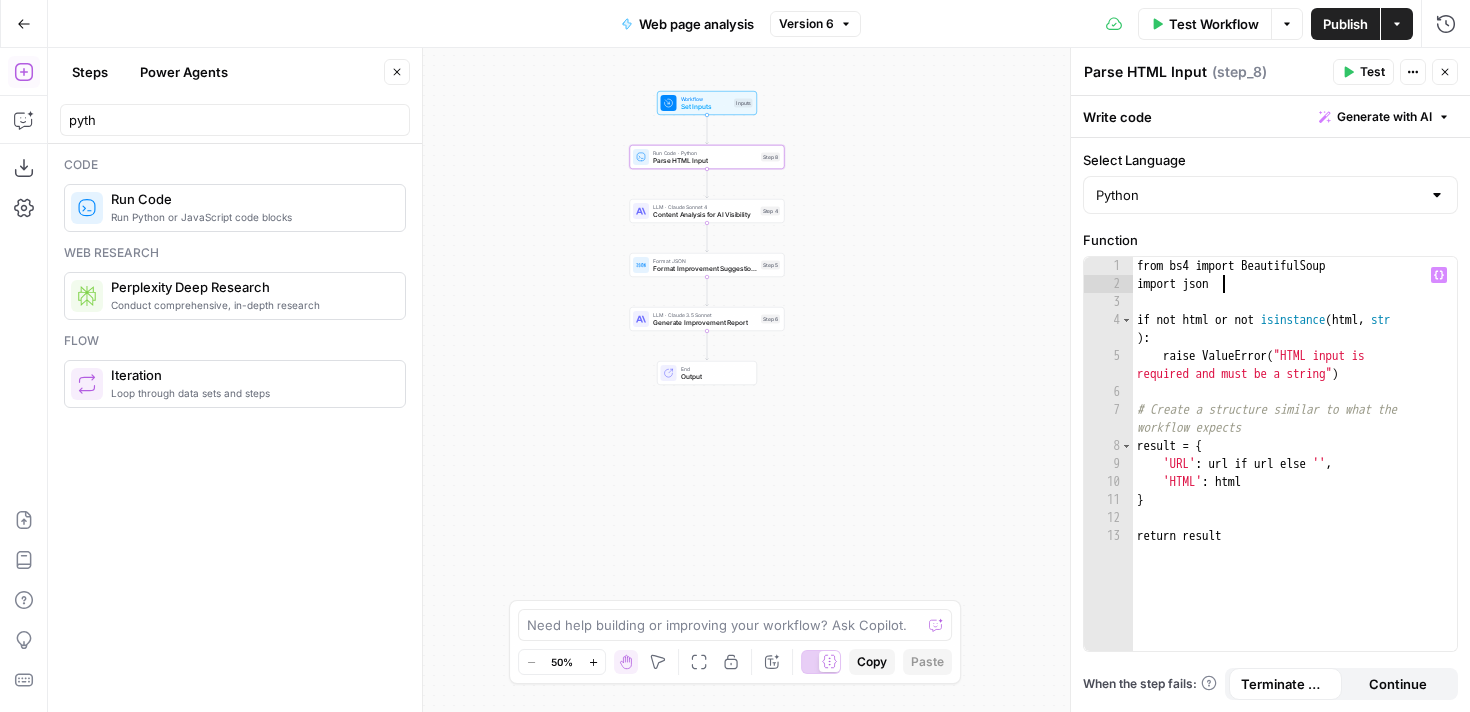 click on "from   bs4   import   BeautifulSoup import   json if   not   html   or   not   isinstance ( html ,   str ) :      raise   ValueError ( "HTML input is  required and must be a string" ) # Create a structure similar to what the  workflow expects result   =   {      'URL' :   url   if   url   else   '' ,      'HTML' :   html } return   result" at bounding box center [1295, 472] 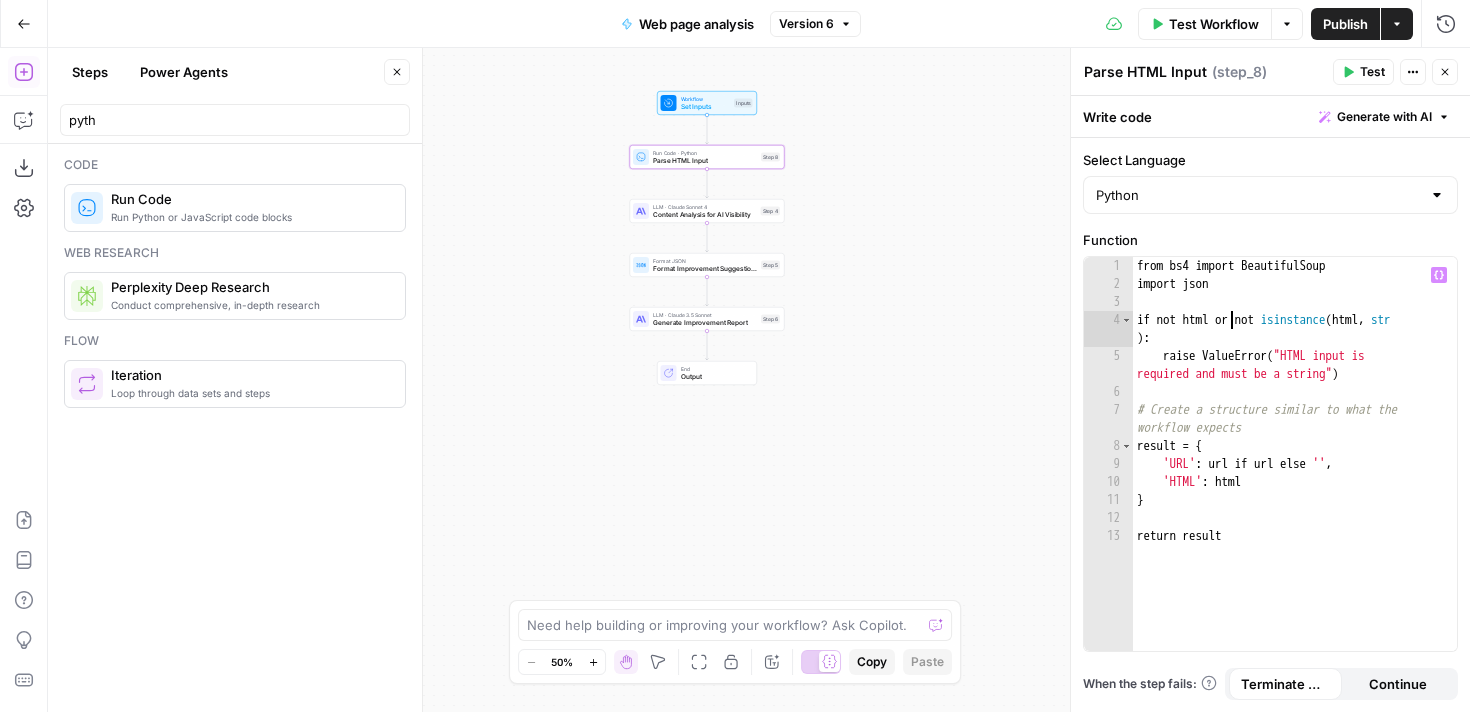 click on "from   bs4   import   BeautifulSoup import   json if   not   html   or   not   isinstance ( html ,   str ) :      raise   ValueError ( "HTML input is  required and must be a string" ) # Create a structure similar to what the  workflow expects result   =   {      'URL' :   url   if   url   else   '' ,      'HTML' :   html } return   result" at bounding box center (1295, 472) 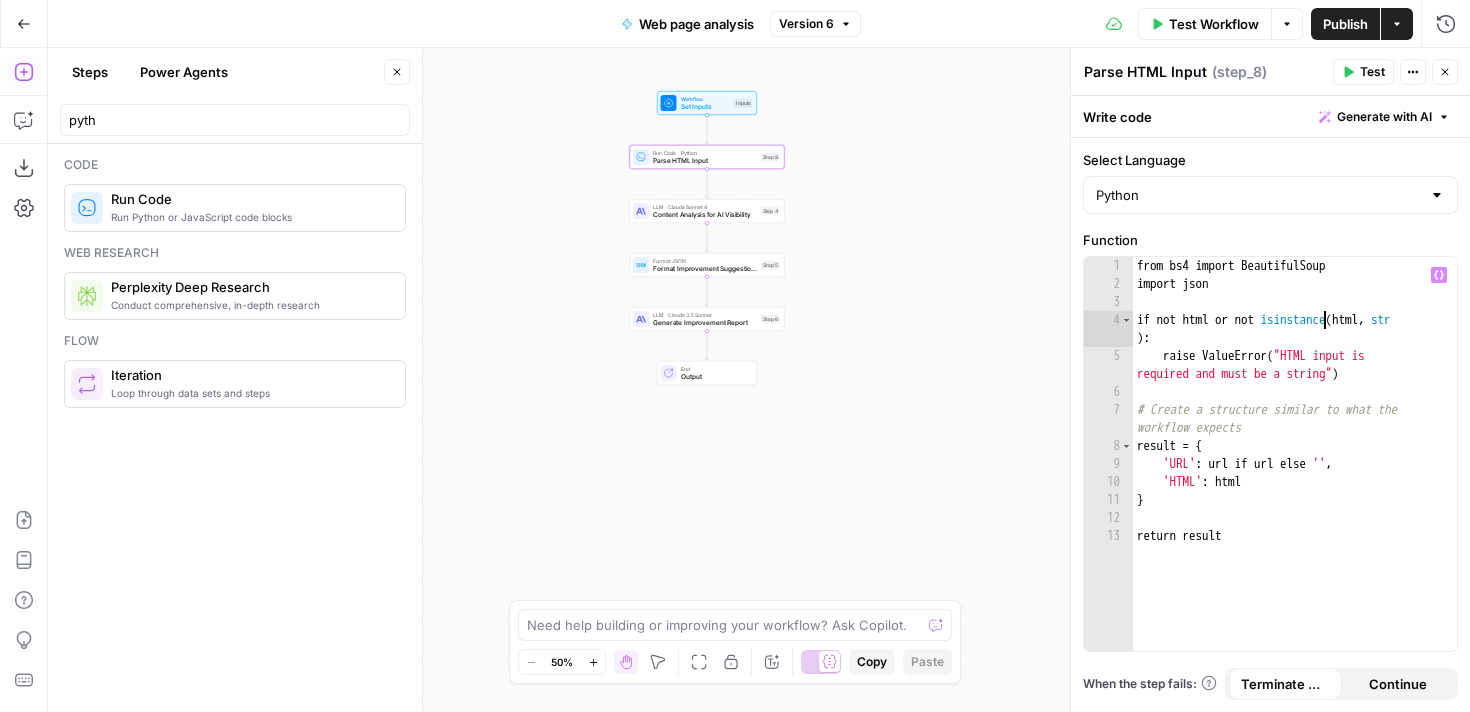 click on "from   bs4   import   BeautifulSoup import   json if   not   html   or   not   isinstance ( html ,   str ) :      raise   ValueError ( "HTML input is  required and must be a string" ) # Create a structure similar to what the  workflow expects result   =   {      'URL' :   url   if   url   else   '' ,      'HTML' :   html } return   result" at bounding box center [1295, 472] 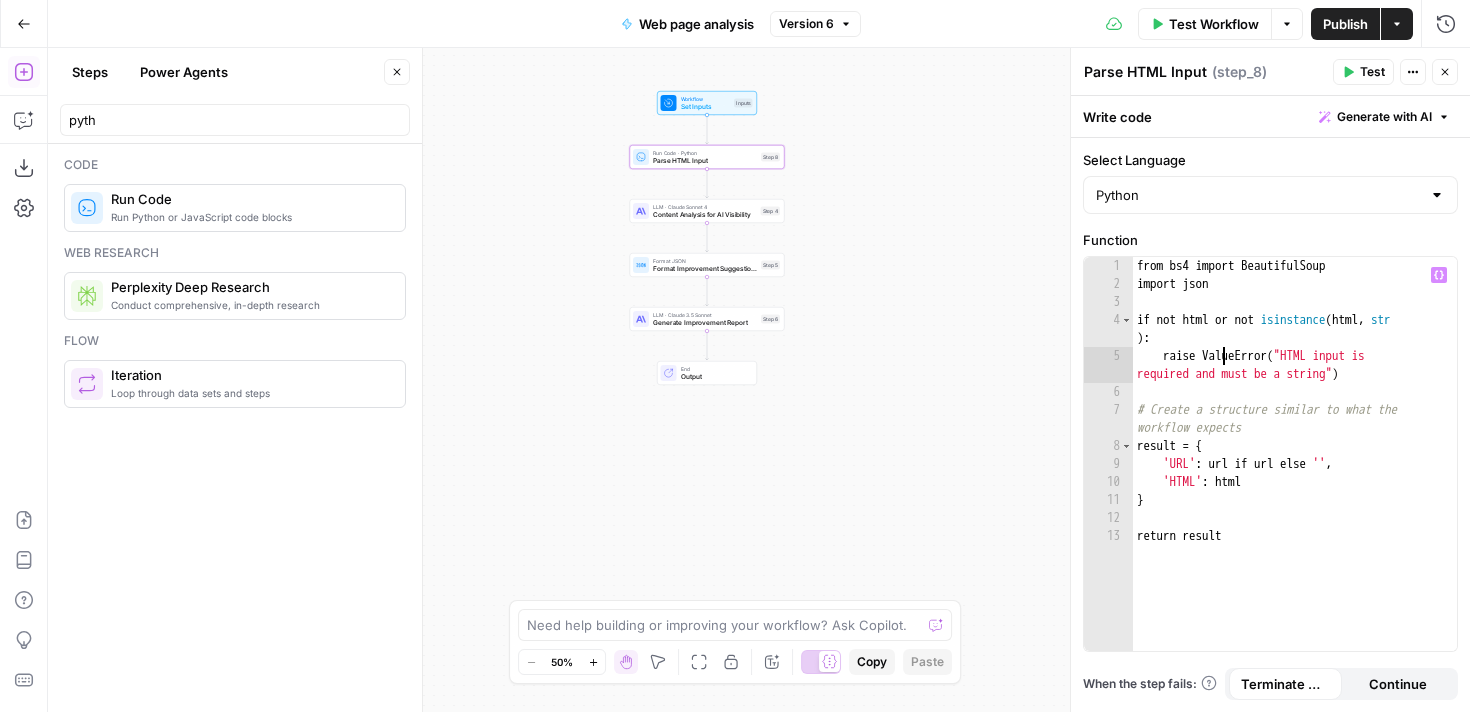 click 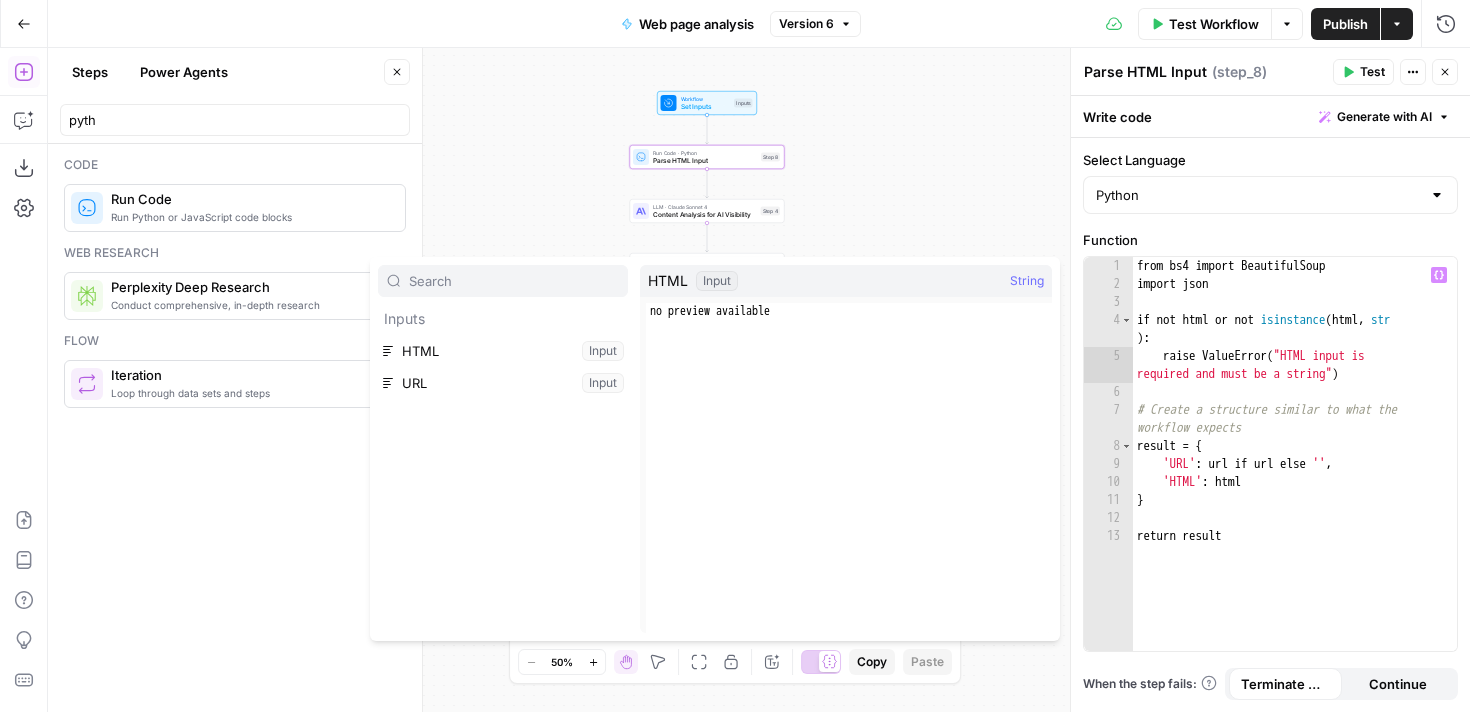 click on "Input" at bounding box center [717, 281] 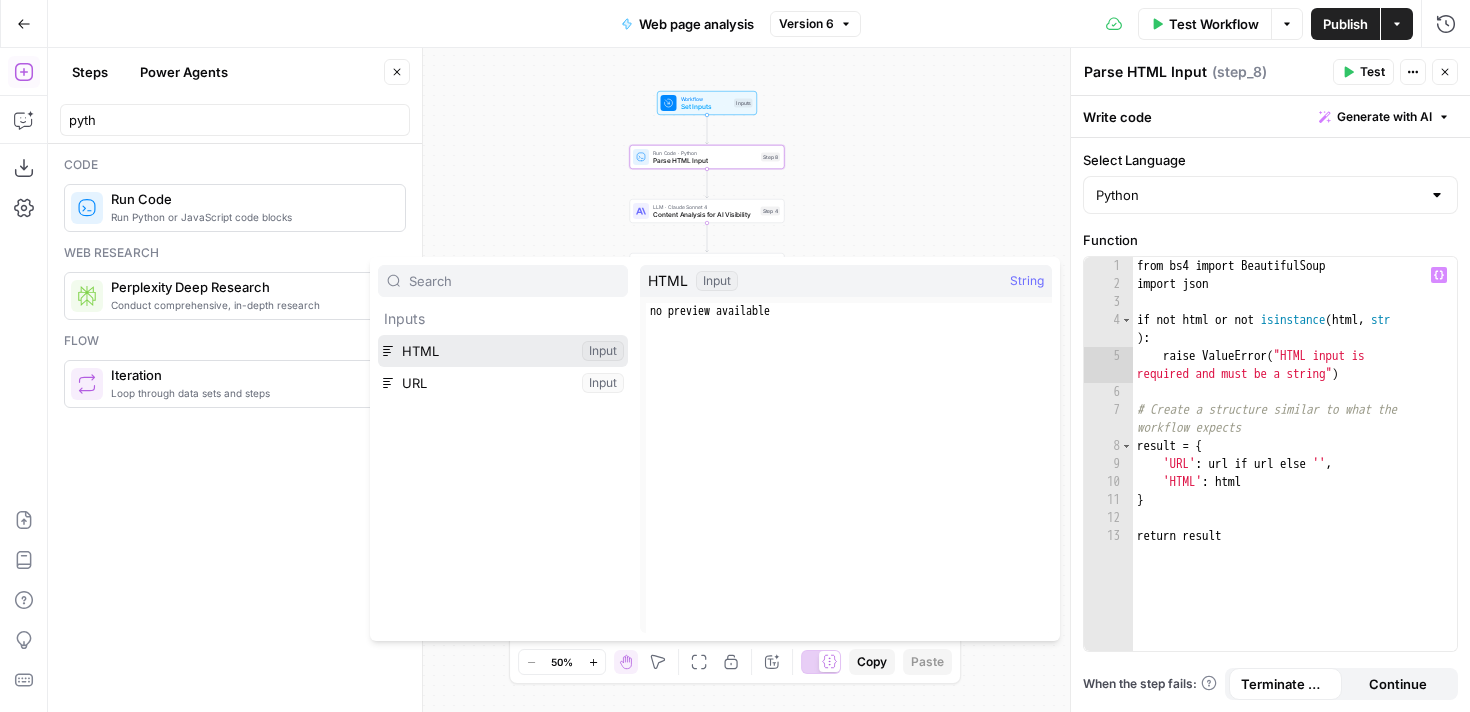 click at bounding box center [503, 351] 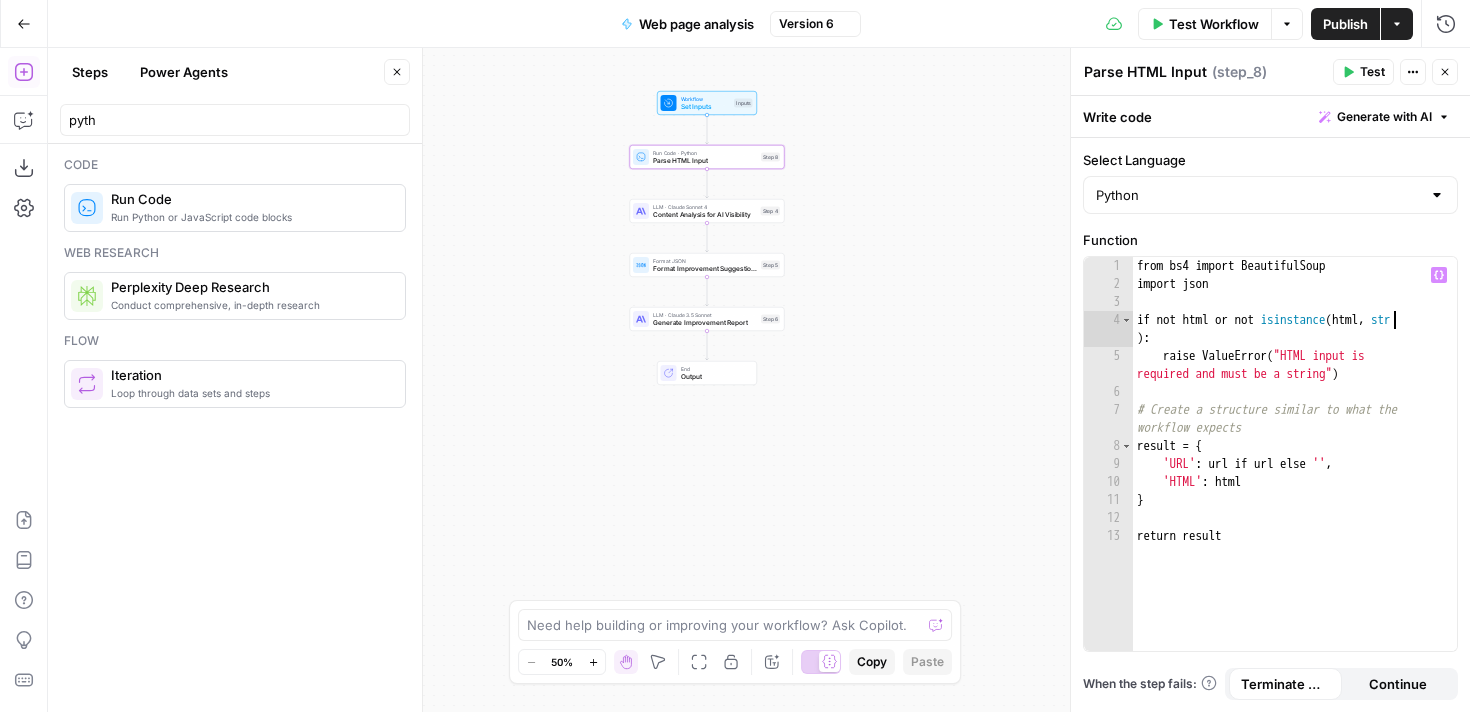 click on "from   bs4   import   BeautifulSoup import   json if   not   html   or   not   isinstance ( html ,   str ) :      raise   ValueError ( "HTML input is  required and must be a string" ) # Create a structure similar to what the  workflow expects result   =   {      'URL' :   url   if   url   else   '' ,      'HTML' :   html } return   result" at bounding box center (1295, 472) 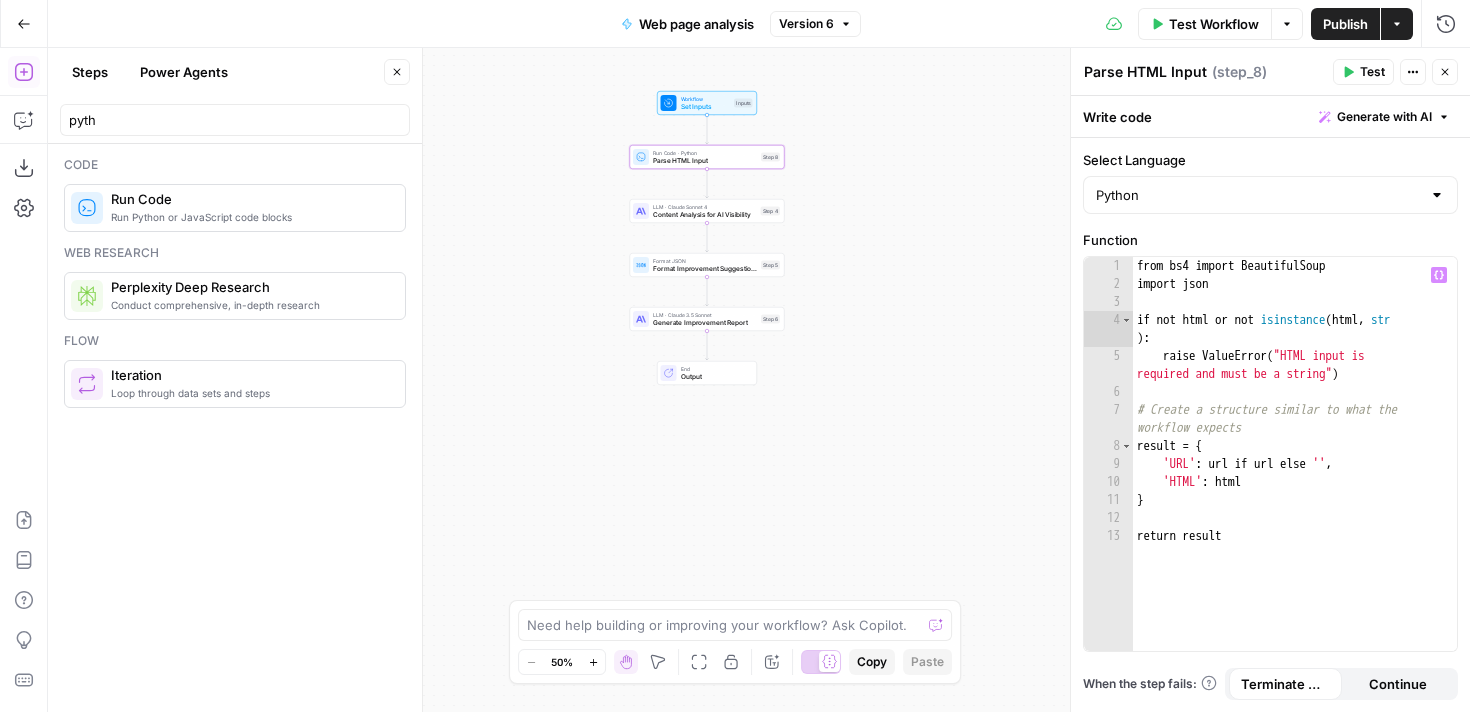click 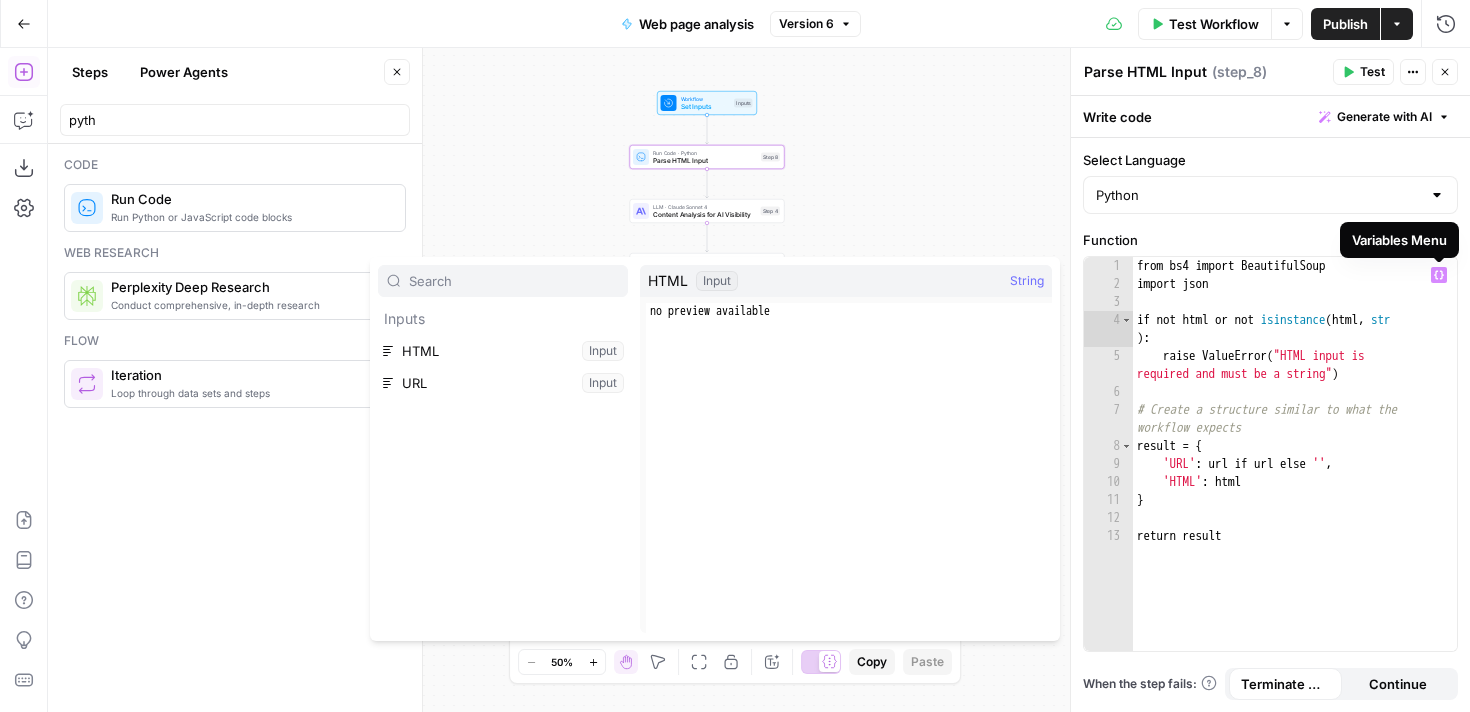 click 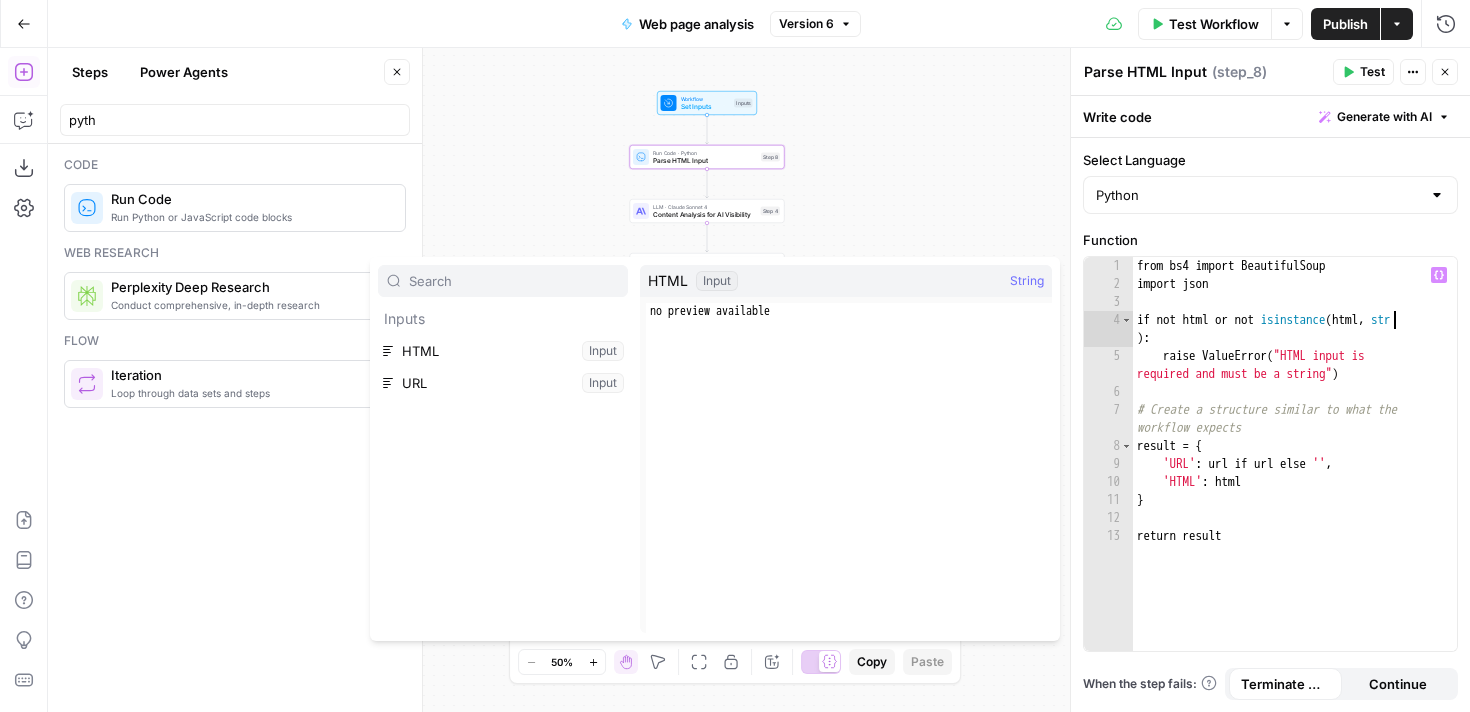 click on "from   bs4   import   BeautifulSoup import   json if   not   html   or   not   isinstance ( html ,   str ) :      raise   ValueError ( "HTML input is  required and must be a string" ) # Create a structure similar to what the  workflow expects result   =   {      'URL' :   url   if   url   else   '' ,      'HTML' :   html } return   result" at bounding box center [1295, 472] 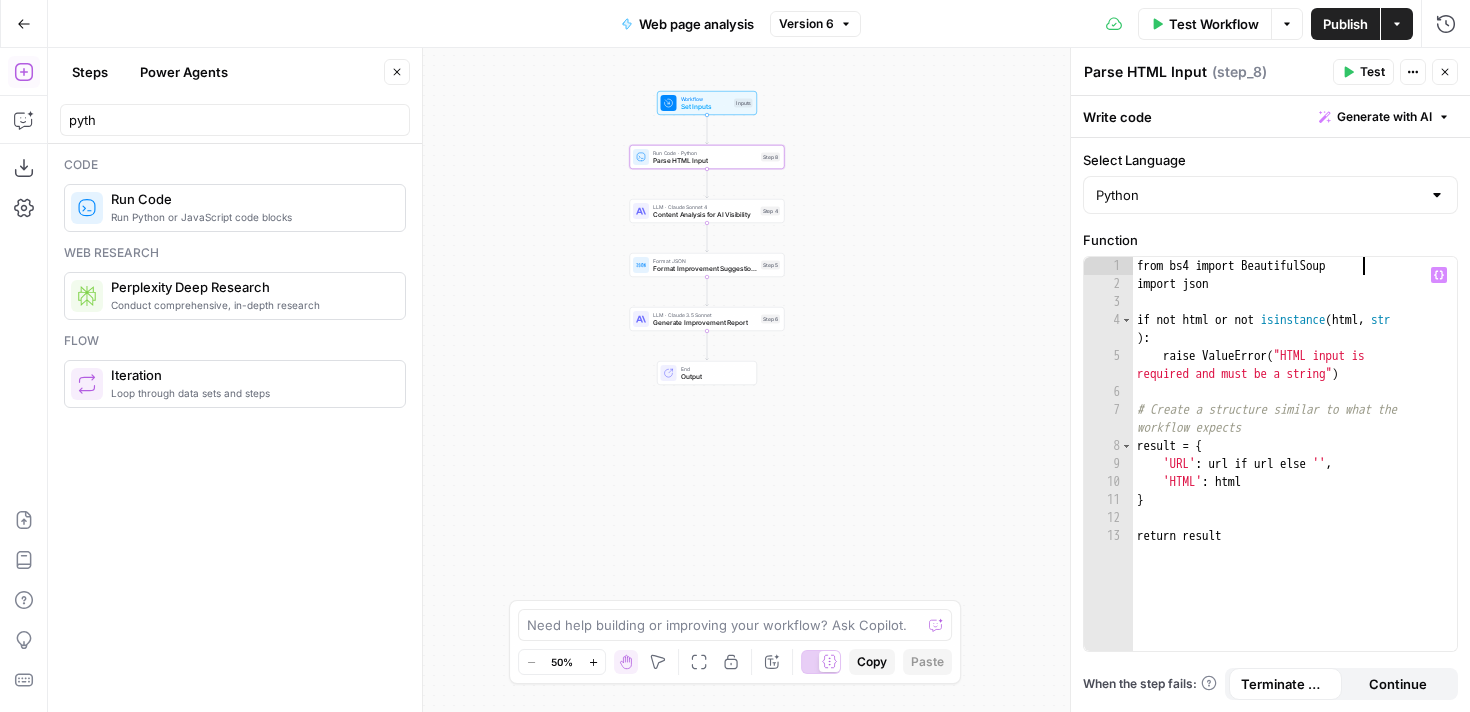 click on "from   bs4   import   BeautifulSoup import   json if   not   html   or   not   isinstance ( html ,   str ) :      raise   ValueError ( "HTML input is  required and must be a string" ) # Create a structure similar to what the  workflow expects result   =   {      'URL' :   url   if   url   else   '' ,      'HTML' :   html } return   result" at bounding box center [1295, 472] 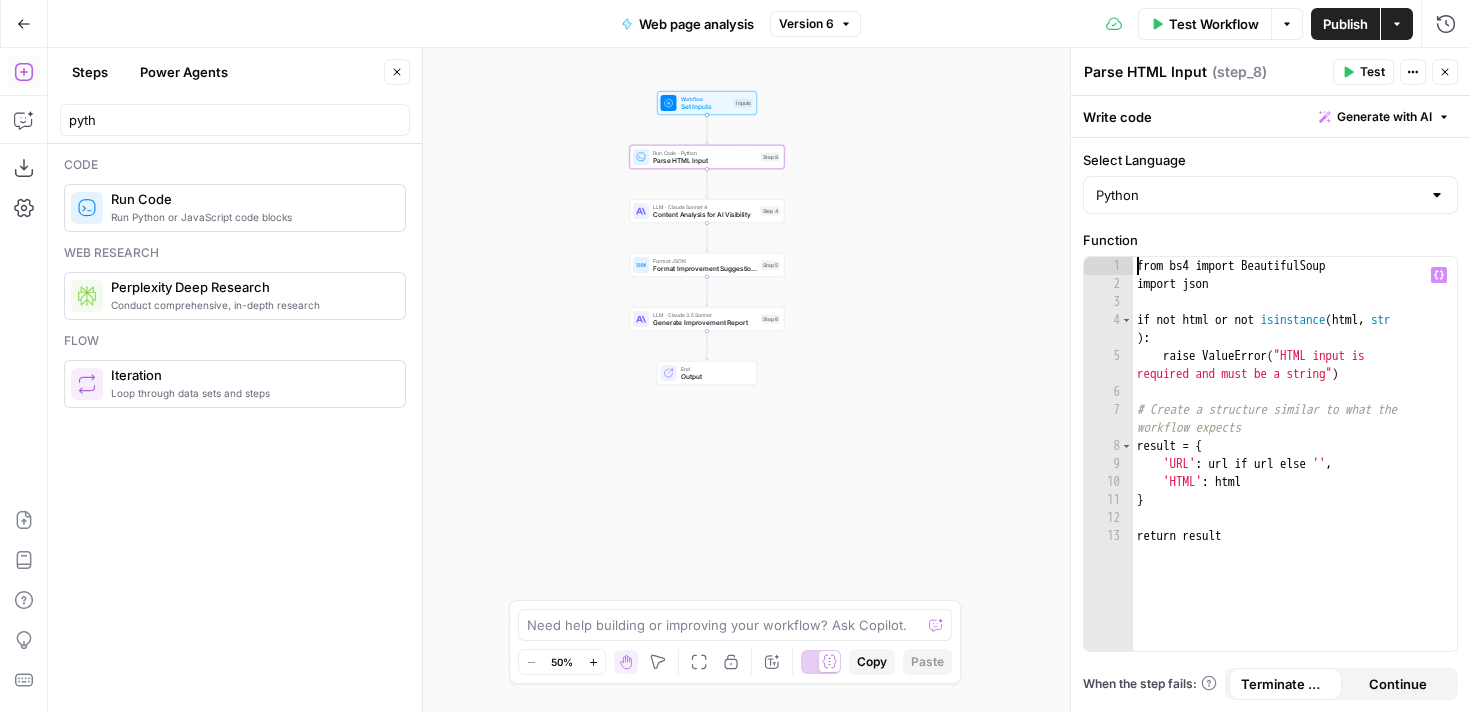 click on "from   bs4   import   BeautifulSoup import   json if   not   html   or   not   isinstance ( html ,   str ) :      raise   ValueError ( "HTML input is  required and must be a string" ) # Create a structure similar to what the  workflow expects result   =   {      'URL' :   url   if   url   else   '' ,      'HTML' :   html } return   result" at bounding box center (1295, 472) 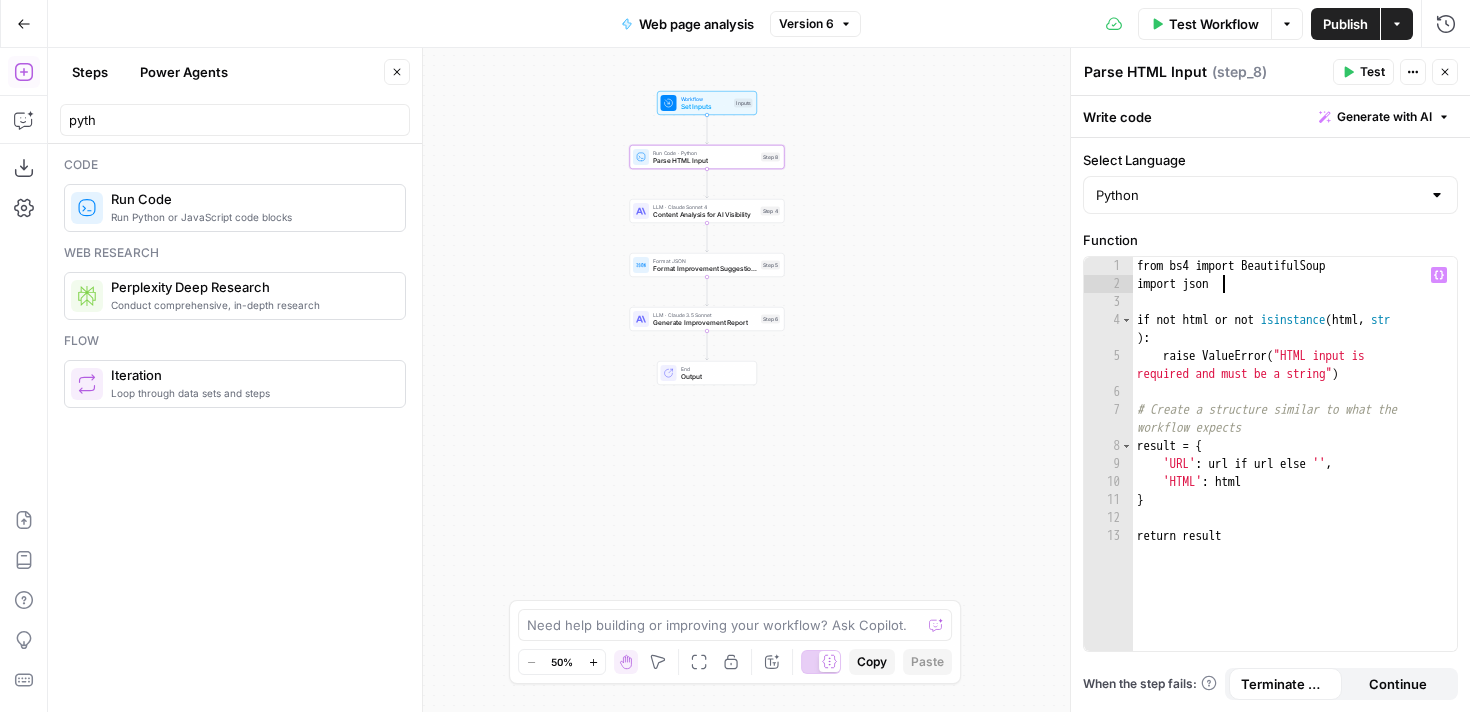 click 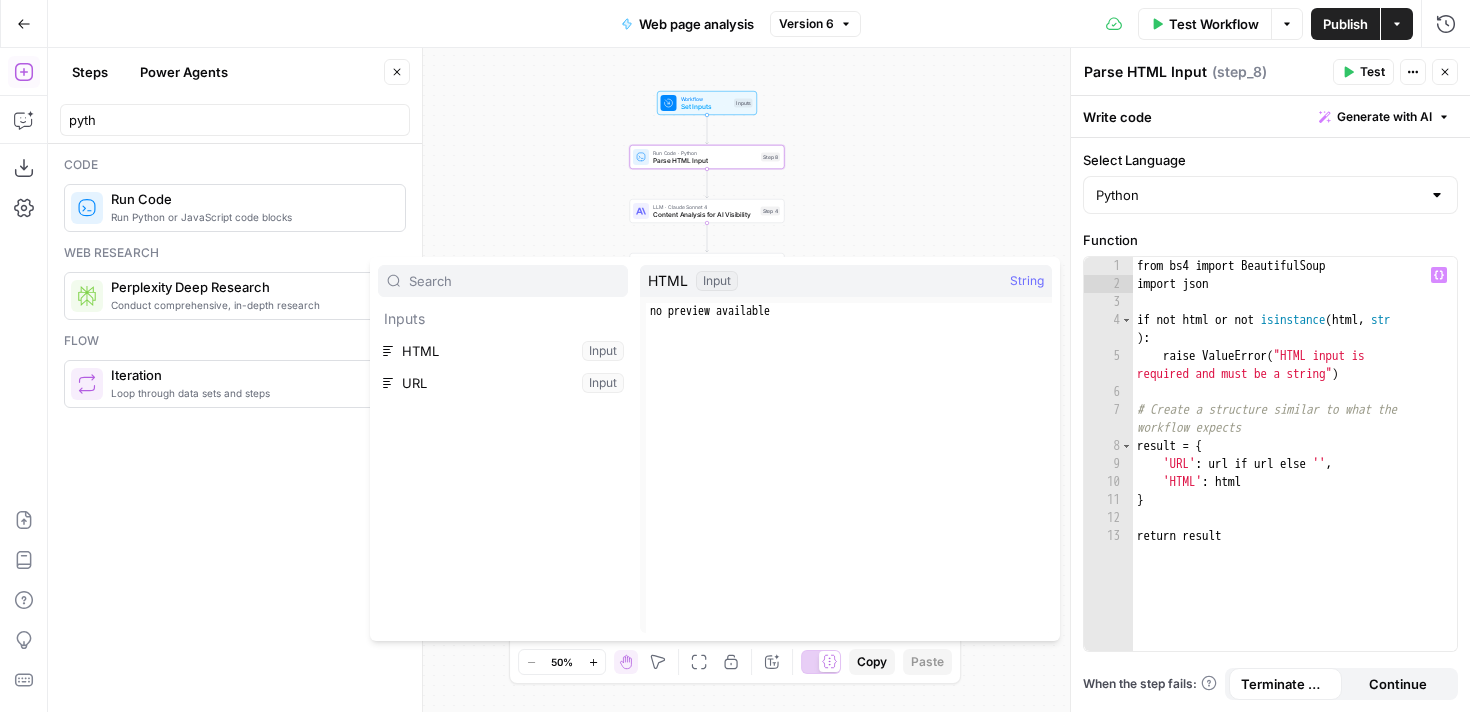 click on "from   bs4   import   BeautifulSoup import   json if   not   html   or   not   isinstance ( html ,   str ) :      raise   ValueError ( "HTML input is  required and must be a string" ) # Create a structure similar to what the  workflow expects result   =   {      'URL' :   url   if   url   else   '' ,      'HTML' :   html } return   result" at bounding box center [1295, 472] 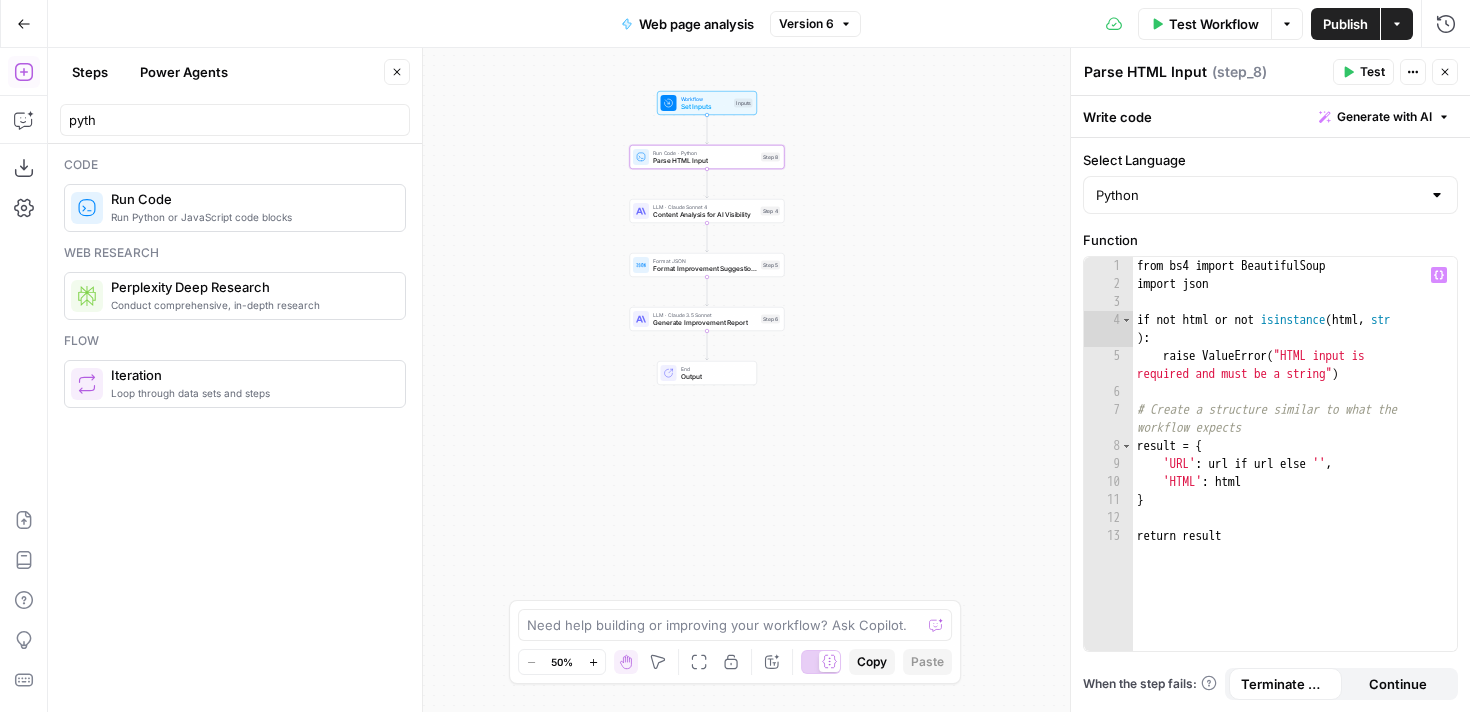 click 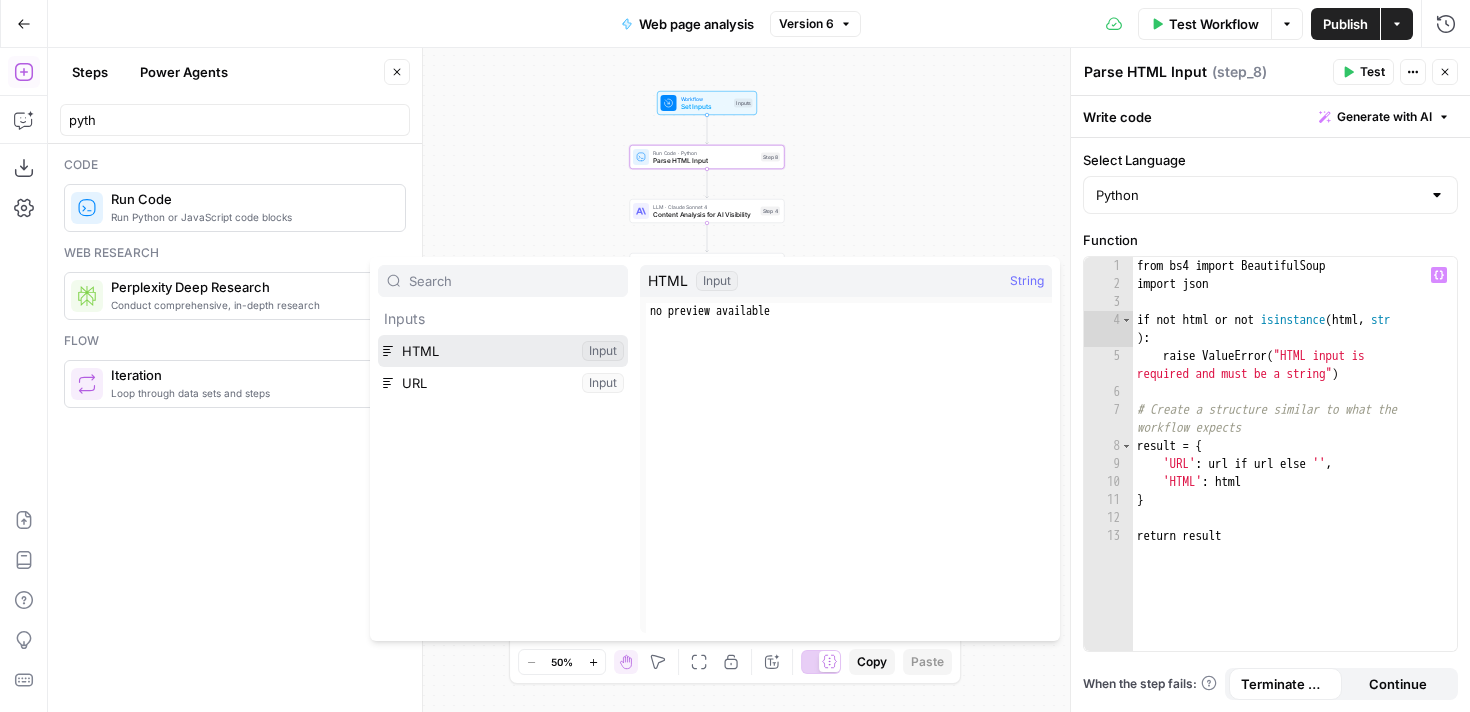 click at bounding box center [503, 351] 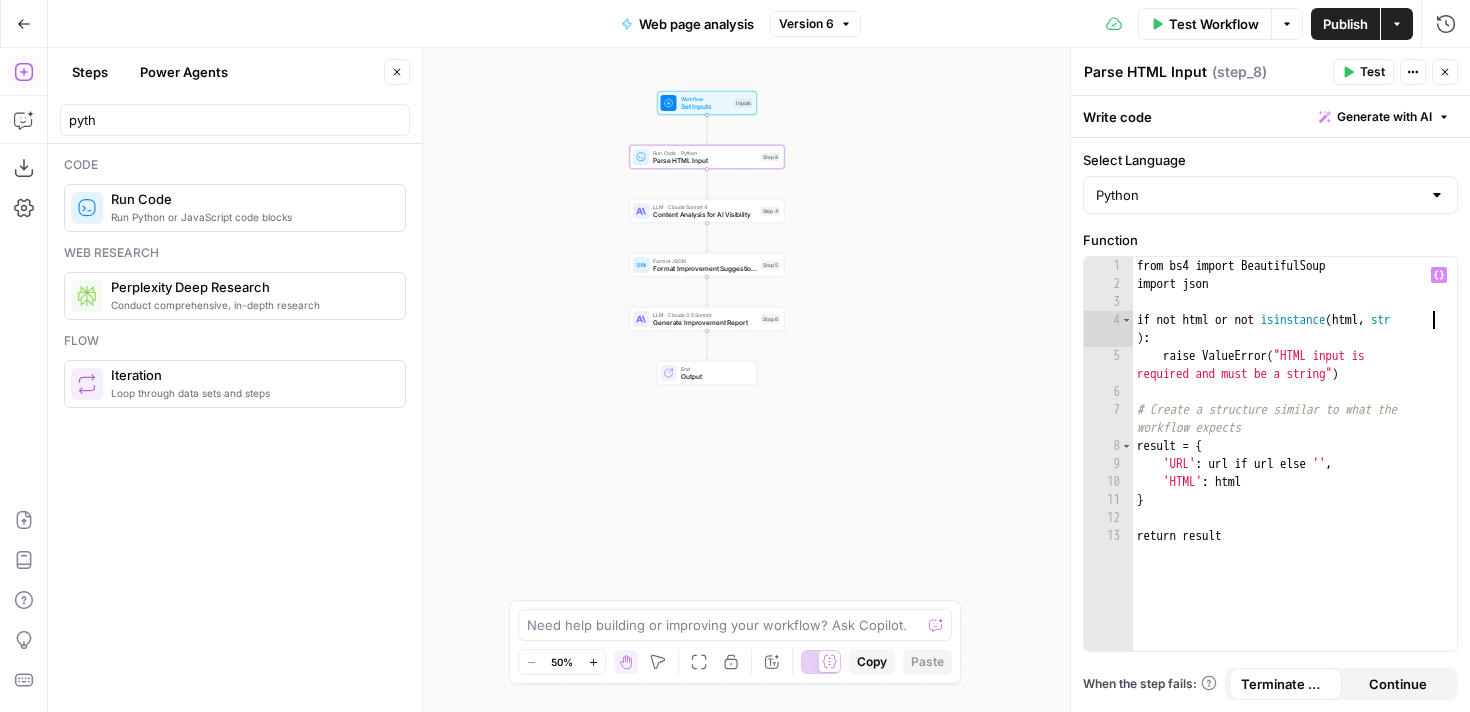 click on "from   bs4   import   BeautifulSoup import   json if   not   html   or   not   isinstance ( html ,   str ) :      raise   ValueError ( "HTML input is  required and must be a string" ) # Create a structure similar to what the  workflow expects result   =   {      'URL' :   url   if   url   else   '' ,      'HTML' :   html } return   result" at bounding box center (1295, 472) 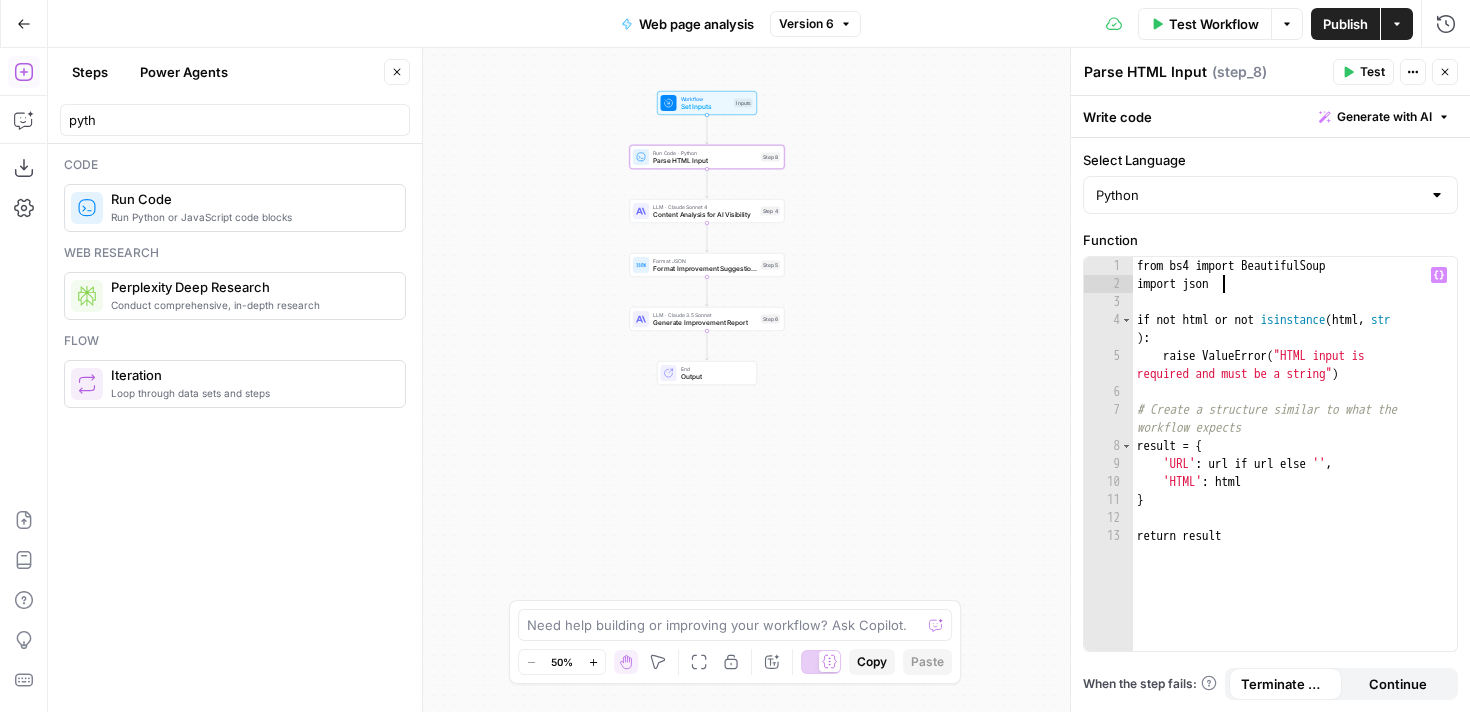 click 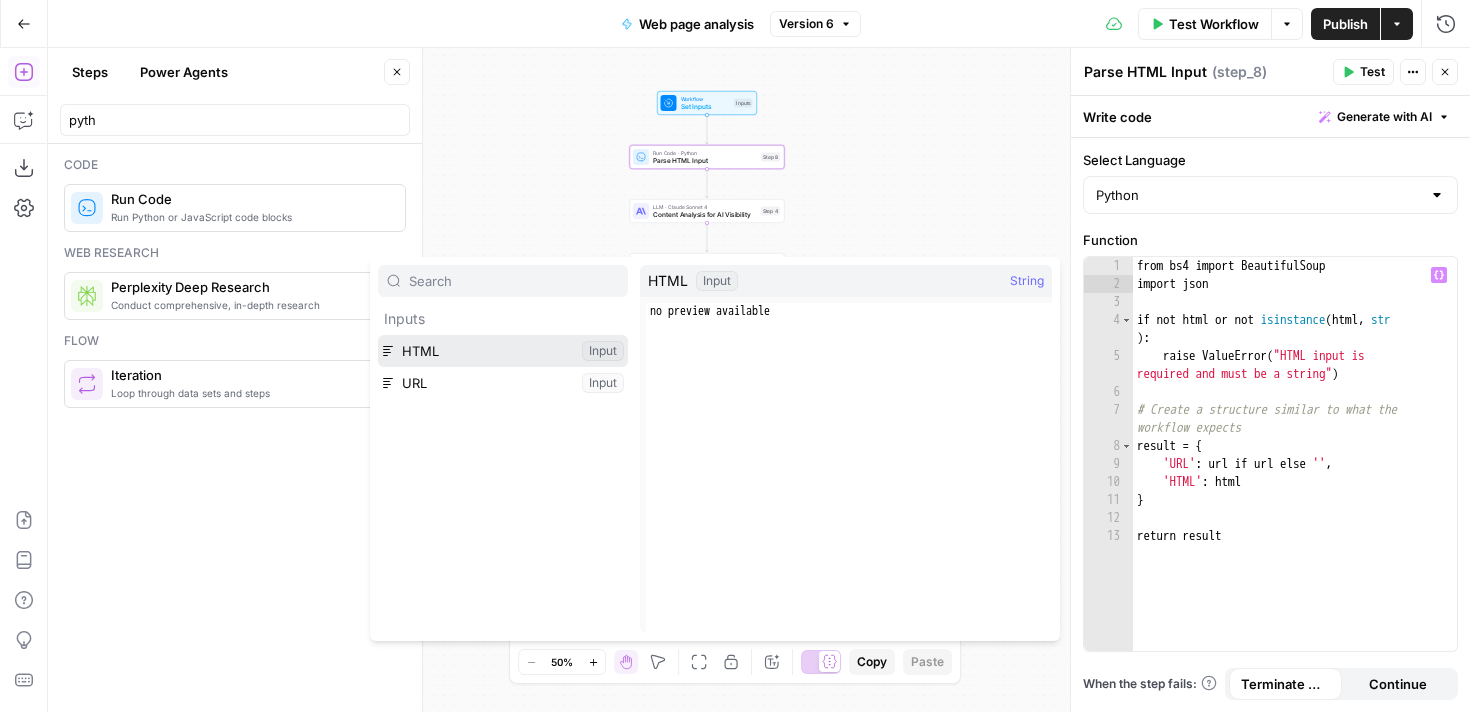 click at bounding box center [503, 351] 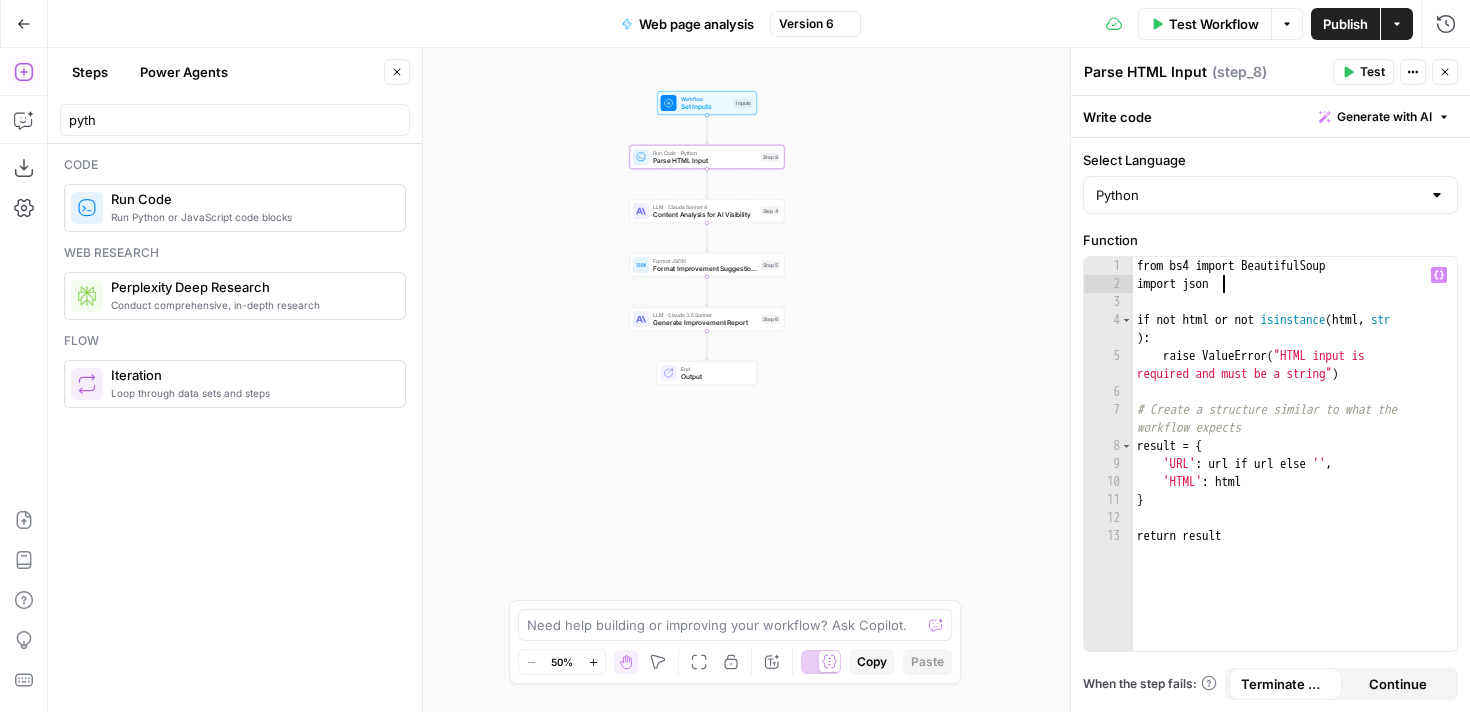 click on "from   bs4   import   BeautifulSoup import   json if   not   html   or   not   isinstance ( html ,   str ) :      raise   ValueError ( "HTML input is  required and must be a string" ) # Create a structure similar to what the  workflow expects result   =   {      'URL' :   url   if   url   else   '' ,      'HTML' :   html } return   result" at bounding box center (1295, 472) 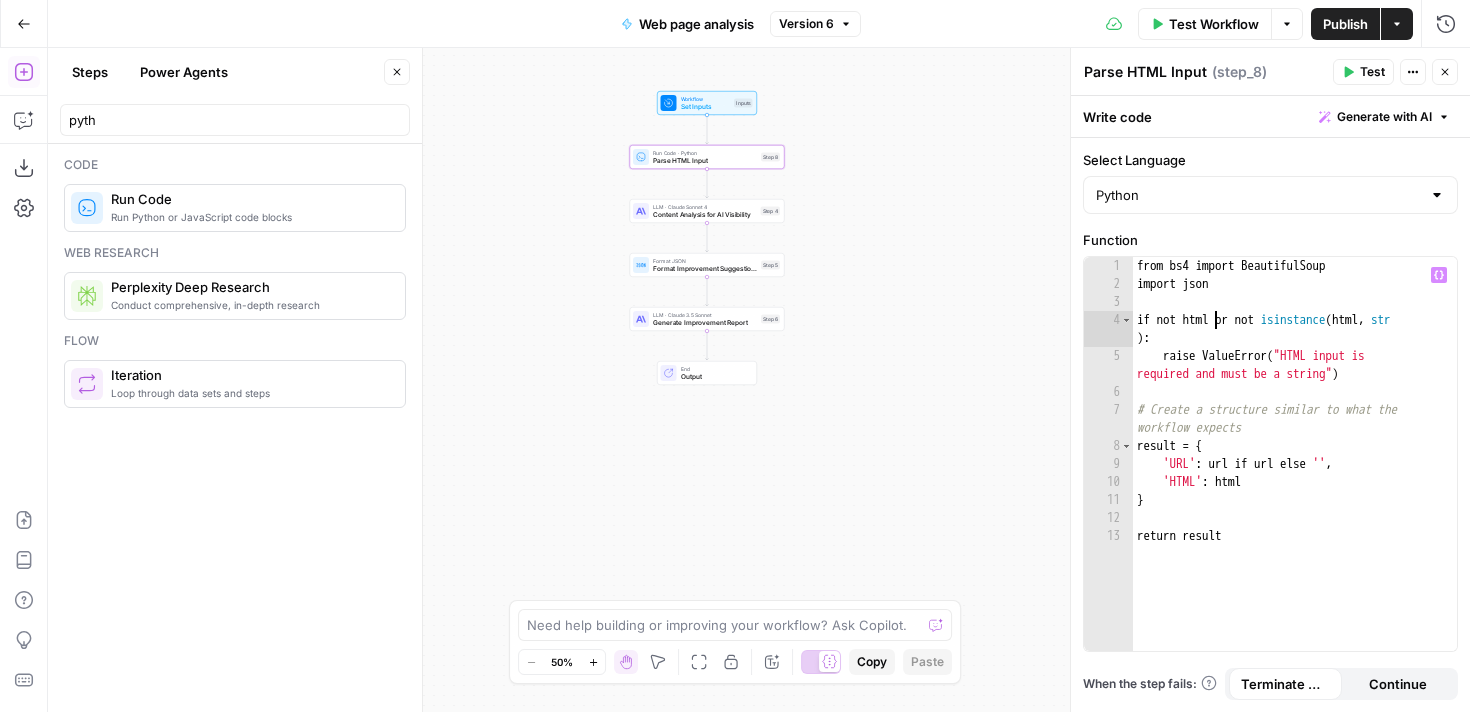 click on "from   bs4   import   BeautifulSoup import   json if   not   html   or   not   isinstance ( html ,   str ) :      raise   ValueError ( "HTML input is  required and must be a string" ) # Create a structure similar to what the  workflow expects result   =   {      'URL' :   url   if   url   else   '' ,      'HTML' :   html } return   result" at bounding box center (1295, 472) 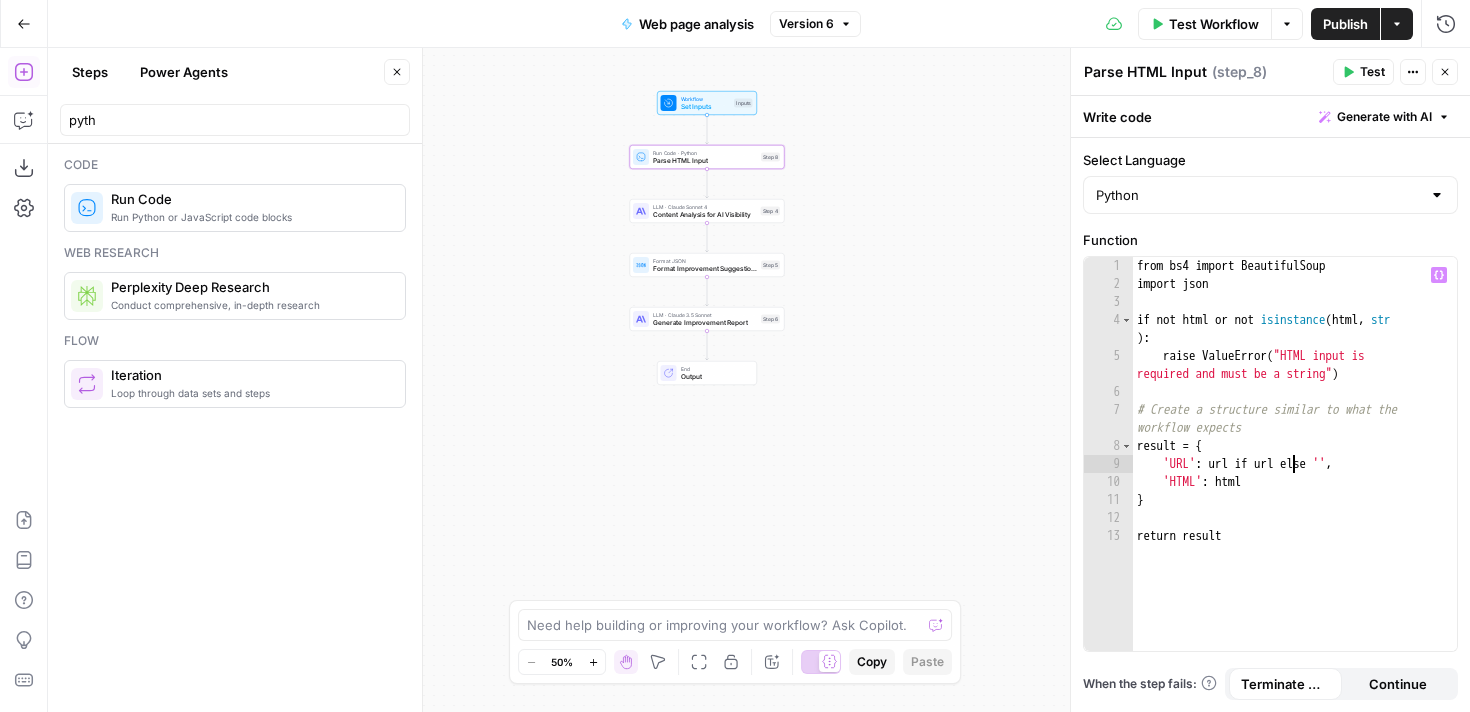click on "from   bs4   import   BeautifulSoup import   json if   not   html   or   not   isinstance ( html ,   str ) :      raise   ValueError ( "HTML input is  required and must be a string" ) # Create a structure similar to what the  workflow expects result   =   {      'URL' :   url   if   url   else   '' ,      'HTML' :   html } return   result" at bounding box center (1295, 472) 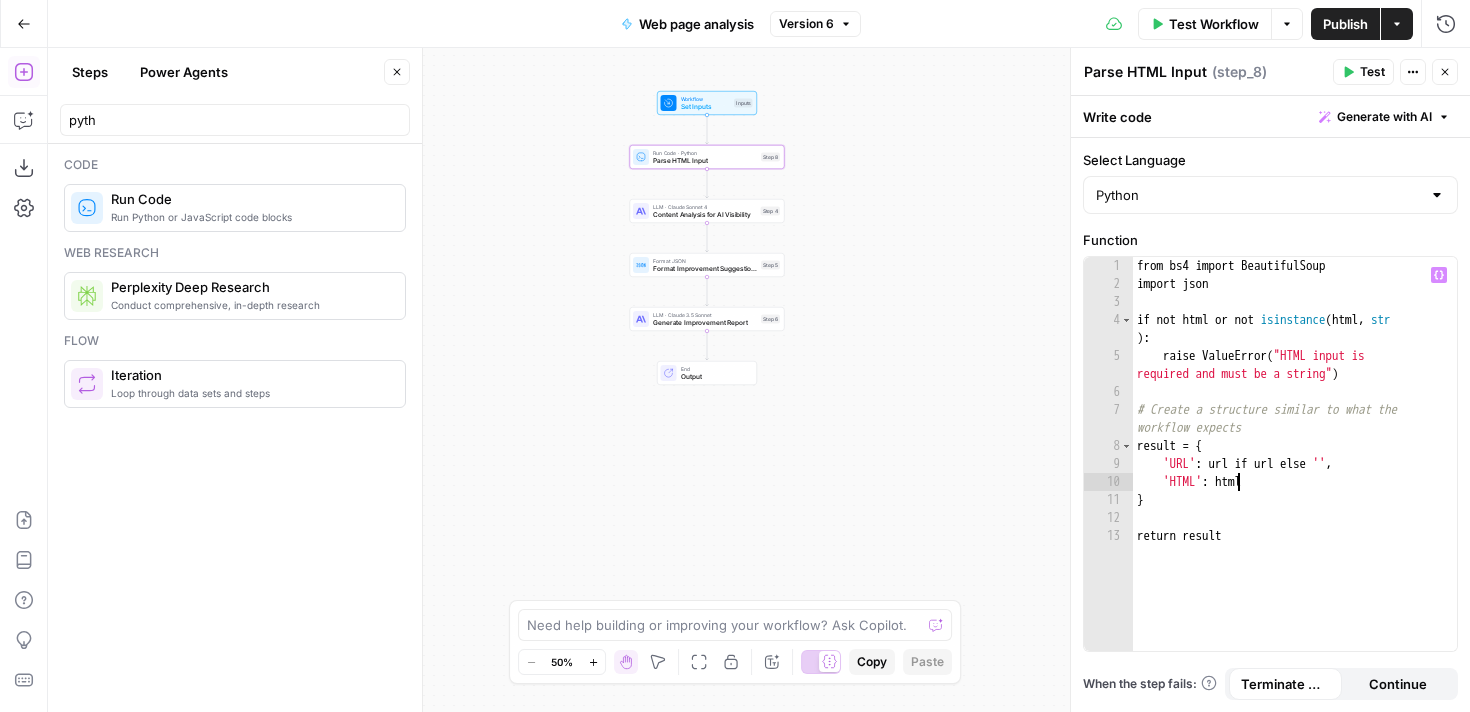 click on "from   bs4   import   BeautifulSoup import   json if   not   html   or   not   isinstance ( html ,   str ) :      raise   ValueError ( "HTML input is  required and must be a string" ) # Create a structure similar to what the  workflow expects result   =   {      'URL' :   url   if   url   else   '' ,      'HTML' :   html } return   result" at bounding box center [1295, 472] 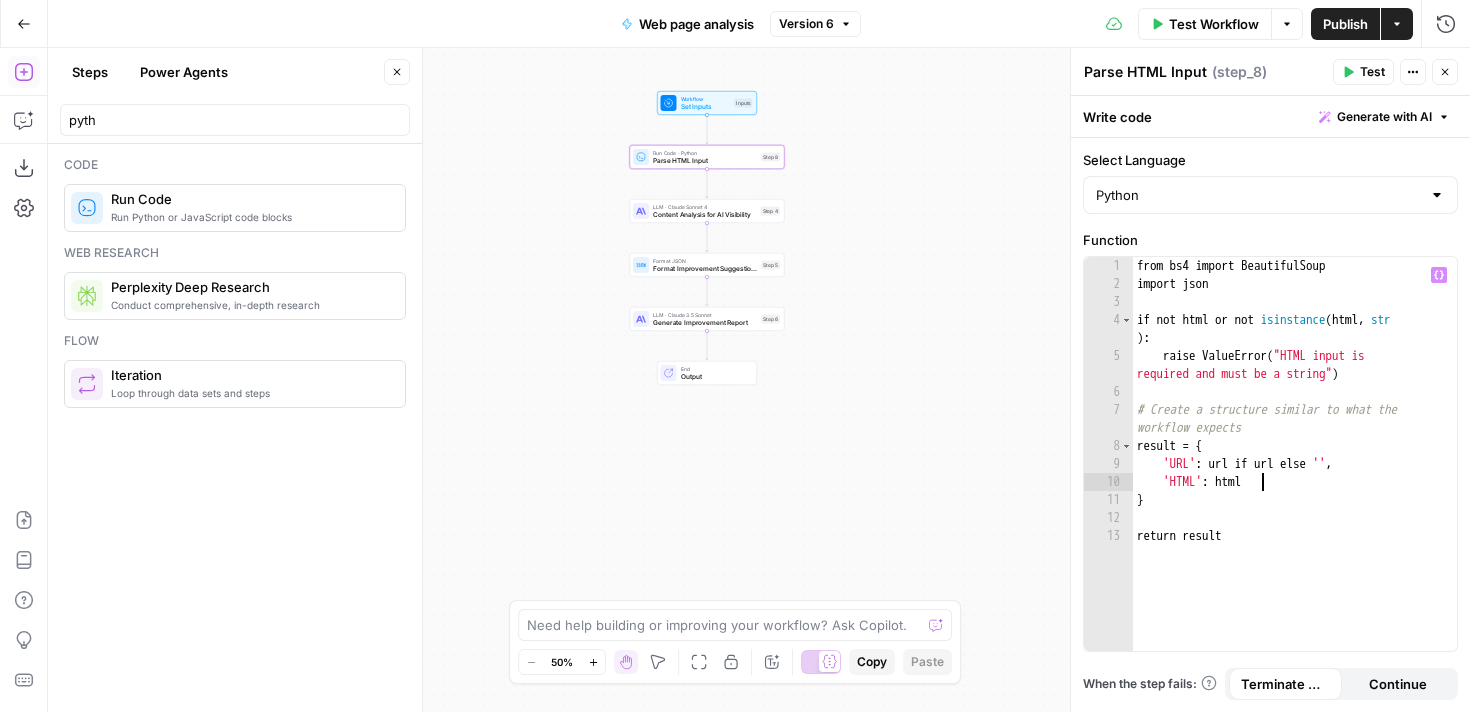 click on "from   bs4   import   BeautifulSoup import   json if   not   html   or   not   isinstance ( html ,   str ) :      raise   ValueError ( "HTML input is  required and must be a string" ) # Create a structure similar to what the  workflow expects result   =   {      'URL' :   url   if   url   else   '' ,      'HTML' :   html } return   result" at bounding box center (1295, 472) 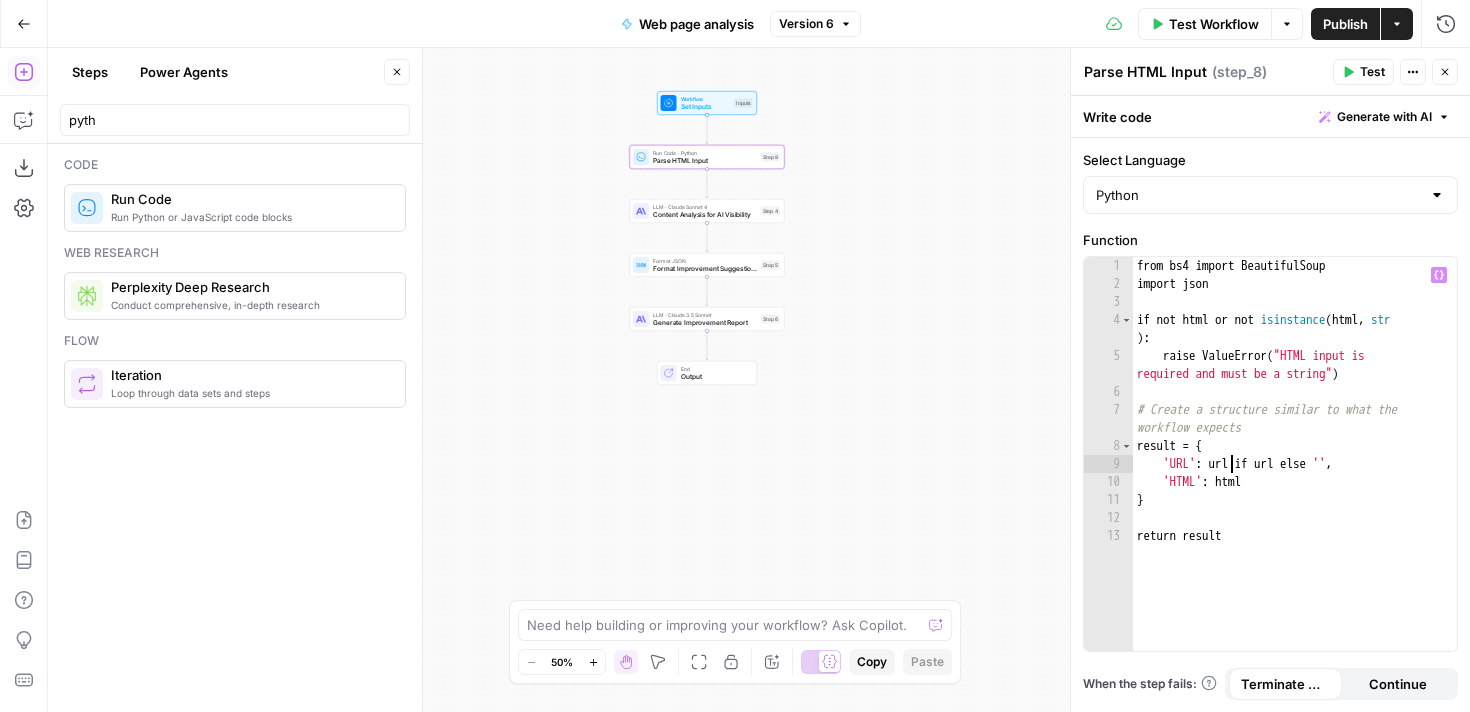 click on "from   bs4   import   BeautifulSoup import   json if   not   html   or   not   isinstance ( html ,   str ) :      raise   ValueError ( "HTML input is  required and must be a string" ) # Create a structure similar to what the  workflow expects result   =   {      'URL' :   url   if   url   else   '' ,      'HTML' :   html } return   result" at bounding box center (1295, 472) 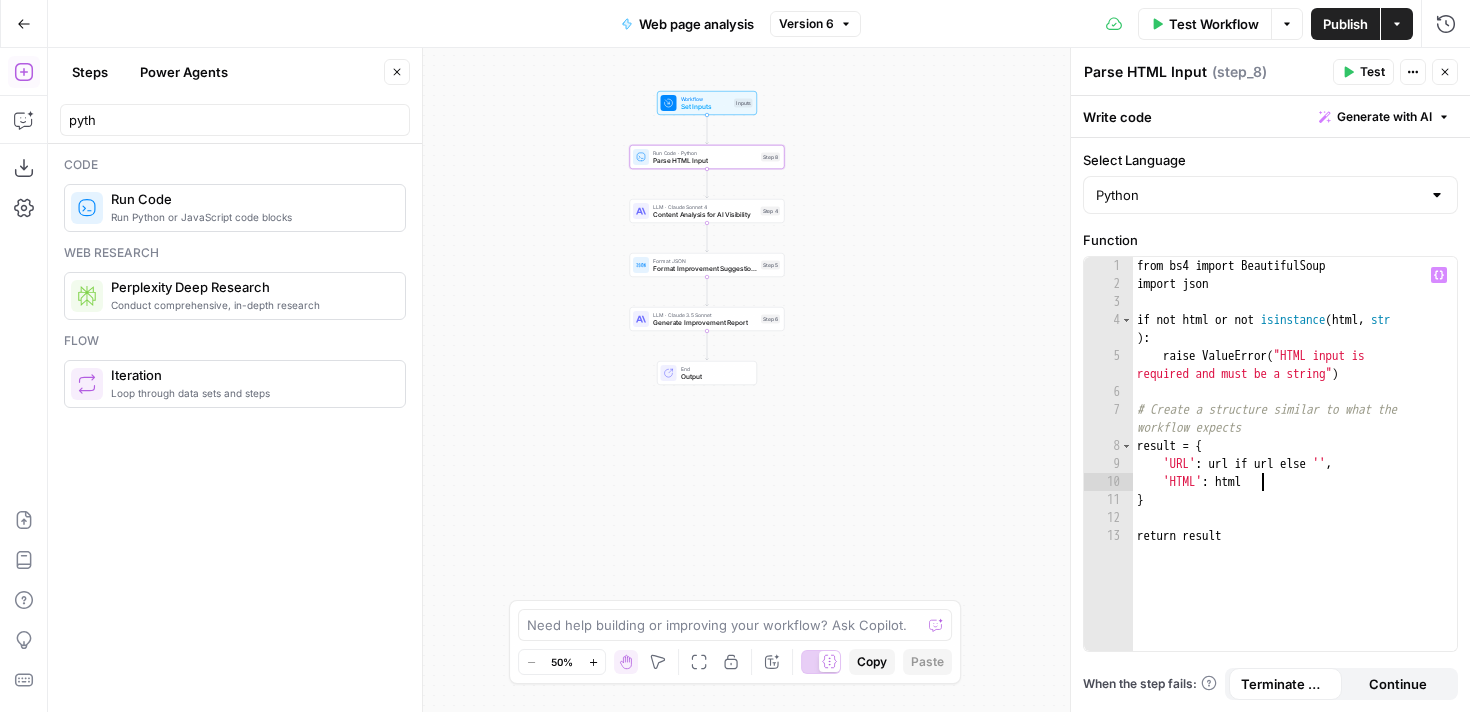 click on "from   bs4   import   BeautifulSoup import   json if   not   html   or   not   isinstance ( html ,   str ) :      raise   ValueError ( "HTML input is  required and must be a string" ) # Create a structure similar to what the  workflow expects result   =   {      'URL' :   url   if   url   else   '' ,      'HTML' :   html } return   result" at bounding box center (1295, 472) 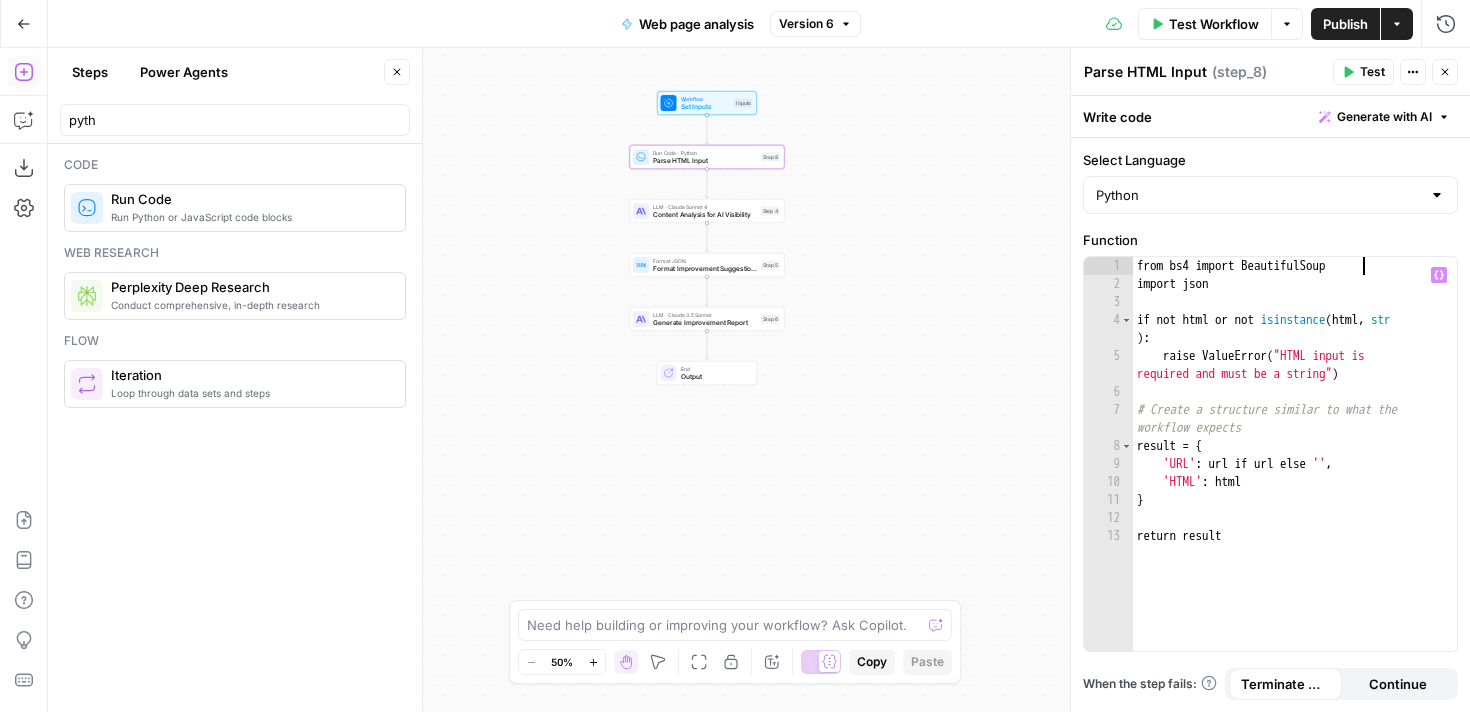 click on "from   bs4   import   BeautifulSoup import   json if   not   html   or   not   isinstance ( html ,   str ) :      raise   ValueError ( "HTML input is  required and must be a string" ) # Create a structure similar to what the  workflow expects result   =   {      'URL' :   url   if   url   else   '' ,      'HTML' :   html } return   result" at bounding box center [1295, 472] 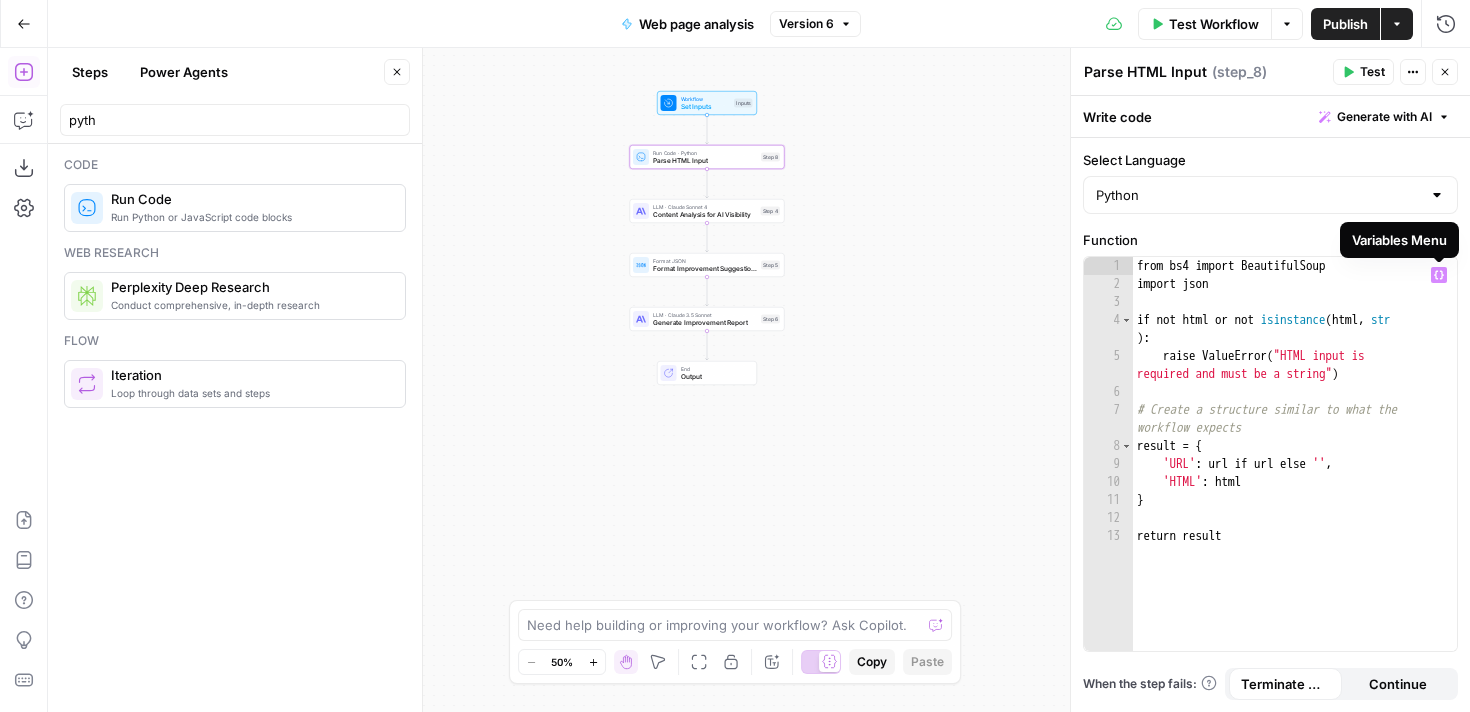 click 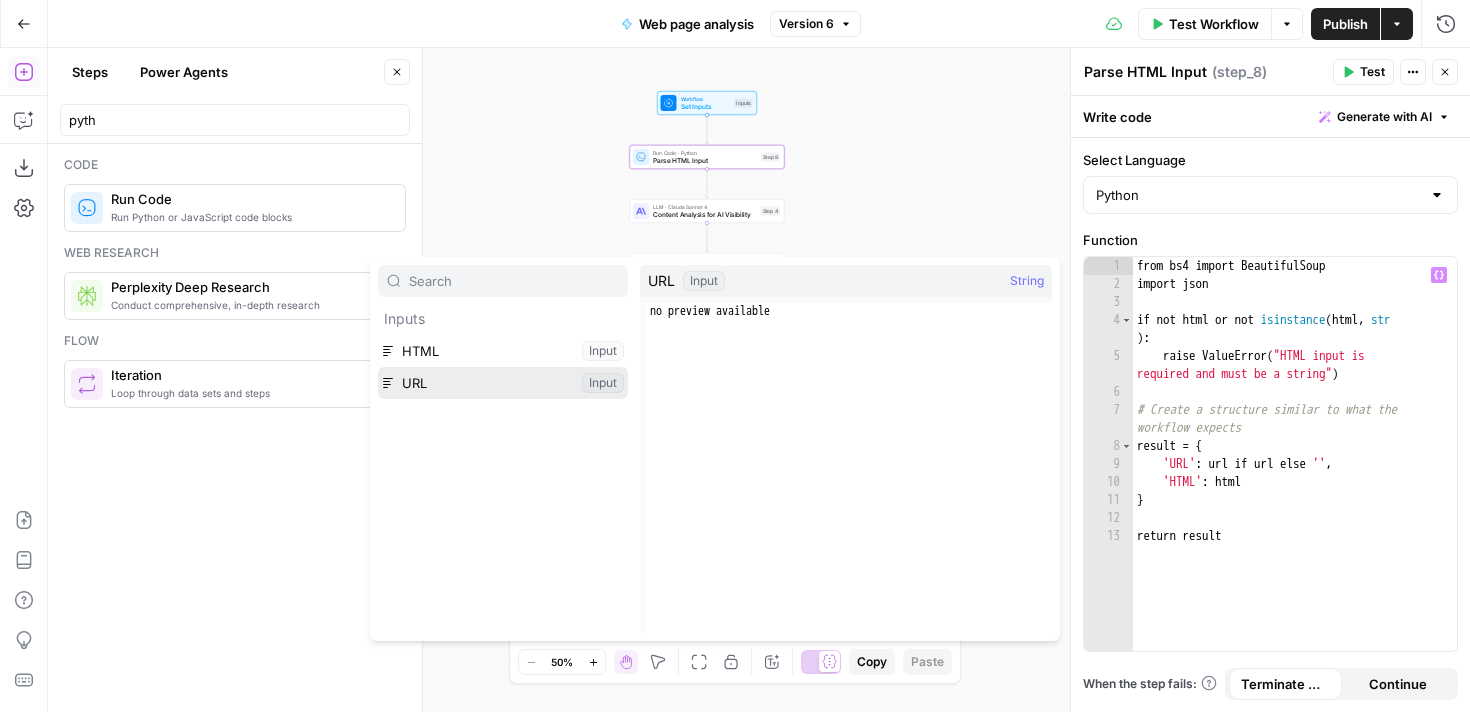 click at bounding box center (503, 383) 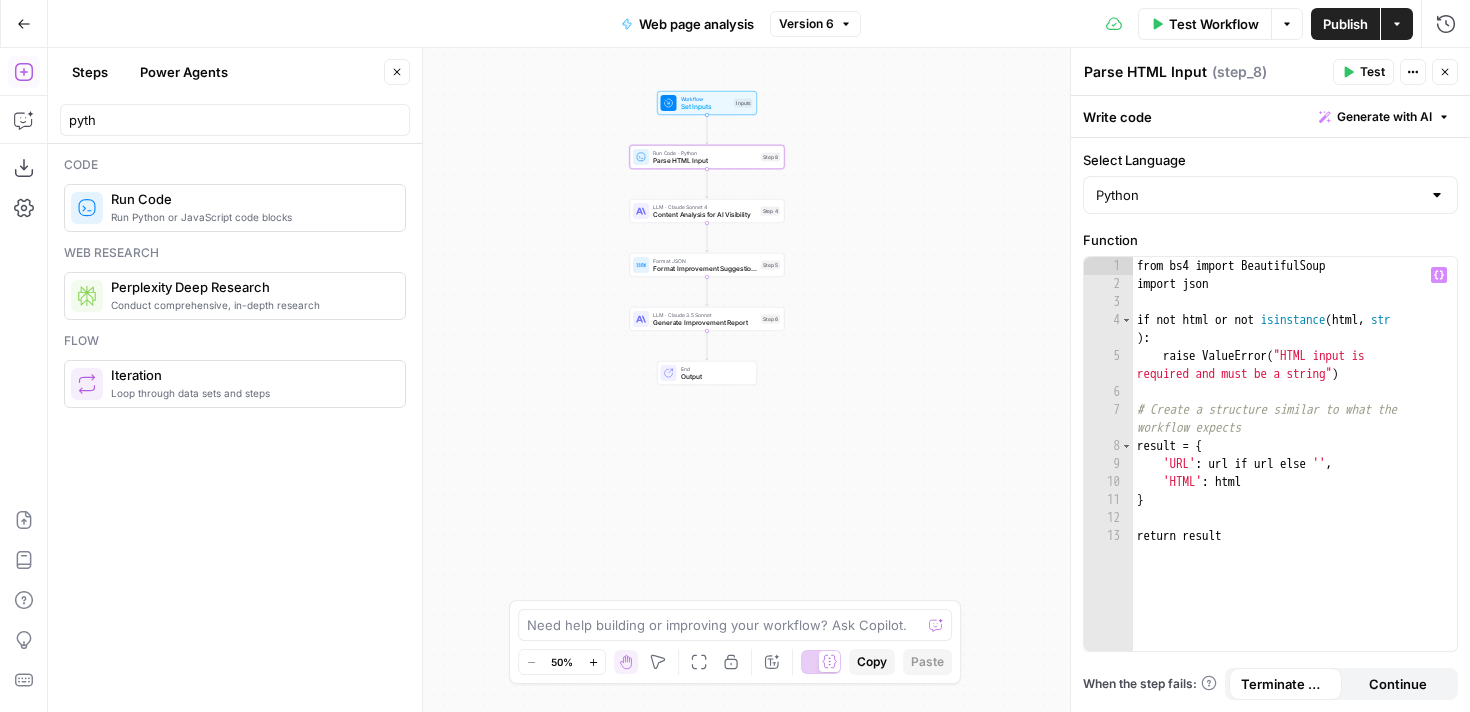 click on "Function" at bounding box center (1270, 240) 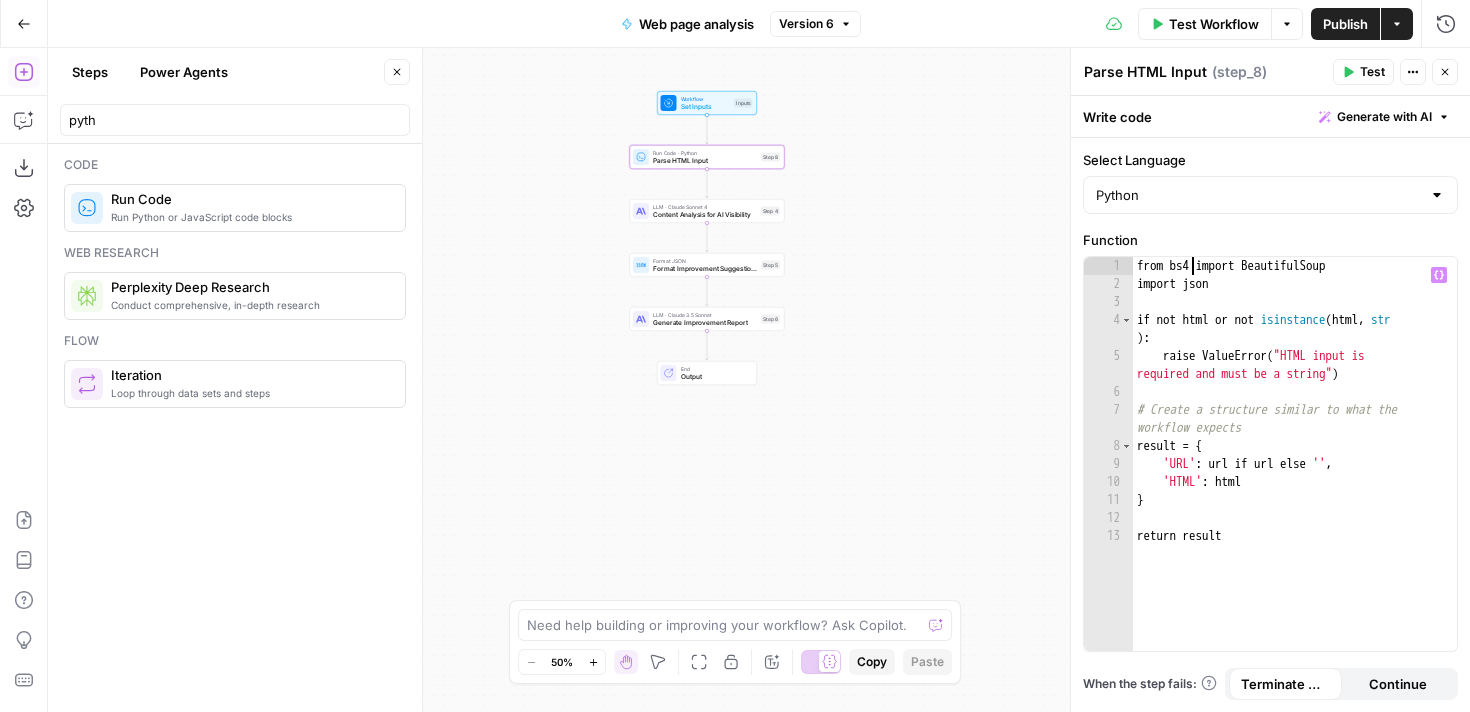 click on "from   bs4   import   BeautifulSoup import   json if   not   html   or   not   isinstance ( html ,   str ) :      raise   ValueError ( "HTML input is  required and must be a string" ) # Create a structure similar to what the  workflow expects result   =   {      'URL' :   url   if   url   else   '' ,      'HTML' :   html } return   result" at bounding box center [1295, 472] 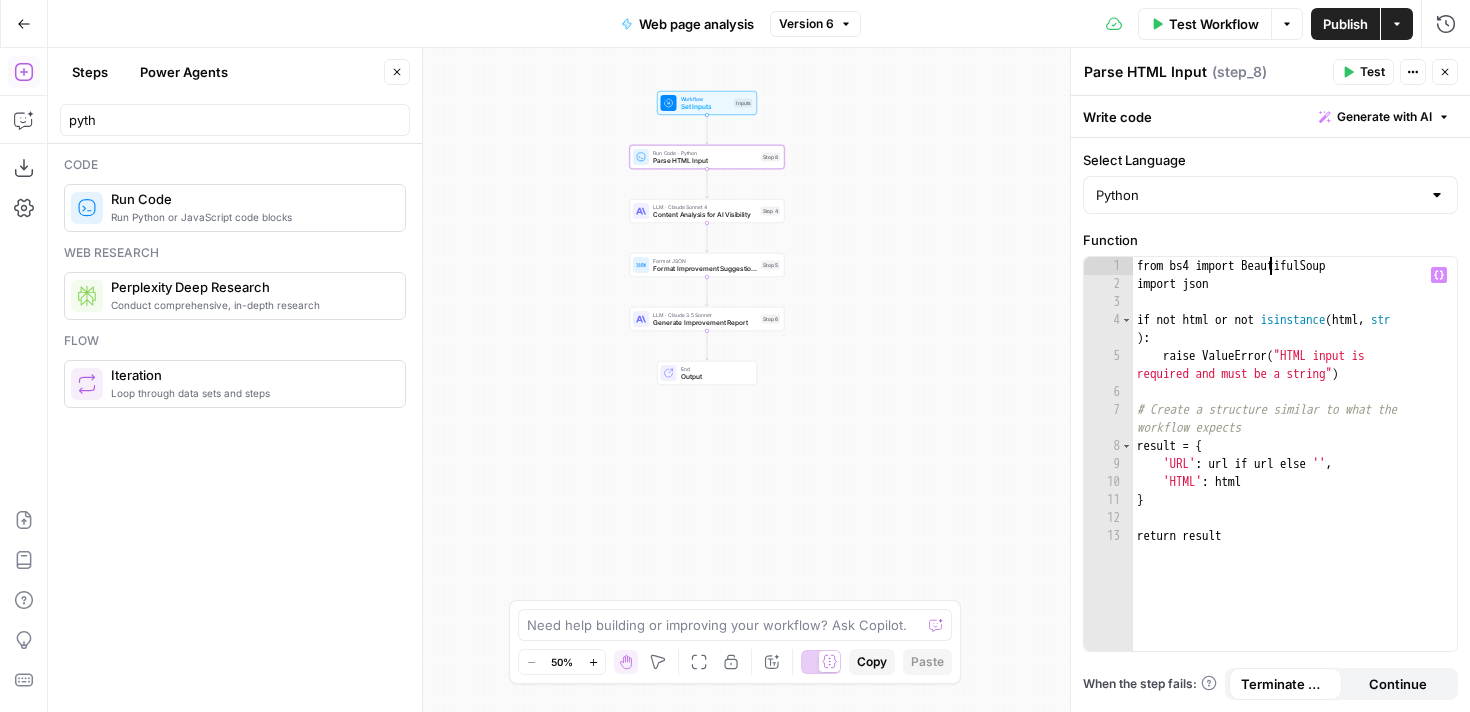 click on "from   bs4   import   BeautifulSoup import   json if   not   html   or   not   isinstance ( html ,   str ) :      raise   ValueError ( "HTML input is  required and must be a string" ) # Create a structure similar to what the  workflow expects result   =   {      'URL' :   url   if   url   else   '' ,      'HTML' :   html } return   result" at bounding box center (1295, 472) 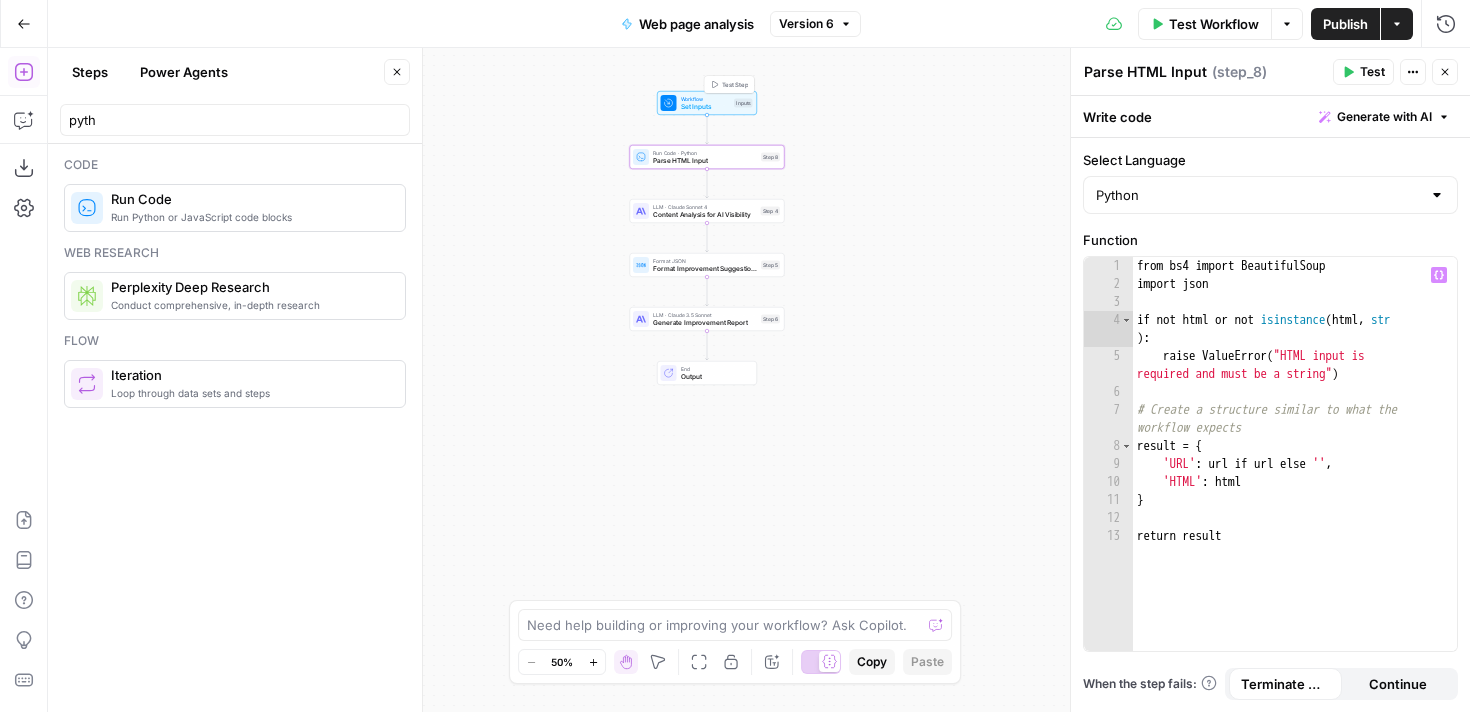 click on "Set Inputs" at bounding box center [706, 107] 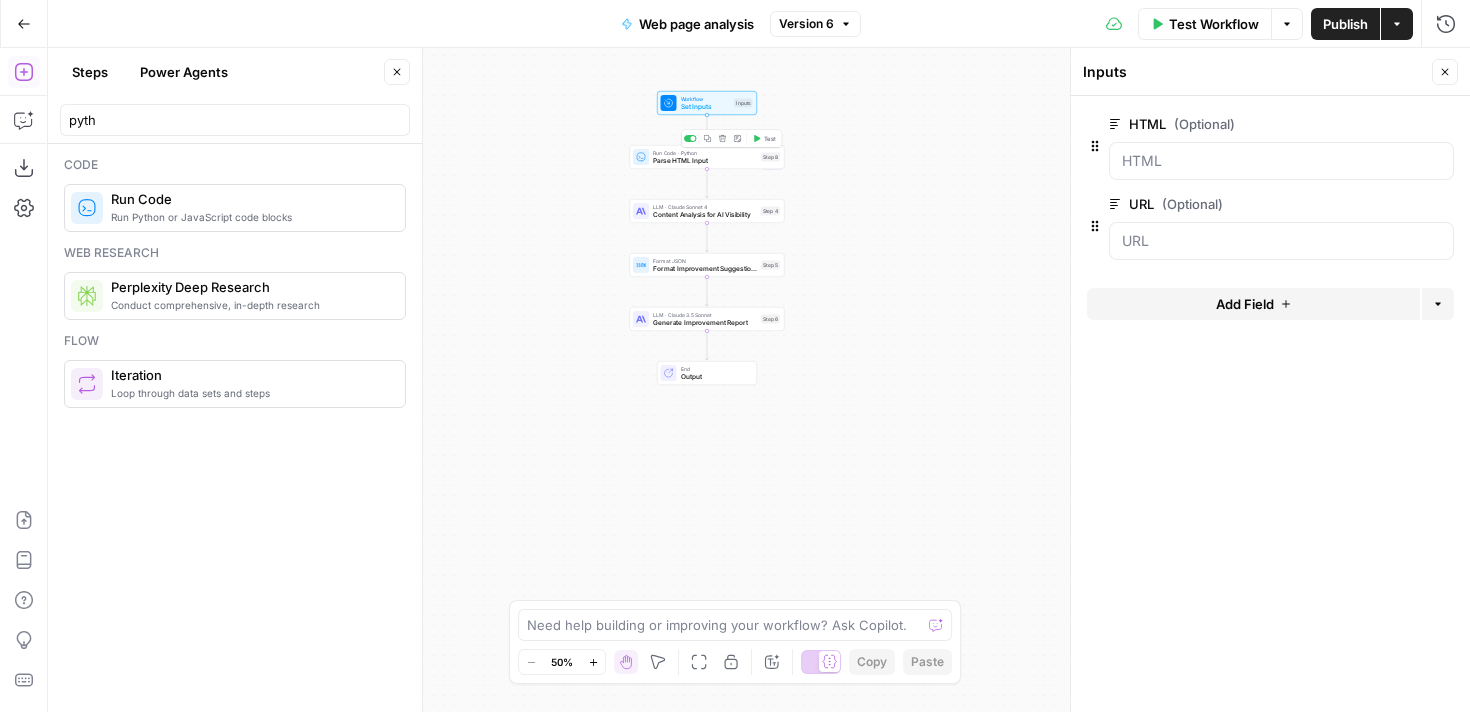 click on "Parse HTML Input" at bounding box center [705, 161] 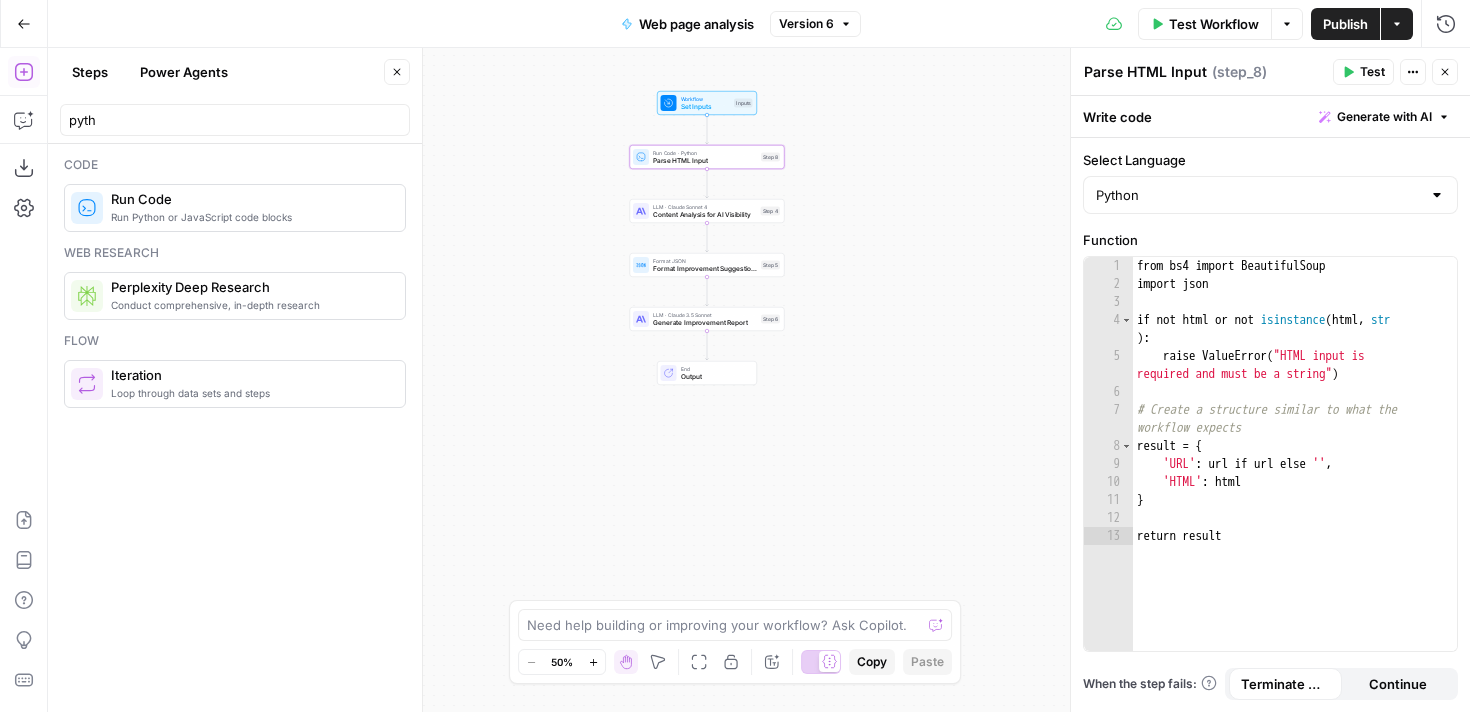 click on "Test" at bounding box center (1372, 72) 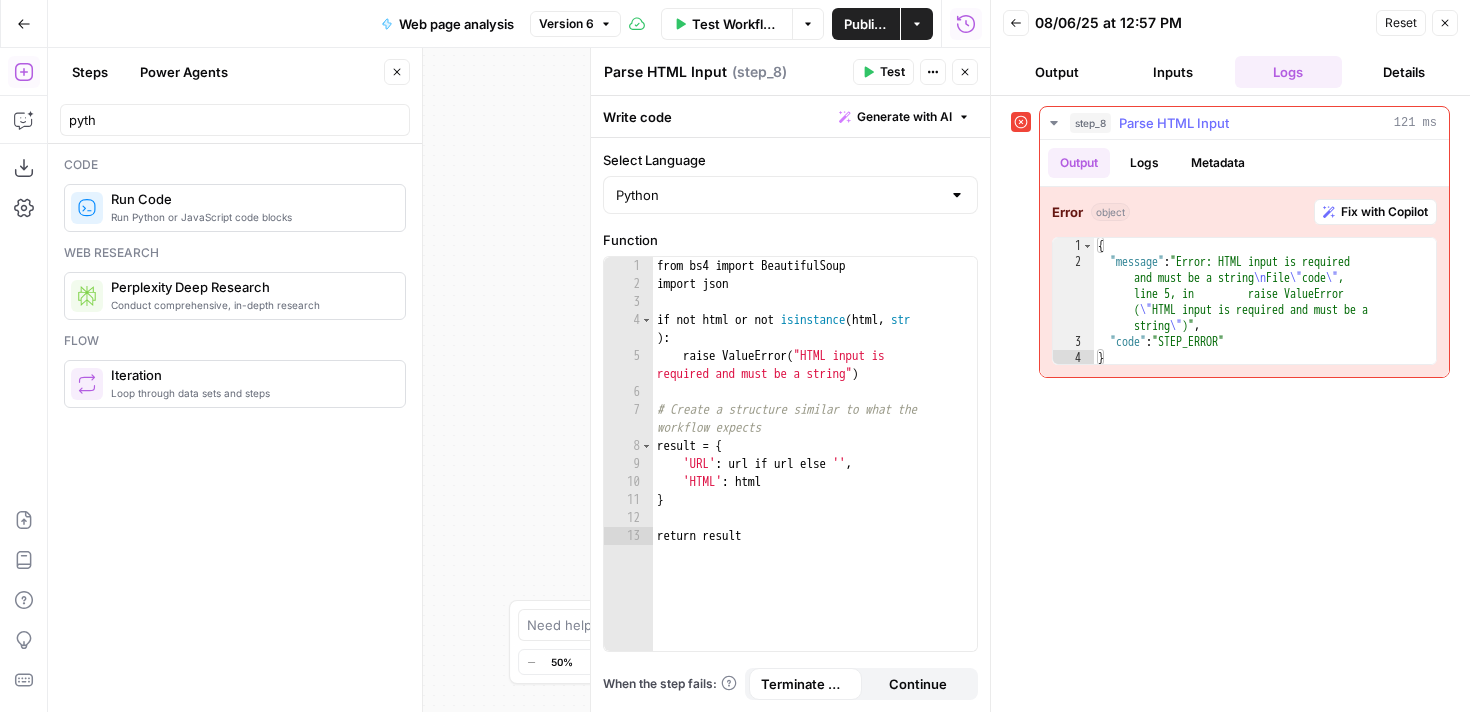 type on "**********" 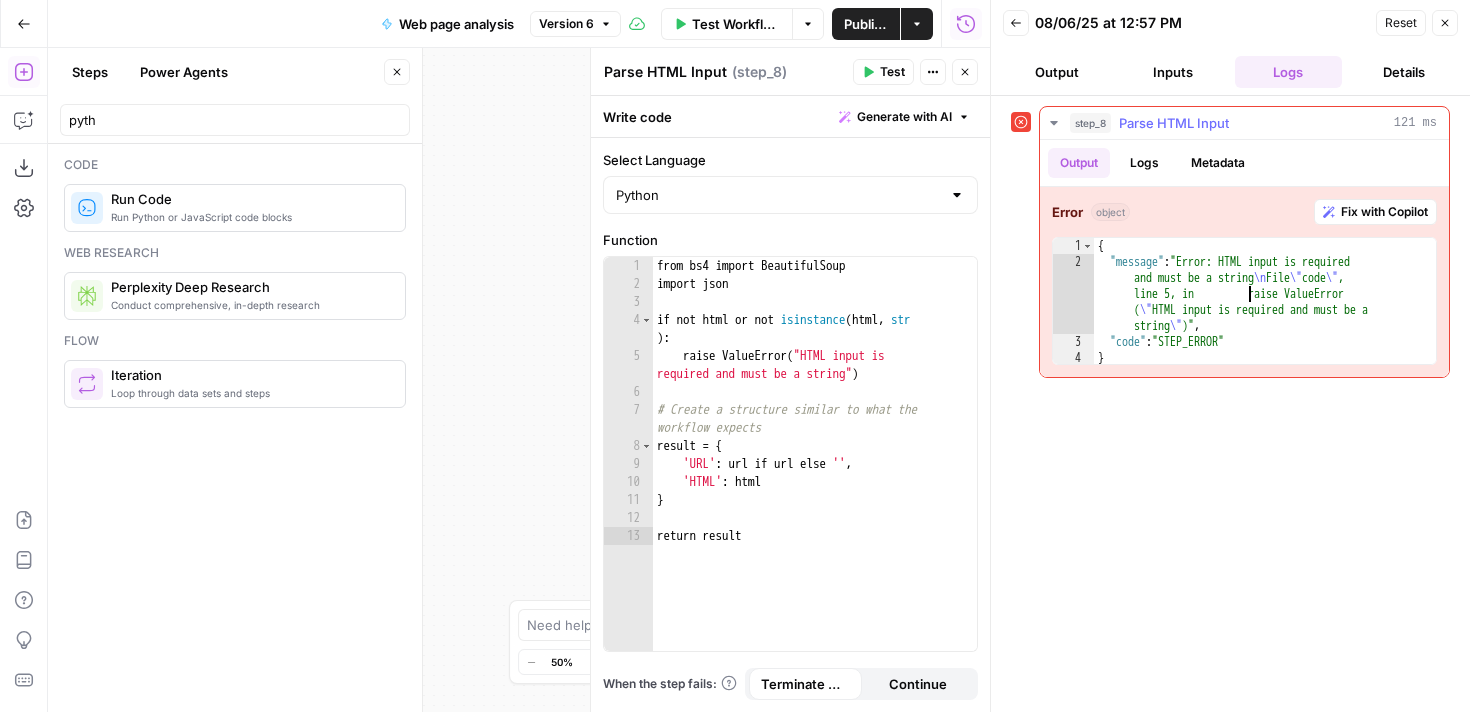 click on "{    "message" :  "Error: HTML input is required         and must be a string \n File  \" code \" ,         line 5, in         raise ValueError        ( \" HTML input is required and must be a         string \" )" ,    "code" :  "STEP_ERROR" }" at bounding box center (1265, 318) 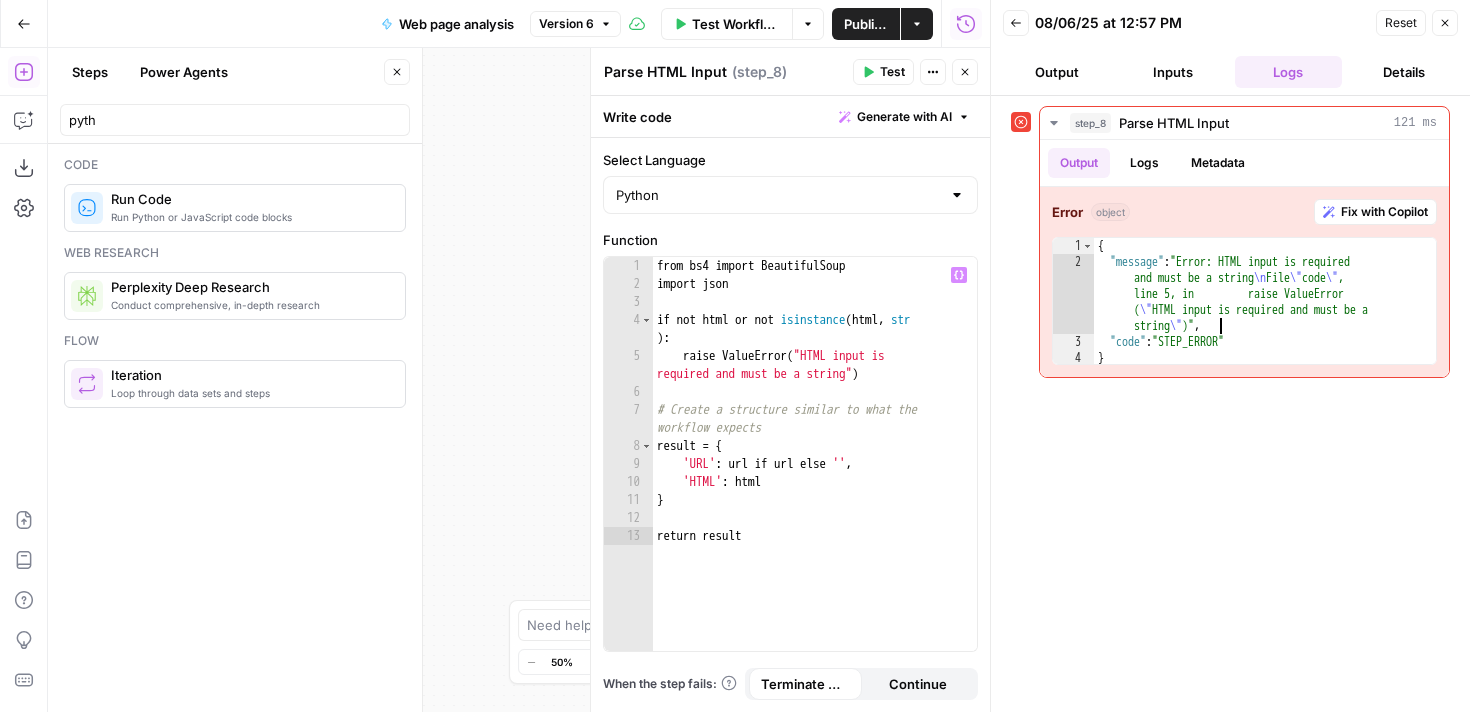 type on "**********" 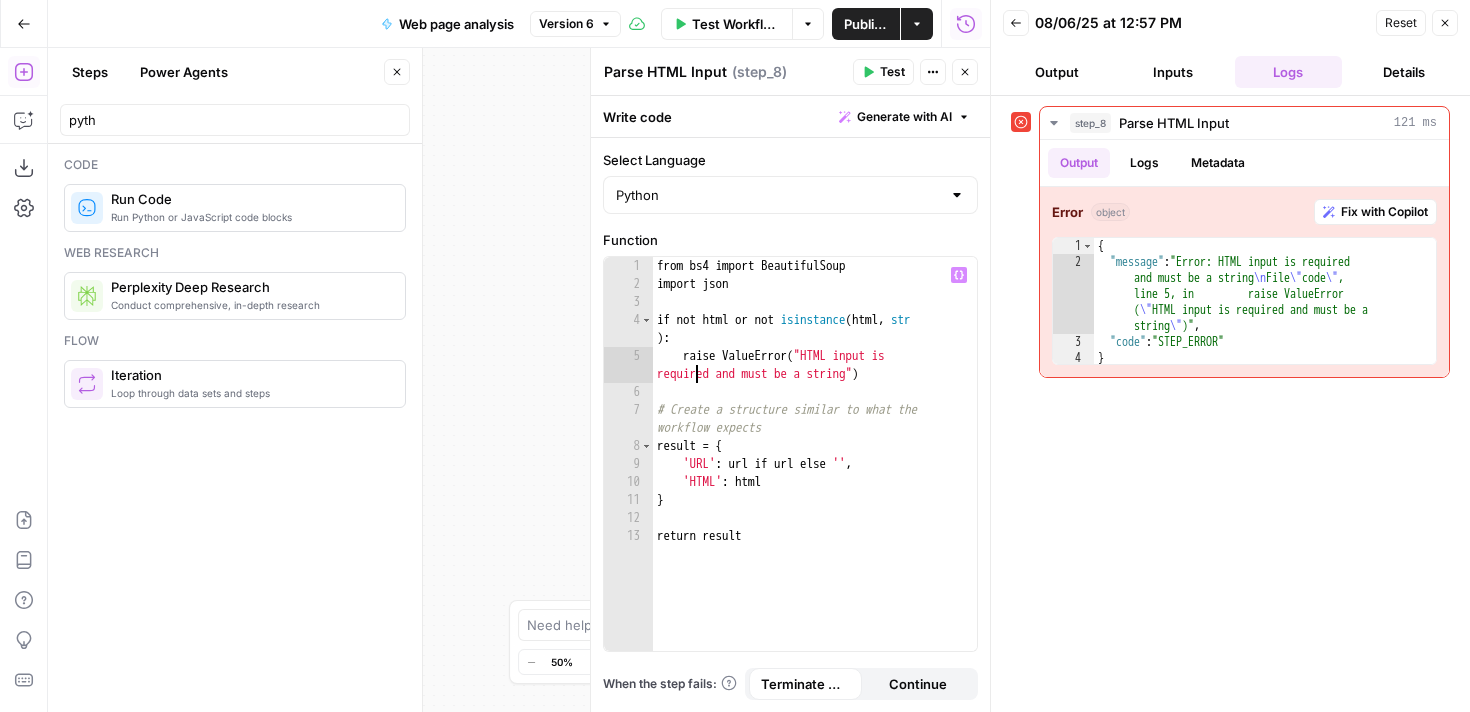 click on "from   bs4   import   BeautifulSoup import   json if   not   html   or   not   isinstance ( html ,   str ) :      raise   ValueError ( "HTML input is  required and must be a string" ) # Create a structure similar to what the  workflow expects result   =   {      'URL' :   url   if   url   else   '' ,      'HTML' :   html } return   result" at bounding box center (815, 472) 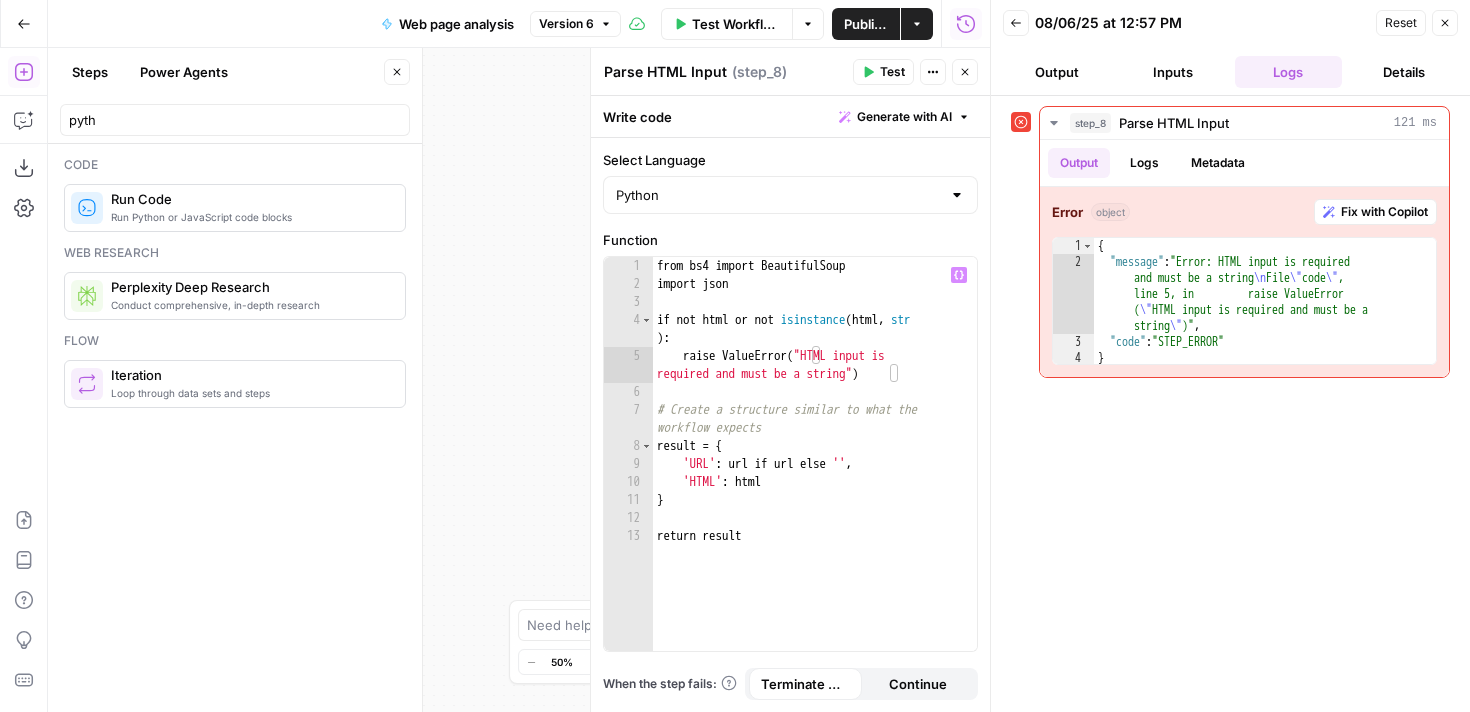 click on "Inputs" at bounding box center [1173, 72] 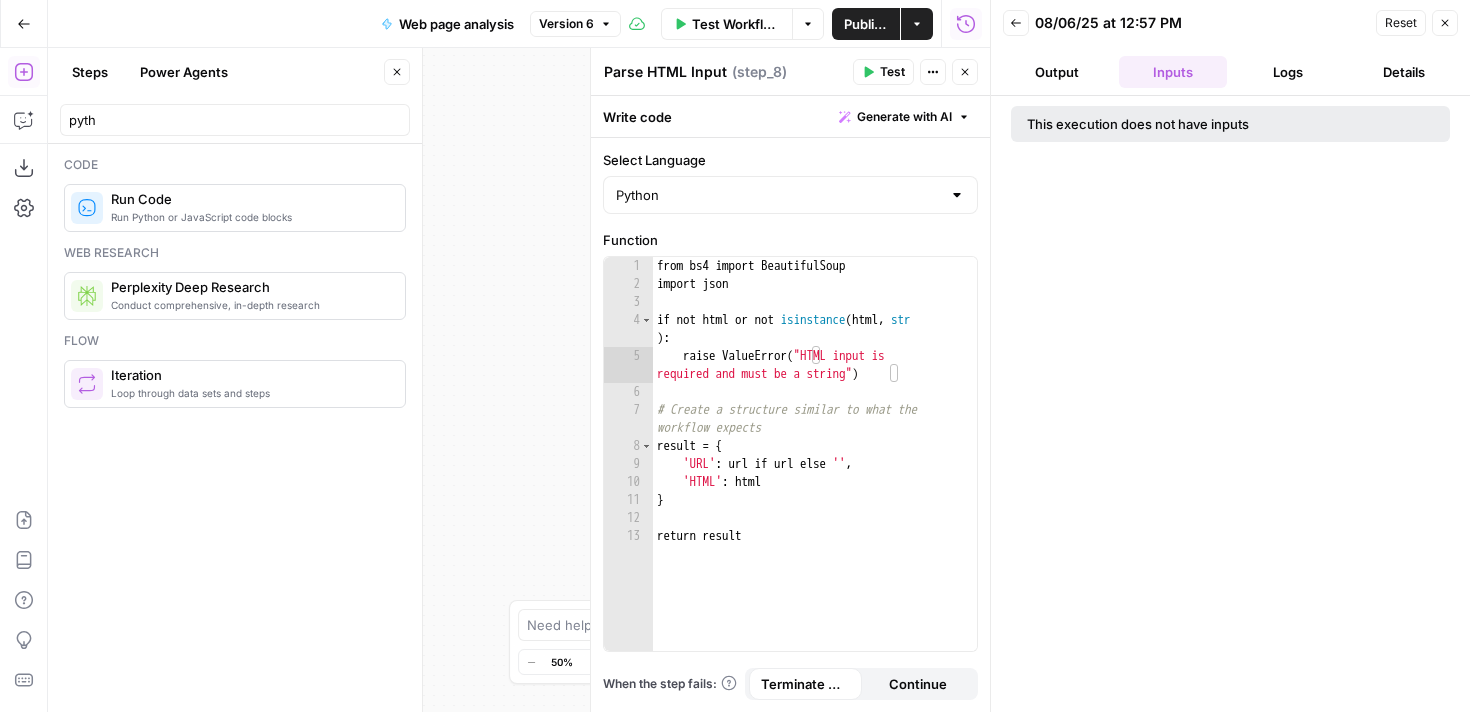 click on "Logs" at bounding box center [1289, 72] 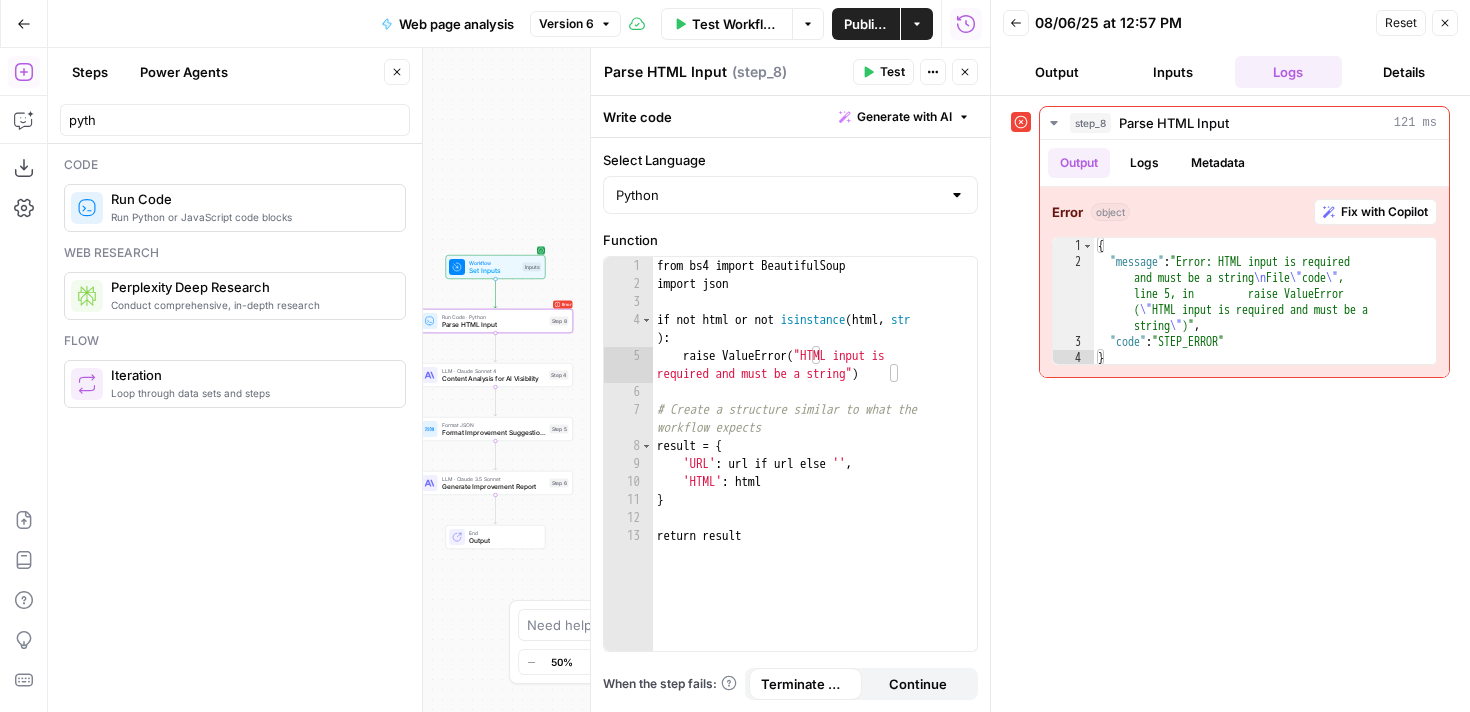 click on "Set Inputs" at bounding box center (494, 271) 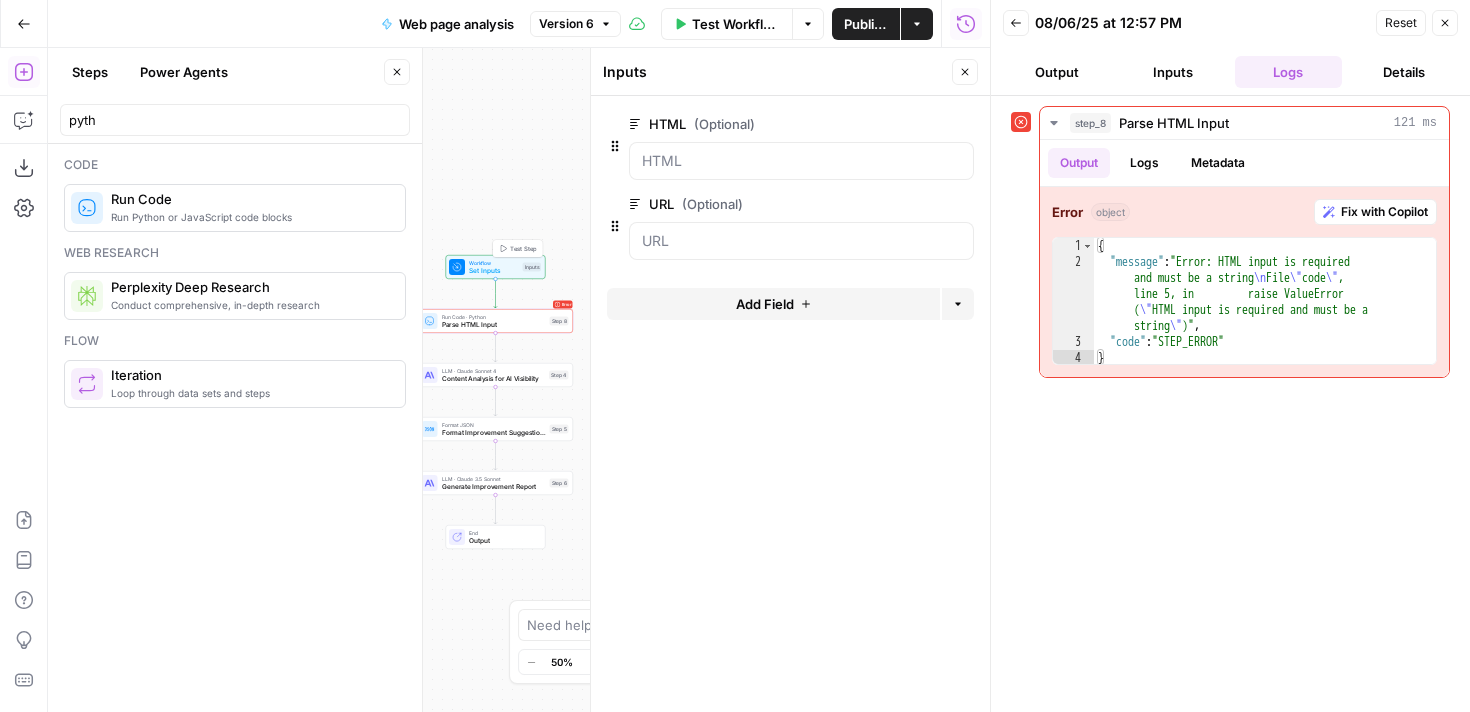 click on "Set Inputs" at bounding box center (494, 271) 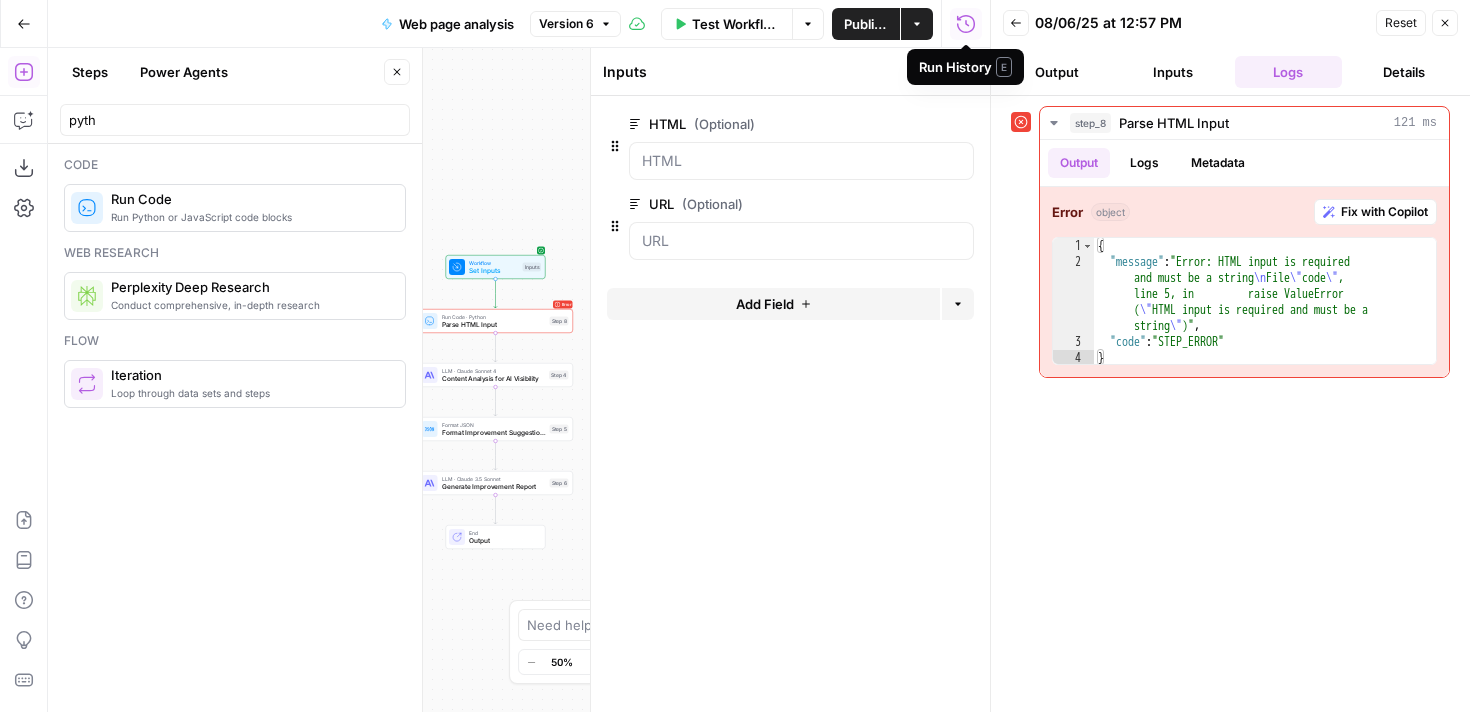 click on "Test Workflow" at bounding box center (736, 24) 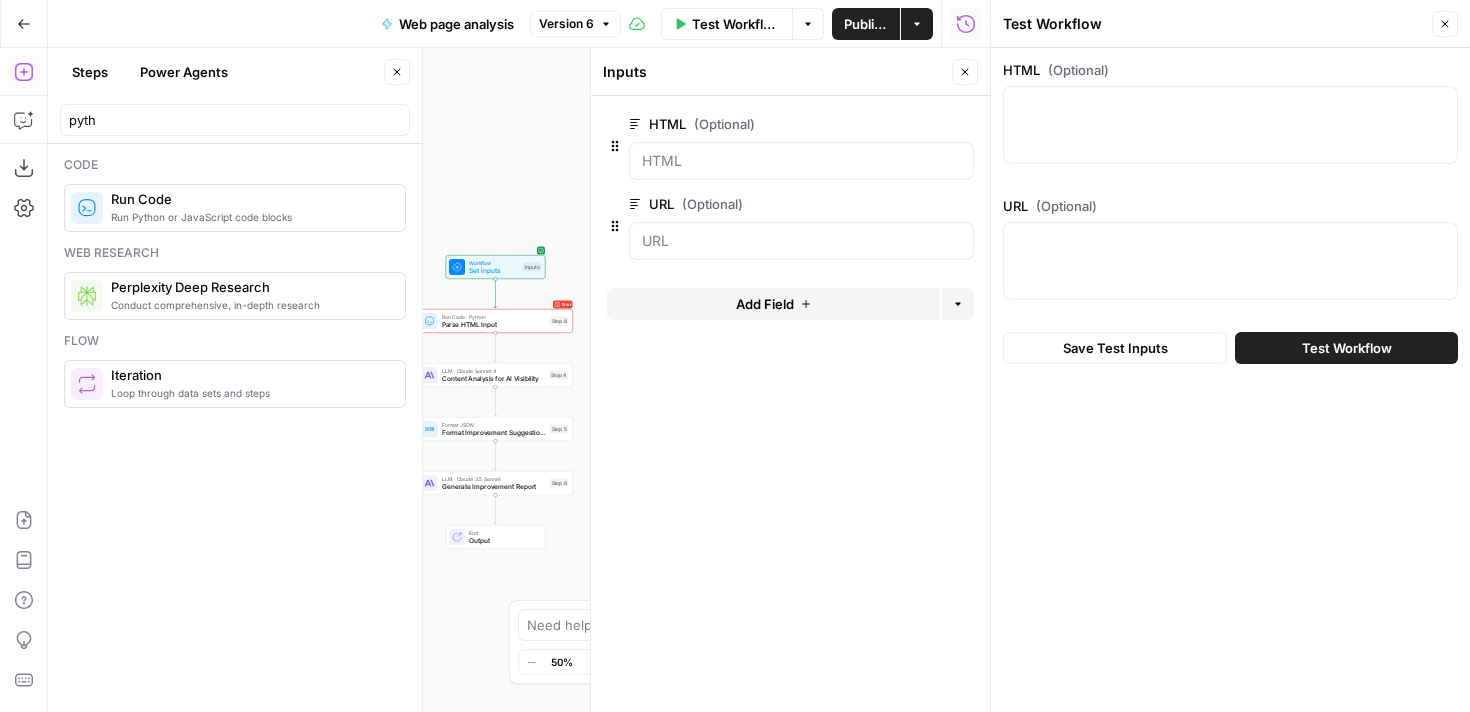 click at bounding box center [1230, 125] 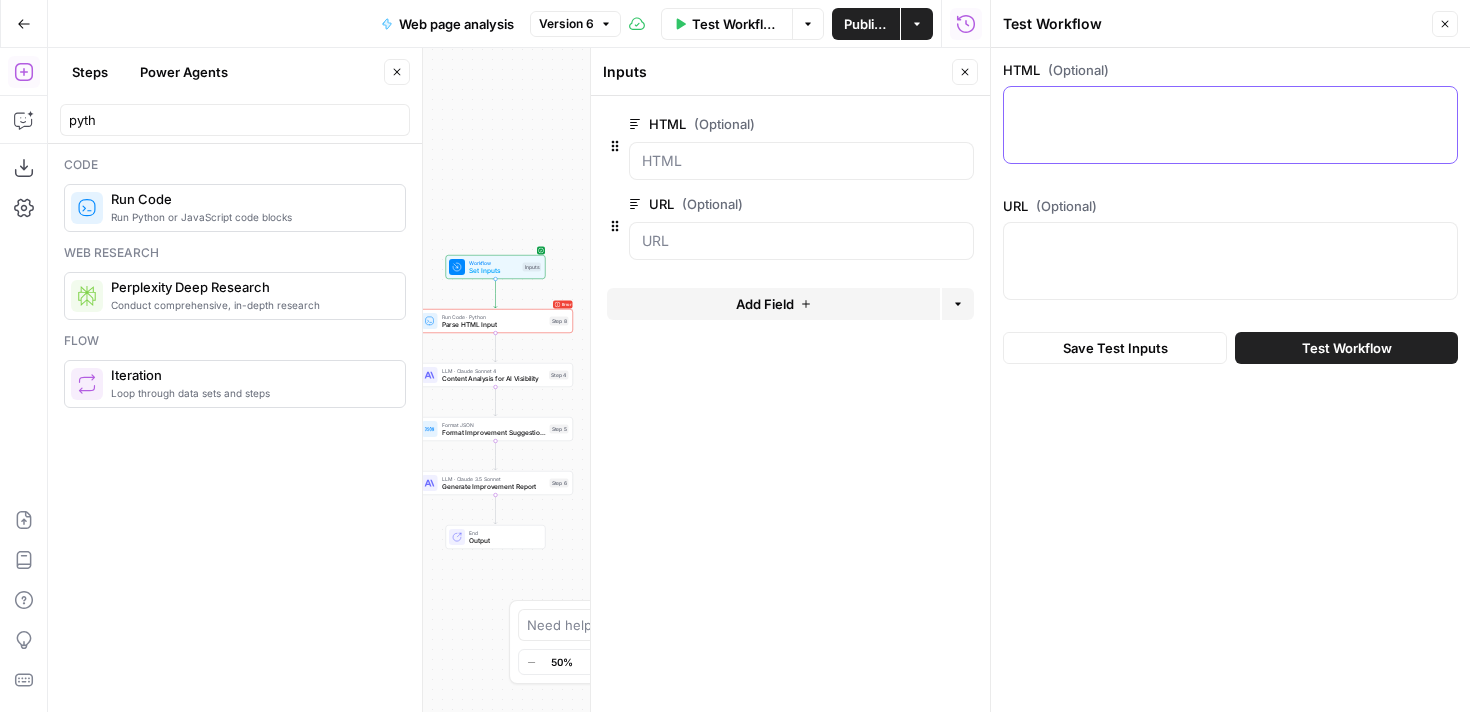 paste on "Parse HTML Input" 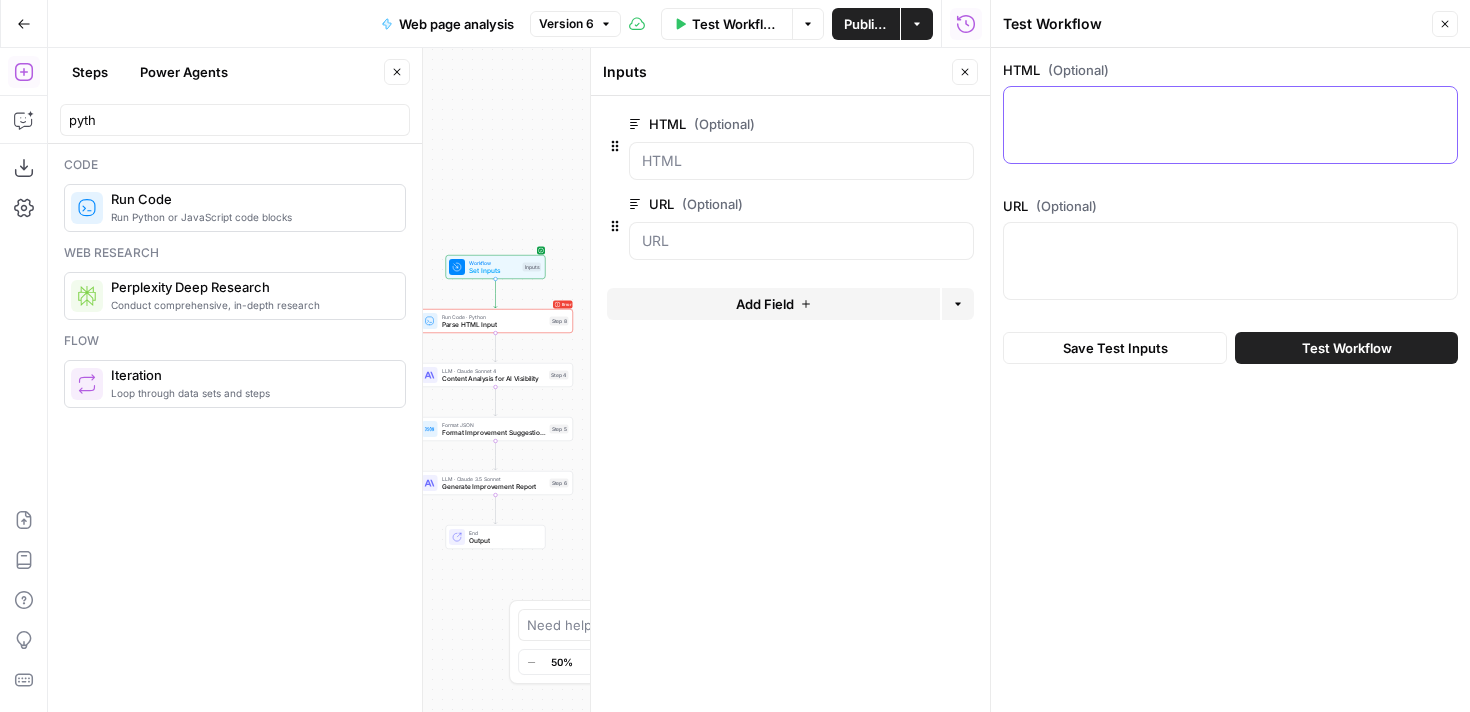 paste on "<p data-pm-slice="1 1 []">Are you interested in <a href="https://preply.com/en/blog/learn-spanish-online/" target="_blank" rel="noopener">learning Spanish online</a> but not sure where to start? Well, have no fear – we’ve evaluated numerous Spanish learning platforms to determine which are most suitable for different levels, educational goals, and instructional preferences.</p>
Our up-to-date list of top Spanish learning websites will enable you to find the resources that best serve your learning needs. So, dive in and find the perfect site for you!
<h2><strong>Spanish learning platforms comparison table</strong></h2>
To help you quickly compare your options, here’s a summary table highlighting the key features, pricing, and learning styles of each Spanish learning website reviewed in this article.
<table><colgroup> <col /> <col /> <col /> <col /> <col /> <col /> <col /></colgroup>
<tbody>
<tr>
<th colspan="1" rowspan="1">Platform</th>
<th colspan="1" rowspan="1">Best for</th>
<th colspan="1" rowspan="1">L..." 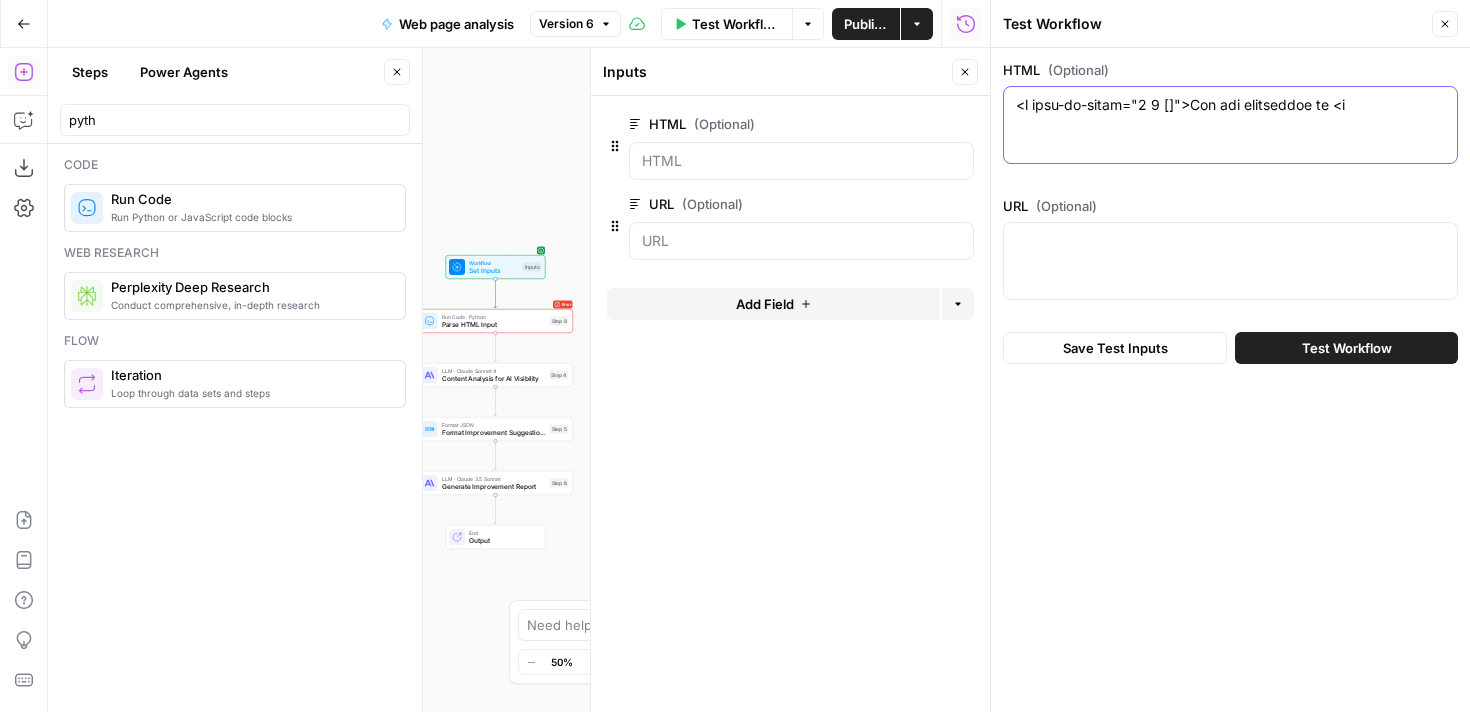 scroll, scrollTop: 30852, scrollLeft: 0, axis: vertical 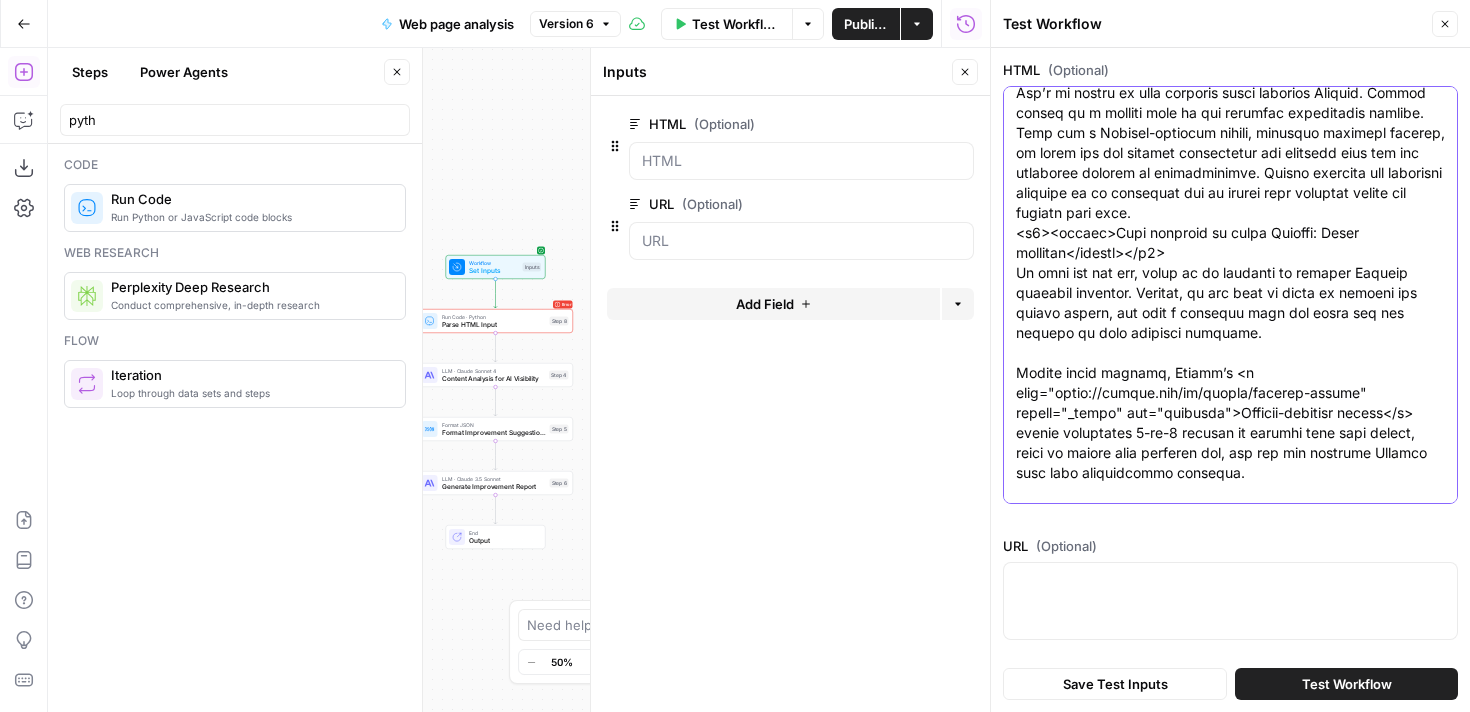 type on "<p data-pm-slice="1 1 []">Are you interested in <a href="https://preply.com/en/blog/learn-spanish-online/" target="_blank" rel="noopener">learning Spanish online</a> but not sure where to start? Well, have no fear – we’ve evaluated numerous Spanish learning platforms to determine which are most suitable for different levels, educational goals, and instructional preferences.</p>
Our up-to-date list of top Spanish learning websites will enable you to find the resources that best serve your learning needs. So, dive in and find the perfect site for you!
<h2><strong>Spanish learning platforms comparison table</strong></h2>
To help you quickly compare your options, here’s a summary table highlighting the key features, pricing, and learning styles of each Spanish learning website reviewed in this article.
<table><colgroup> <col /> <col /> <col /> <col /> <col /> <col /> <col /></colgroup>
<tbody>
<tr>
<th colspan="1" rowspan="1">Platform</th>
<th colspan="1" rowspan="1">Best for</th>
<th colspan="1" rowspan="1">L..." 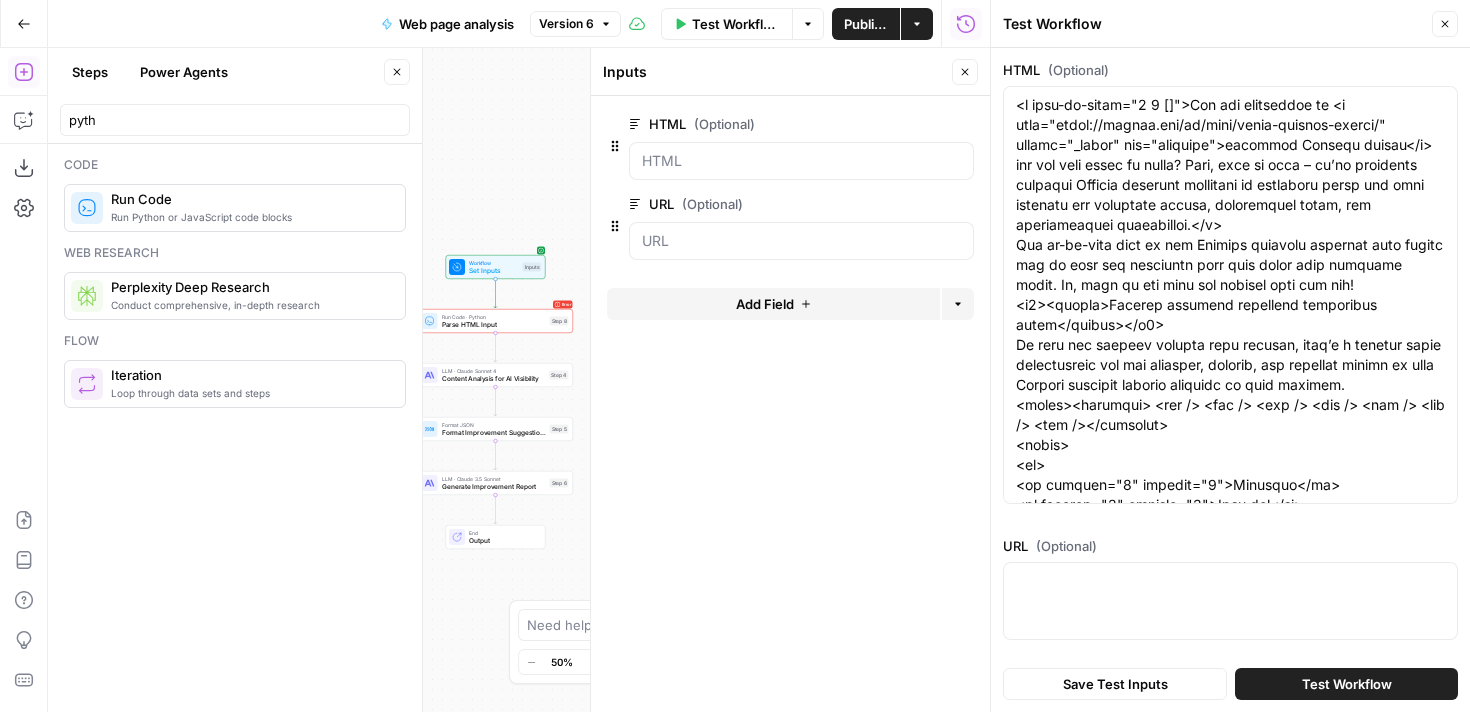 click at bounding box center (1230, 601) 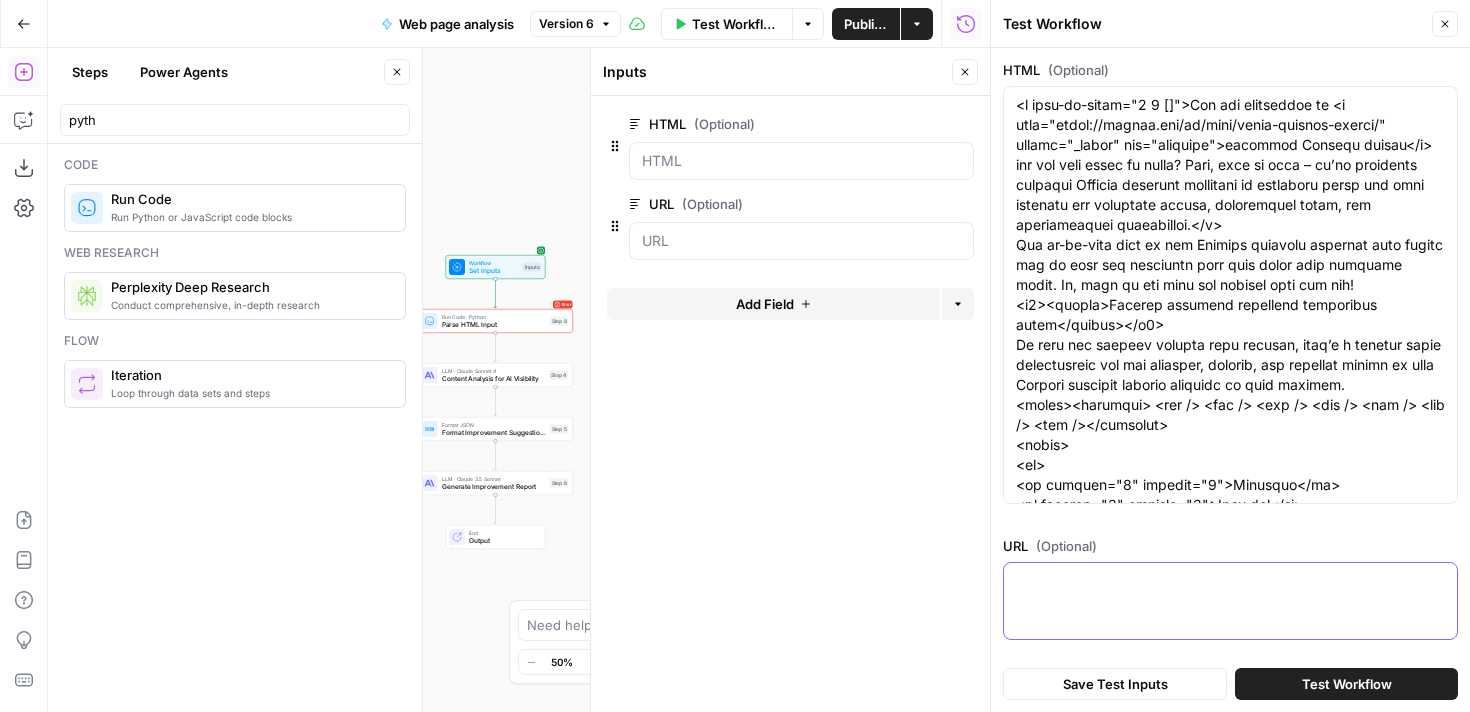 paste on "https://preply.com/en/blog/best-websites-for-learning-spanish/" 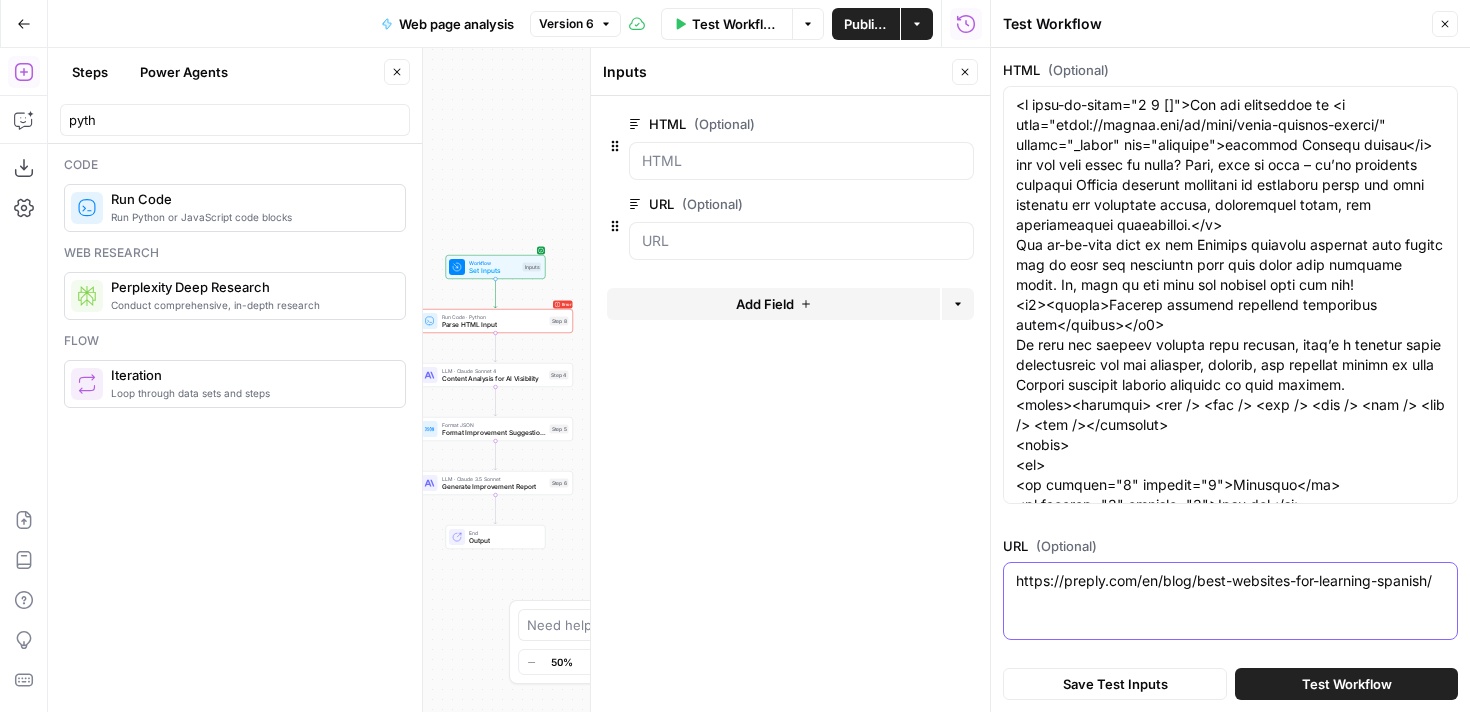 type on "https://preply.com/en/blog/best-websites-for-learning-spanish/" 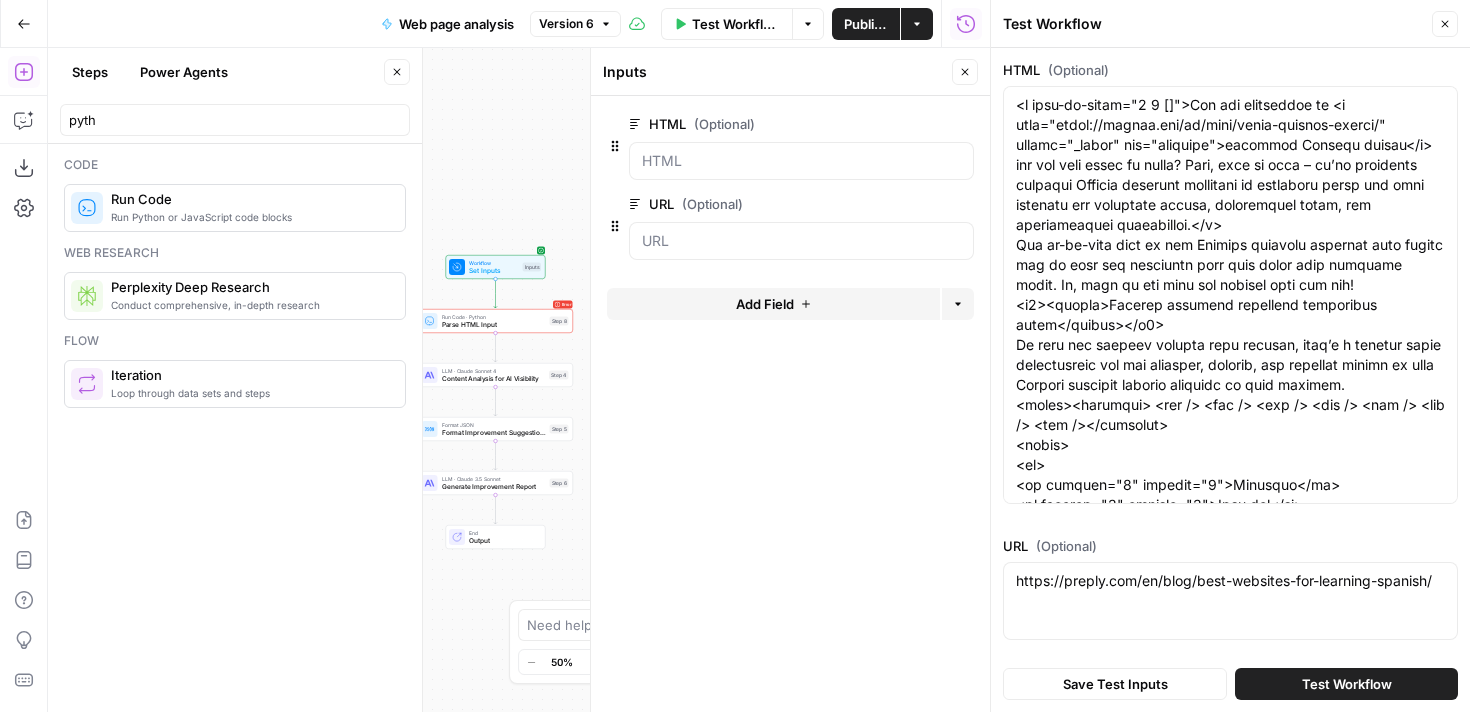 click on "Test Workflow" at bounding box center [1346, 684] 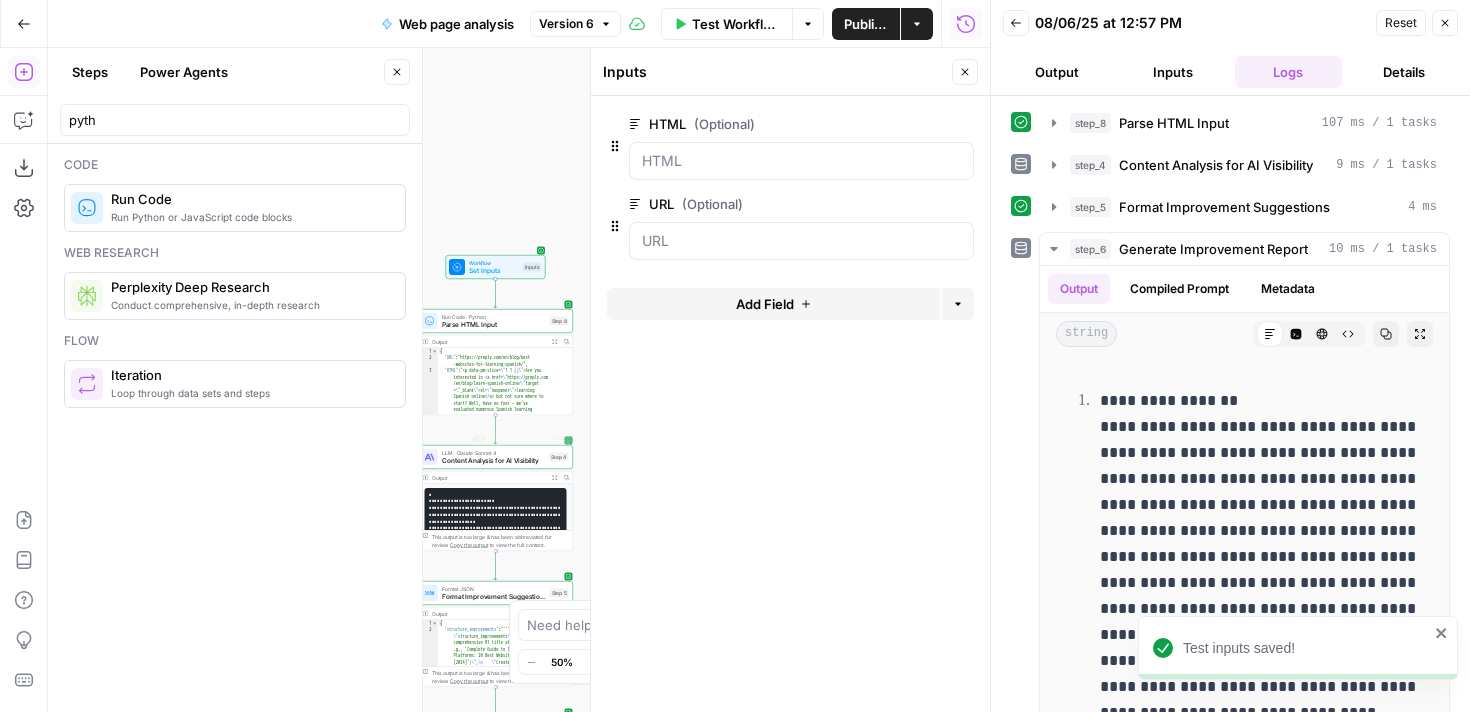 type on "**********" 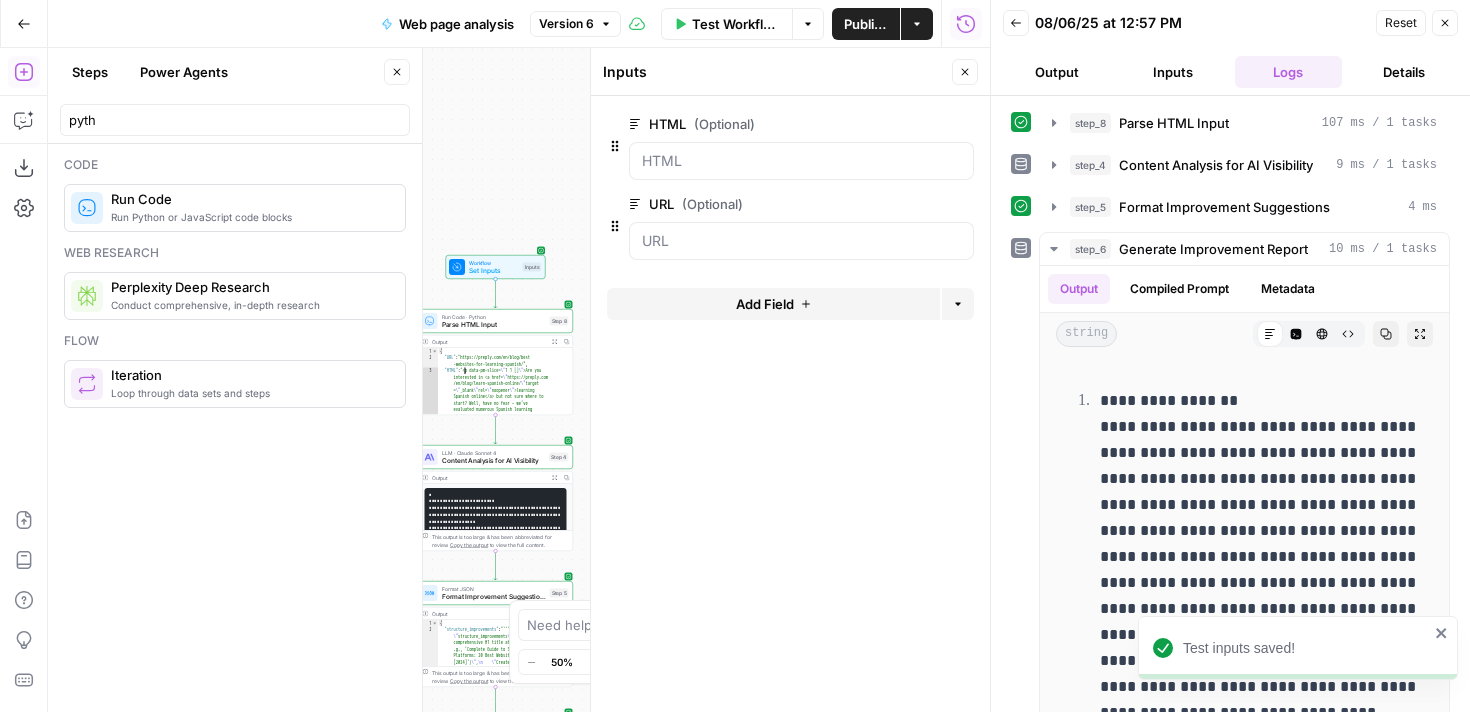 click on "{    "URL" :  "https://preply.com/en/blog/best        -websites-for-learning-spanish/" ,    "HTML" :  "<p data-pm-slice= \" 1 1 [] \" >Are you         interested in <a href= \" https://preply.com        /en/blog/learn-spanish-online/ \"  target        = \" _blank \"  rel= \" noopener \" >learning         Spanish online</a> but not sure where to         start? Well, have no fear – we’ve         evaluated numerous Spanish learning         platforms to determine which are most         suitable for different levels, educational         goals, and instructional preferences.</p        > \n Our up-to-date list of top Spanish         learning websites will enable you to find         the resources that best serve your         learning needs. So, dive in and find the         perfect site for you! \n <h2><strong>Spanish         learning platforms comparison table        </strong></h2> \n To help you quickly  \n \n =" at bounding box center [505, 5562] 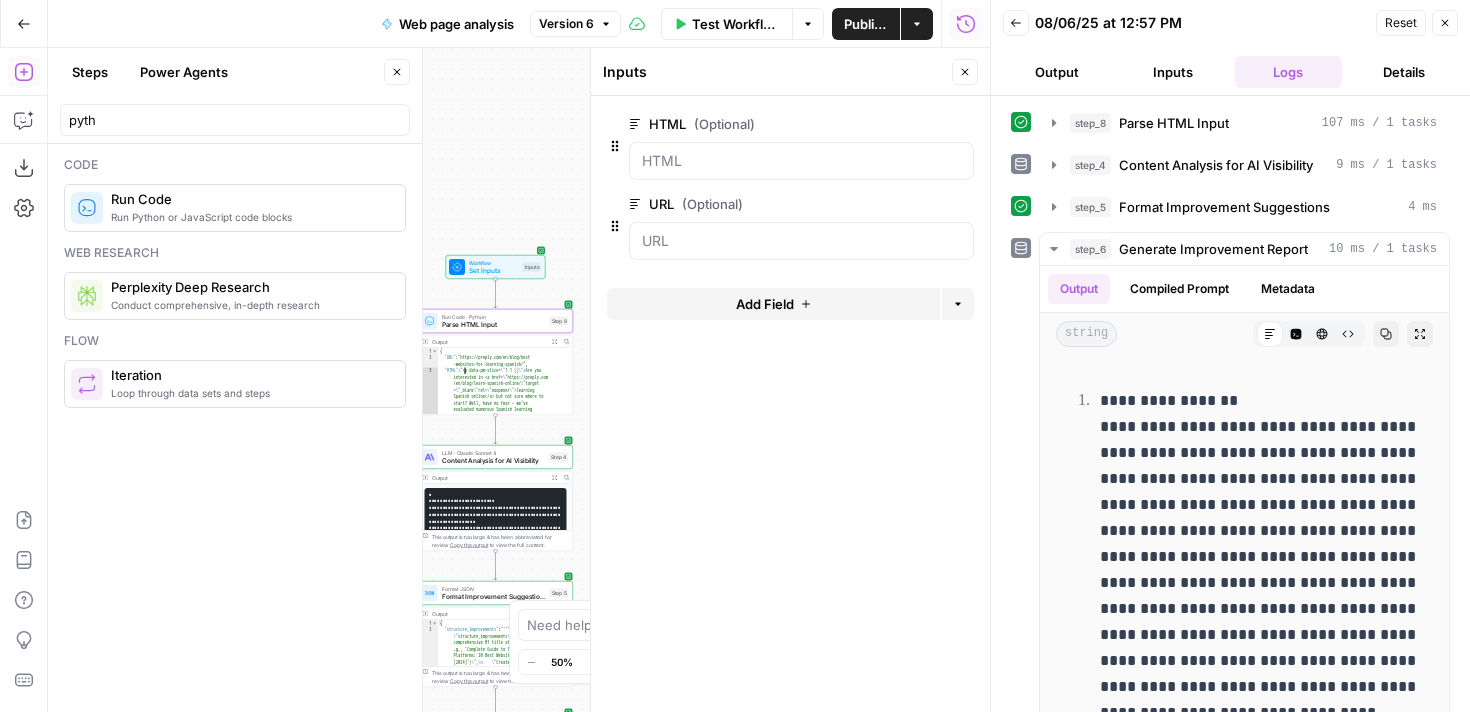 click on "Close" at bounding box center (1445, 23) 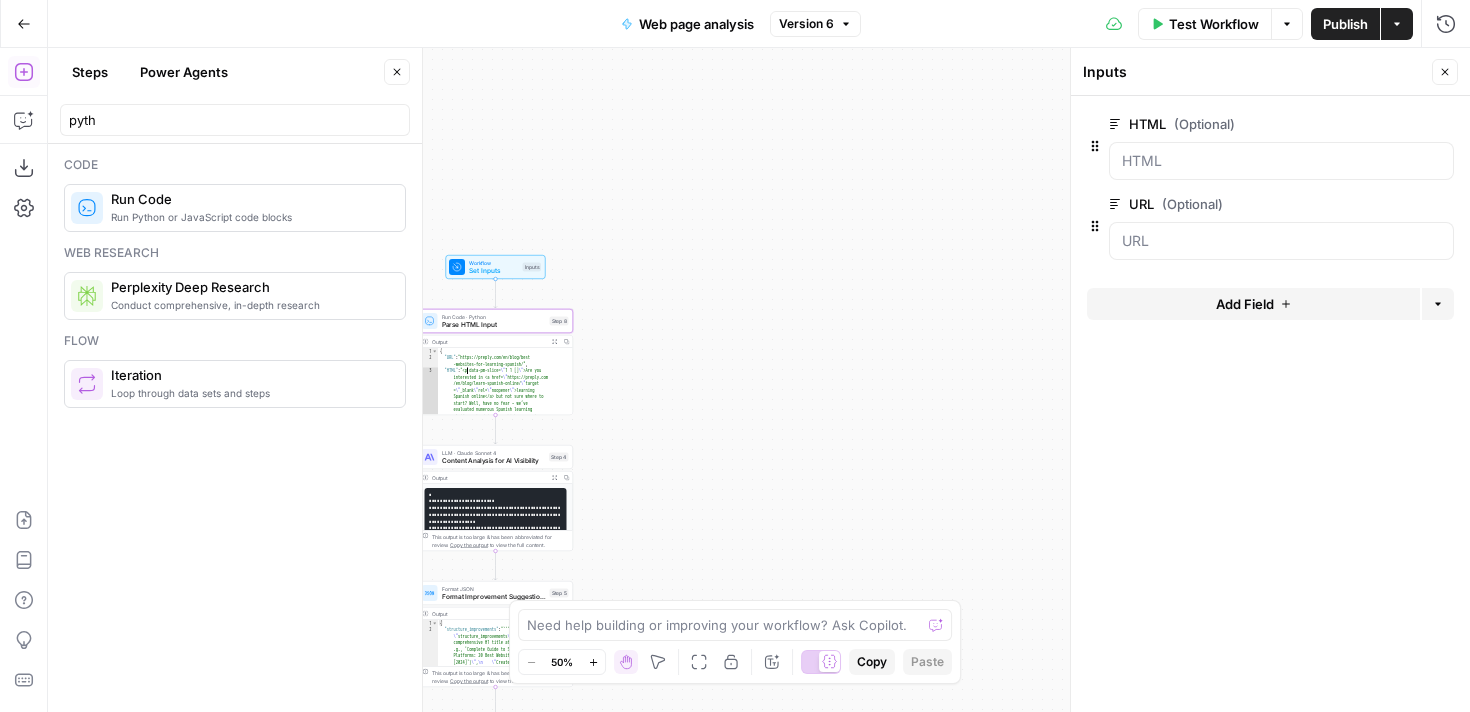 click on "{    "URL" :  "https://preply.com/en/blog/best        -websites-for-learning-spanish/" ,    "HTML" :  "<p data-pm-slice= \" 1 1 [] \" >Are you         interested in <a href= \" https://preply.com        /en/blog/learn-spanish-online/ \"  target        = \" _blank \"  rel= \" noopener \" >learning         Spanish online</a> but not sure where to         start? Well, have no fear – we’ve         evaluated numerous Spanish learning         platforms to determine which are most         suitable for different levels, educational         goals, and instructional preferences.</p        > \n Our up-to-date list of top Spanish         learning websites will enable you to find         the resources that best serve your         learning needs. So, dive in and find the         perfect site for you! \n <h2><strong>Spanish         learning platforms comparison table        </strong></h2> \n To help you quickly  \n \n =" at bounding box center [505, 5562] 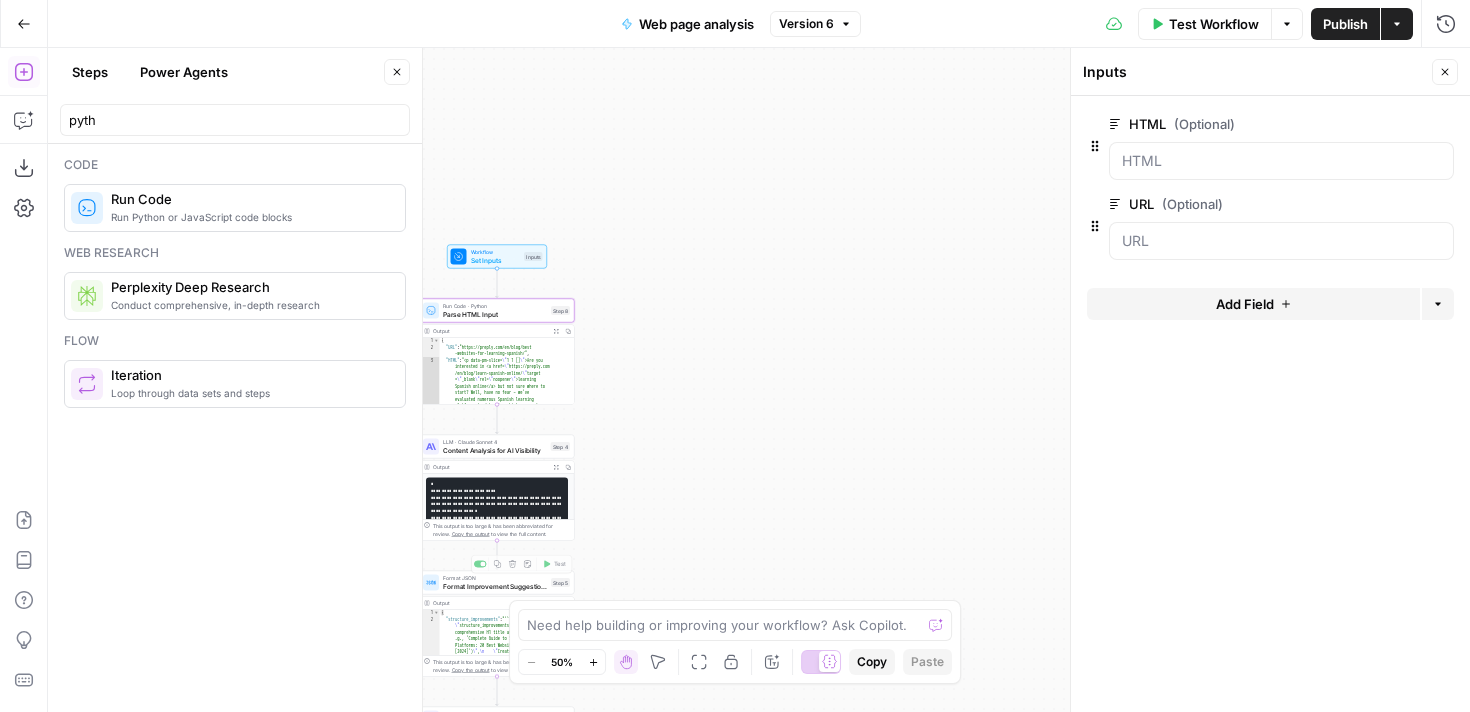 click on "Output Expand Output Copy" at bounding box center (497, 603) 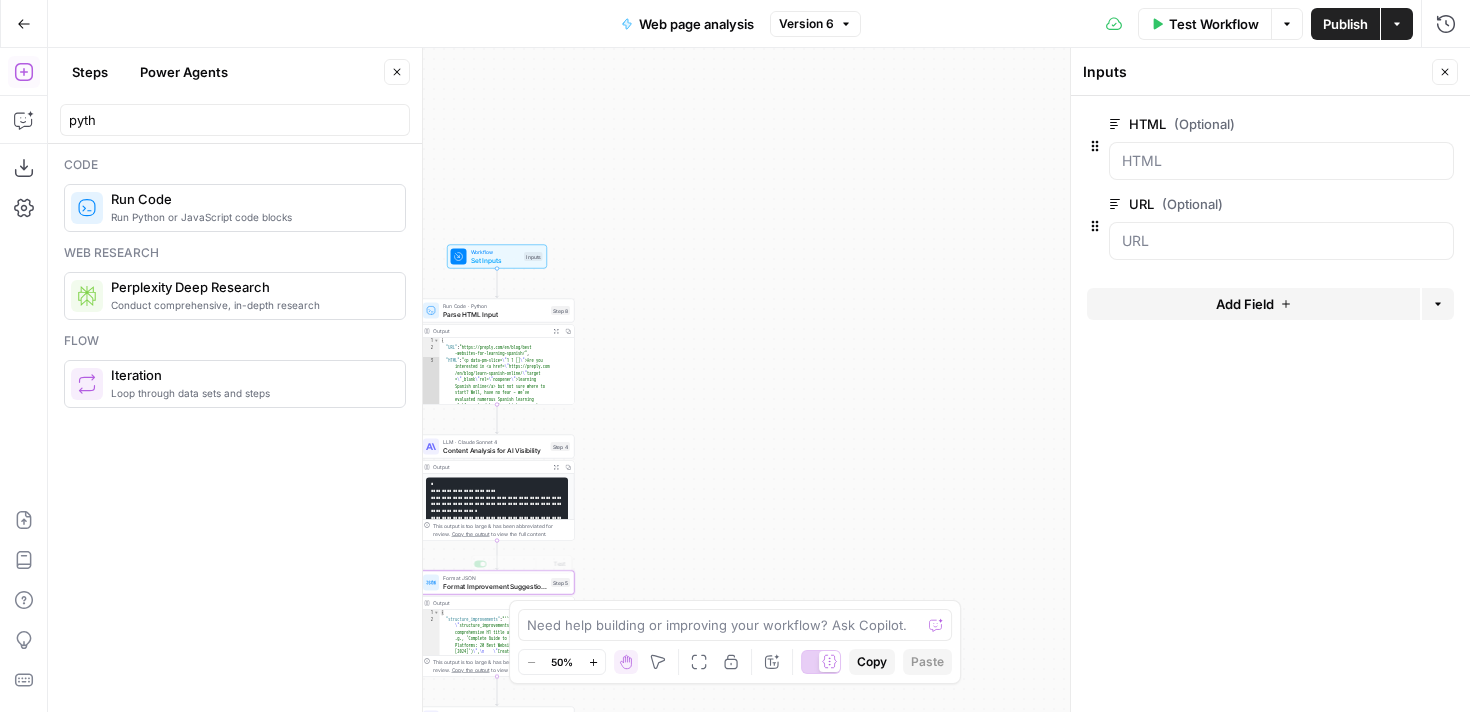 type on "**********" 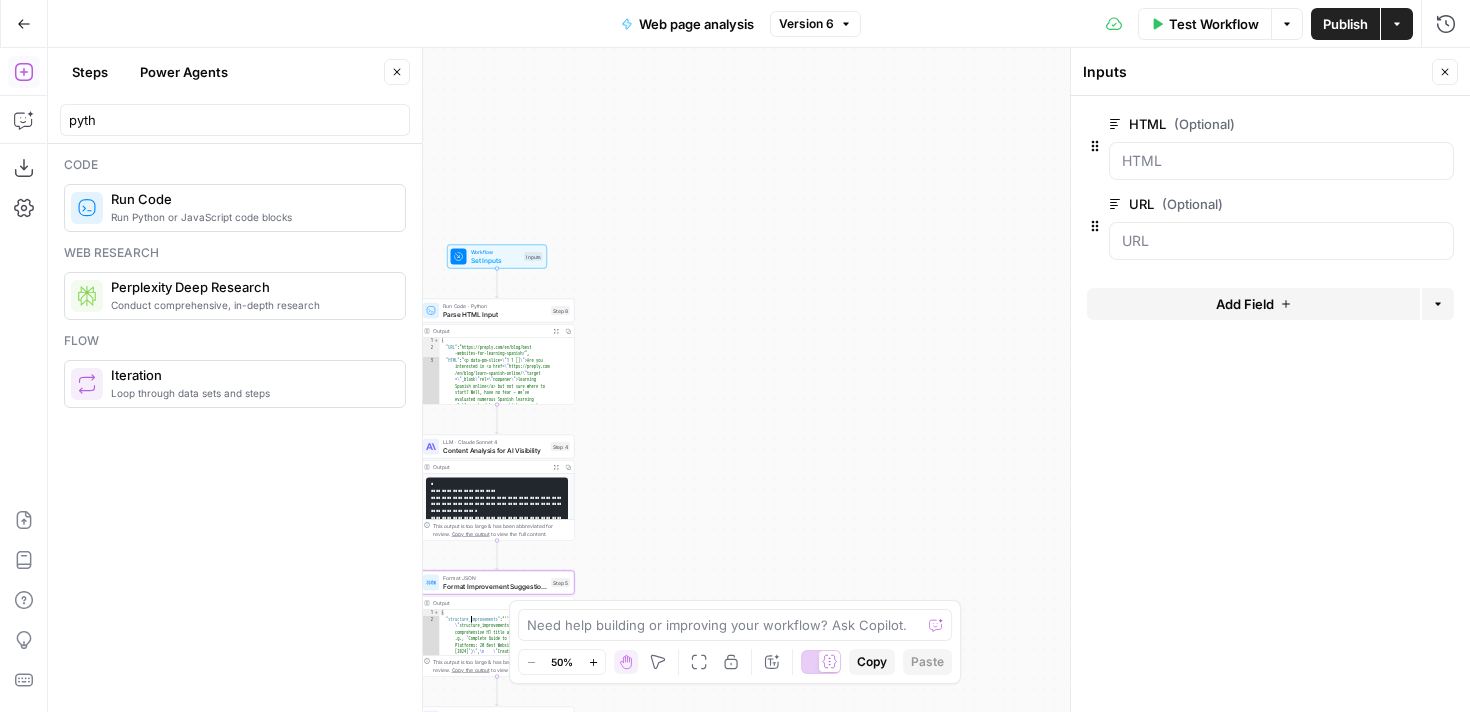 click on "{    "structure_improvements" :  "```json \n { \n           \" structure_improvements \" : [ \n      \" Add a         comprehensive H1 title at the beginning (e        .g., 'Complete Guide to Spanish Learning         Platforms: 20 Best Websites Compared         [2024]') \" , \n      \" Create an executive         summary section after the introduction         with key findings and top 3 platform         recommendations \" , \n      \" Add a         methodology section explaining evaluation         criteria (pricing analysis, feature         comparison, user rating aggregation) \" , \n              \" Insert numbered subsections under         each platform review (e.g., 'Key Features'        , 'Pricing Analysis', 'User Experience') \"        , \n      \" Create a dedicated 'Quick         Decision Guide' section with decision         trees for different learner types \" , \n             \"        \"" at bounding box center [507, 971] 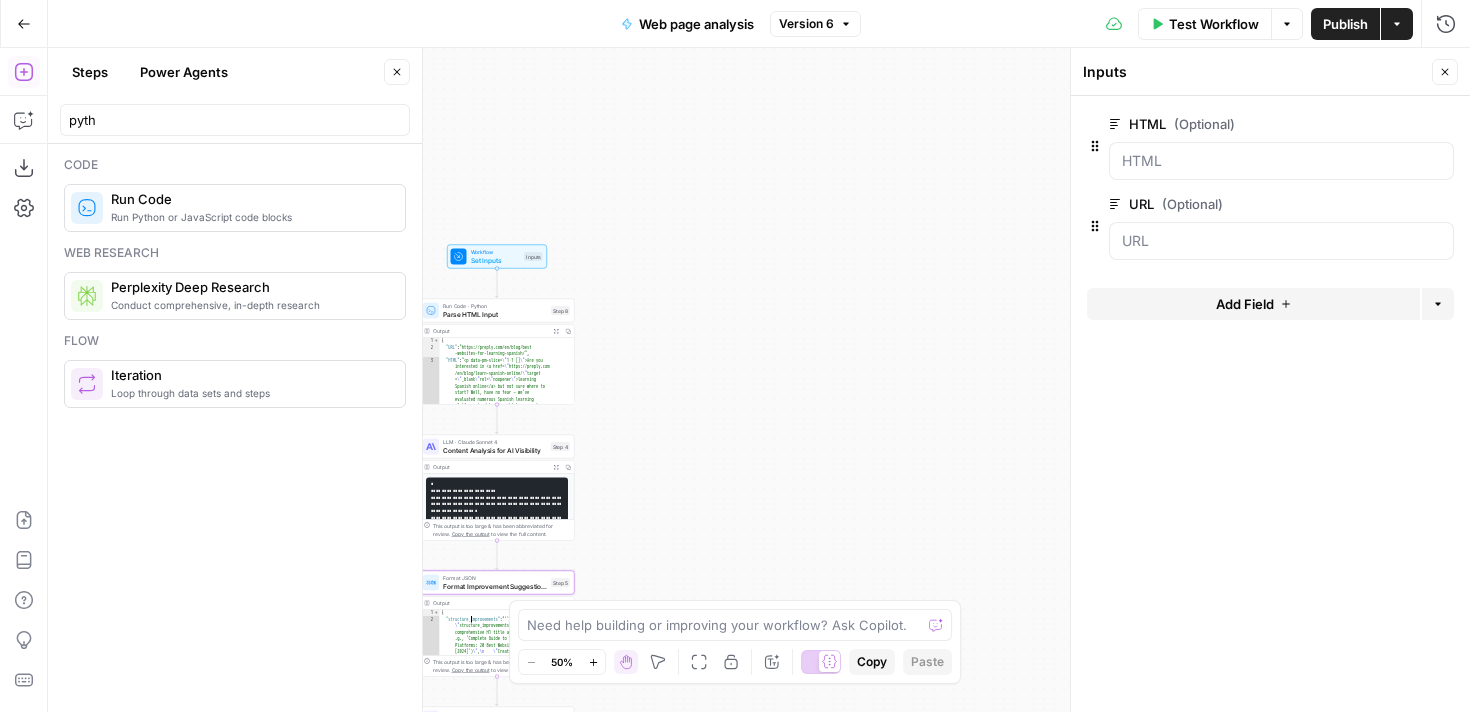 click on "Format Improvement Suggestions" at bounding box center (495, 586) 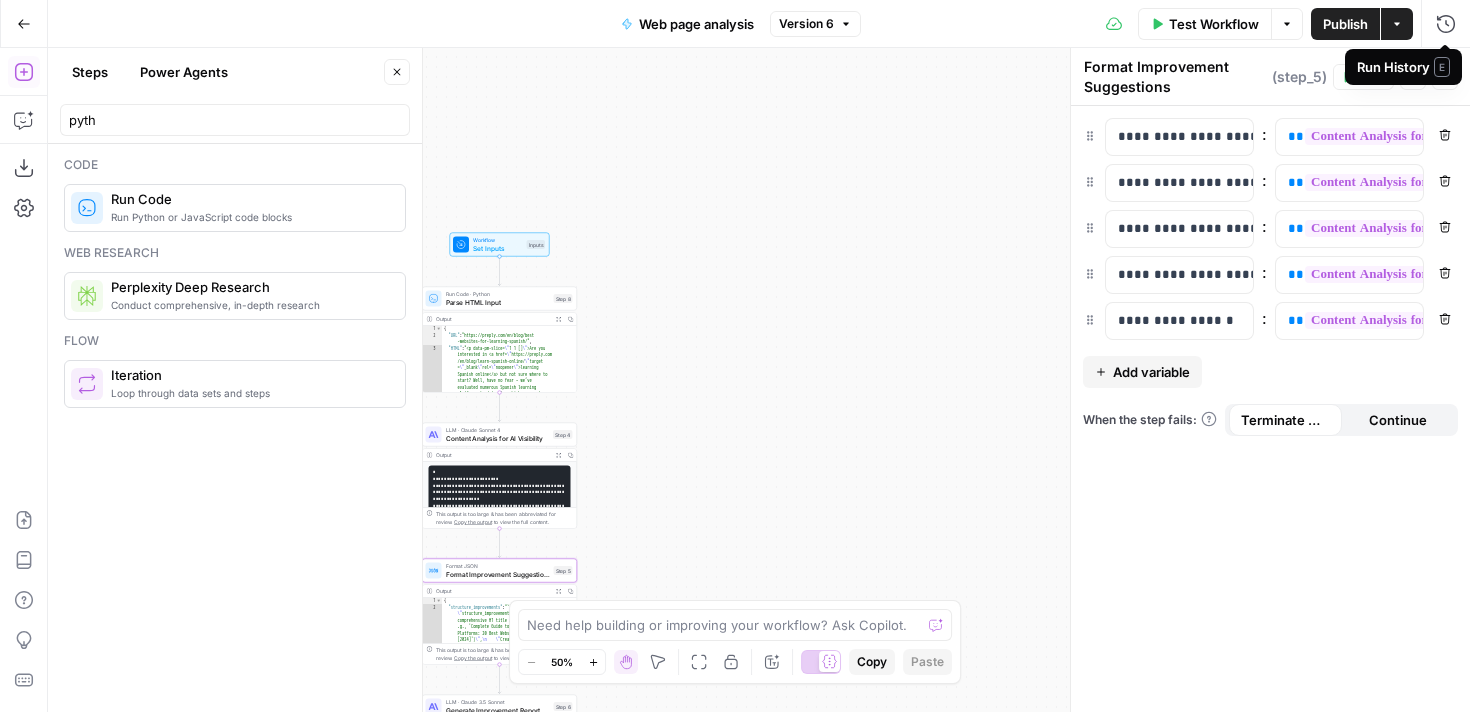 click on "Format Improvement Suggestions Format Improvement Suggestions  ( step_5 ) Test Actions Close" at bounding box center [1270, 77] 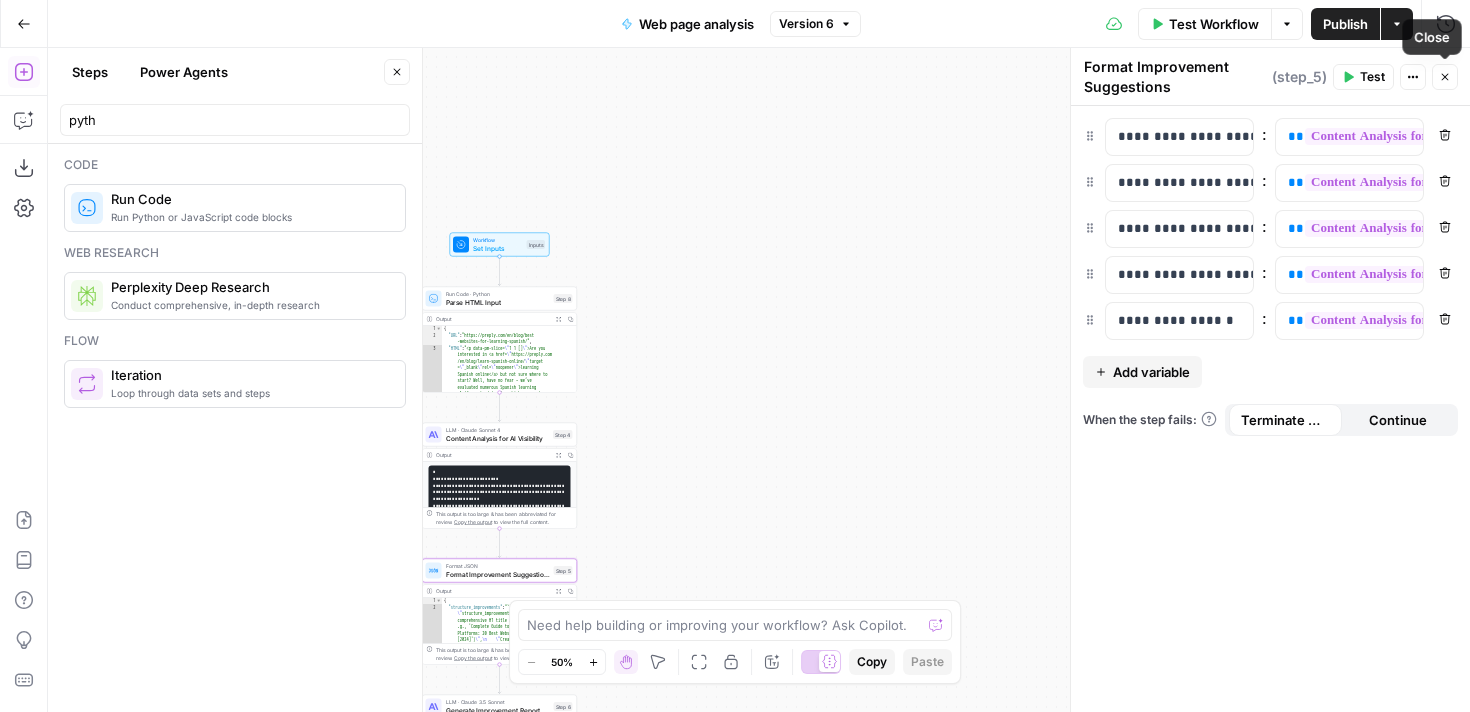 click on "Close" at bounding box center [1445, 77] 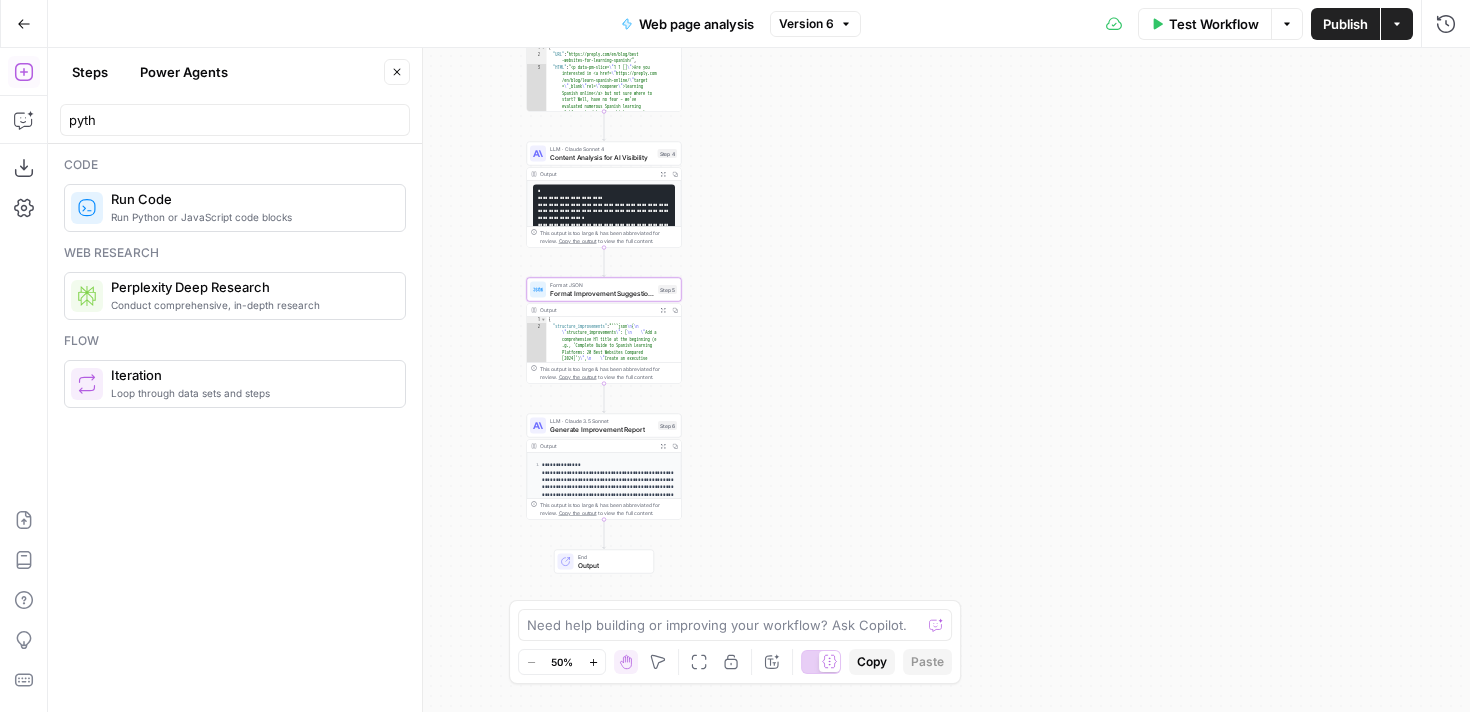 click on "**********" at bounding box center [609, 495] 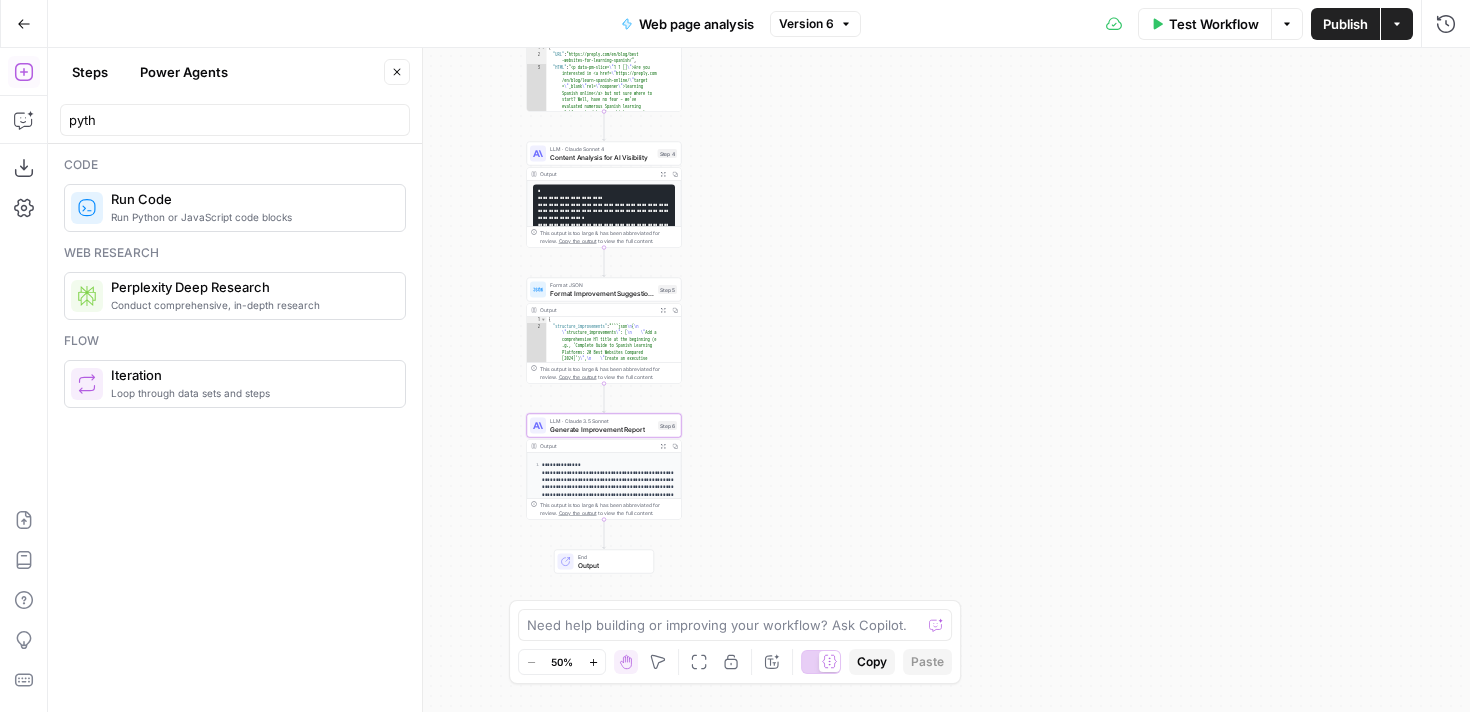 click on "**********" at bounding box center (609, 495) 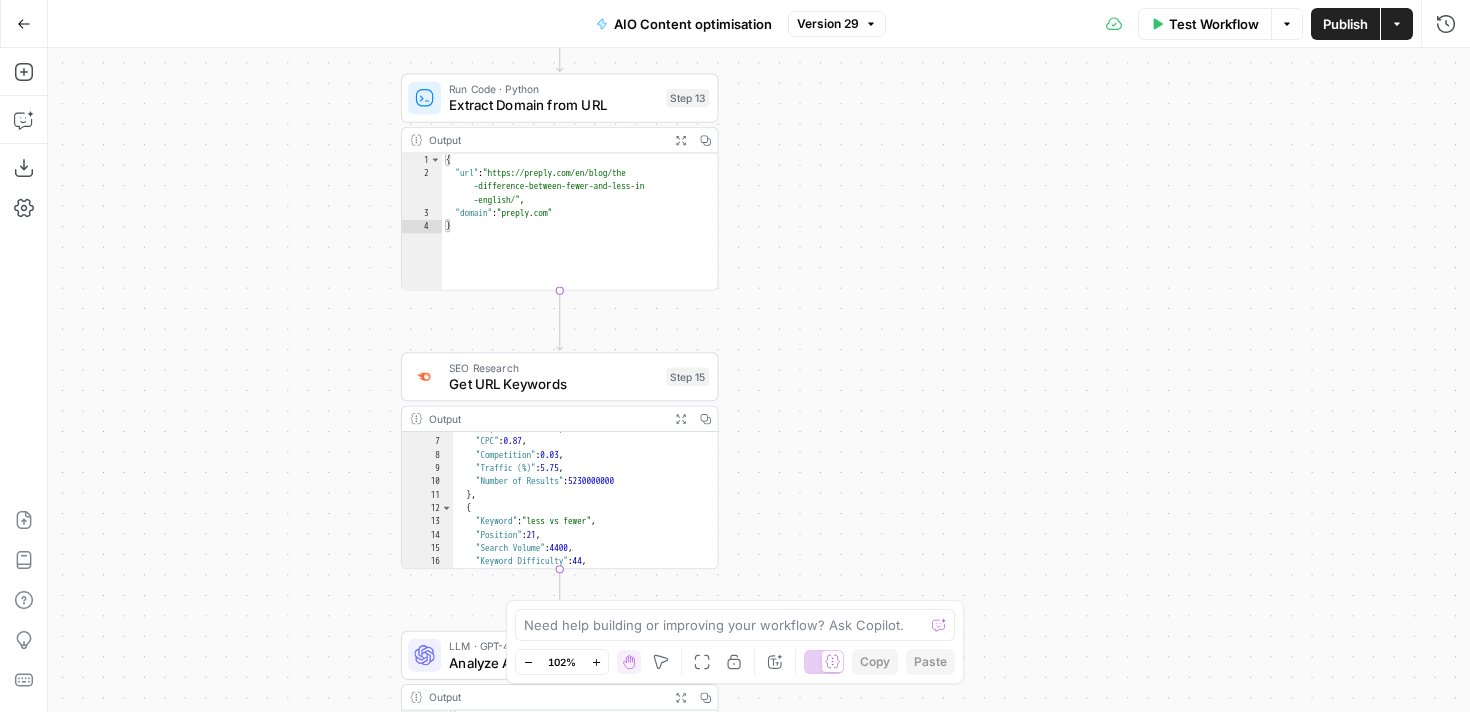 scroll, scrollTop: 0, scrollLeft: 0, axis: both 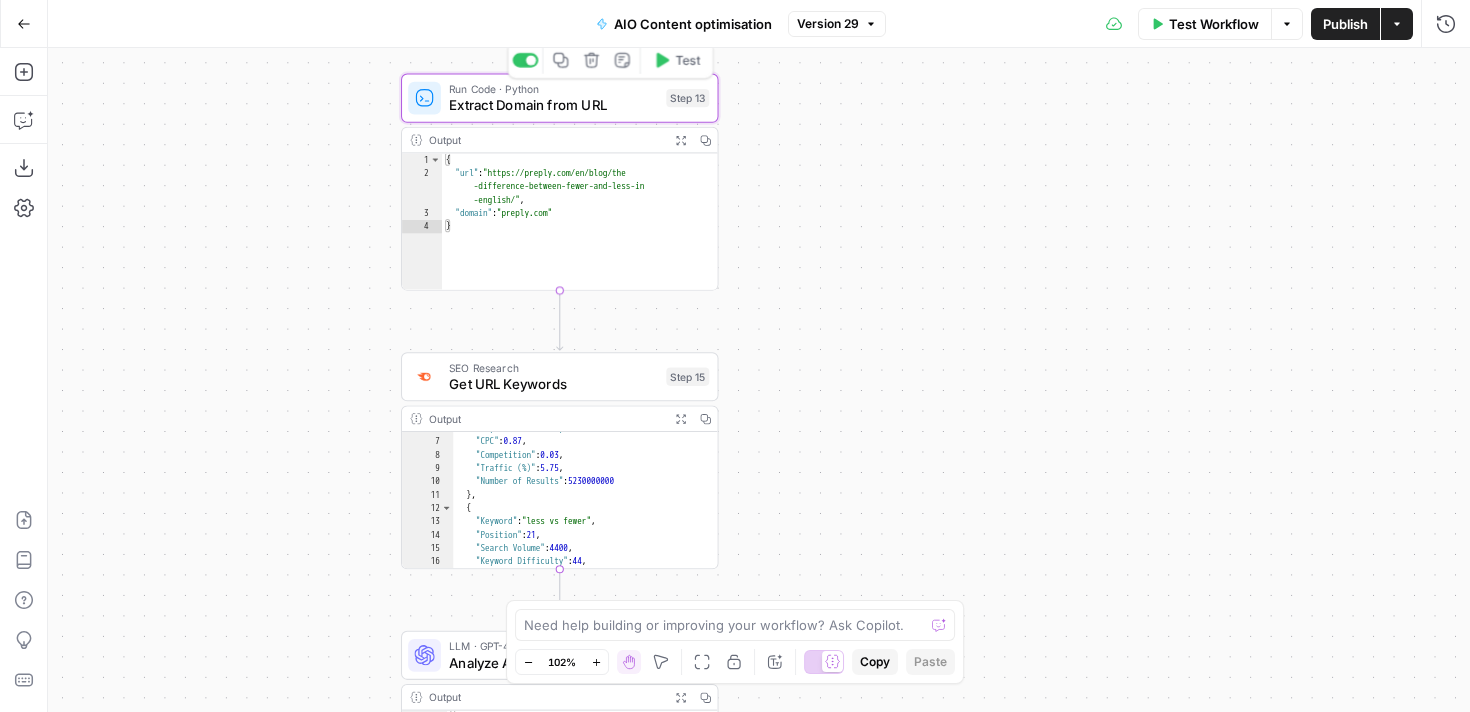 click on "Run Code · Python" at bounding box center (553, 89) 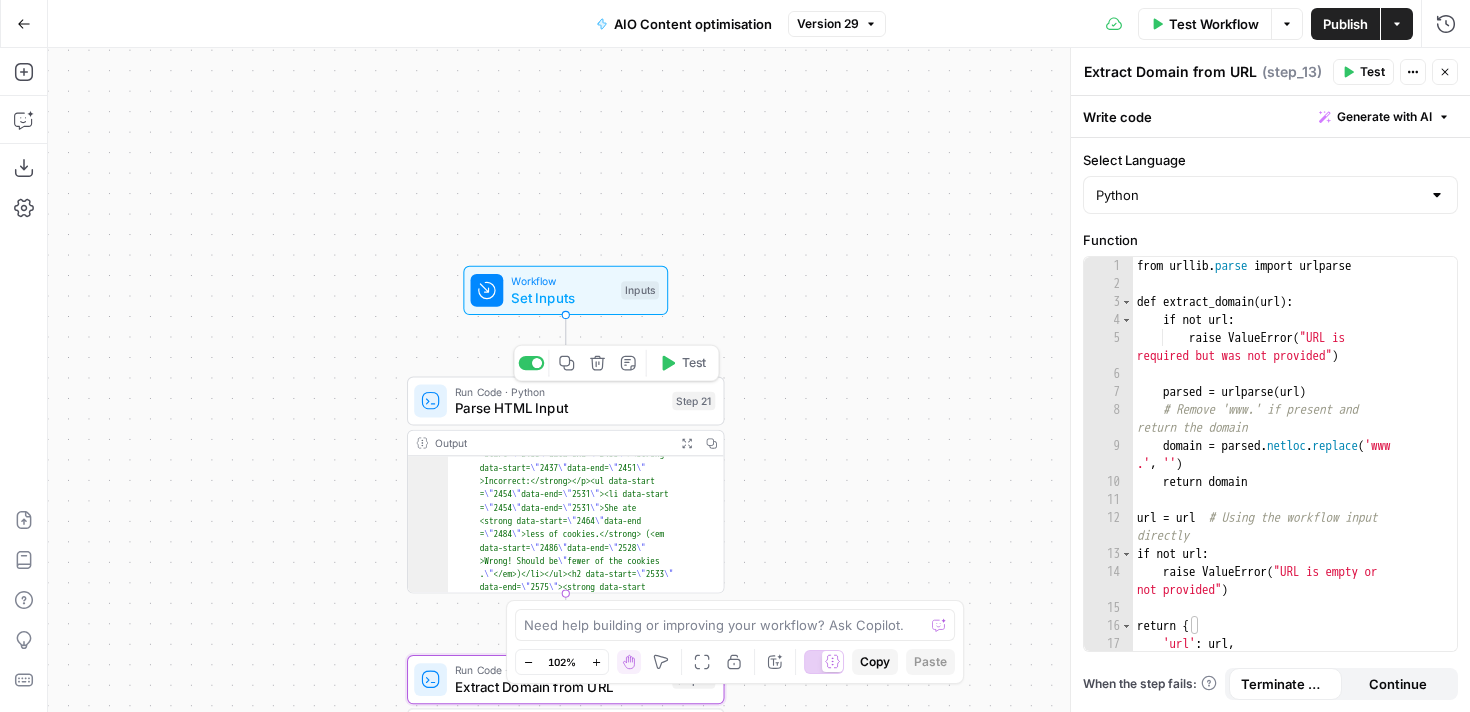 click on "Parse HTML Input" at bounding box center [559, 408] 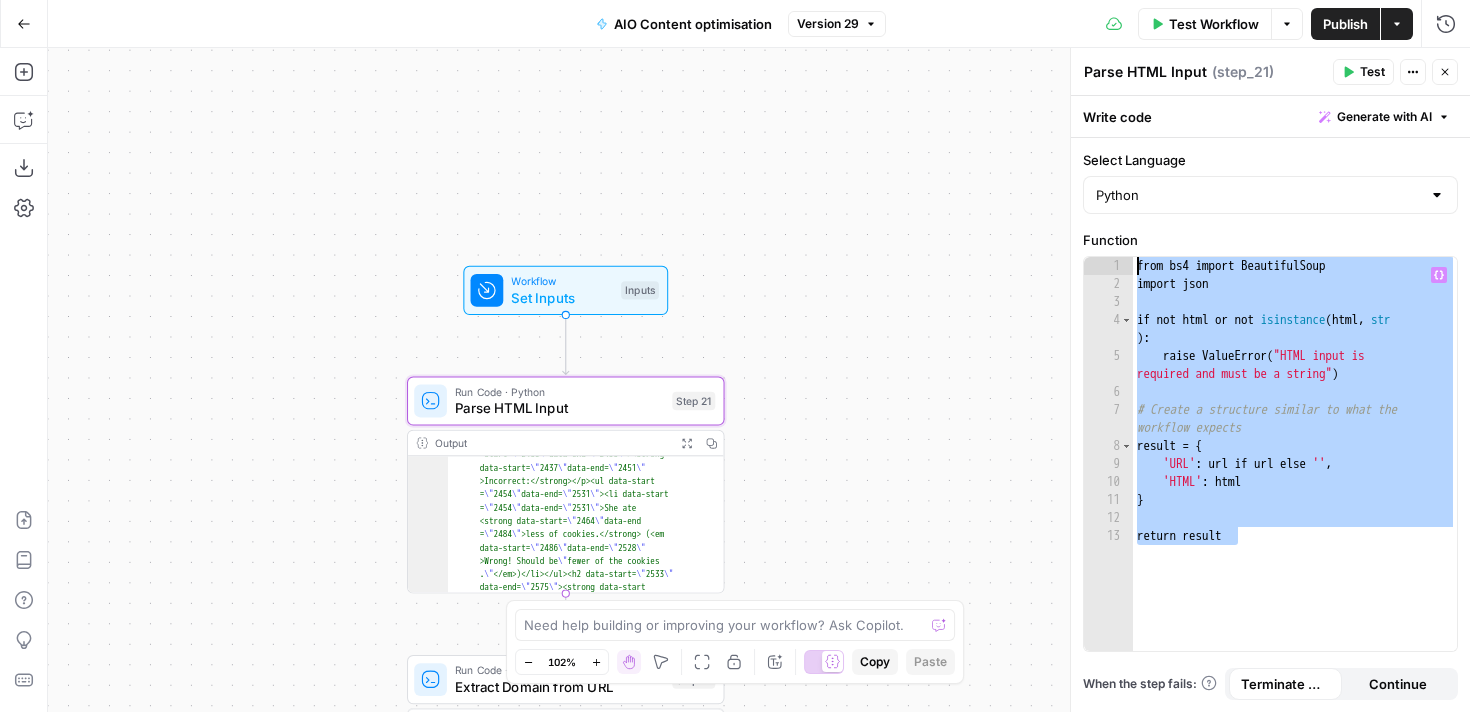 drag, startPoint x: 1259, startPoint y: 545, endPoint x: 1126, endPoint y: 225, distance: 346.5386 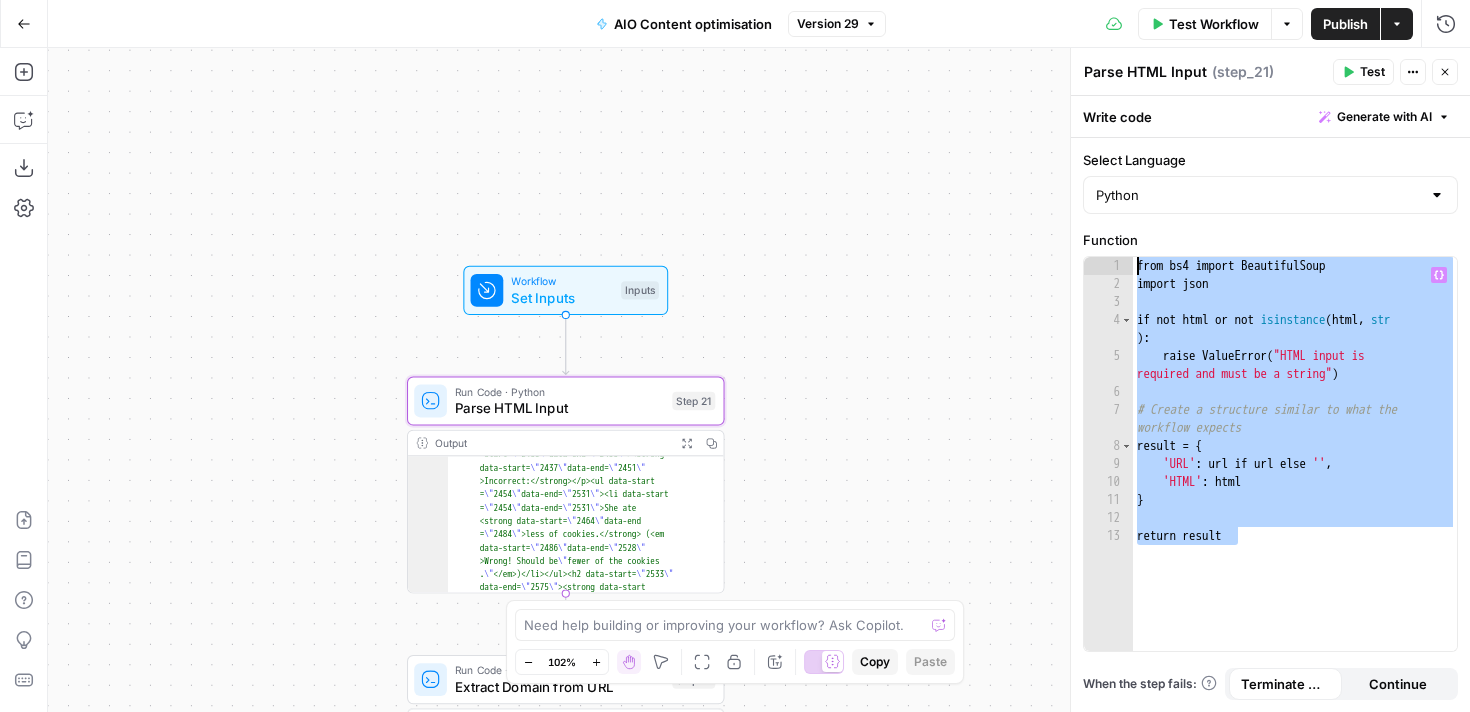 click on "**********" at bounding box center [1270, 425] 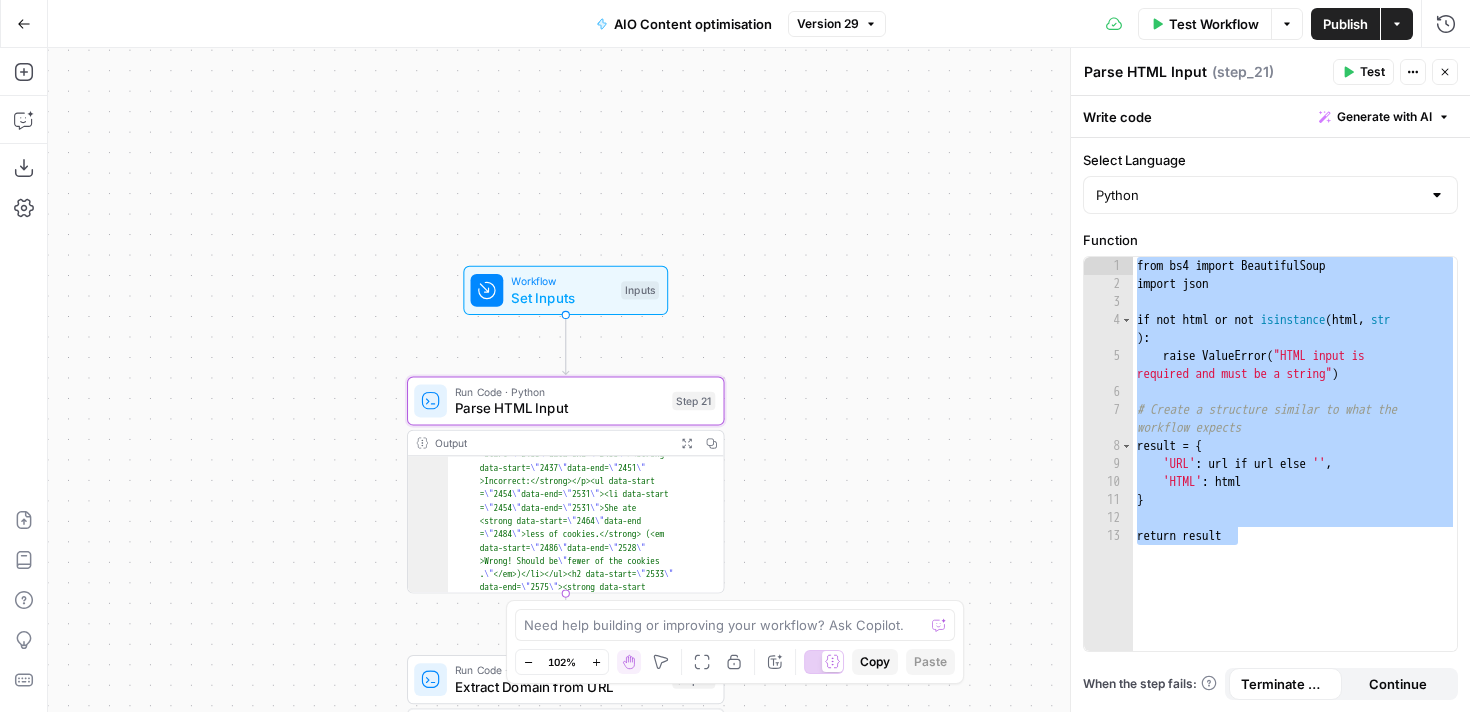 click on "Select Language" at bounding box center (1270, 160) 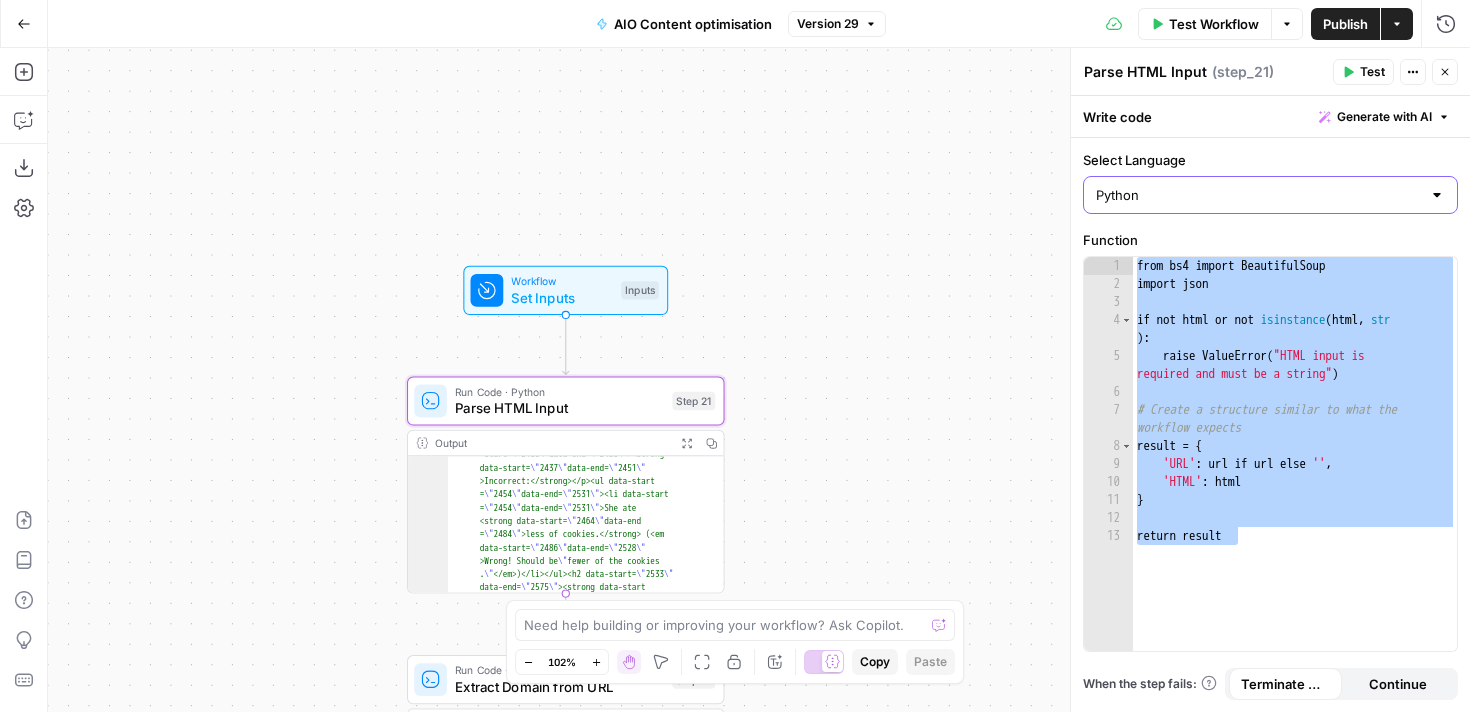 click on "Python" at bounding box center [1258, 195] 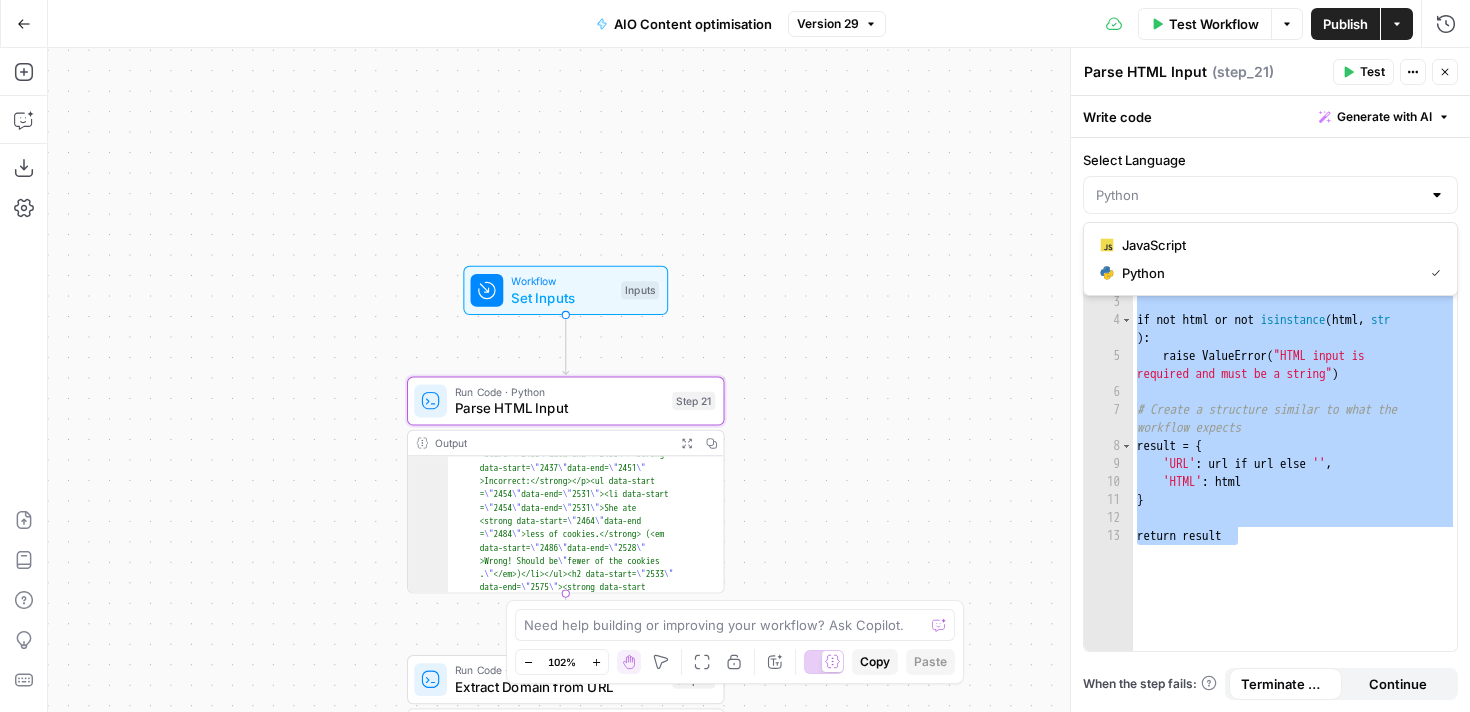 type on "Python" 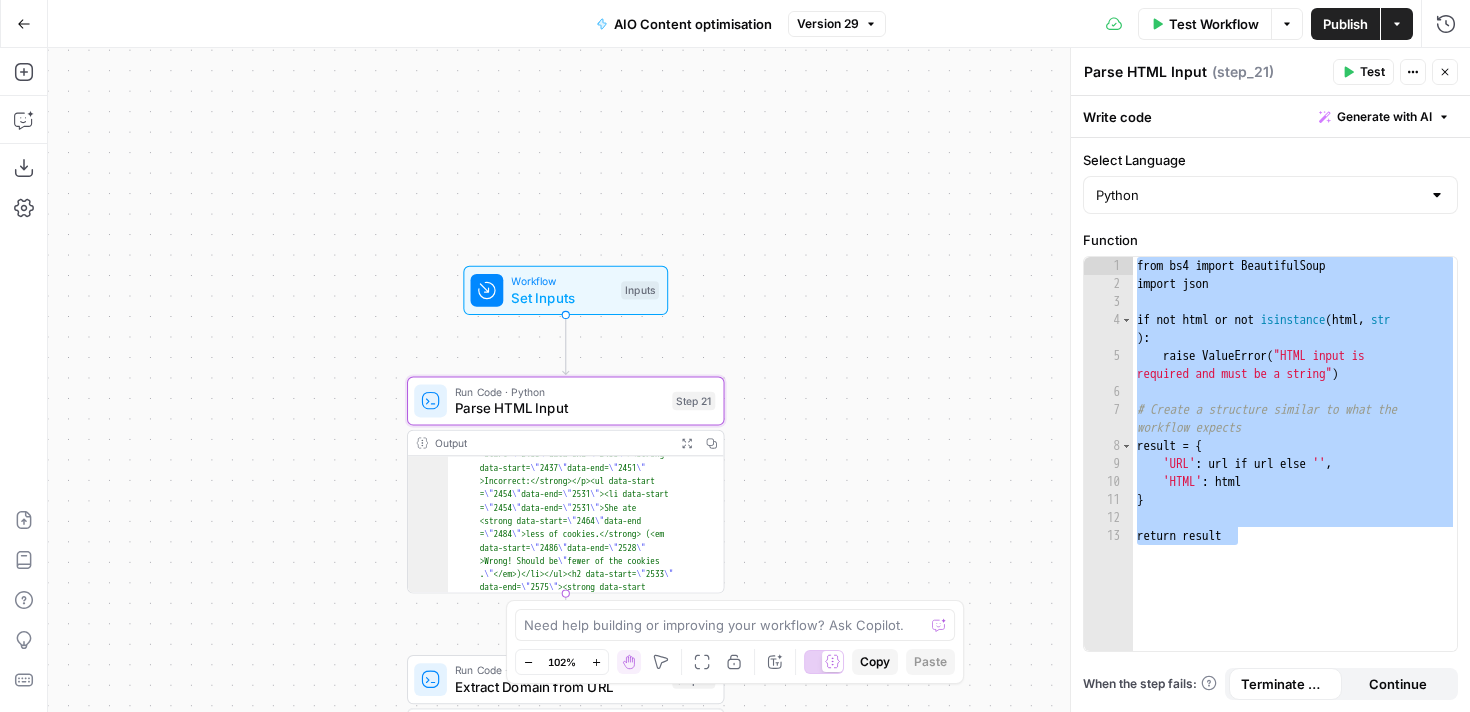 click on "Select Language" at bounding box center [1270, 160] 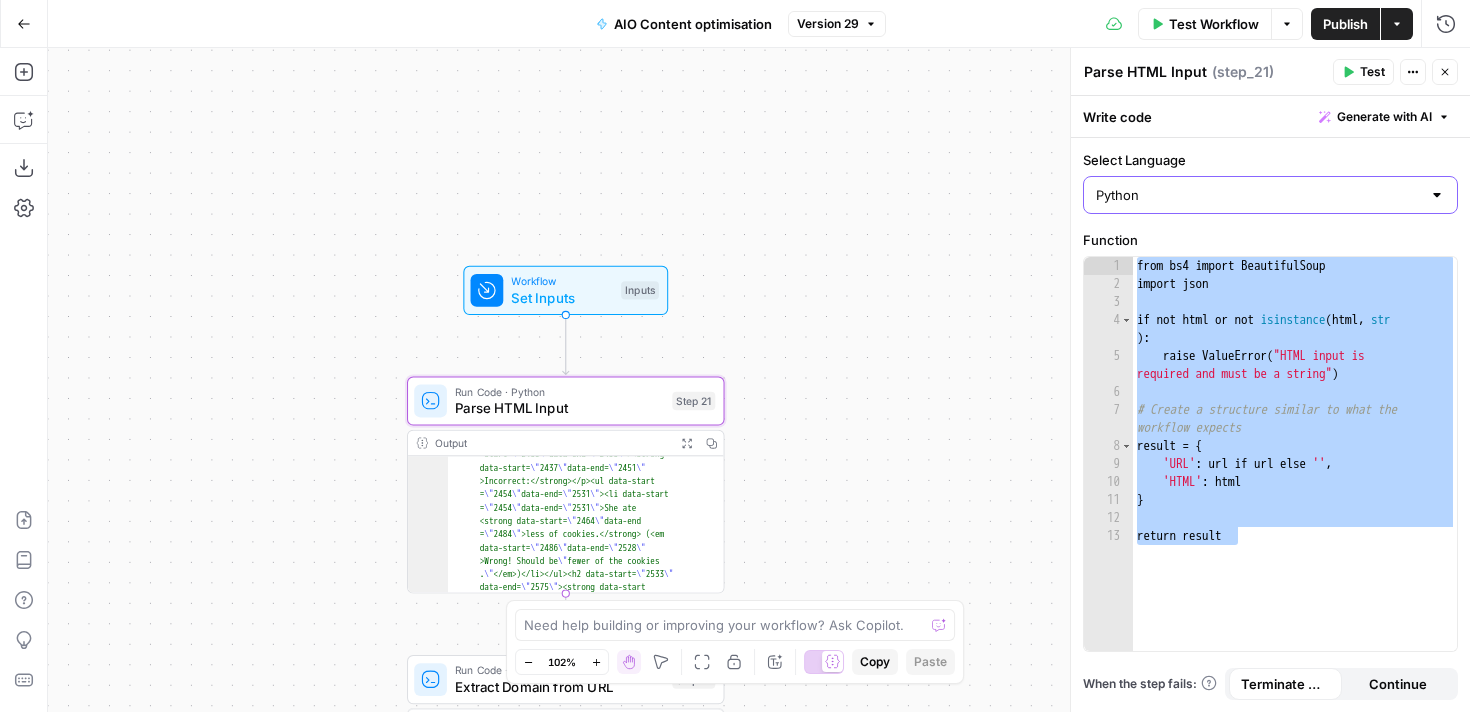 click on "Python" at bounding box center (1258, 195) 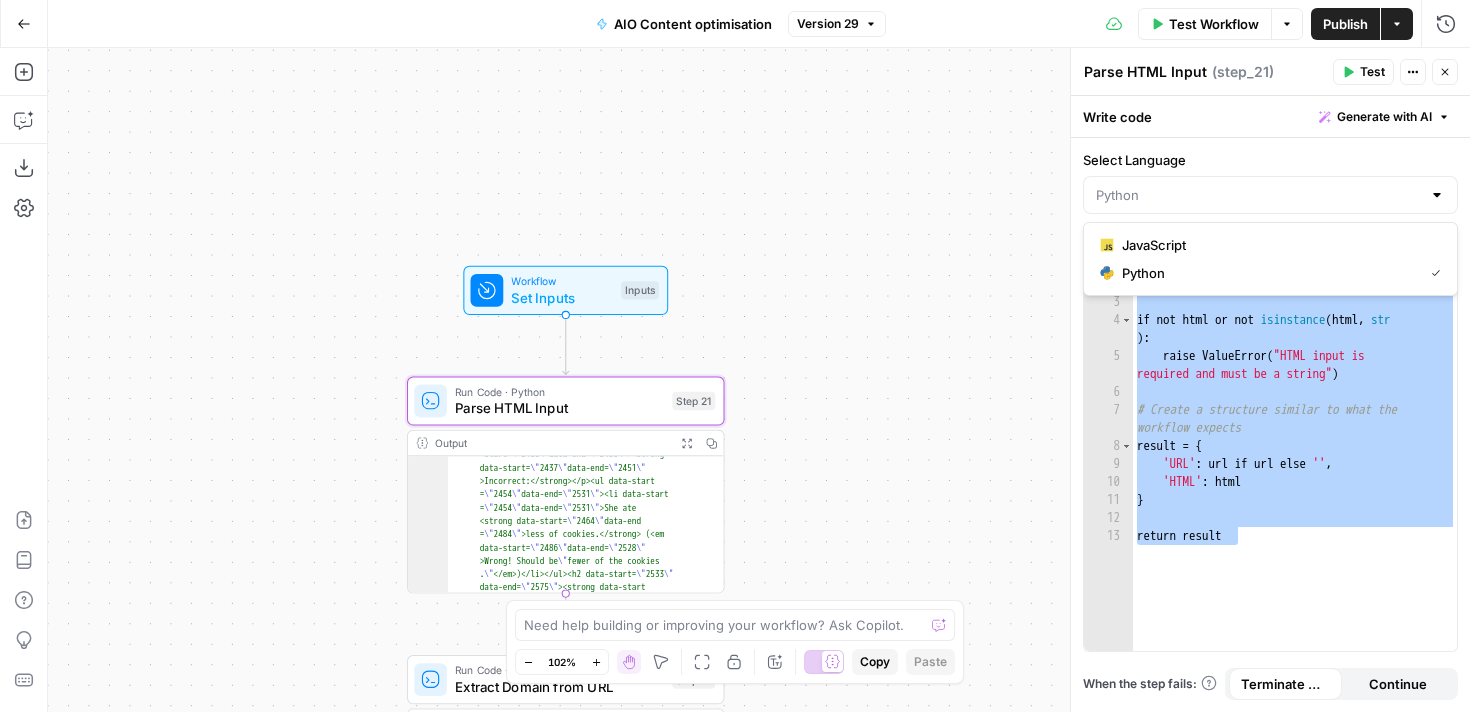 type on "Python" 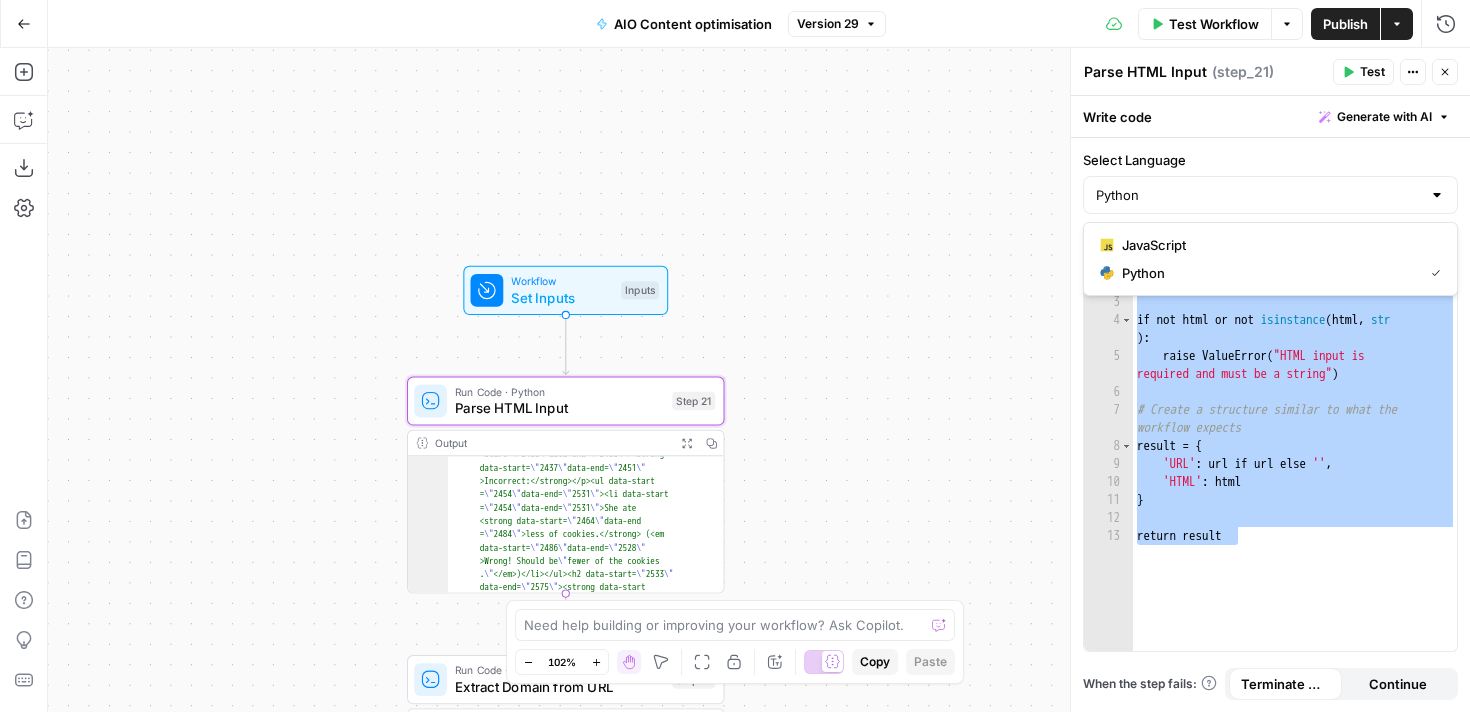 click on "Parse HTML Input" at bounding box center (1145, 72) 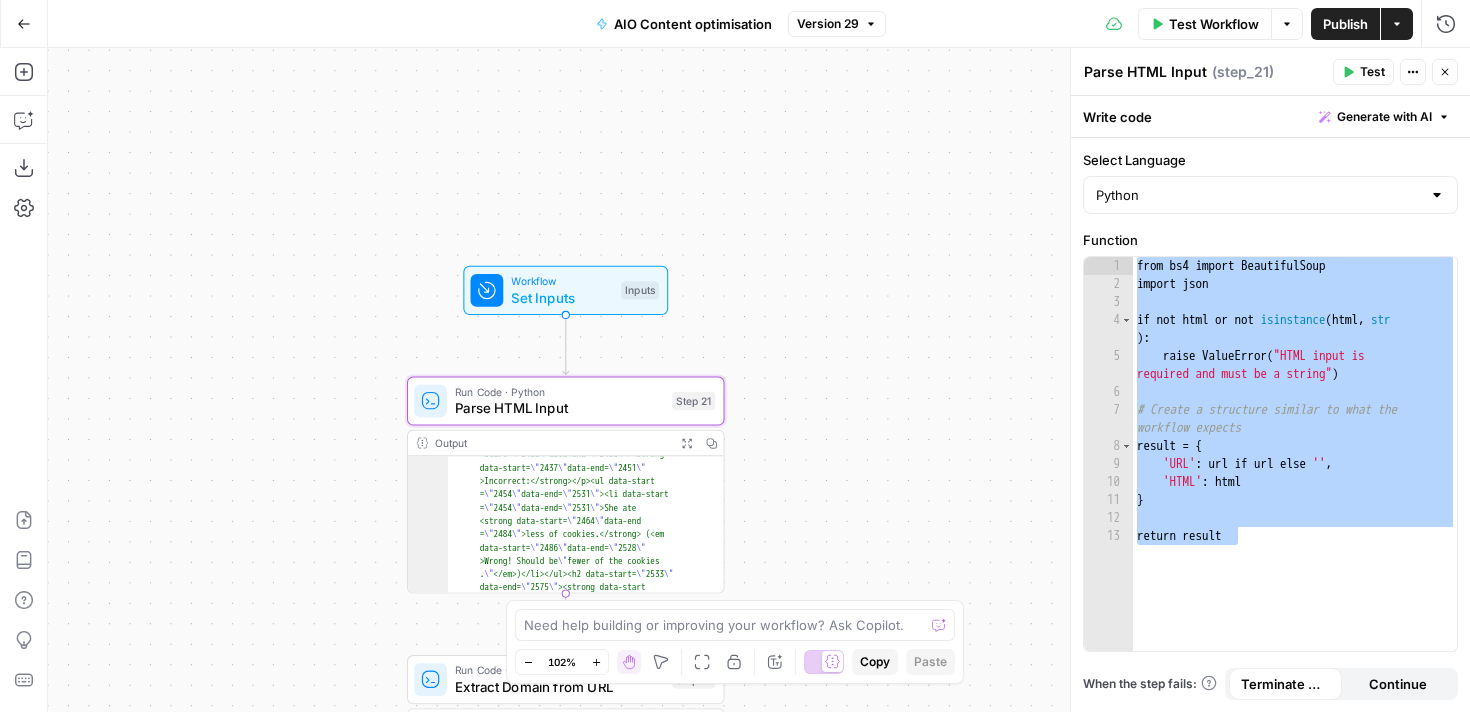 click on "Parse HTML Input" at bounding box center [1145, 72] 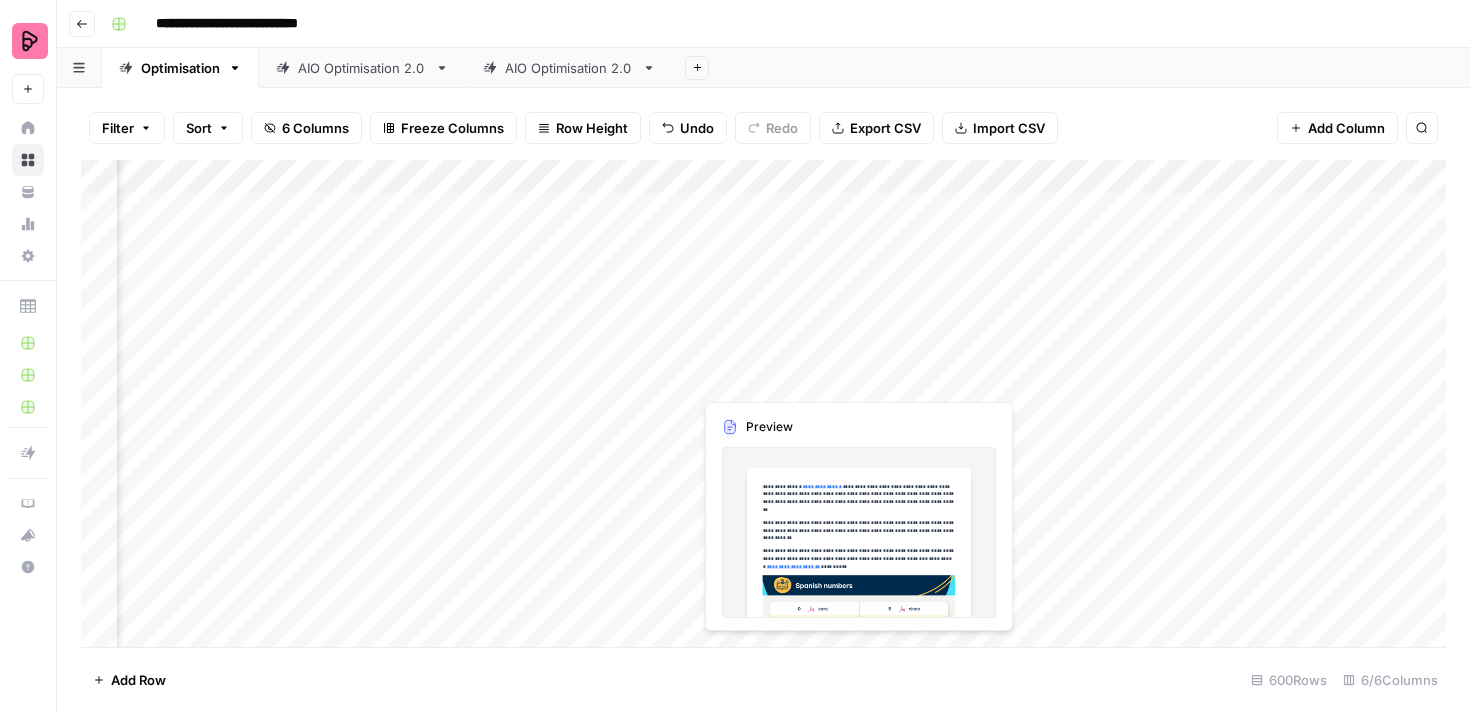 scroll, scrollTop: 0, scrollLeft: 0, axis: both 